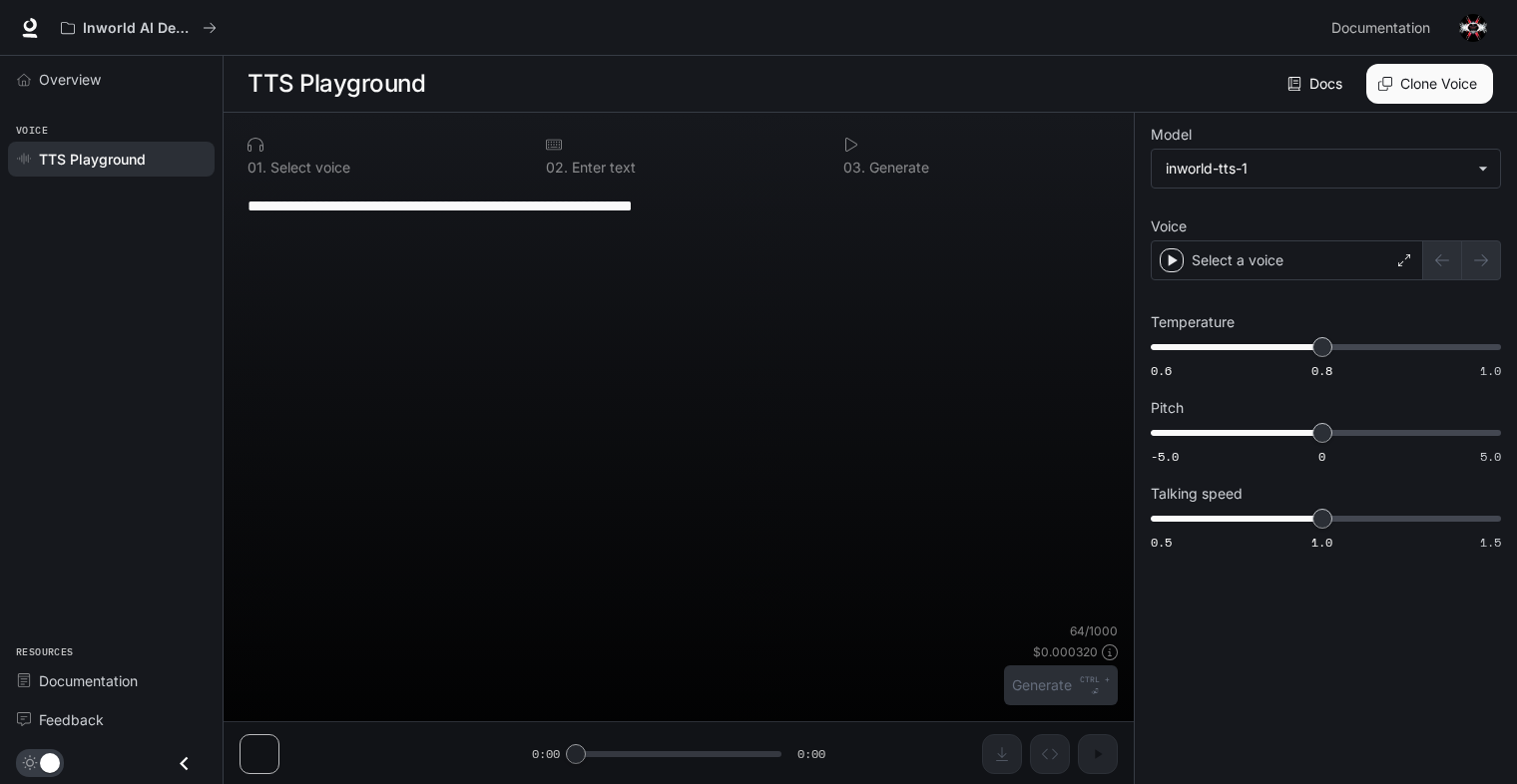 scroll, scrollTop: 0, scrollLeft: 0, axis: both 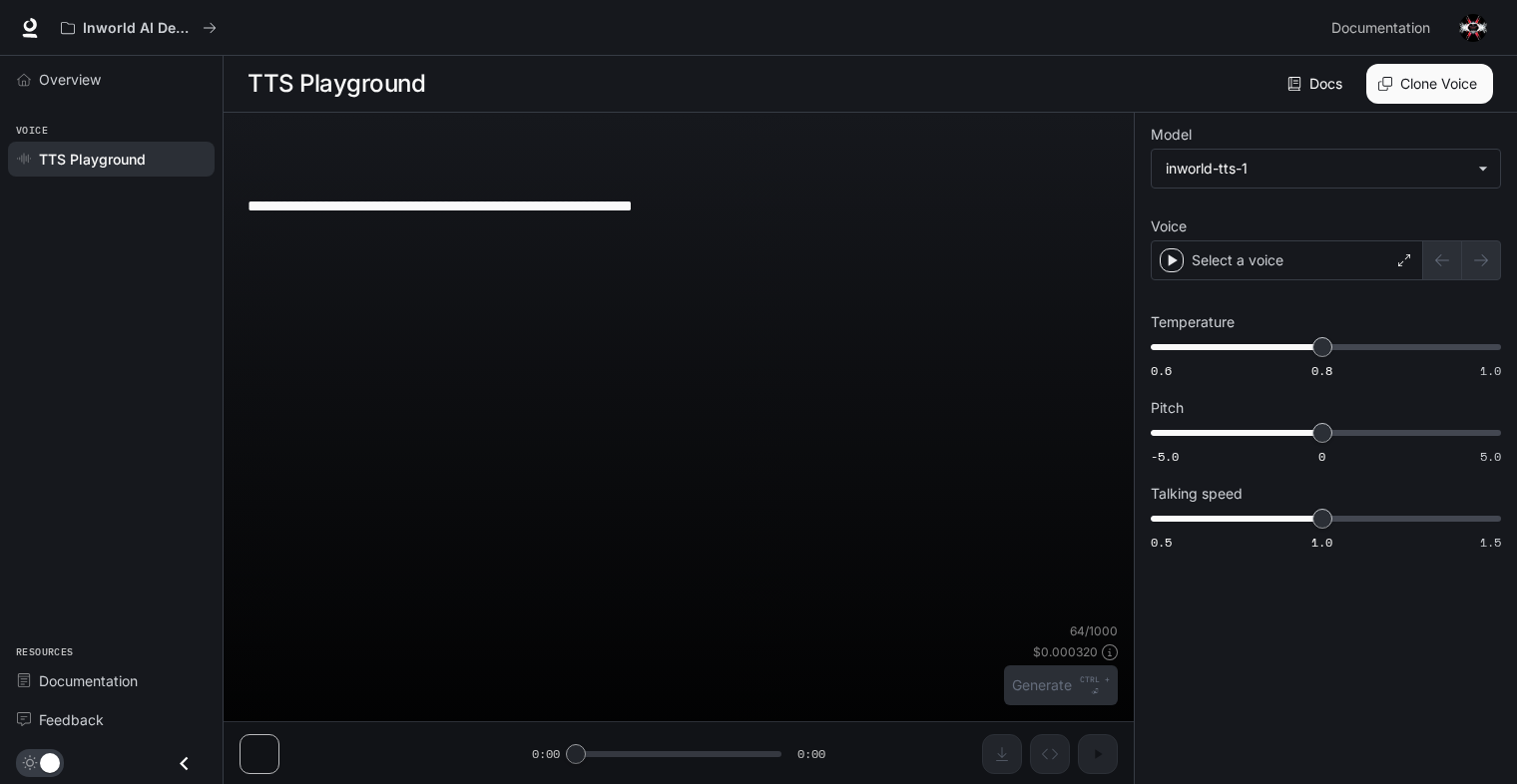 type on "****" 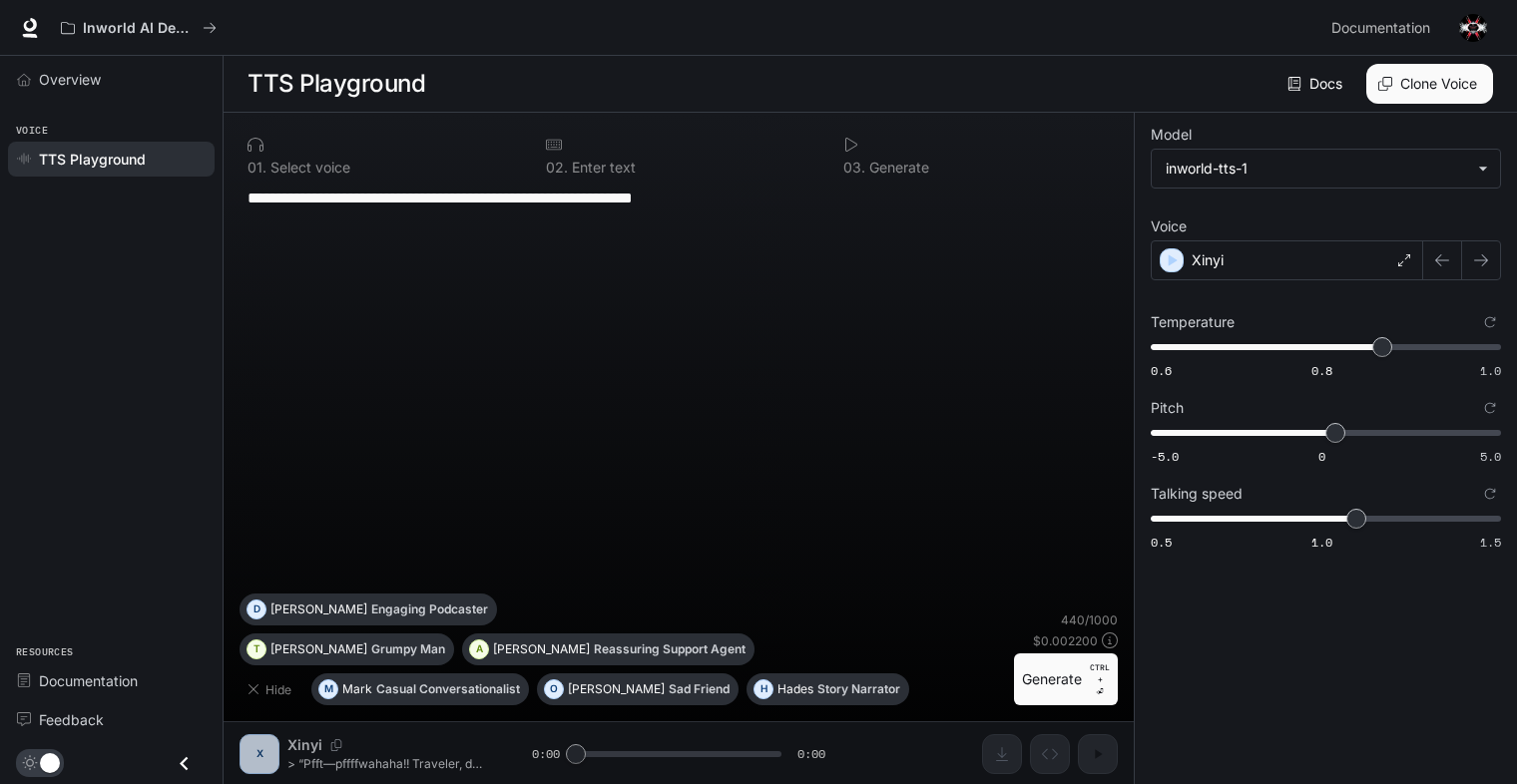 click on "Generate CTRL +  ⏎" at bounding box center (1066, 679) 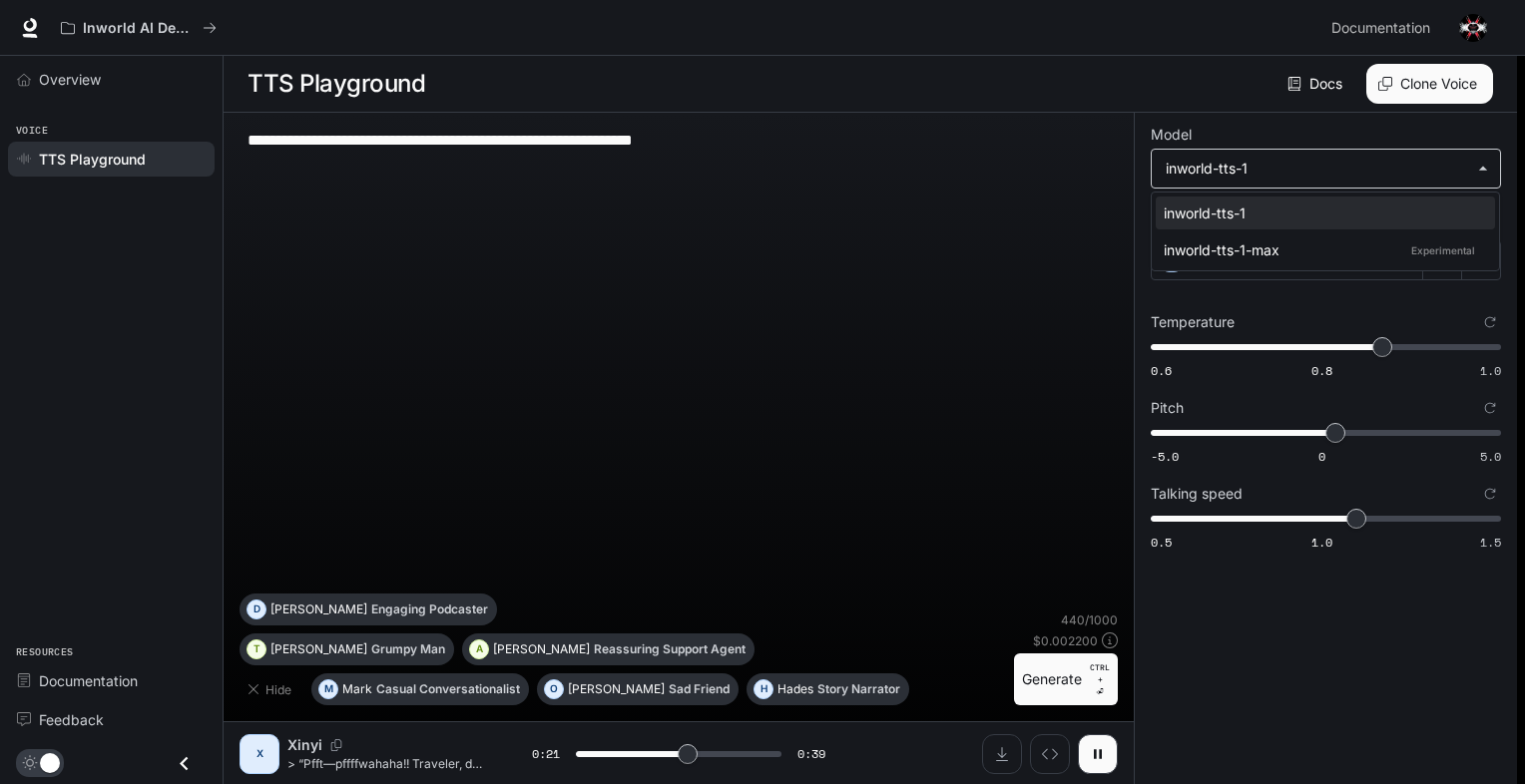 click on "**********" at bounding box center (762, 392) 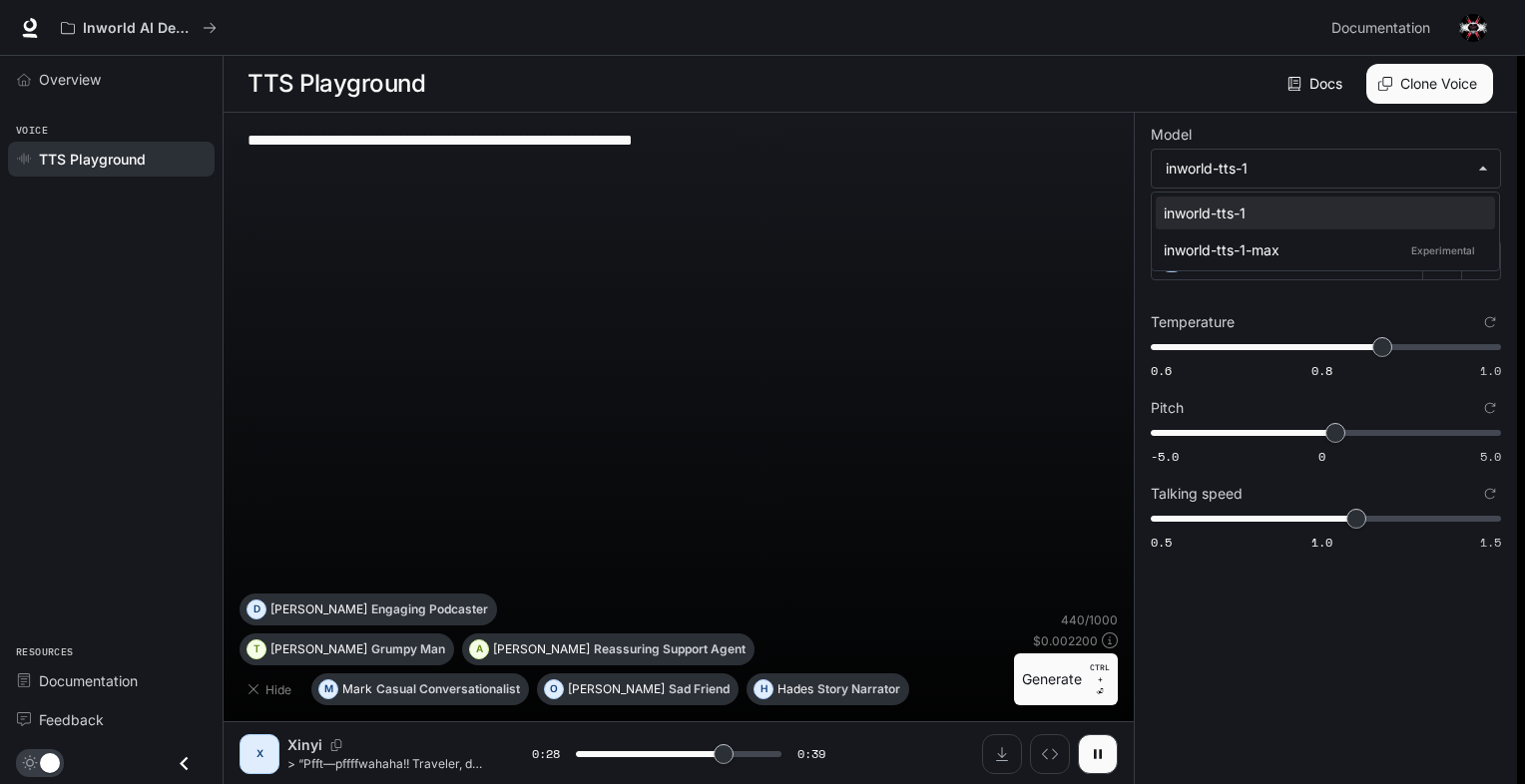 click at bounding box center [762, 392] 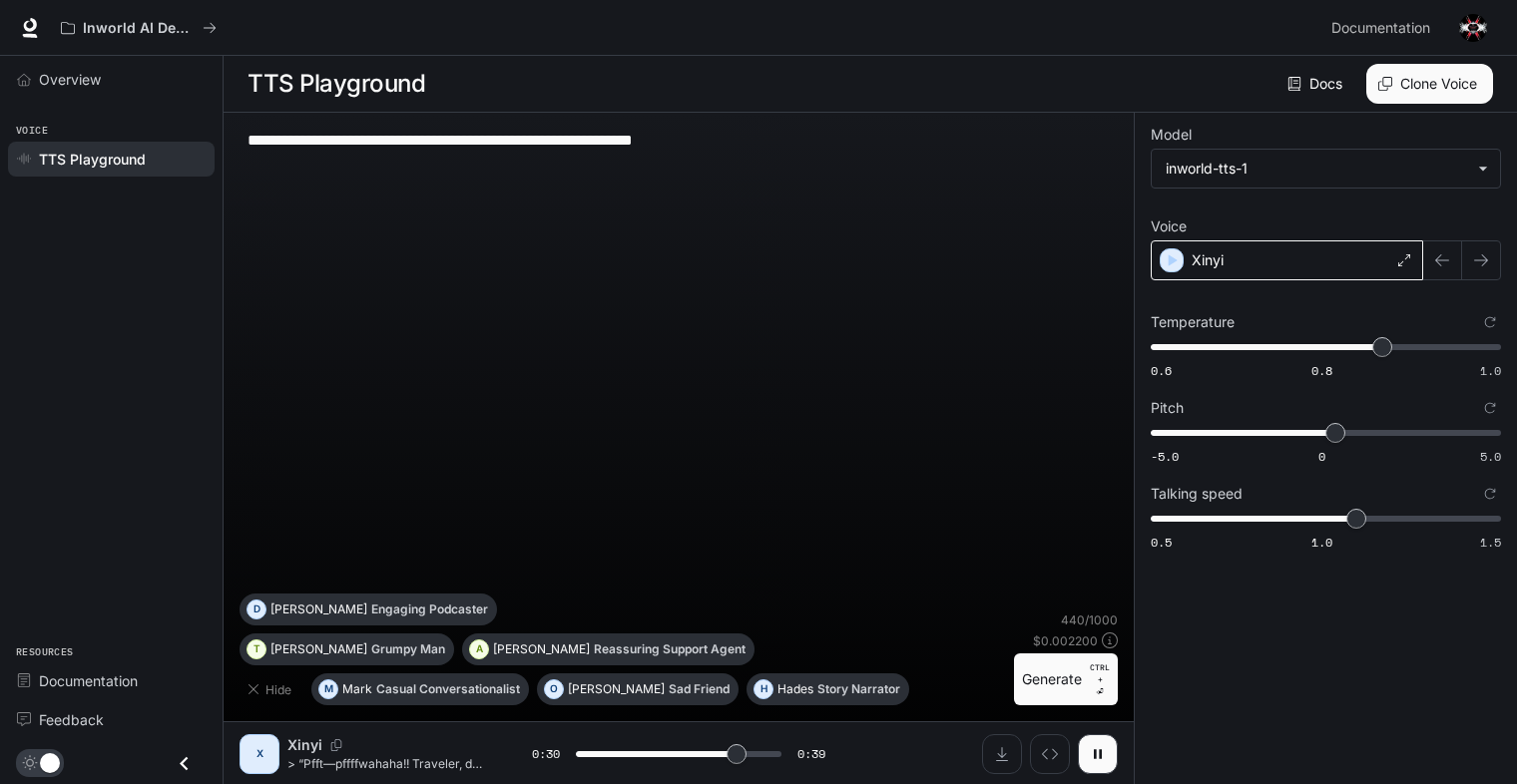 click on "Xinyi" at bounding box center (1286, 260) 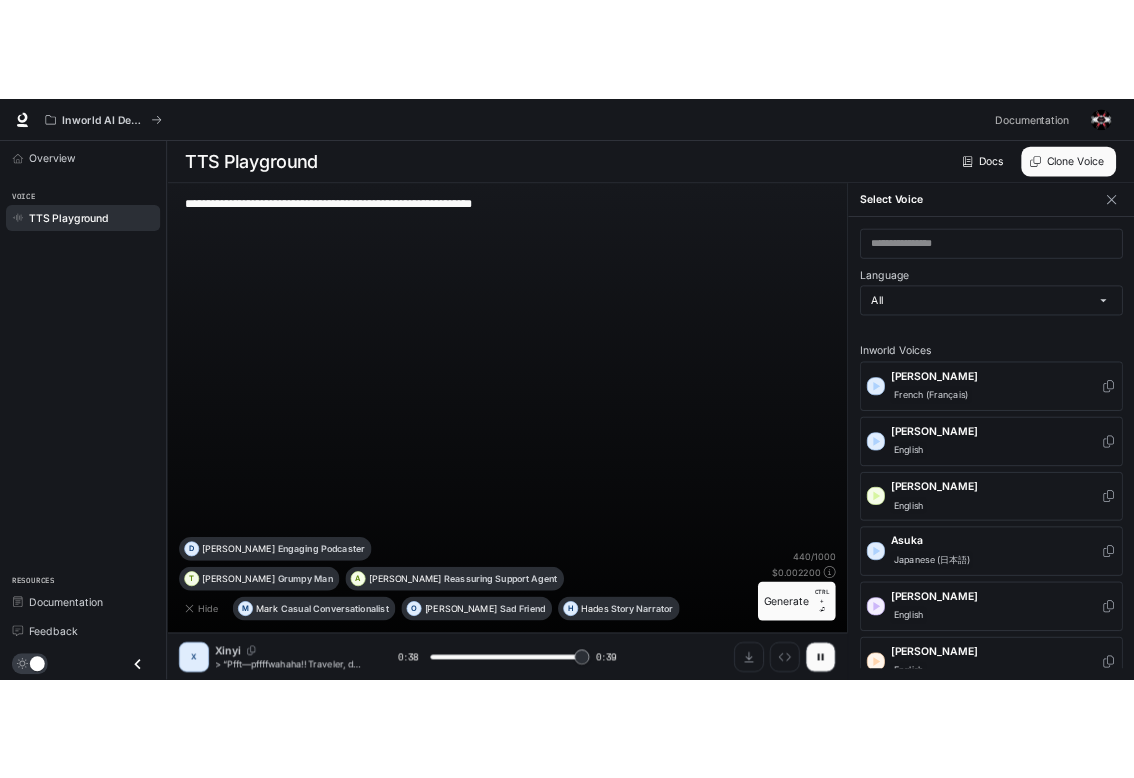 scroll, scrollTop: 333, scrollLeft: 0, axis: vertical 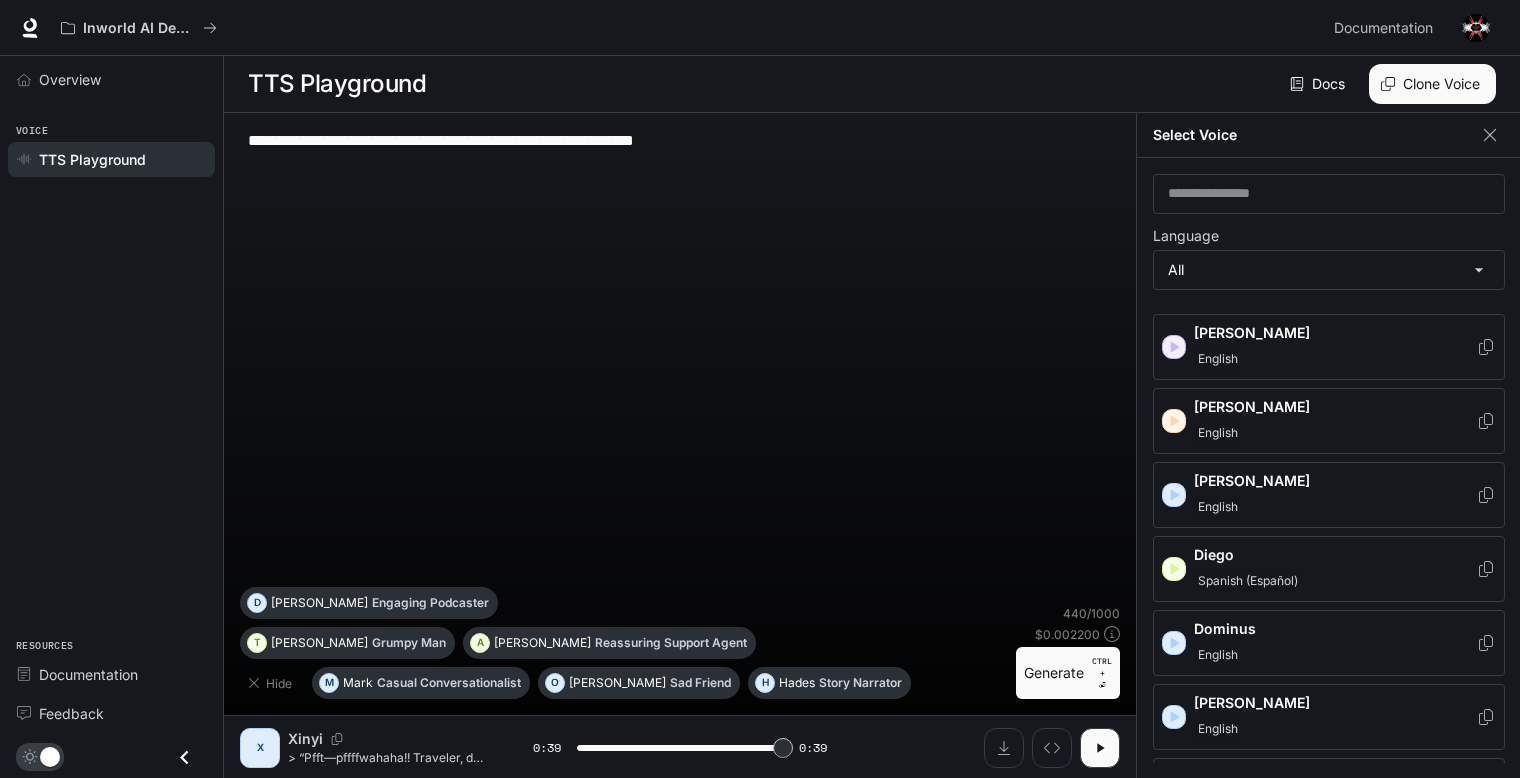 type on "*" 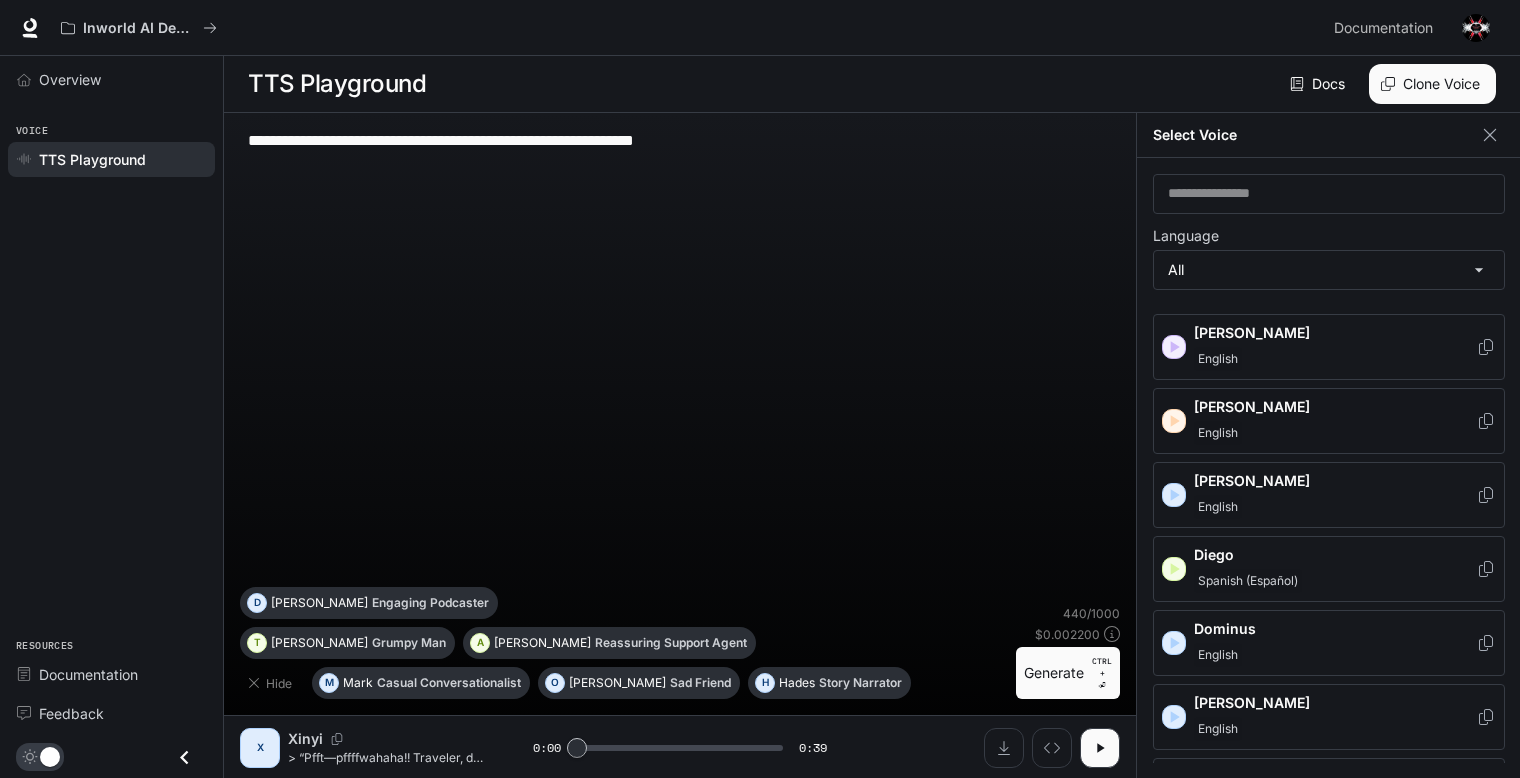 click on "[PERSON_NAME]" at bounding box center [1335, 407] 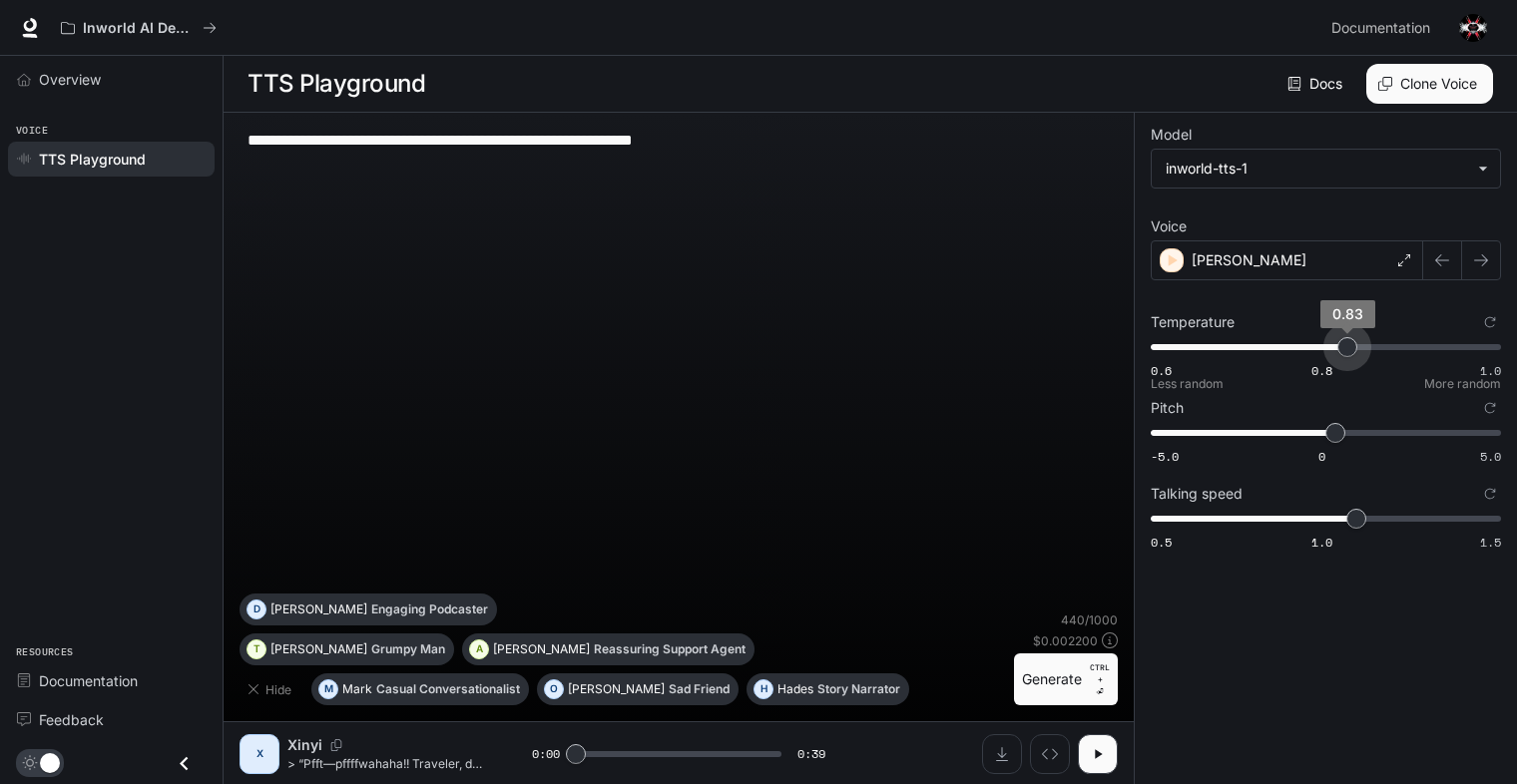 type on "****" 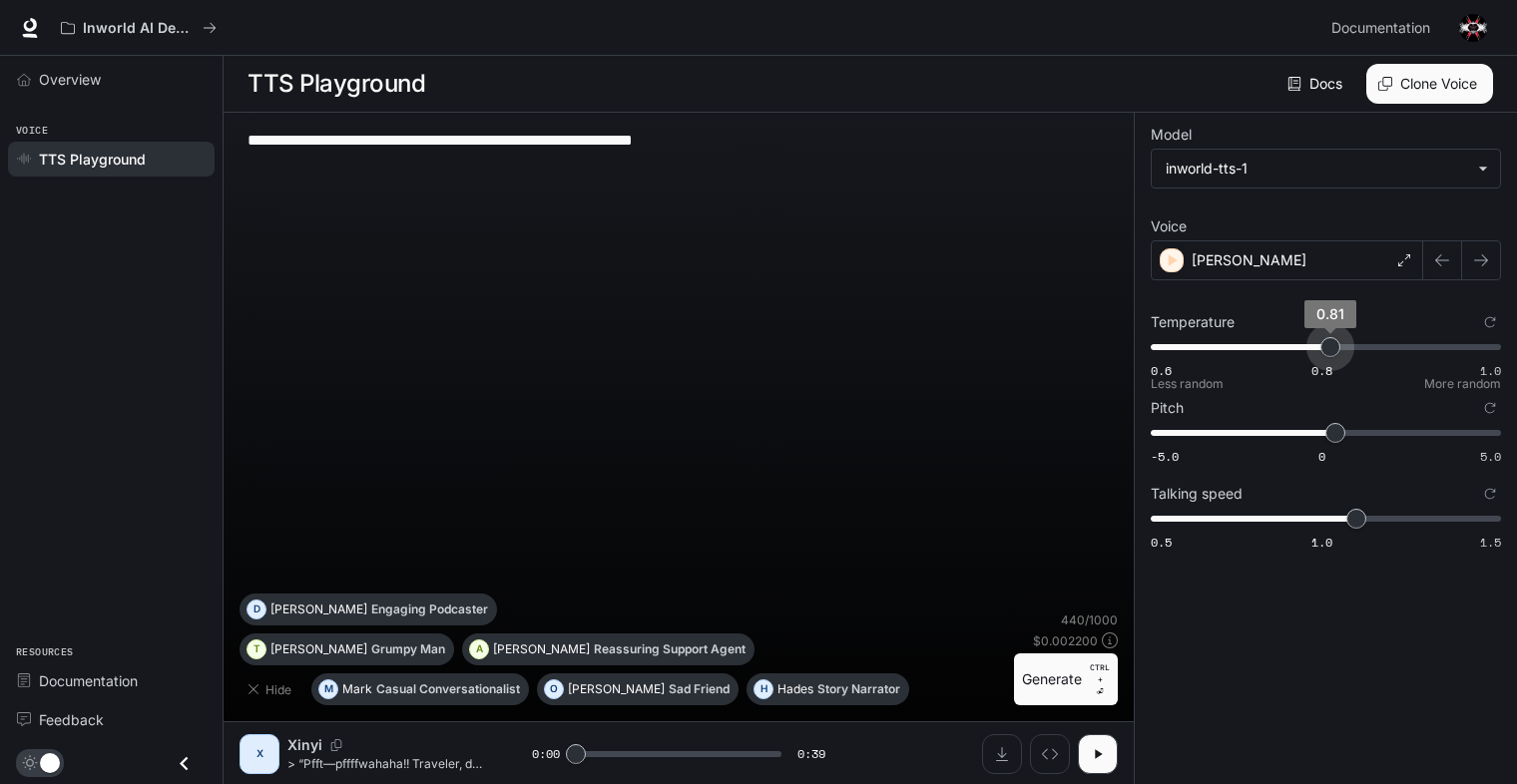 drag, startPoint x: 1376, startPoint y: 347, endPoint x: 1331, endPoint y: 350, distance: 45.099889 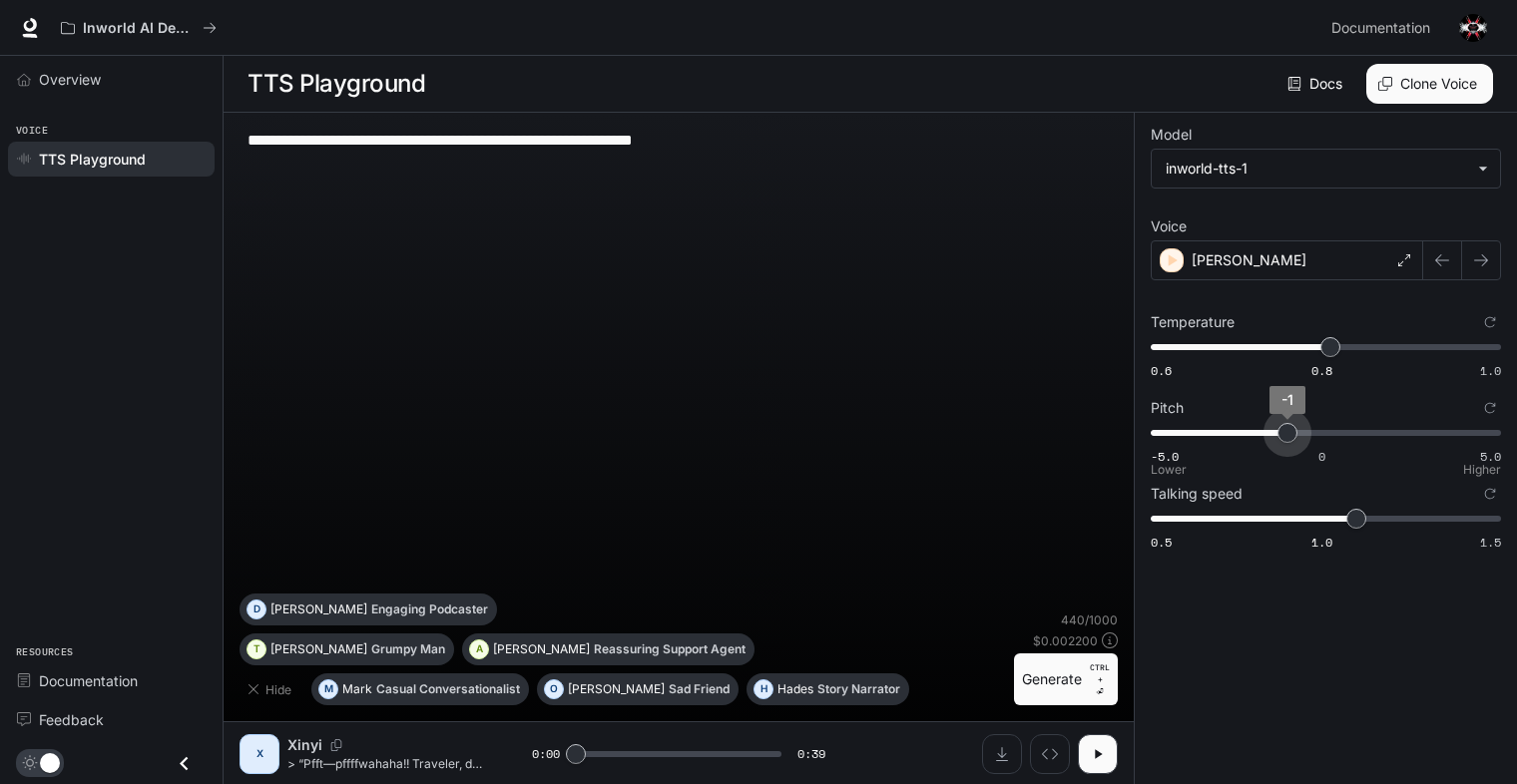 type on "****" 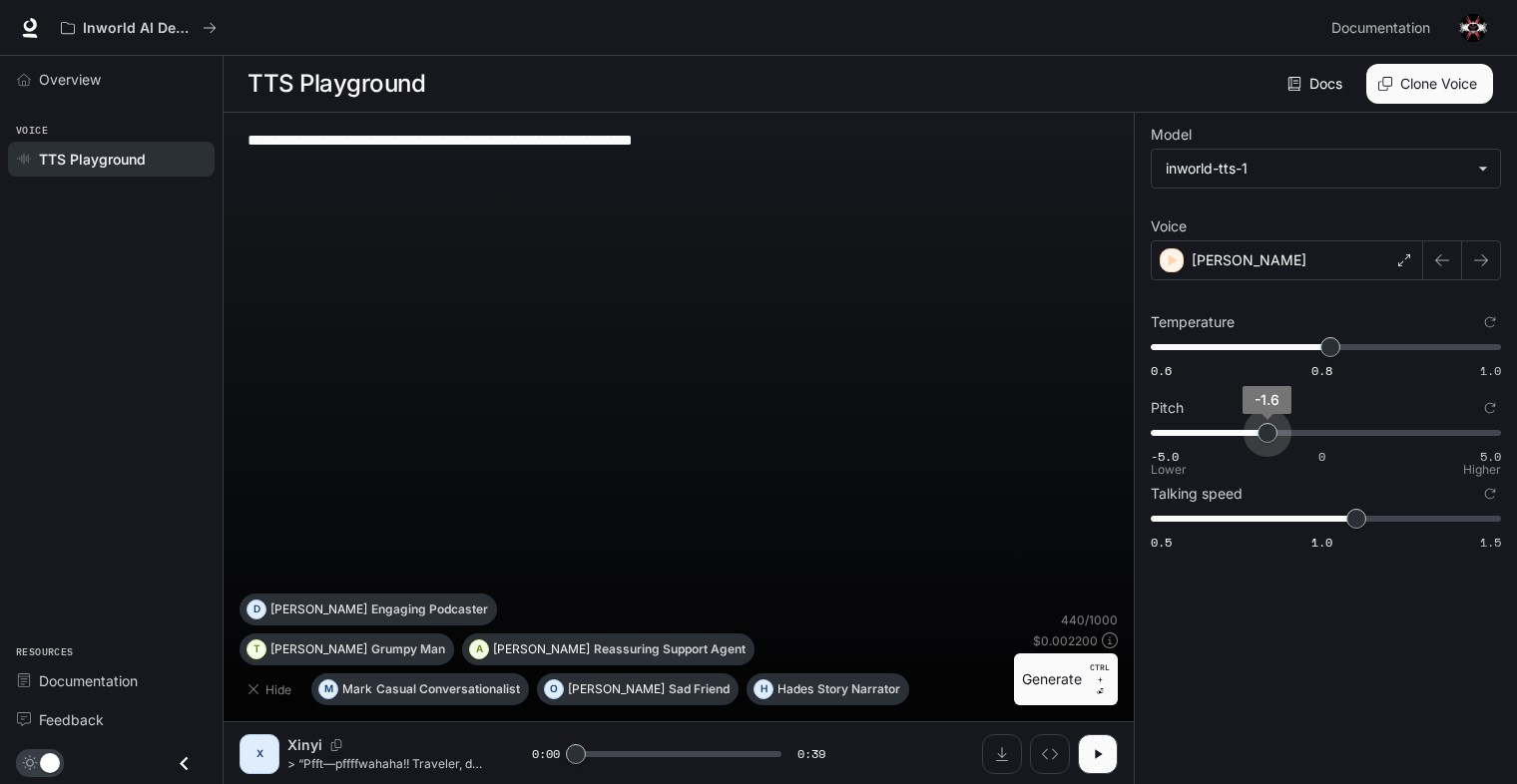 drag, startPoint x: 1332, startPoint y: 428, endPoint x: 1267, endPoint y: 439, distance: 65.9242 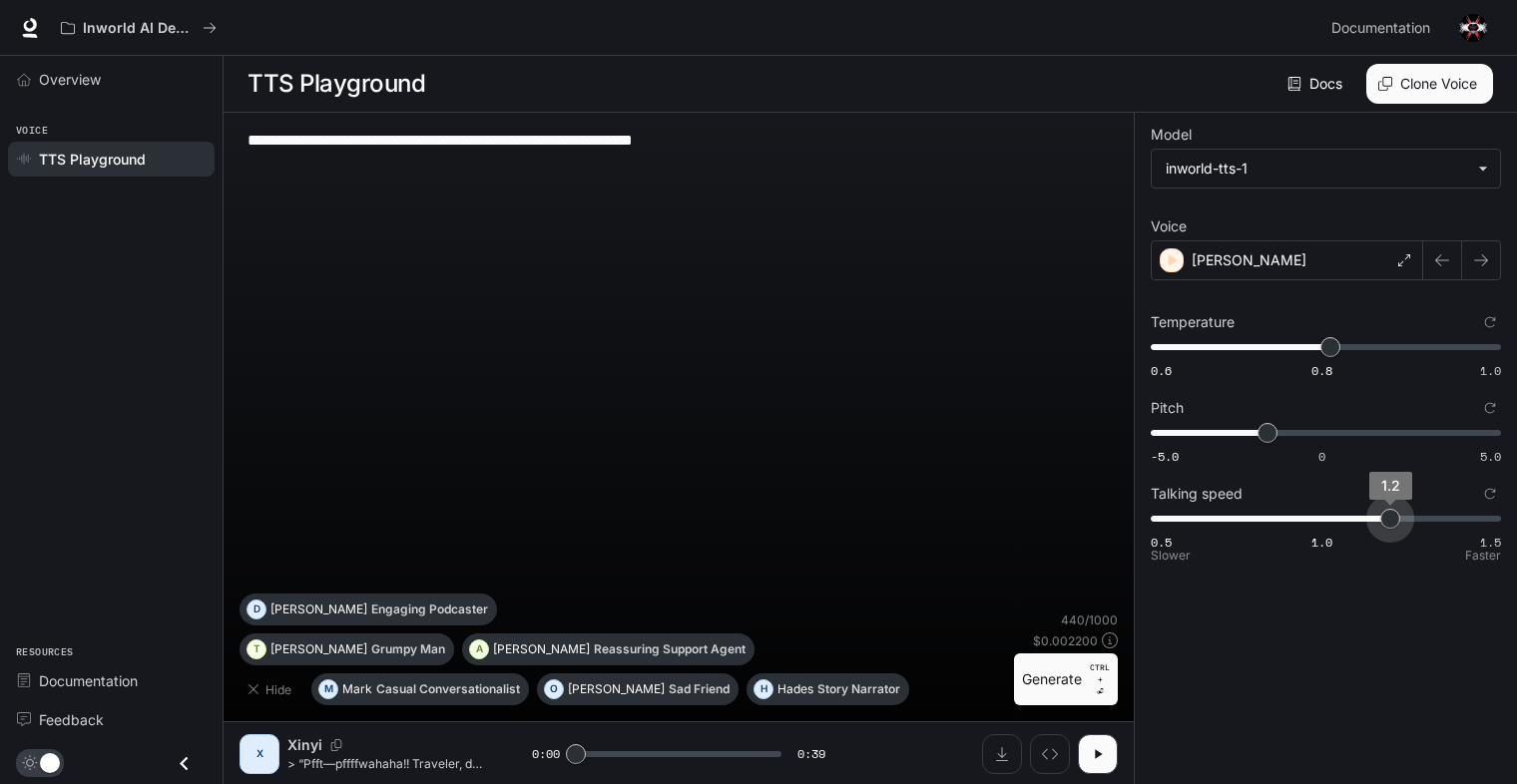 drag, startPoint x: 1349, startPoint y: 527, endPoint x: 1373, endPoint y: 526, distance: 24.020824 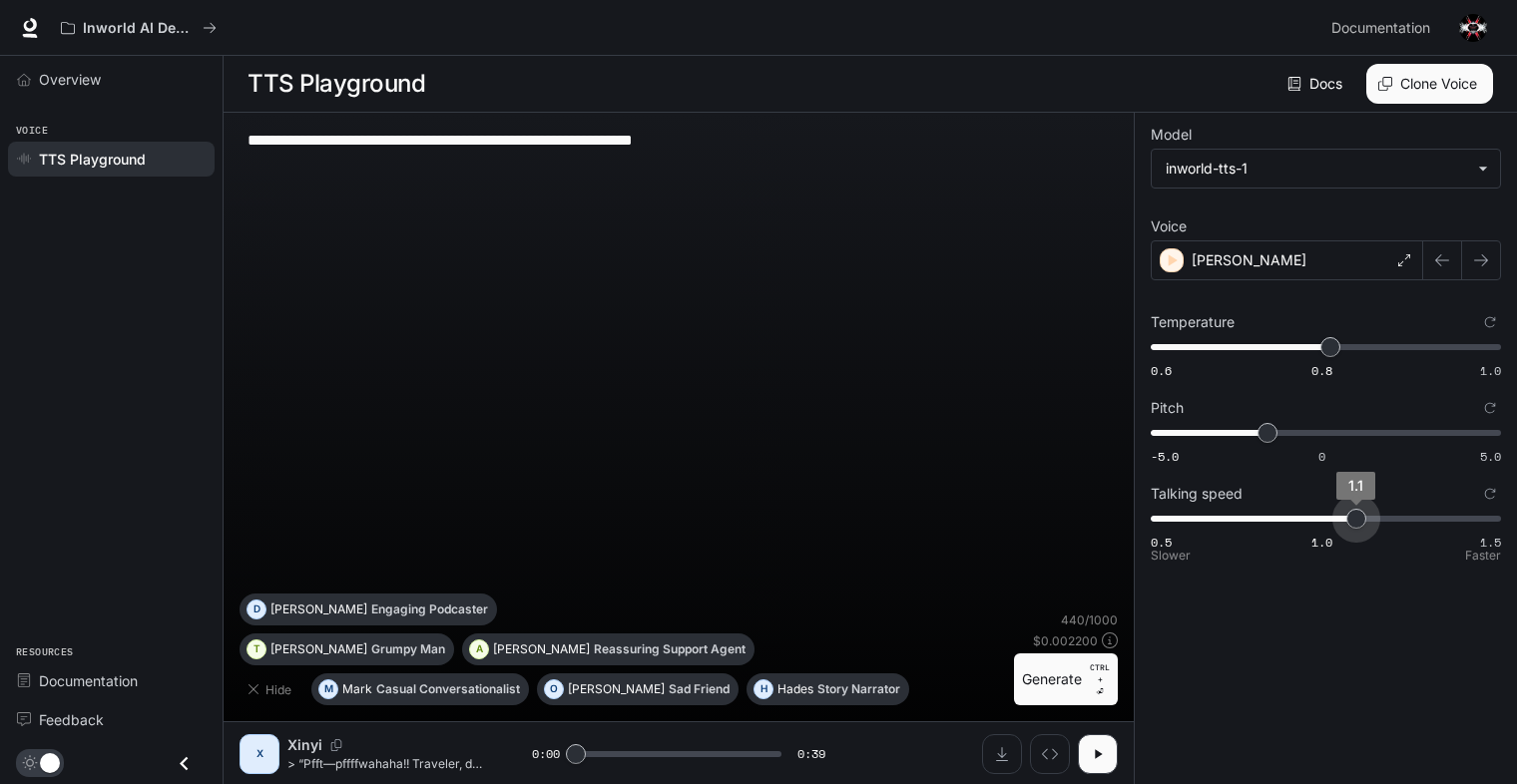 type on "***" 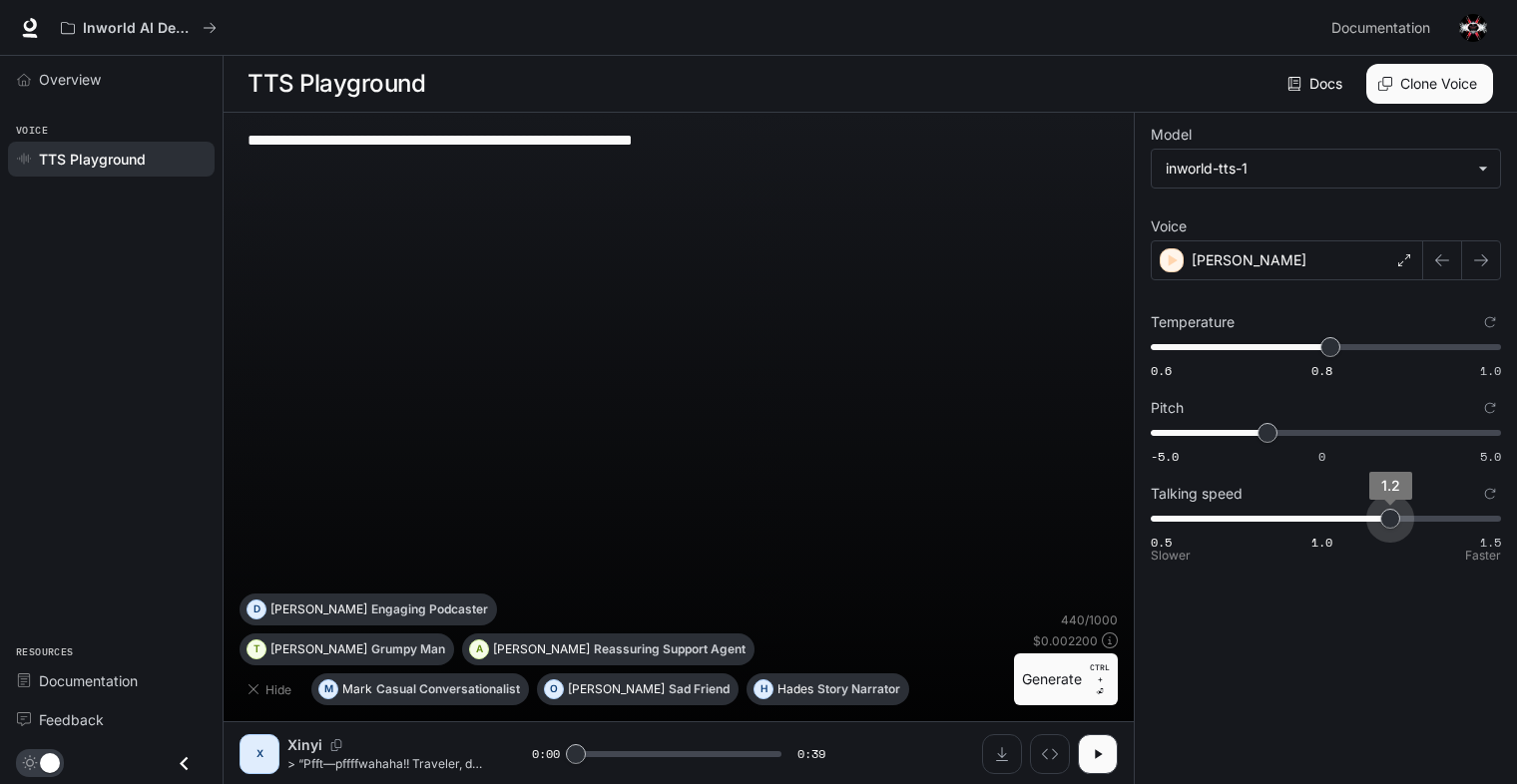 click on "1.2" at bounding box center [1390, 519] 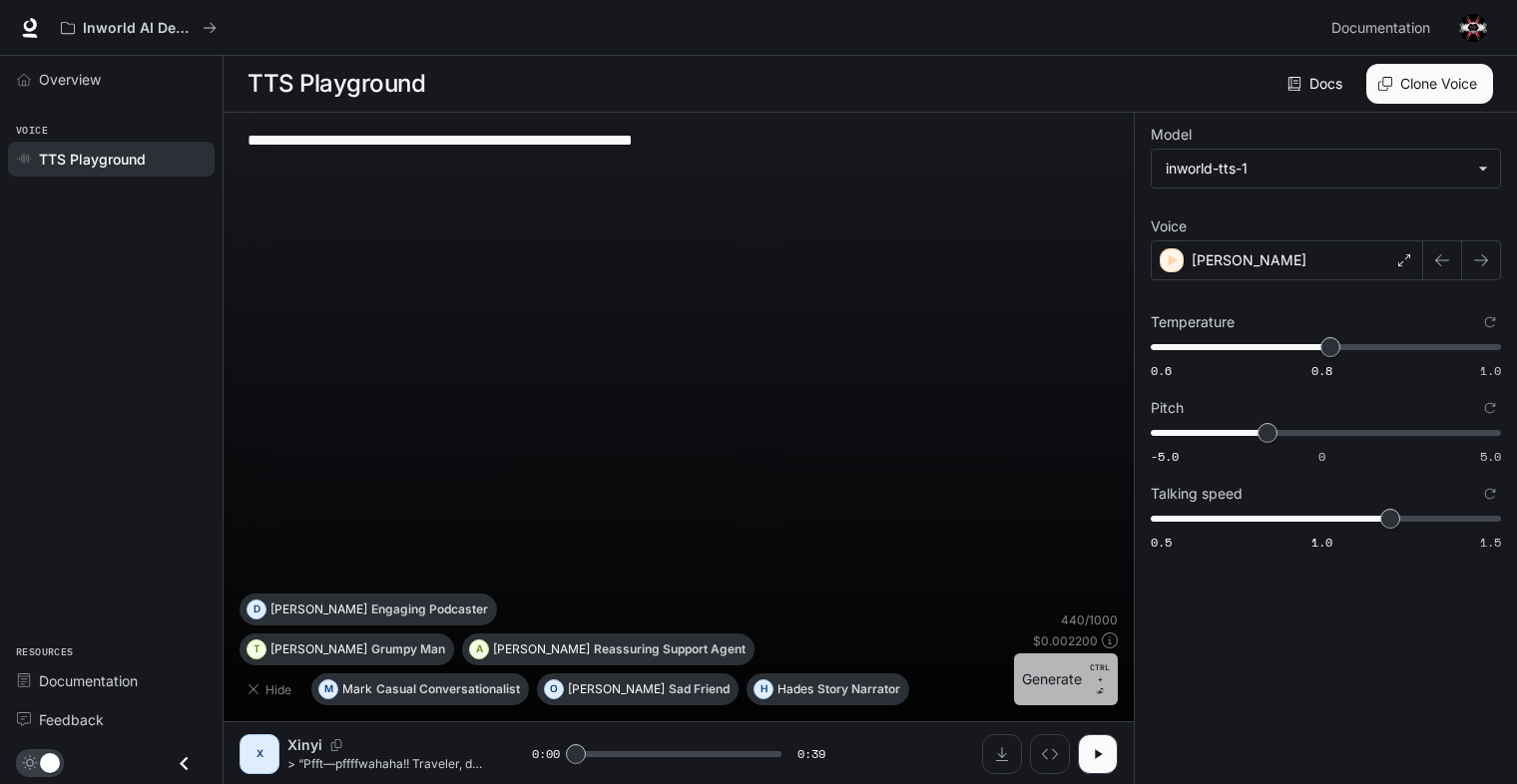 click on "Generate CTRL +  ⏎" at bounding box center (1066, 679) 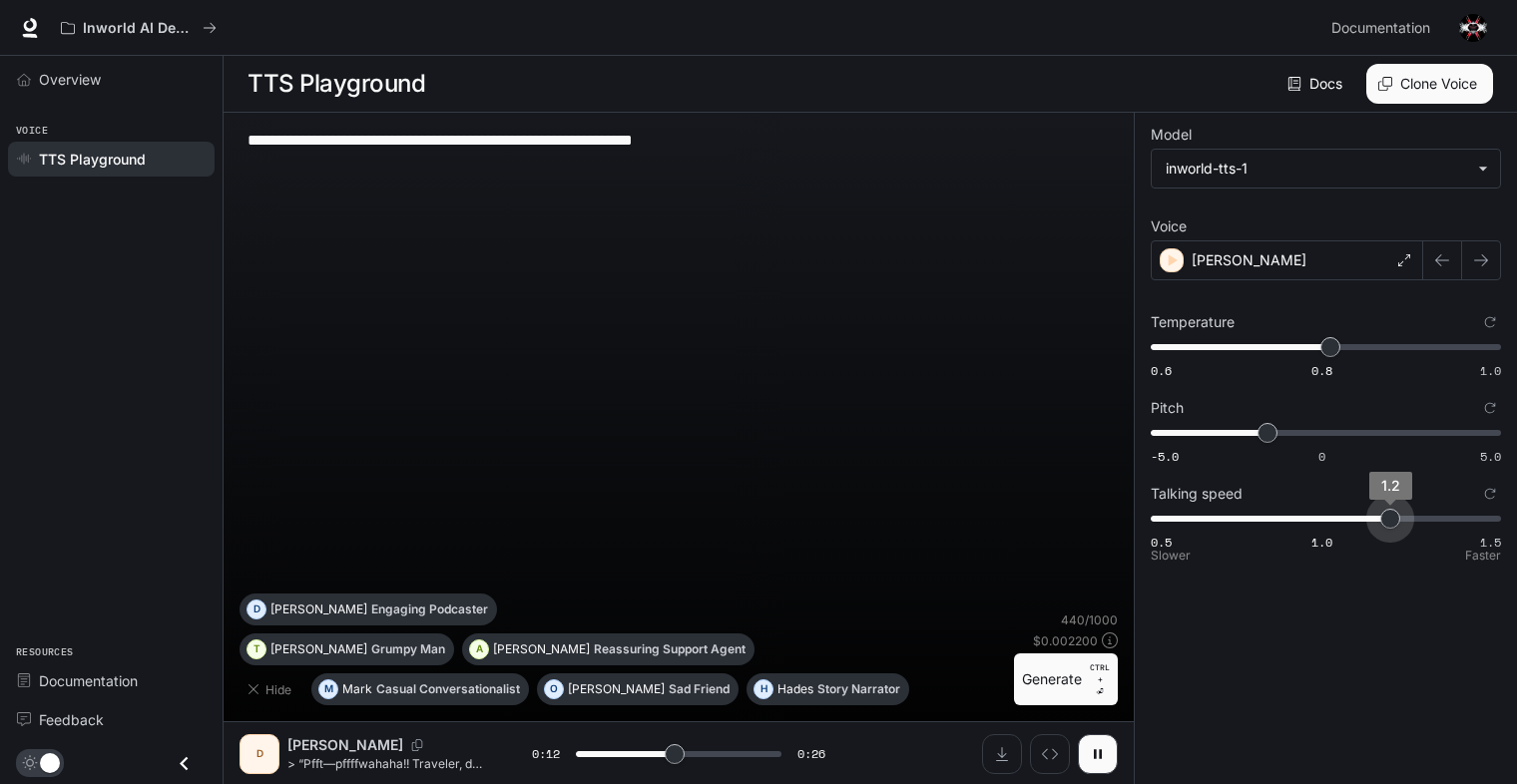 type on "****" 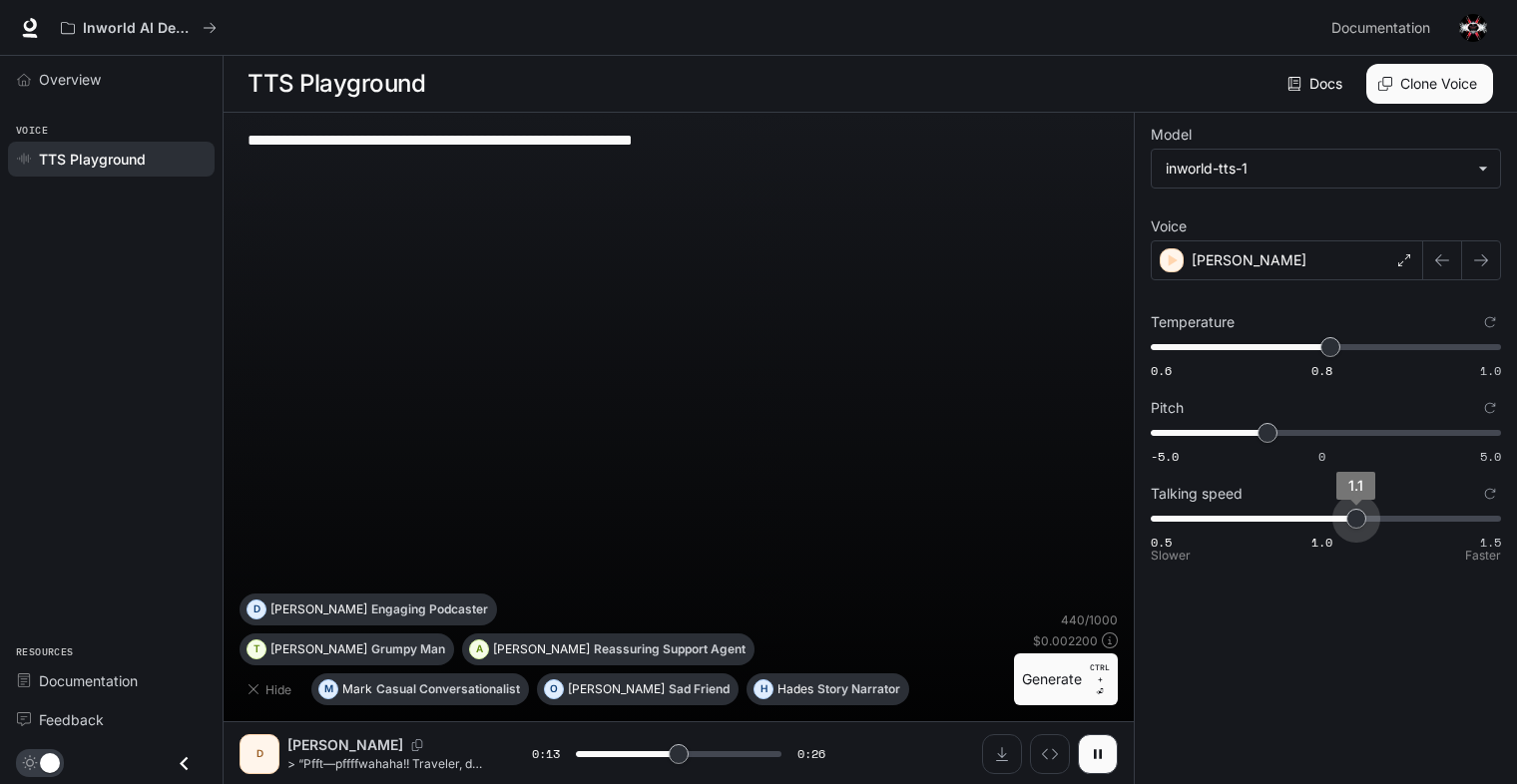 drag, startPoint x: 1389, startPoint y: 516, endPoint x: 1365, endPoint y: 518, distance: 24.083189 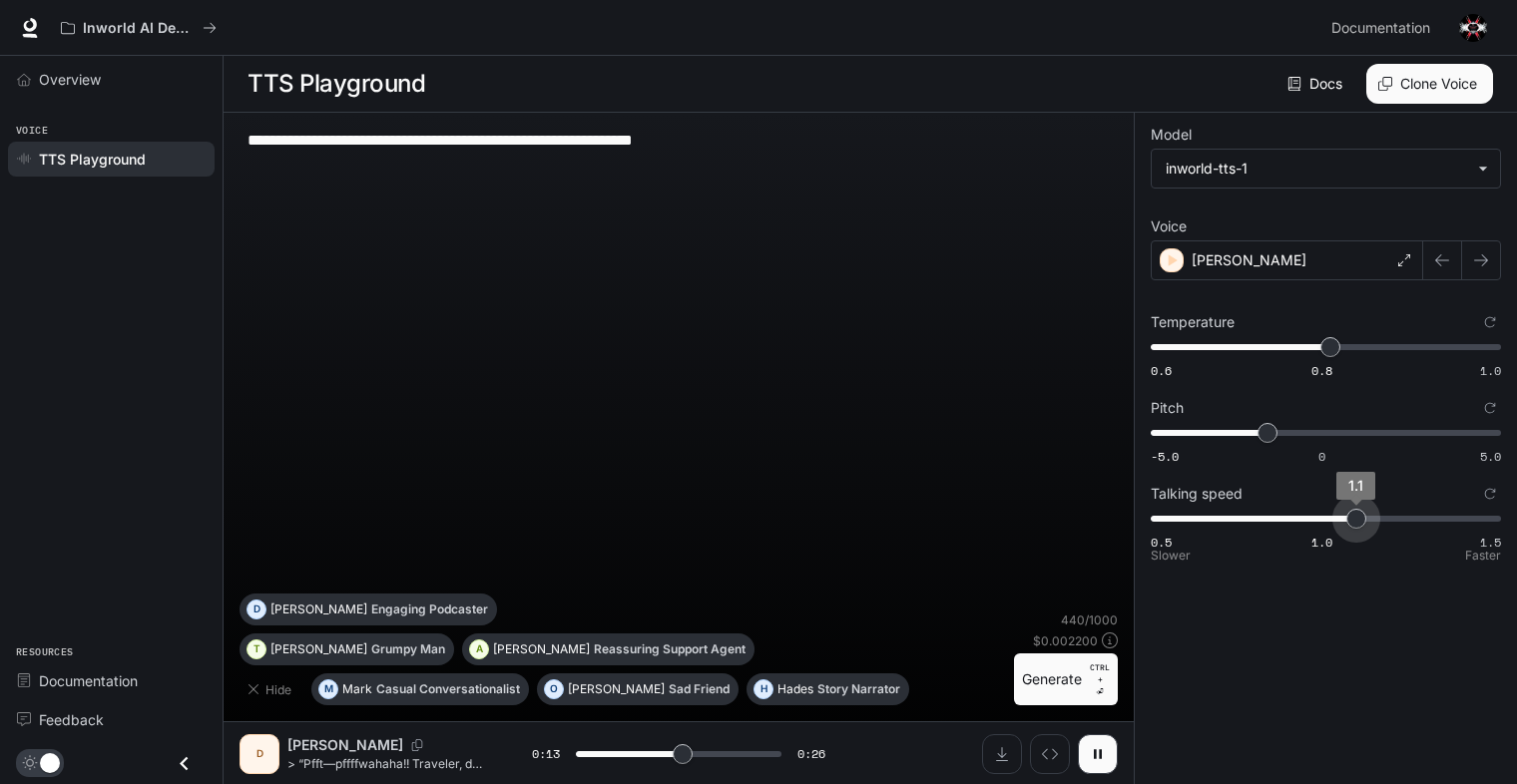 type on "****" 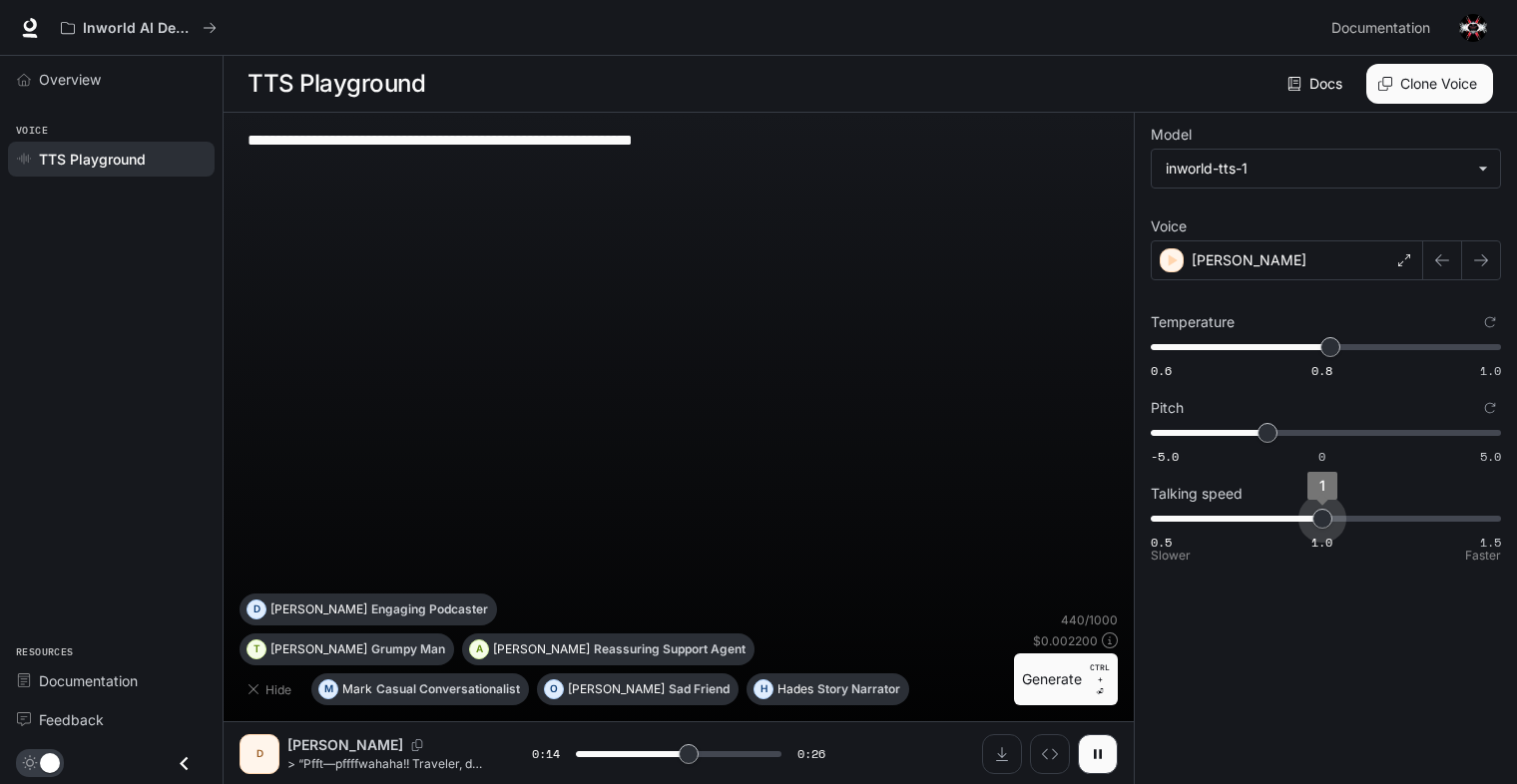type on "****" 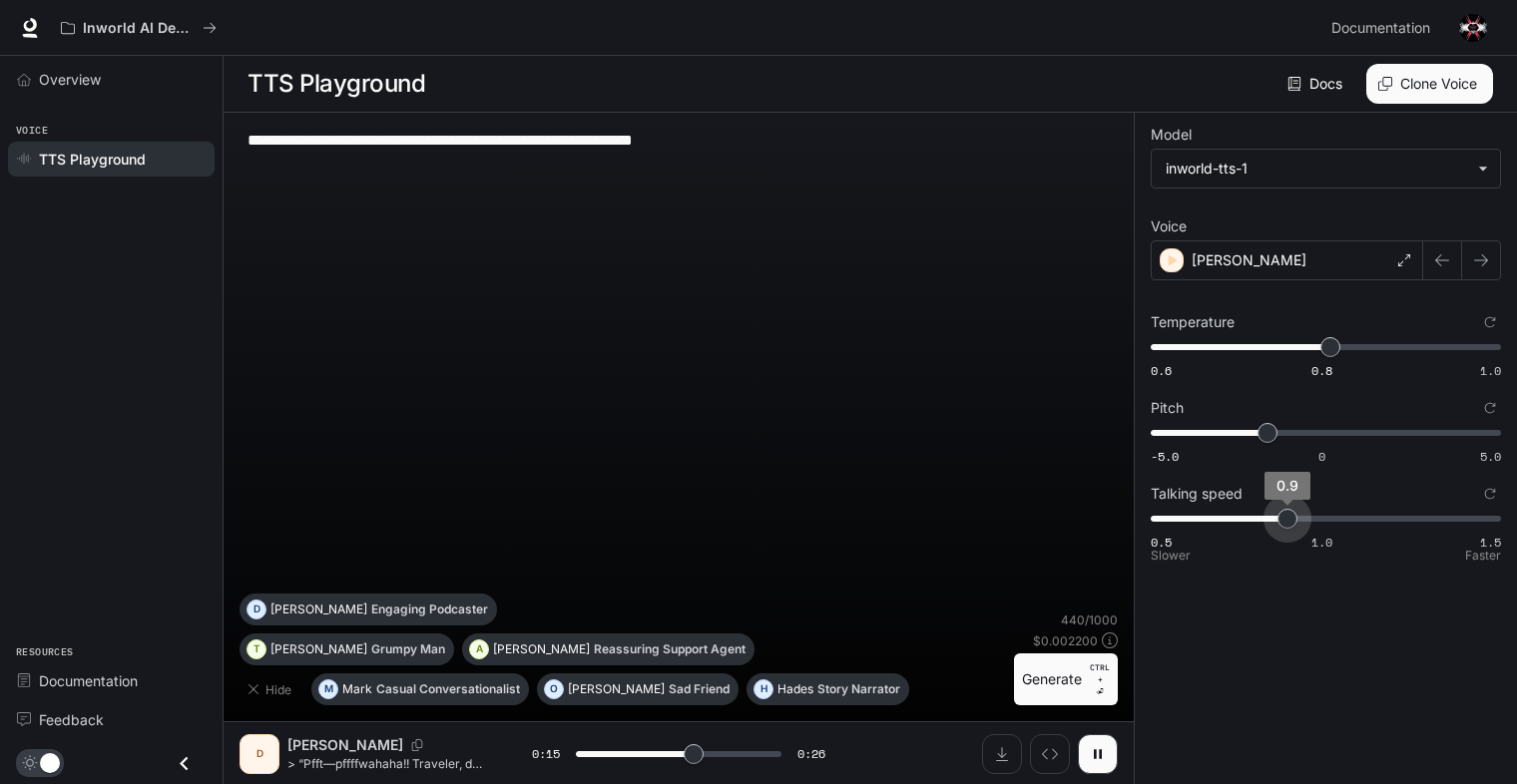 drag, startPoint x: 1361, startPoint y: 518, endPoint x: 1298, endPoint y: 521, distance: 63.07139 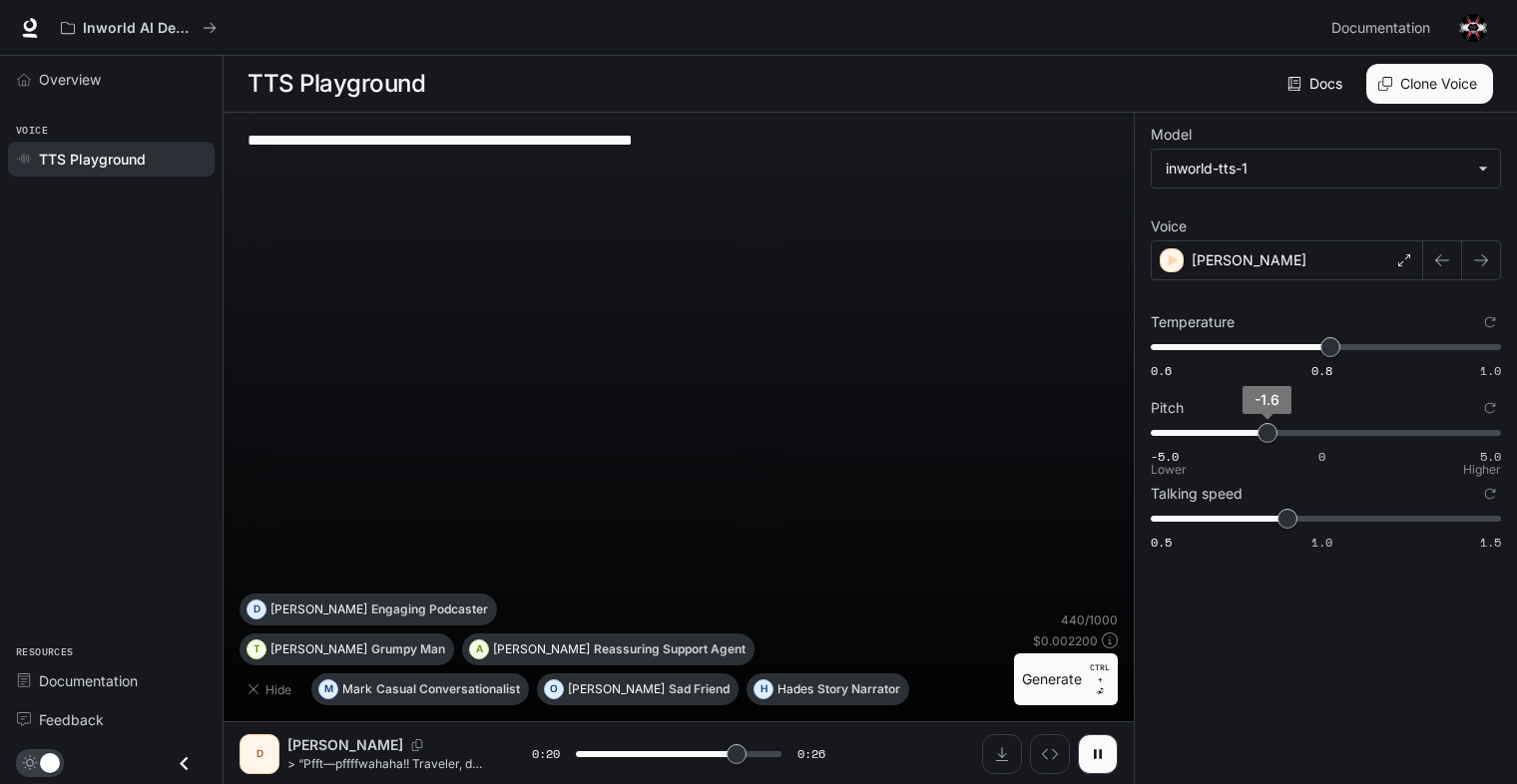 type on "****" 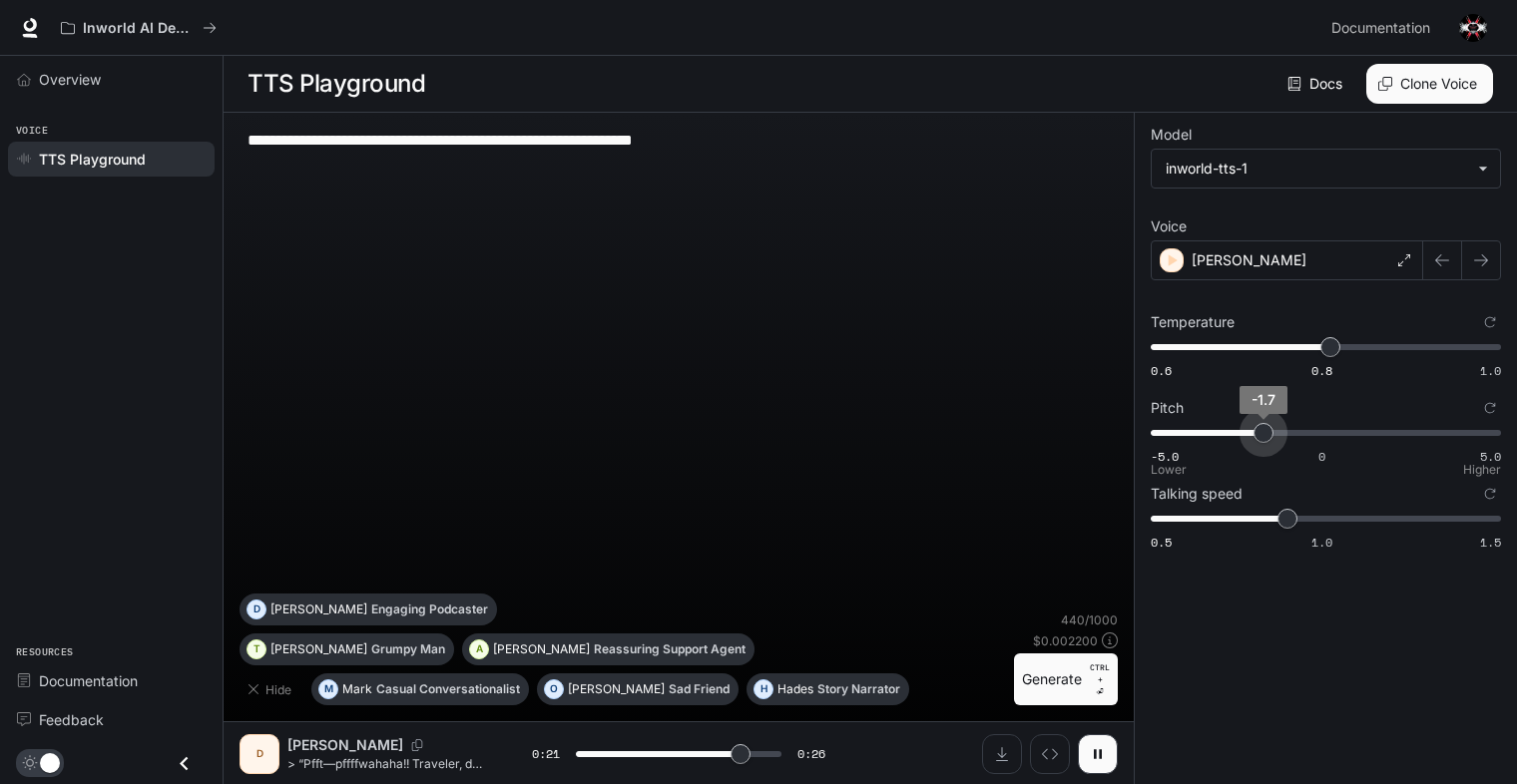 type on "****" 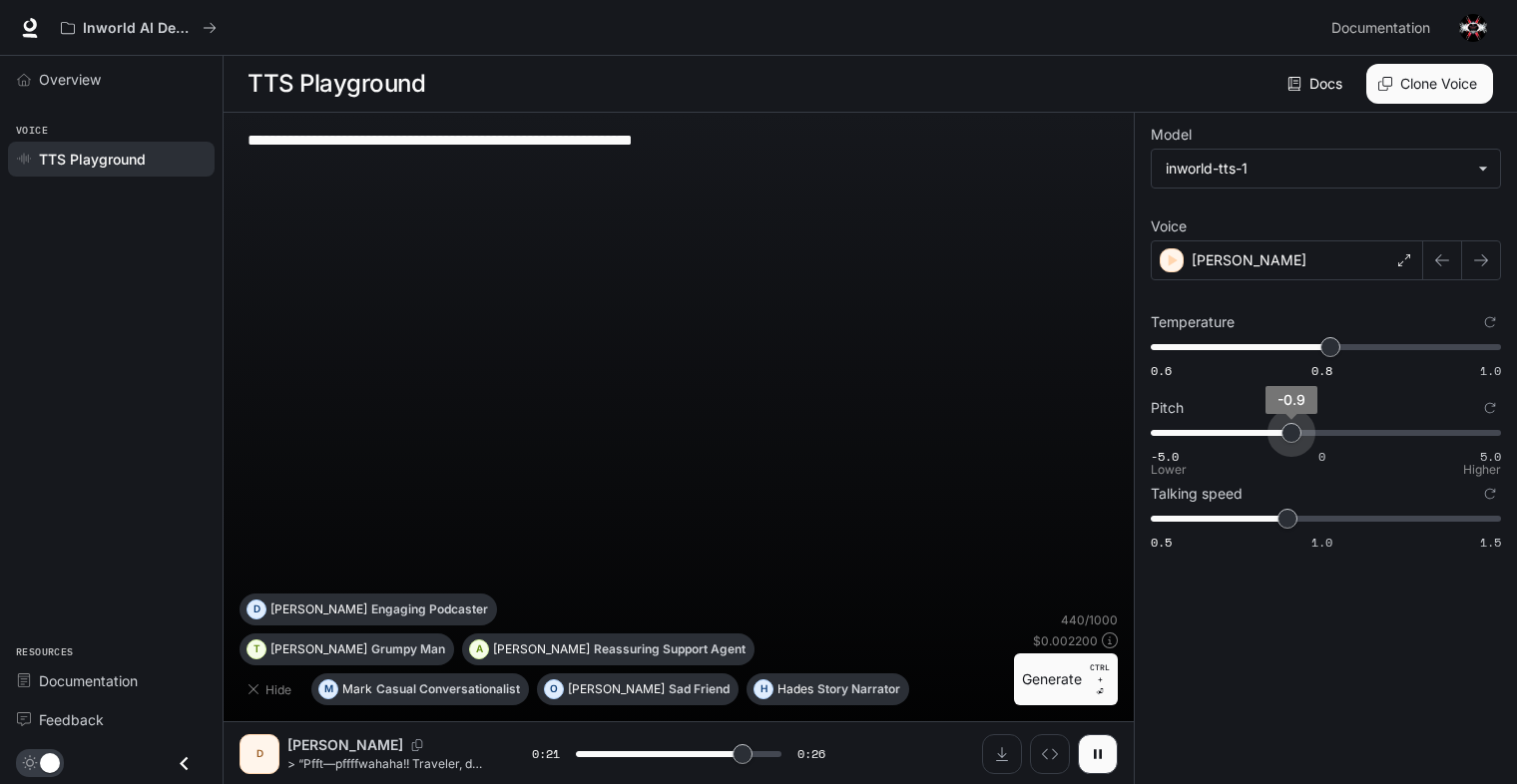 type on "****" 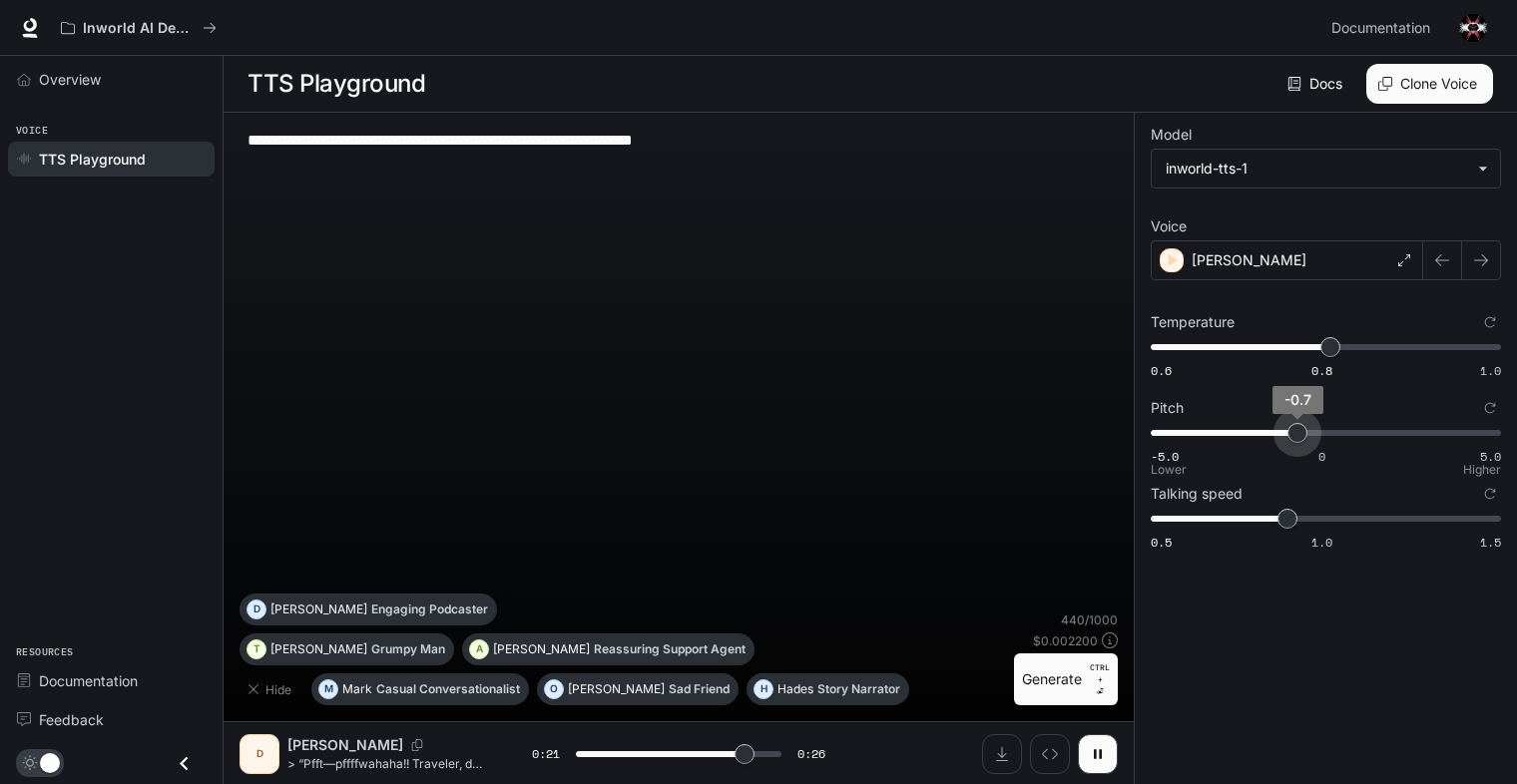 type on "****" 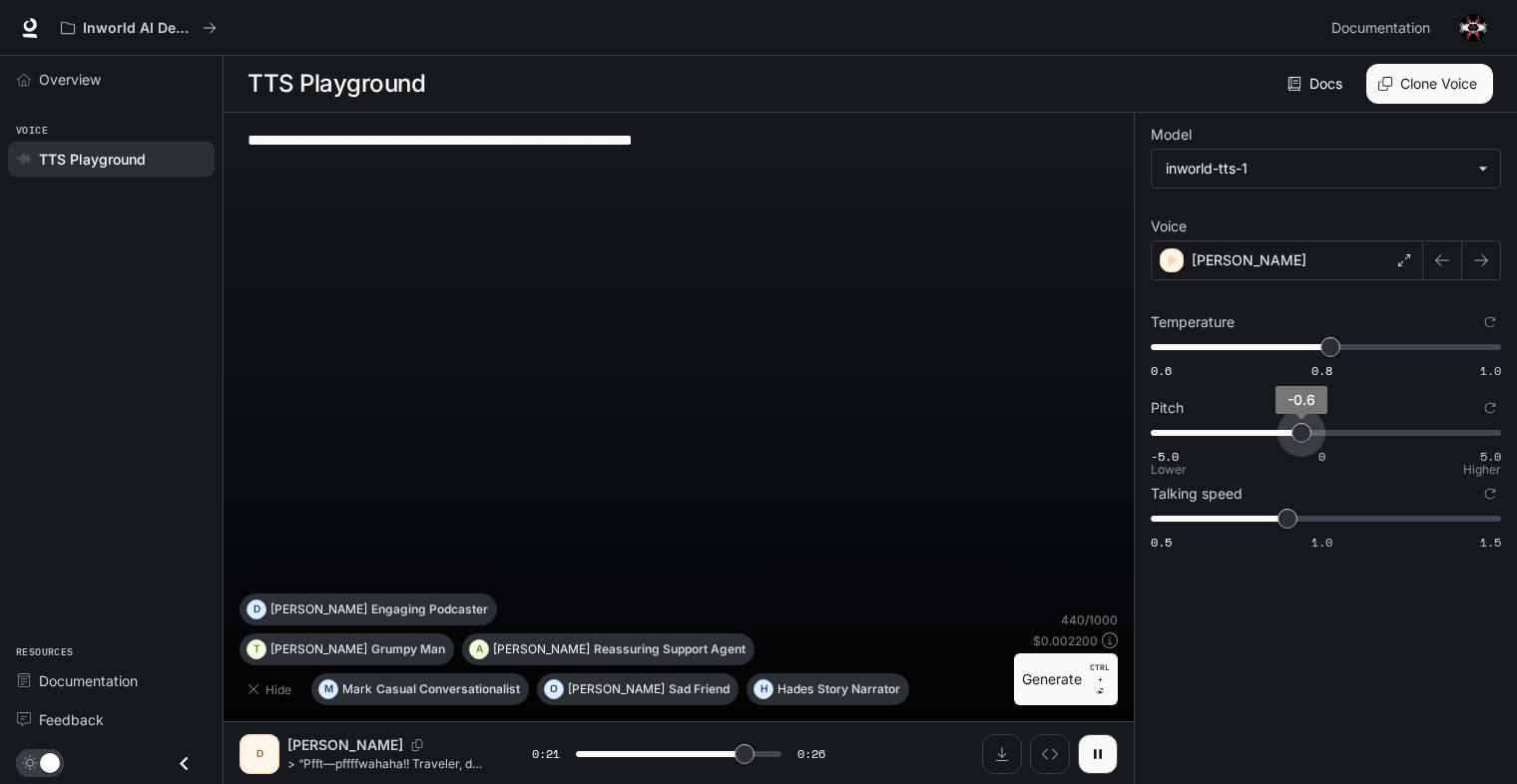 type on "****" 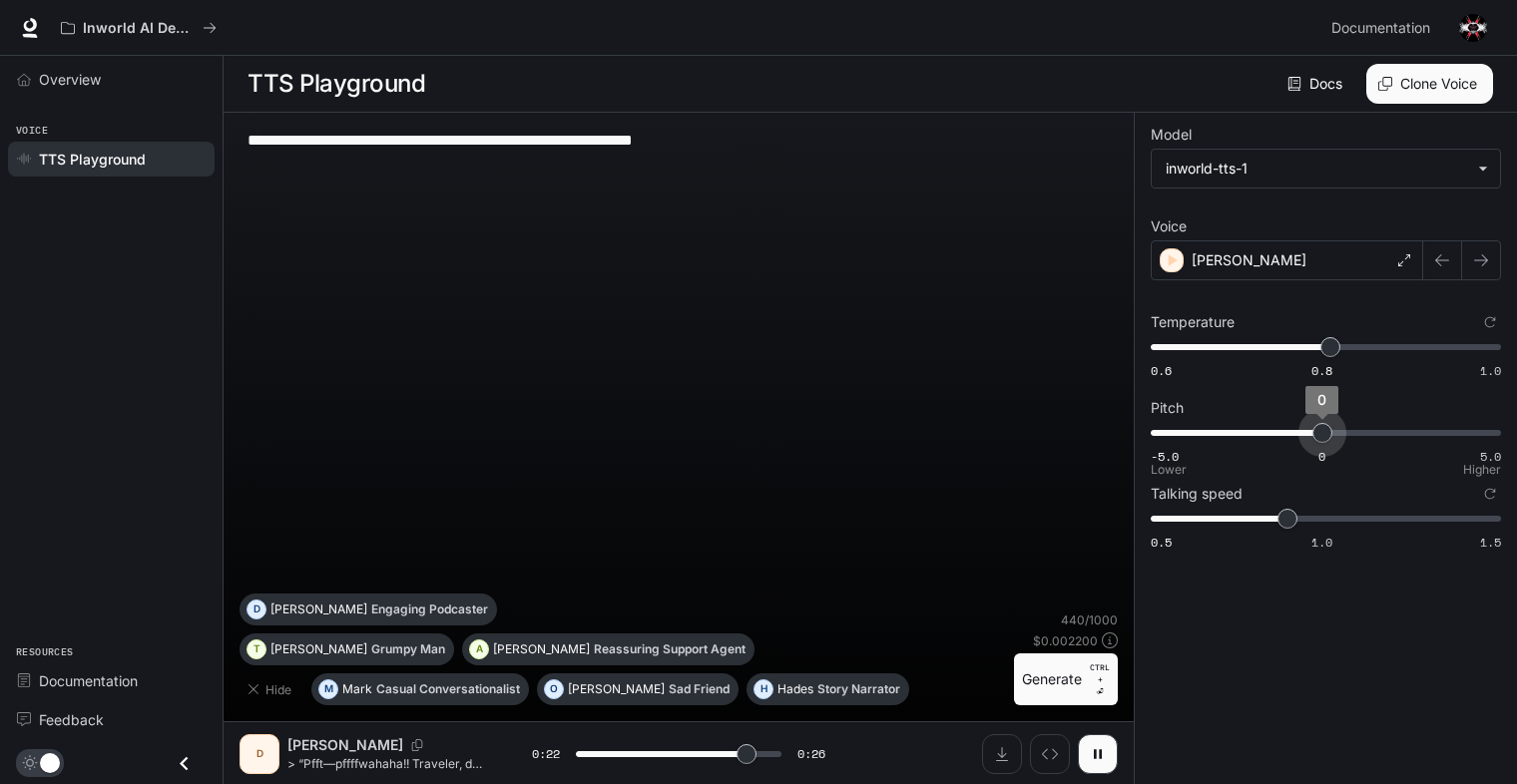 type on "****" 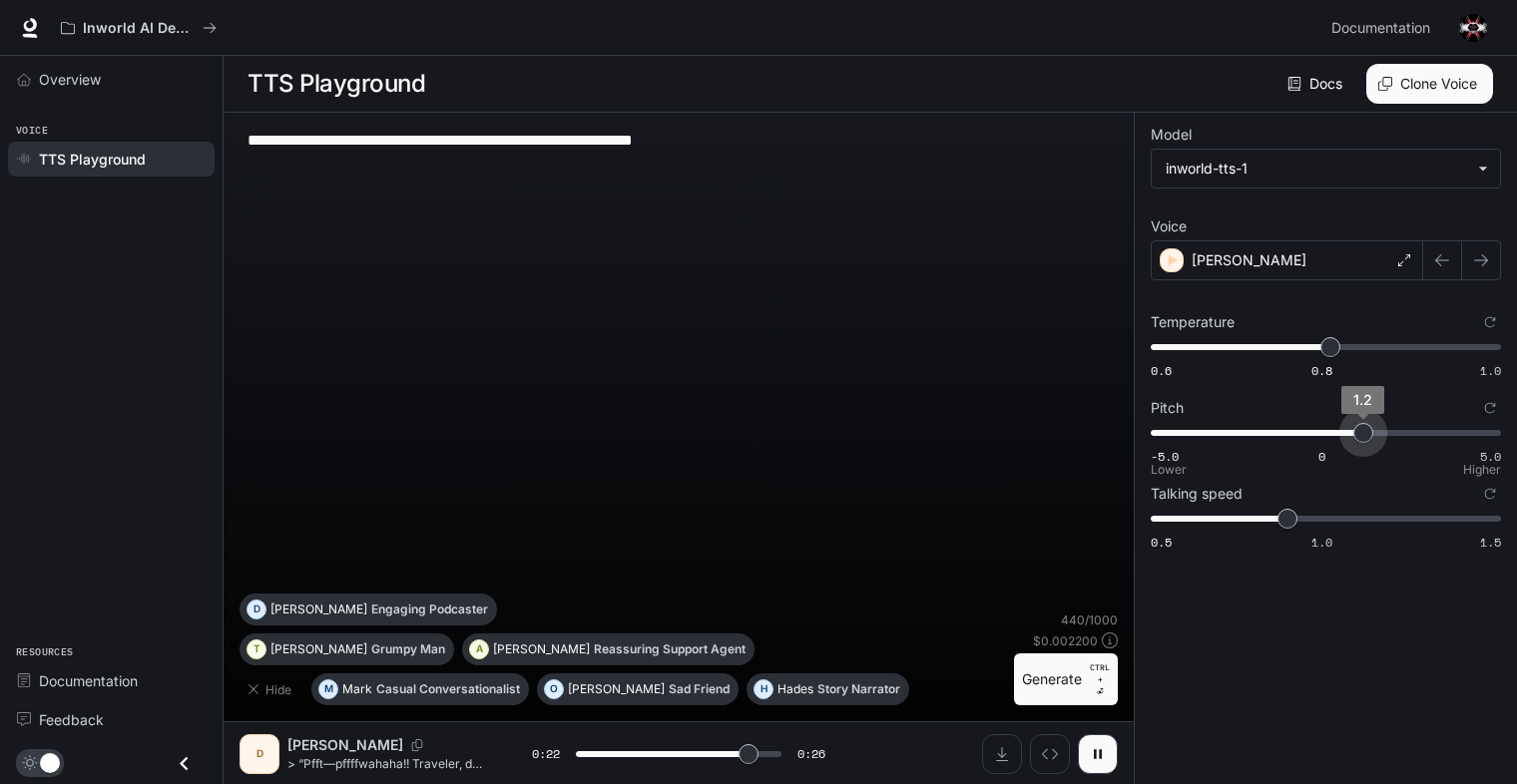 type on "****" 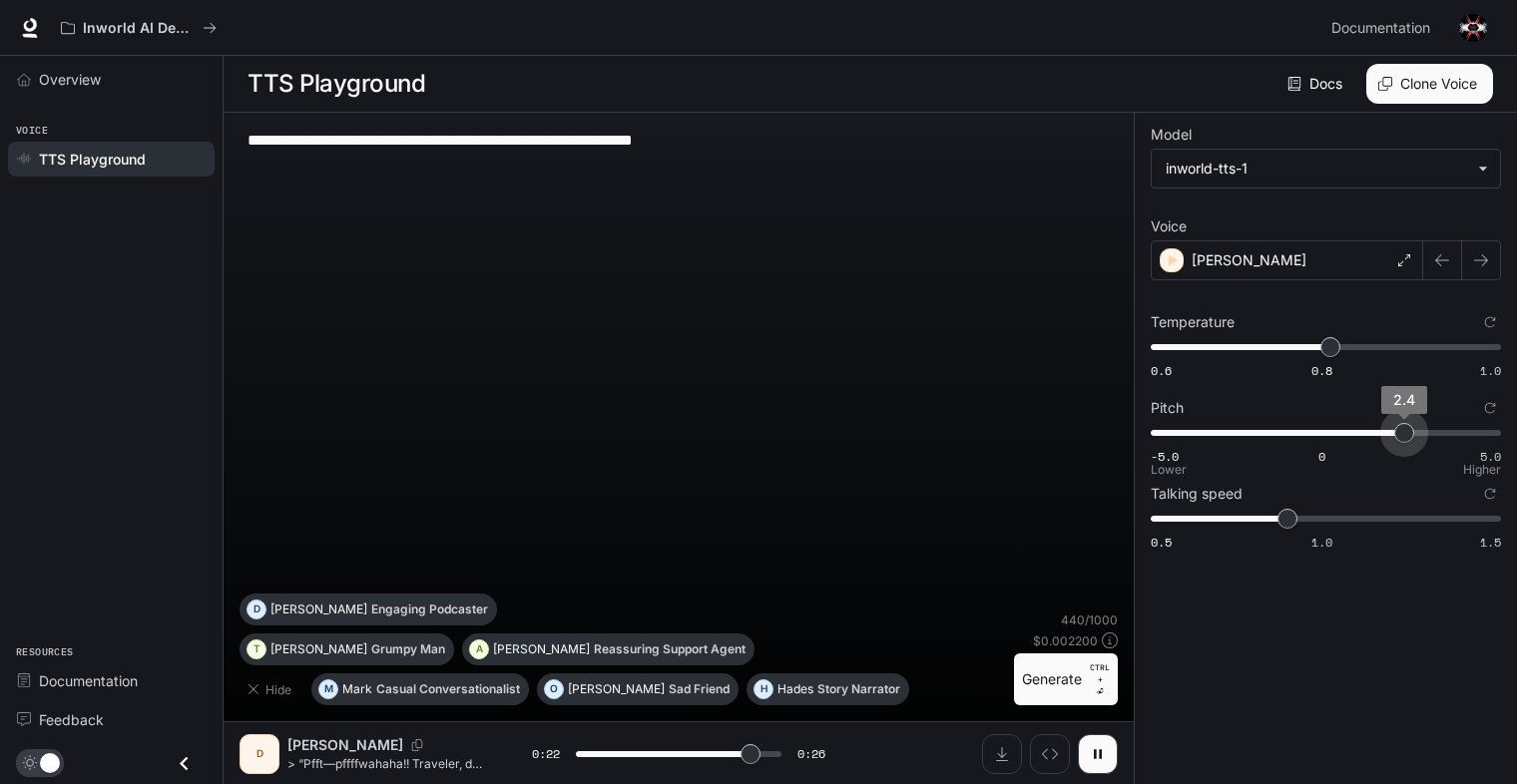 type on "****" 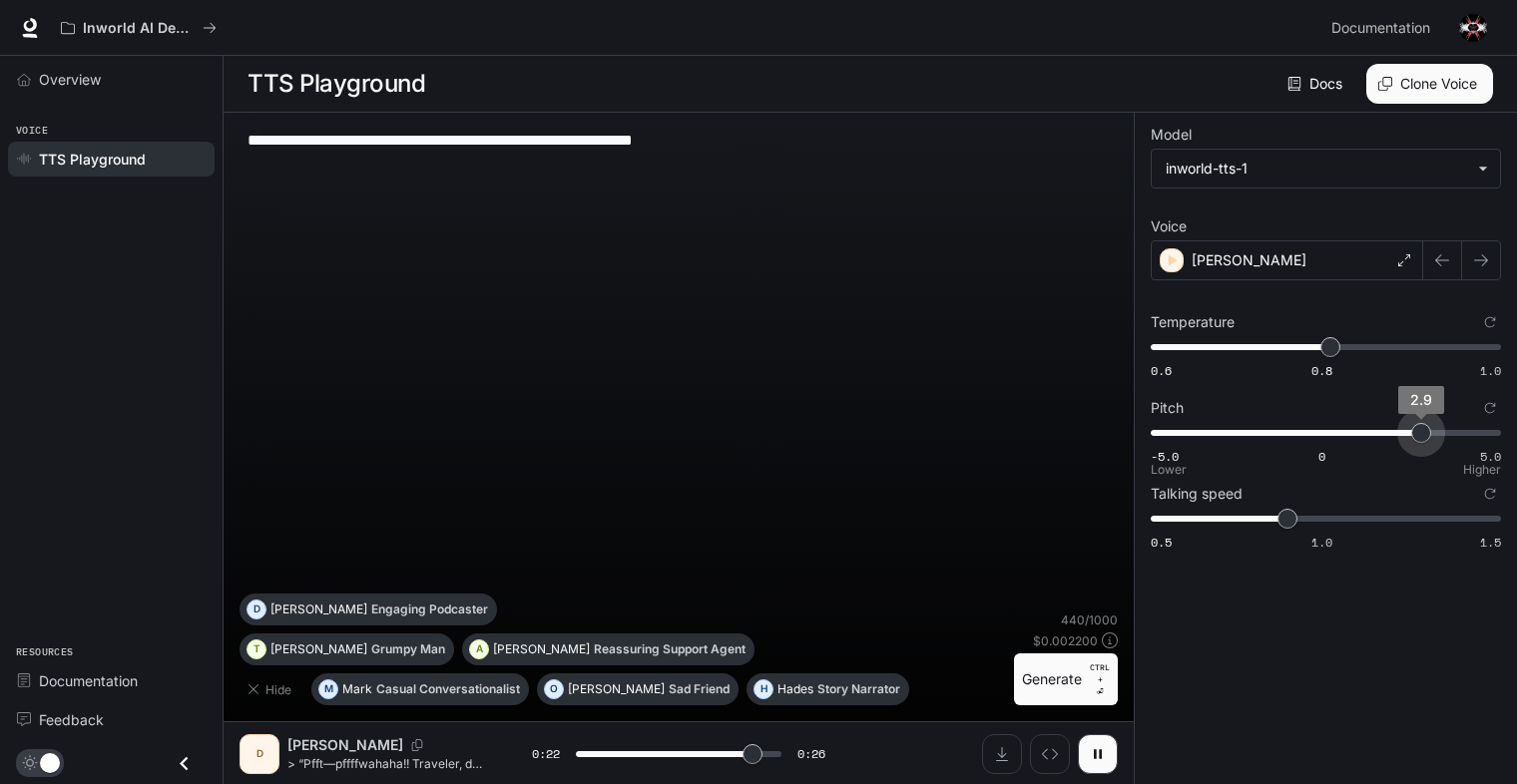type on "****" 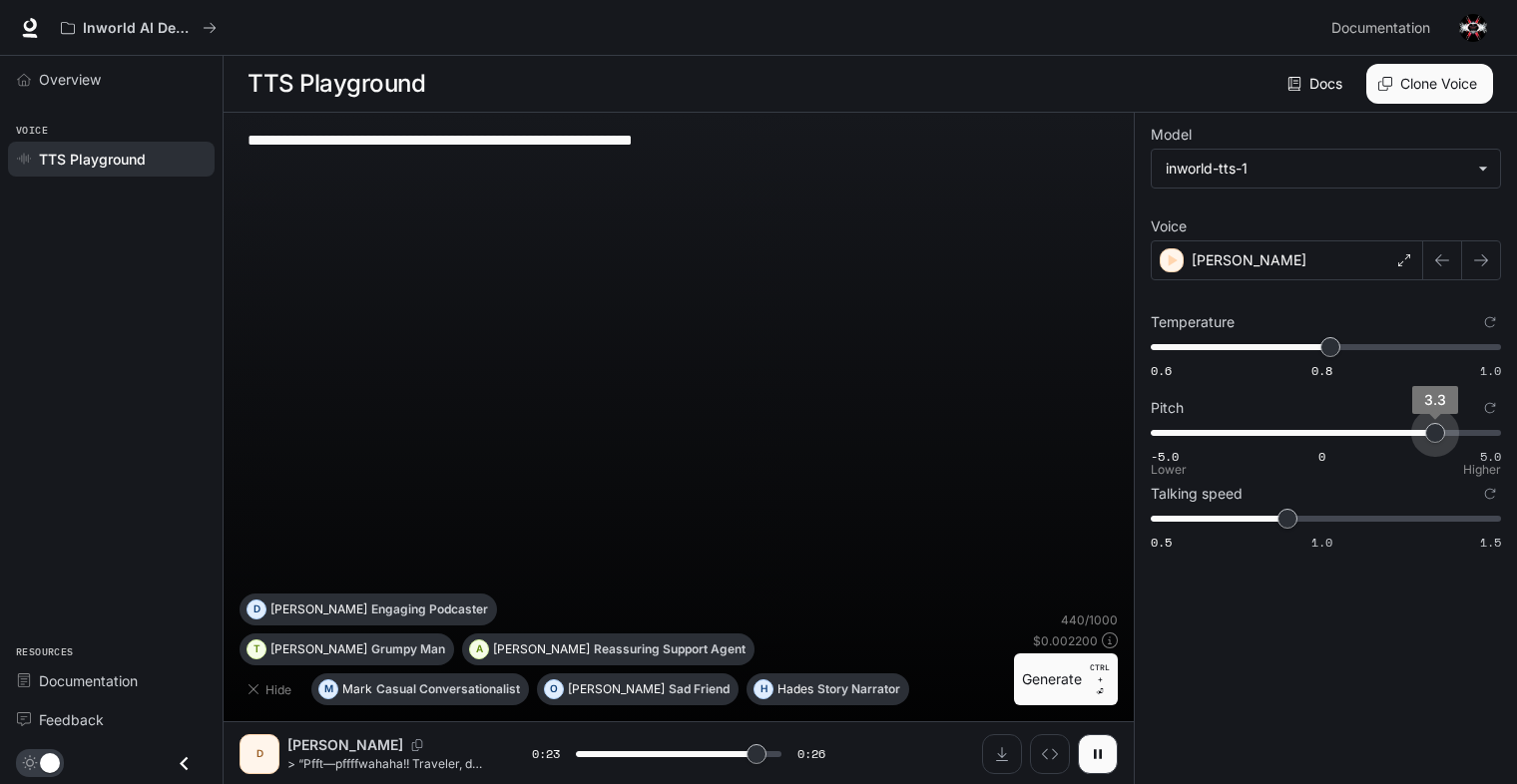 drag, startPoint x: 1264, startPoint y: 437, endPoint x: 1436, endPoint y: 445, distance: 172.18595 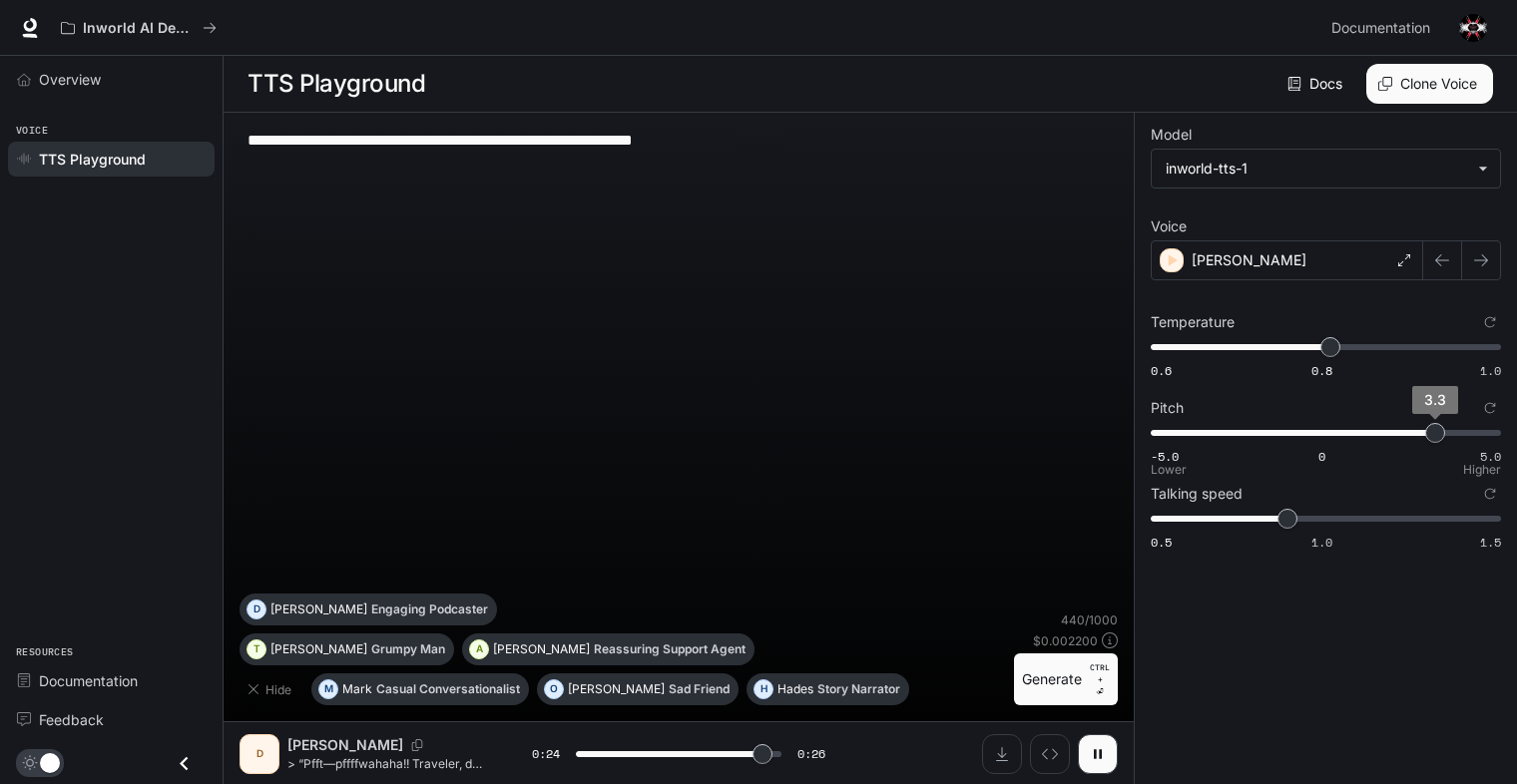 type on "****" 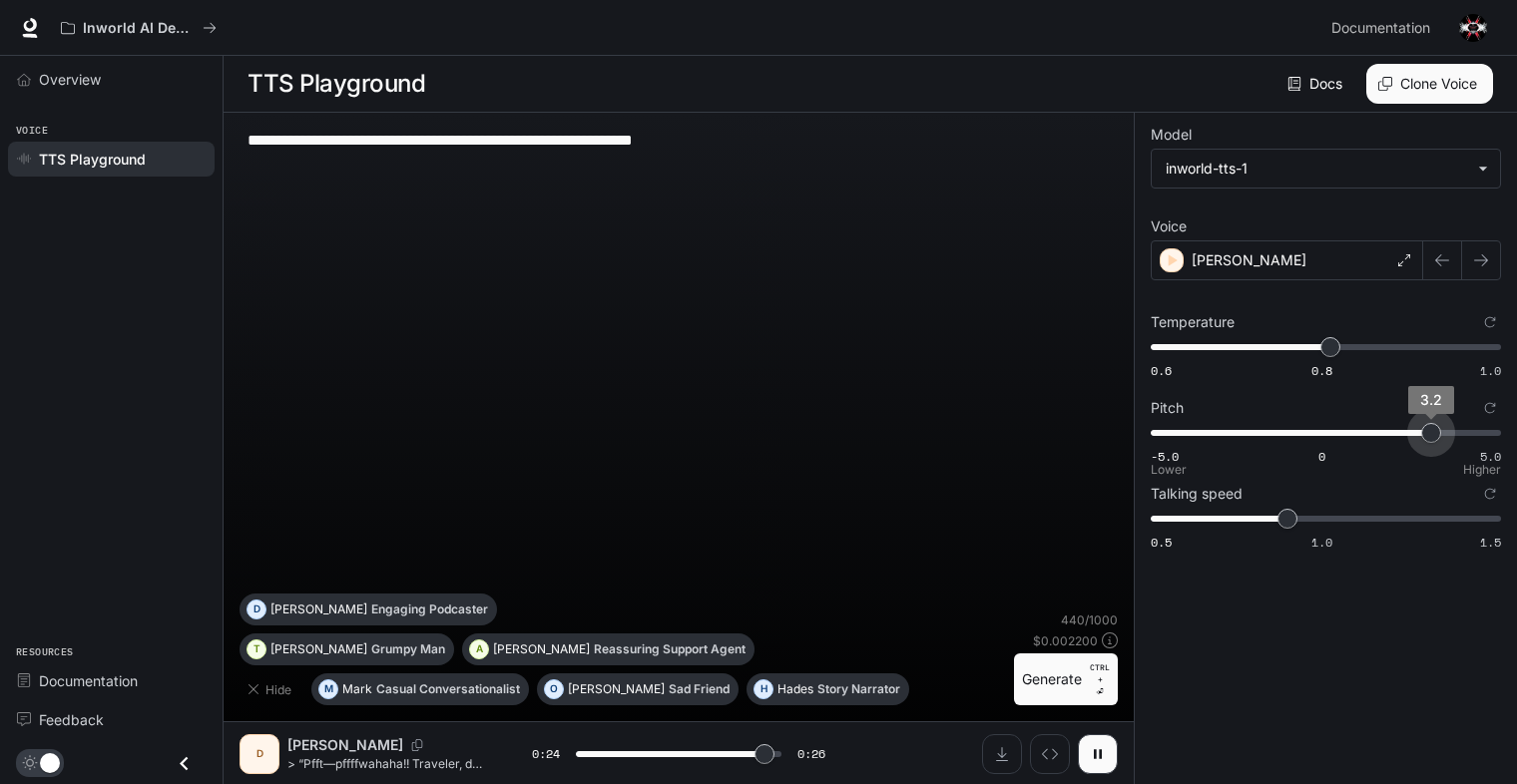 type on "****" 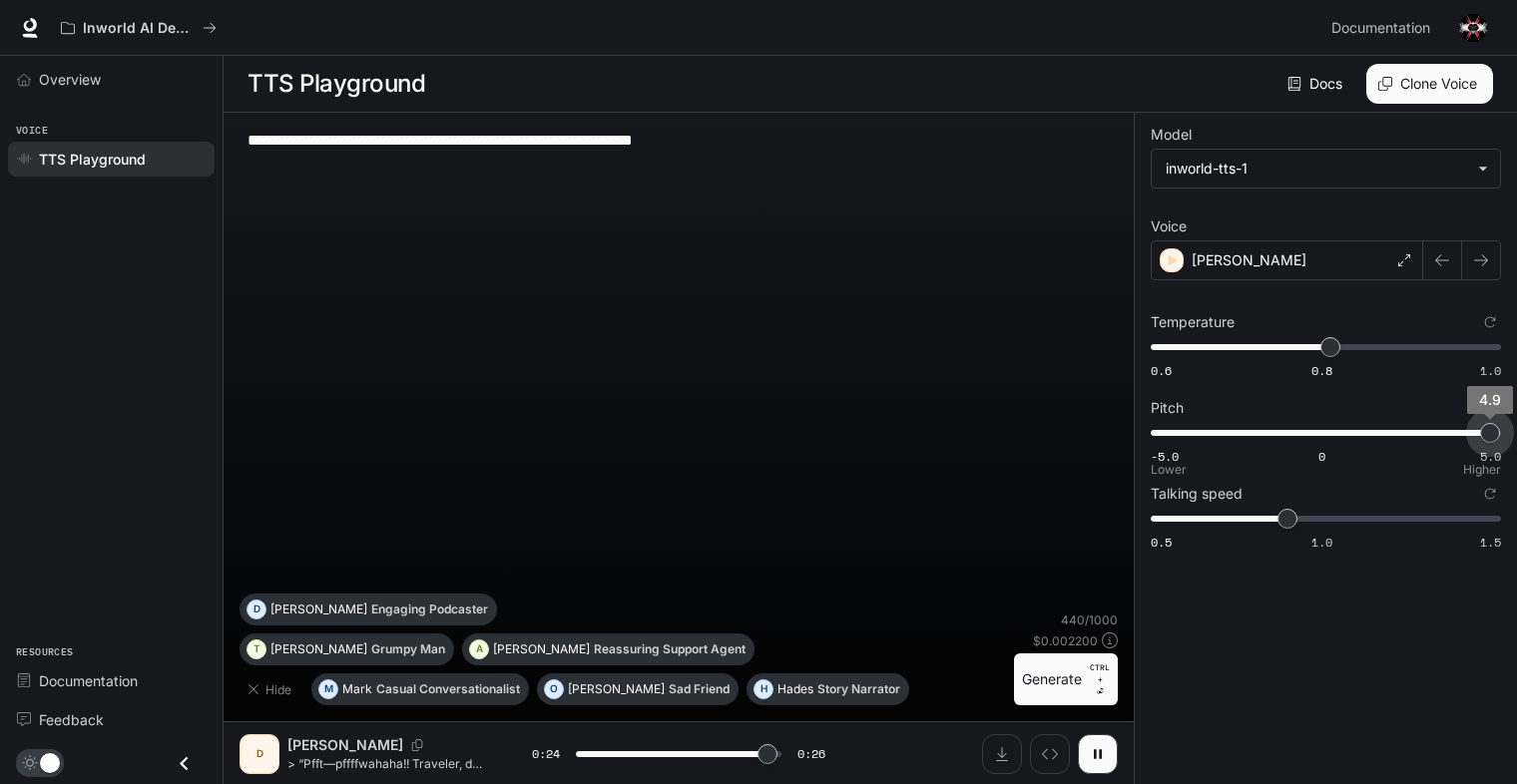 drag, startPoint x: 1434, startPoint y: 435, endPoint x: 1491, endPoint y: 435, distance: 57 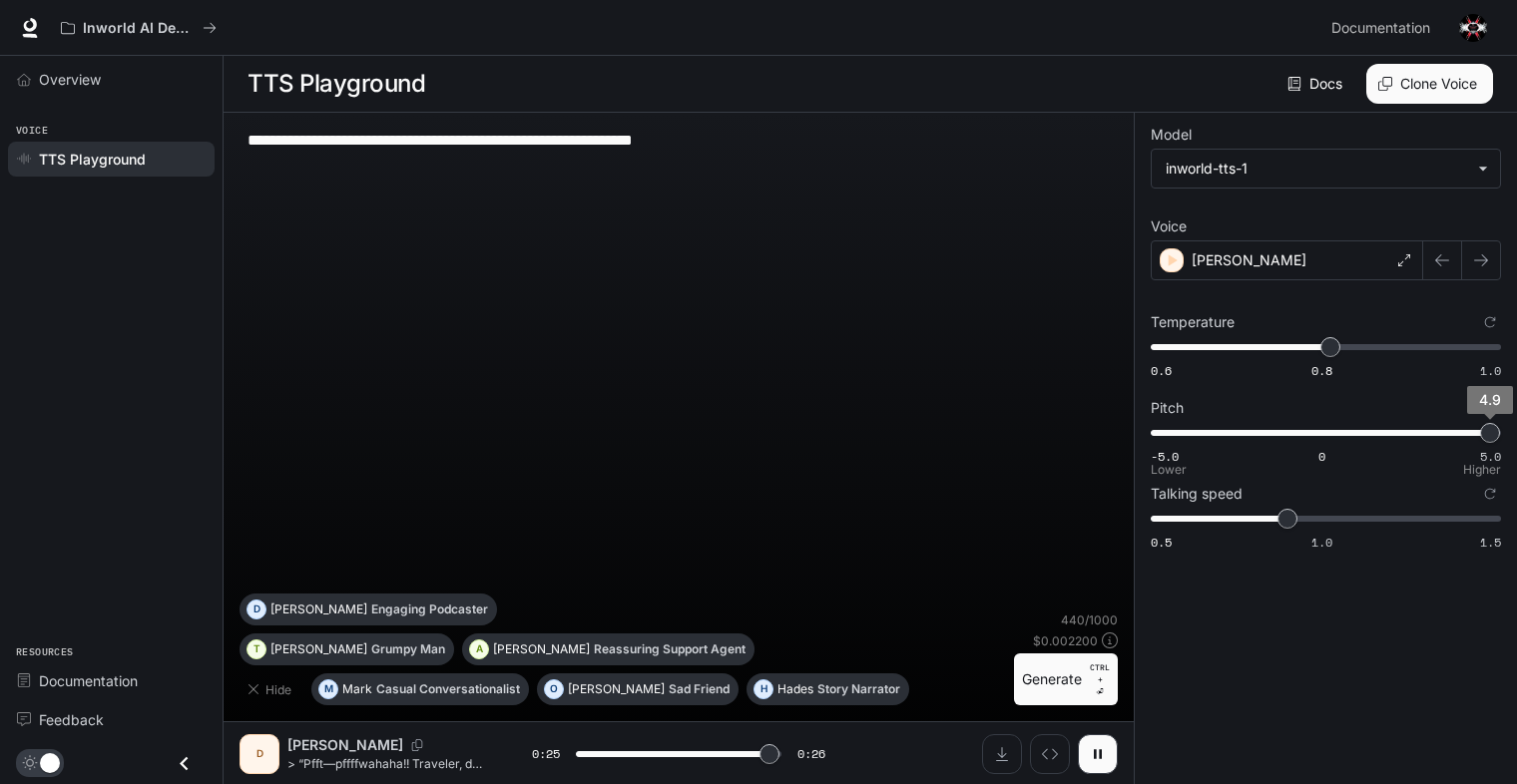 type on "****" 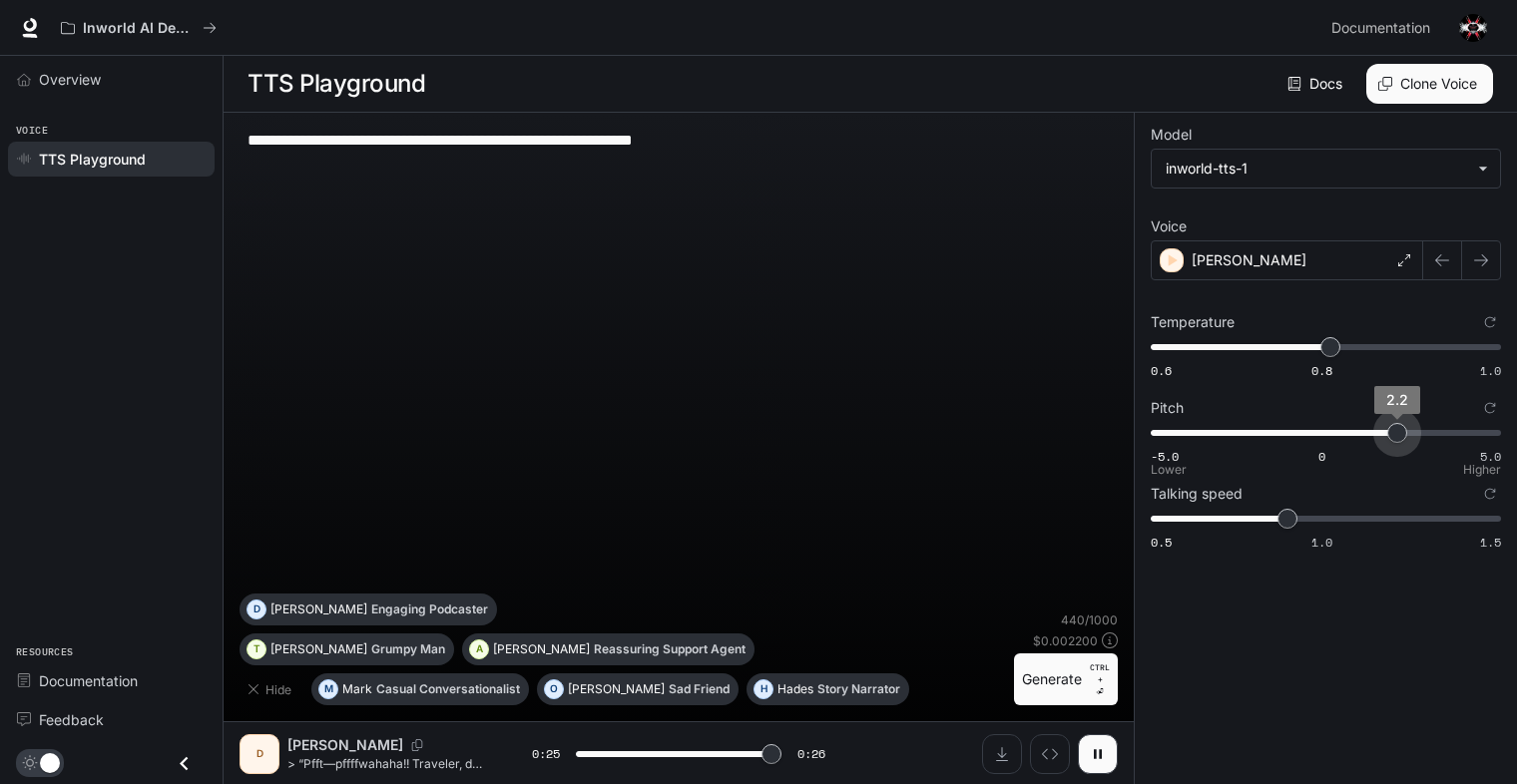 type on "****" 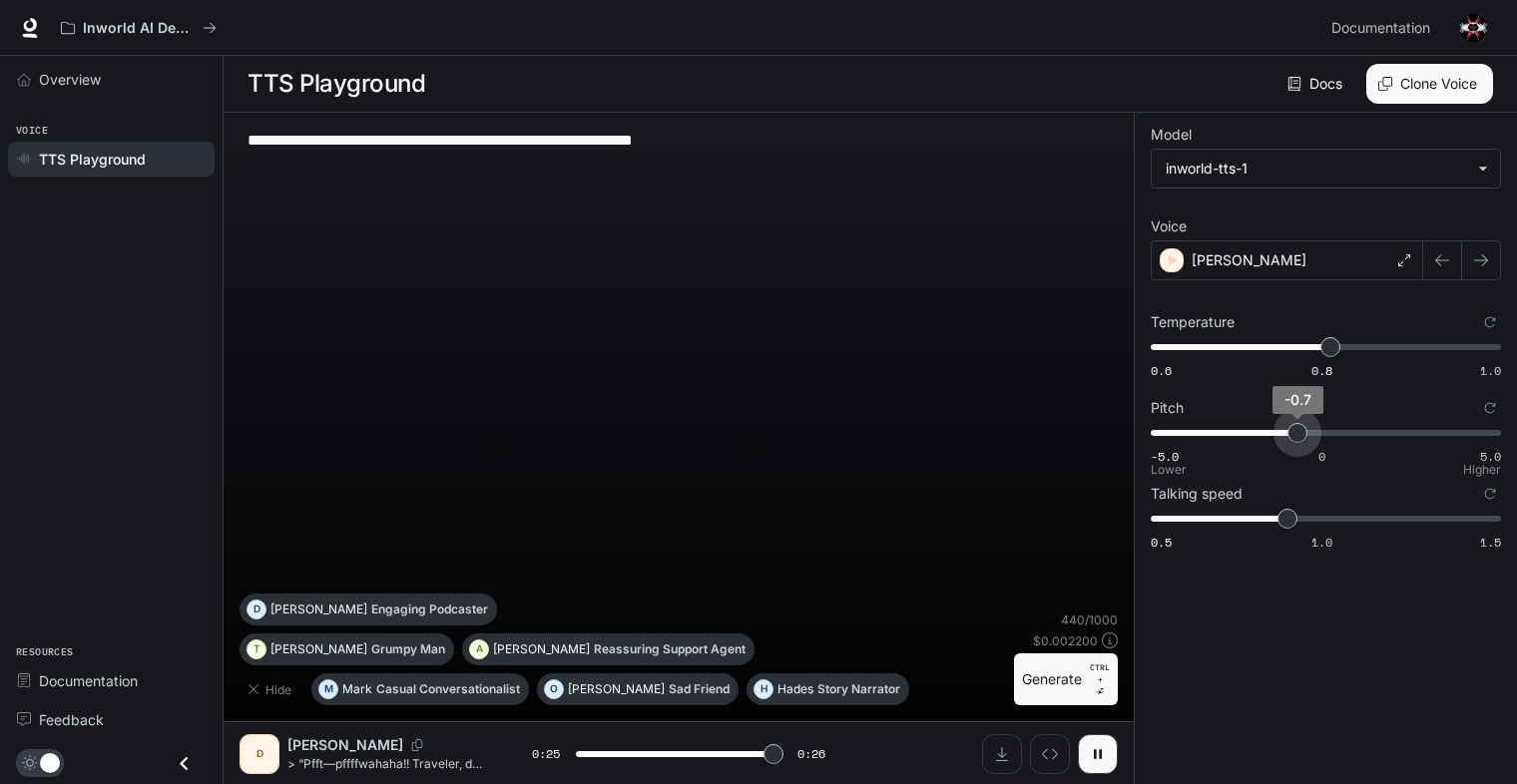 type on "****" 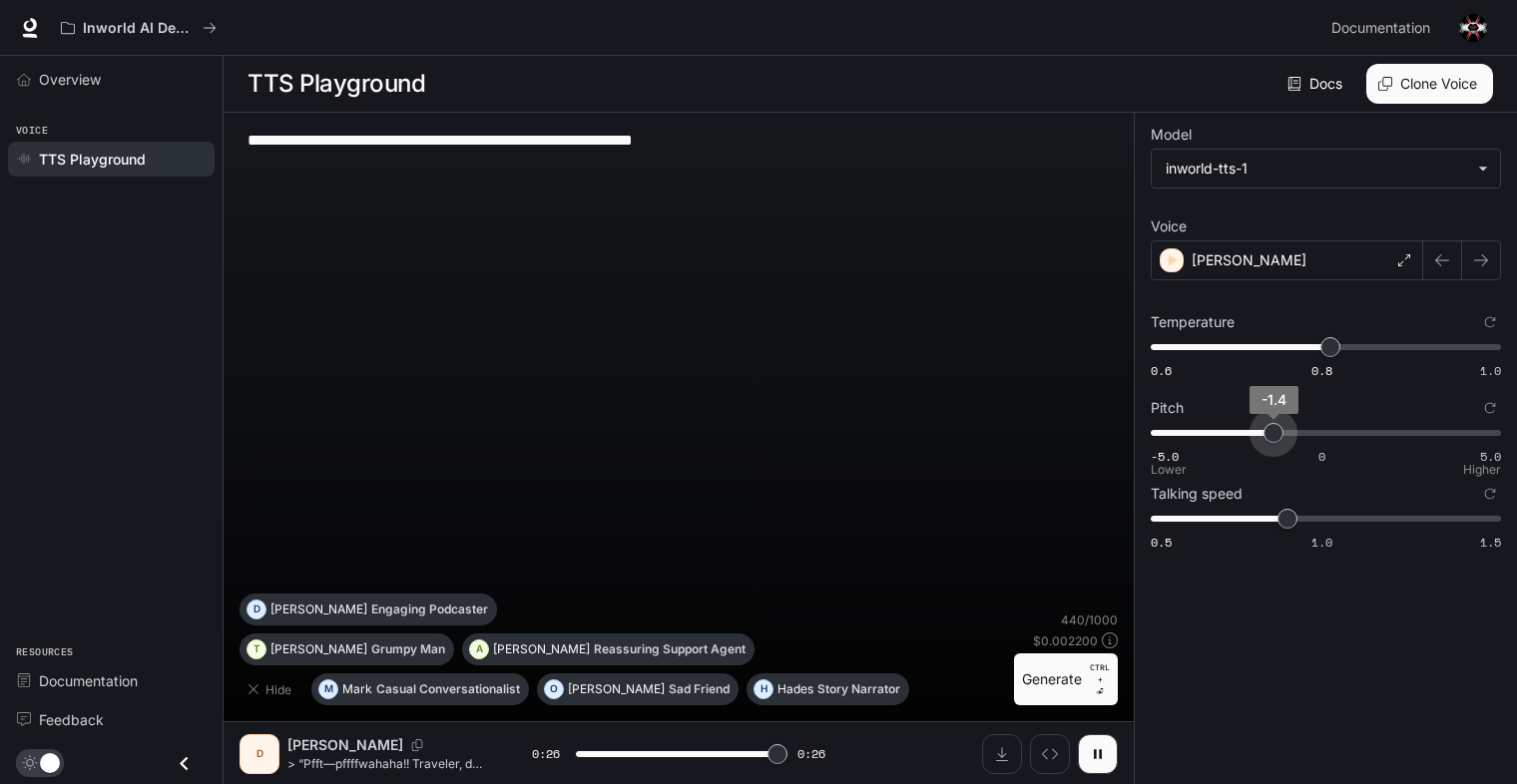 type on "****" 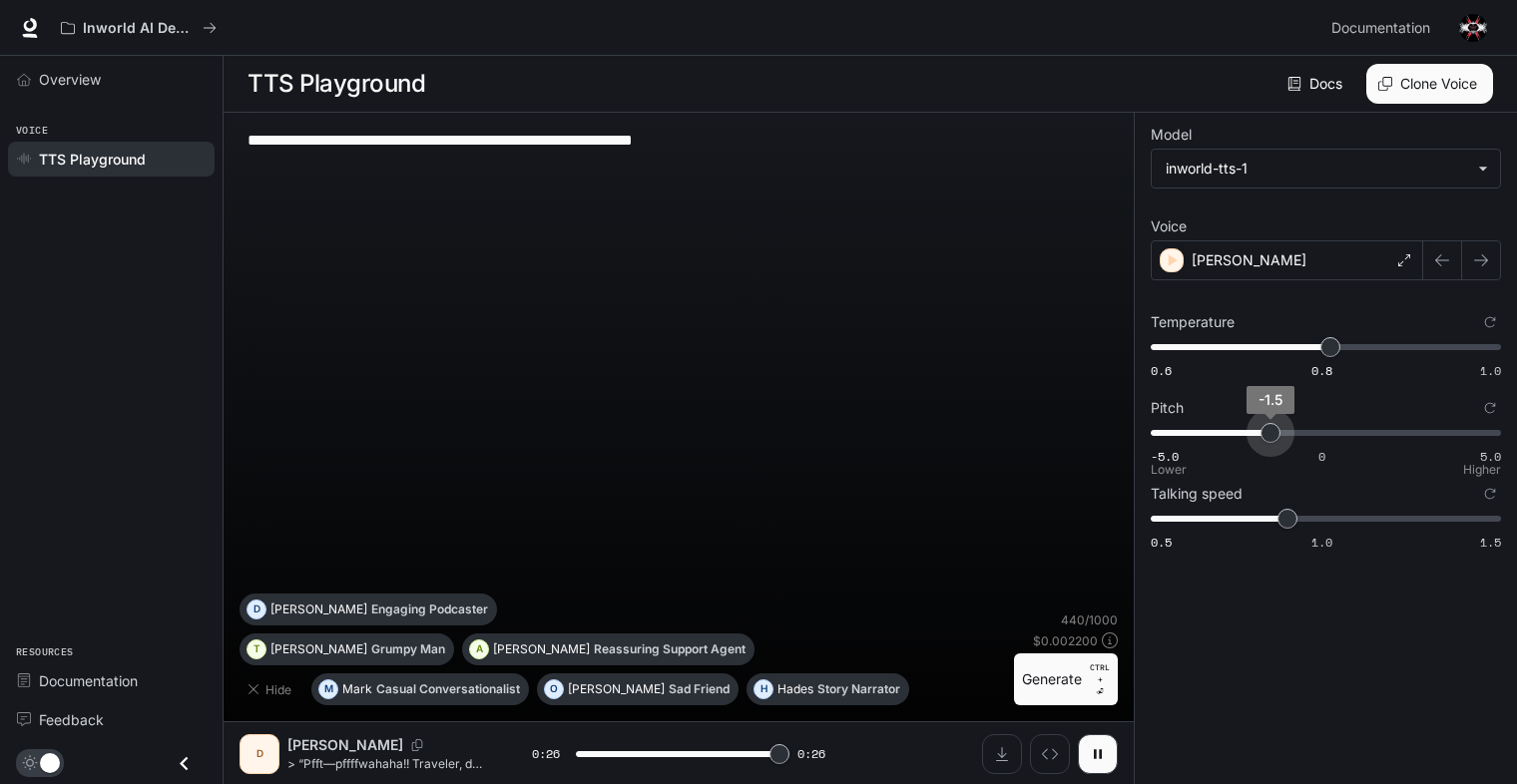 type on "*" 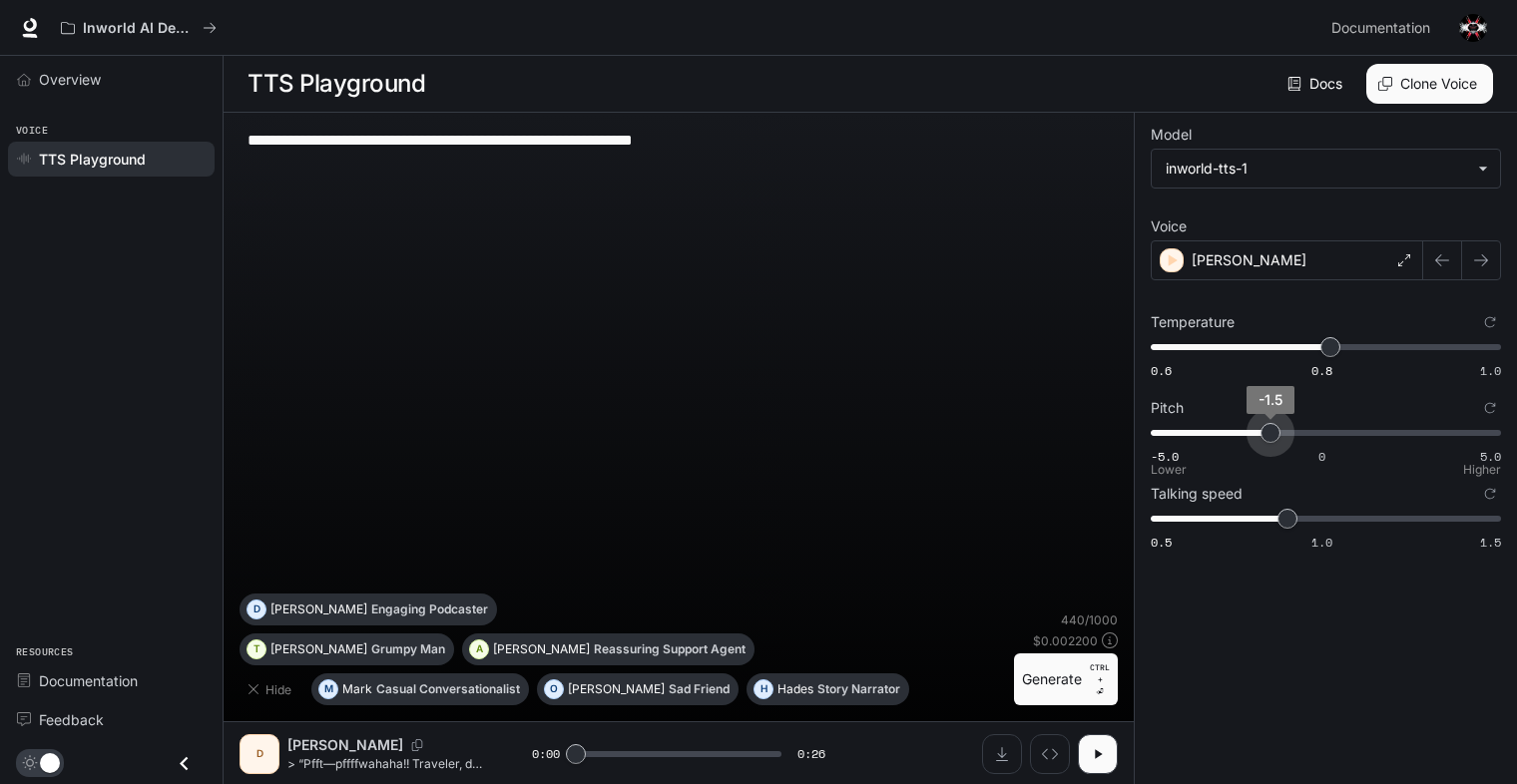 drag, startPoint x: 1491, startPoint y: 435, endPoint x: 1269, endPoint y: 435, distance: 222 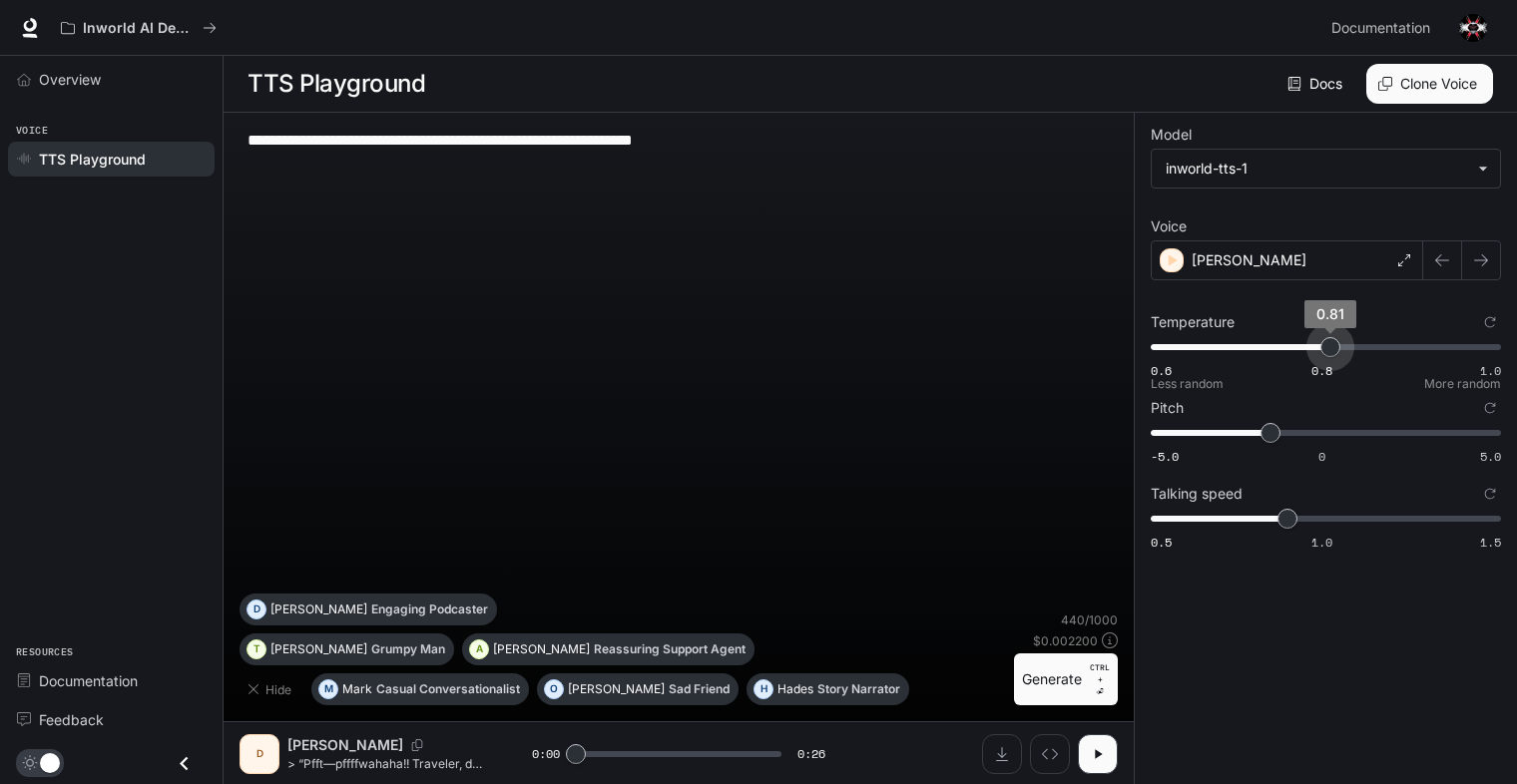 type on "****" 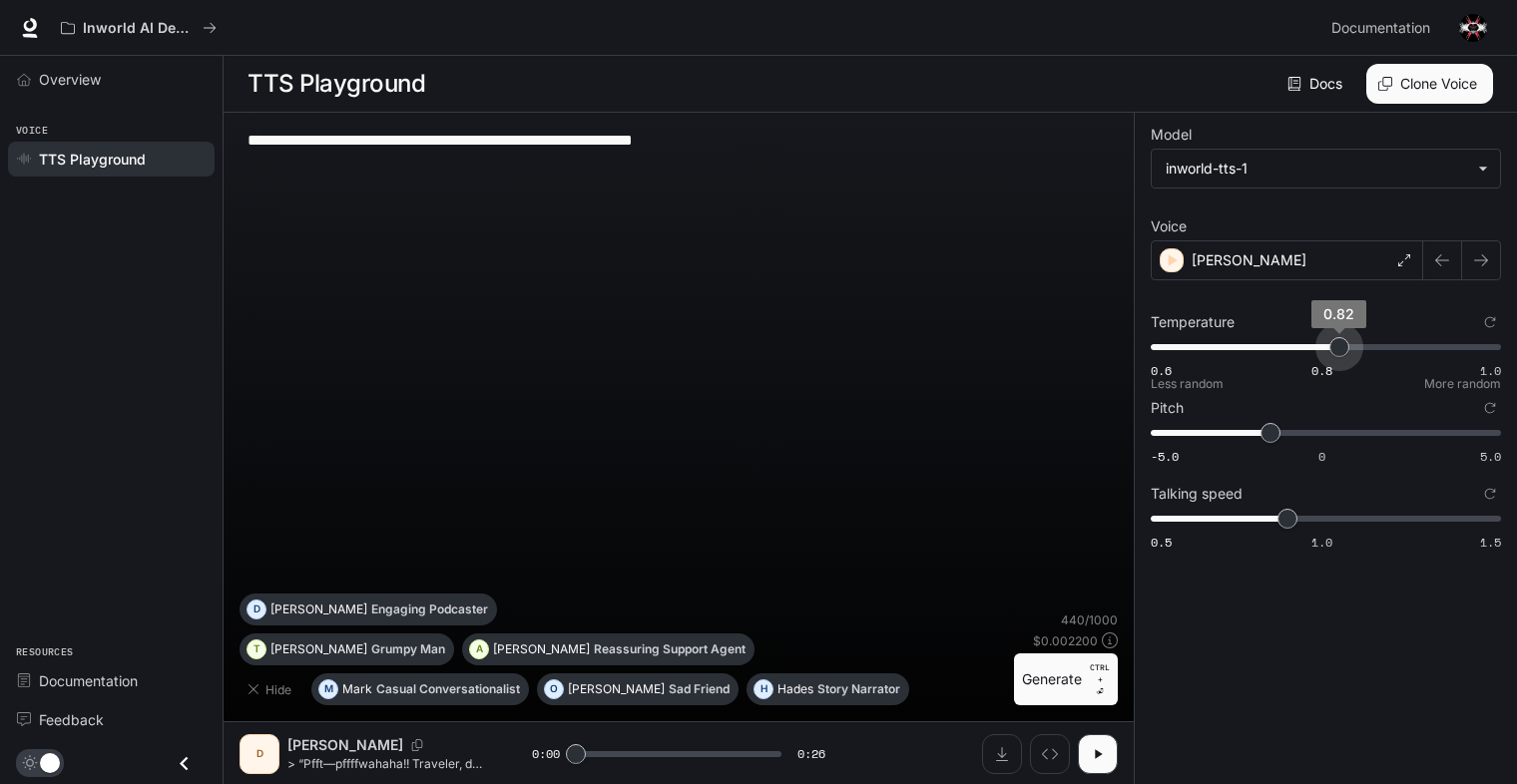 click on "0.82" at bounding box center [1339, 347] 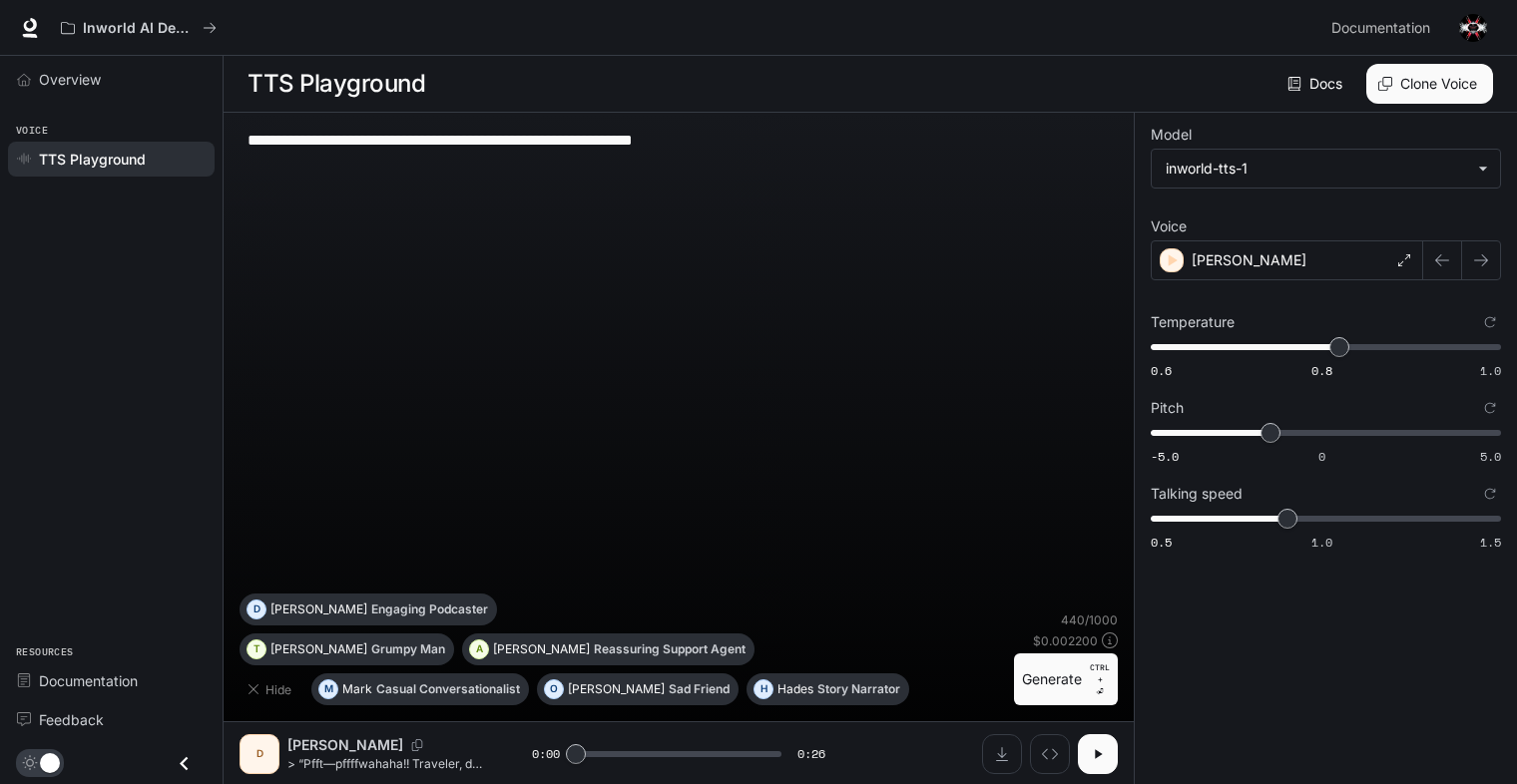 click 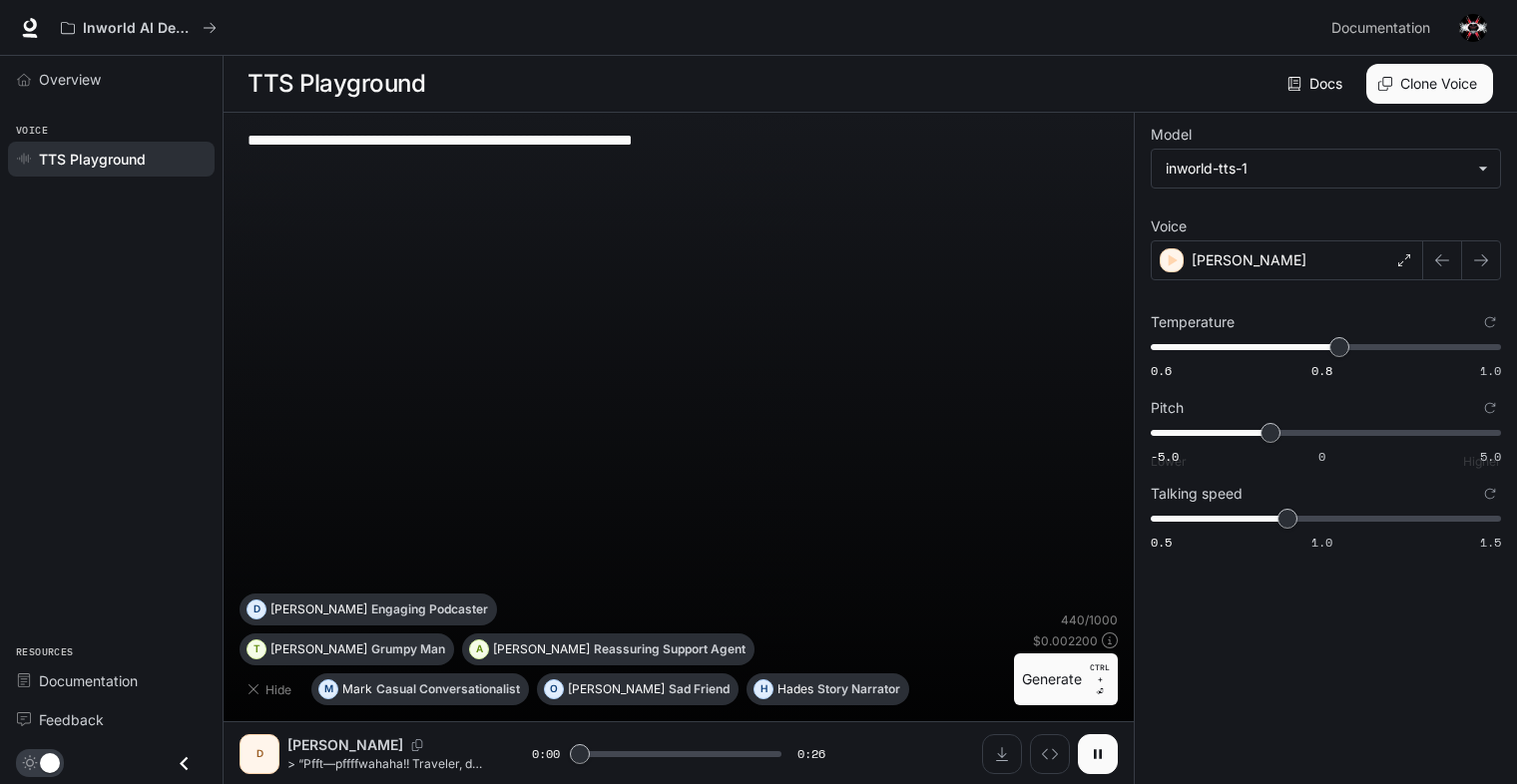 type on "***" 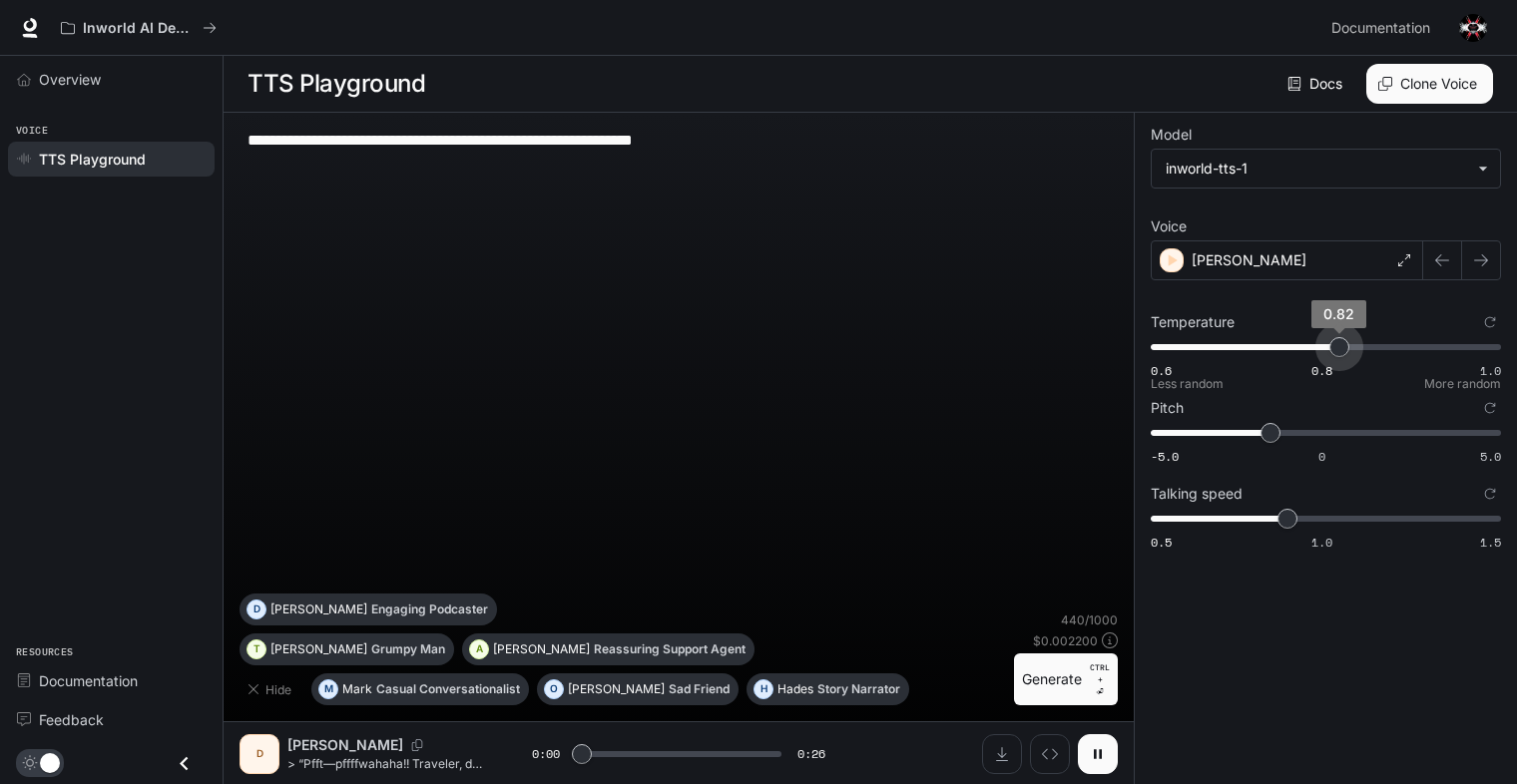 type on "***" 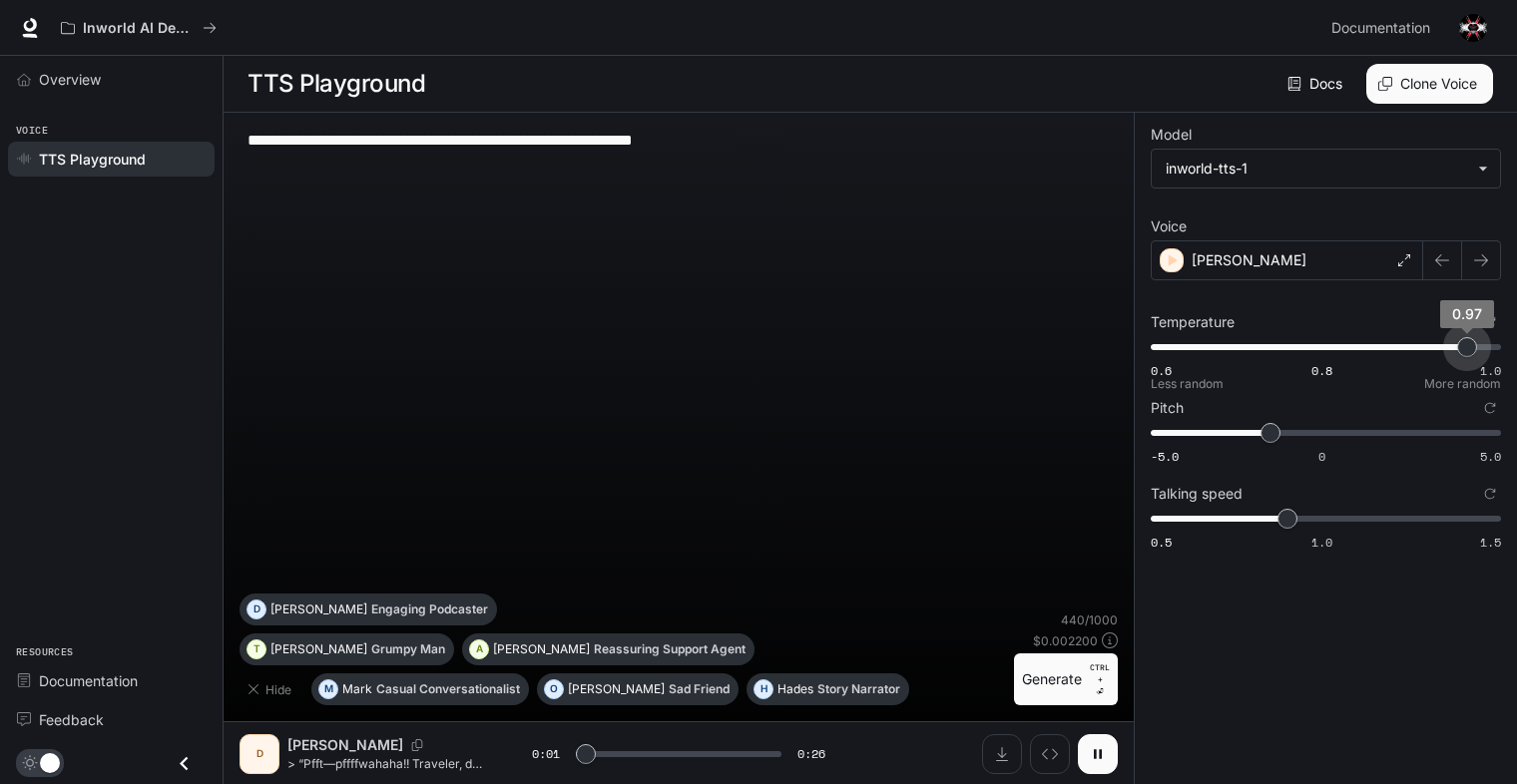 drag, startPoint x: 1328, startPoint y: 353, endPoint x: 1467, endPoint y: 356, distance: 139.03237 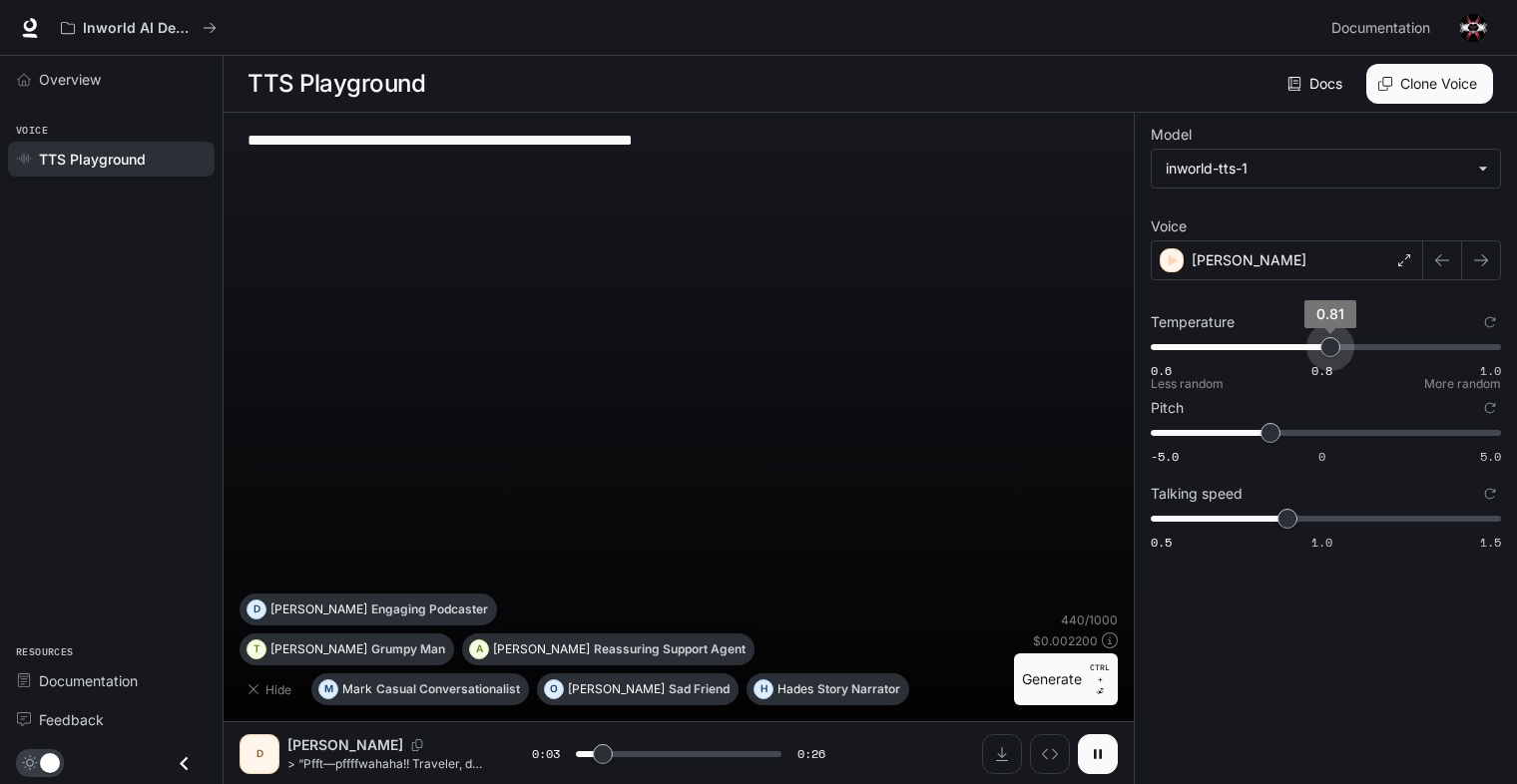 drag, startPoint x: 1470, startPoint y: 352, endPoint x: 1326, endPoint y: 356, distance: 144.05554 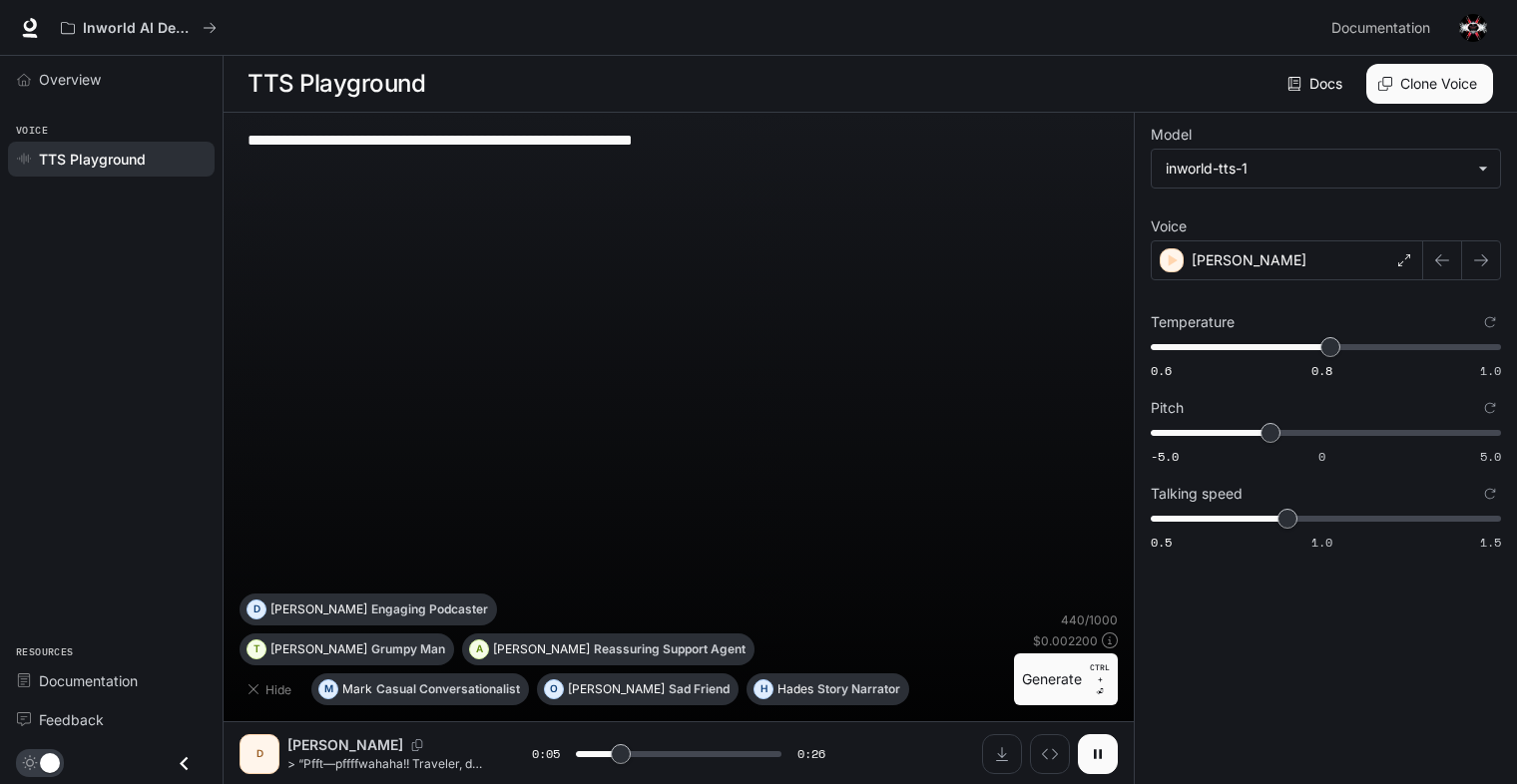 drag, startPoint x: 419, startPoint y: 138, endPoint x: 246, endPoint y: 133, distance: 173.07224 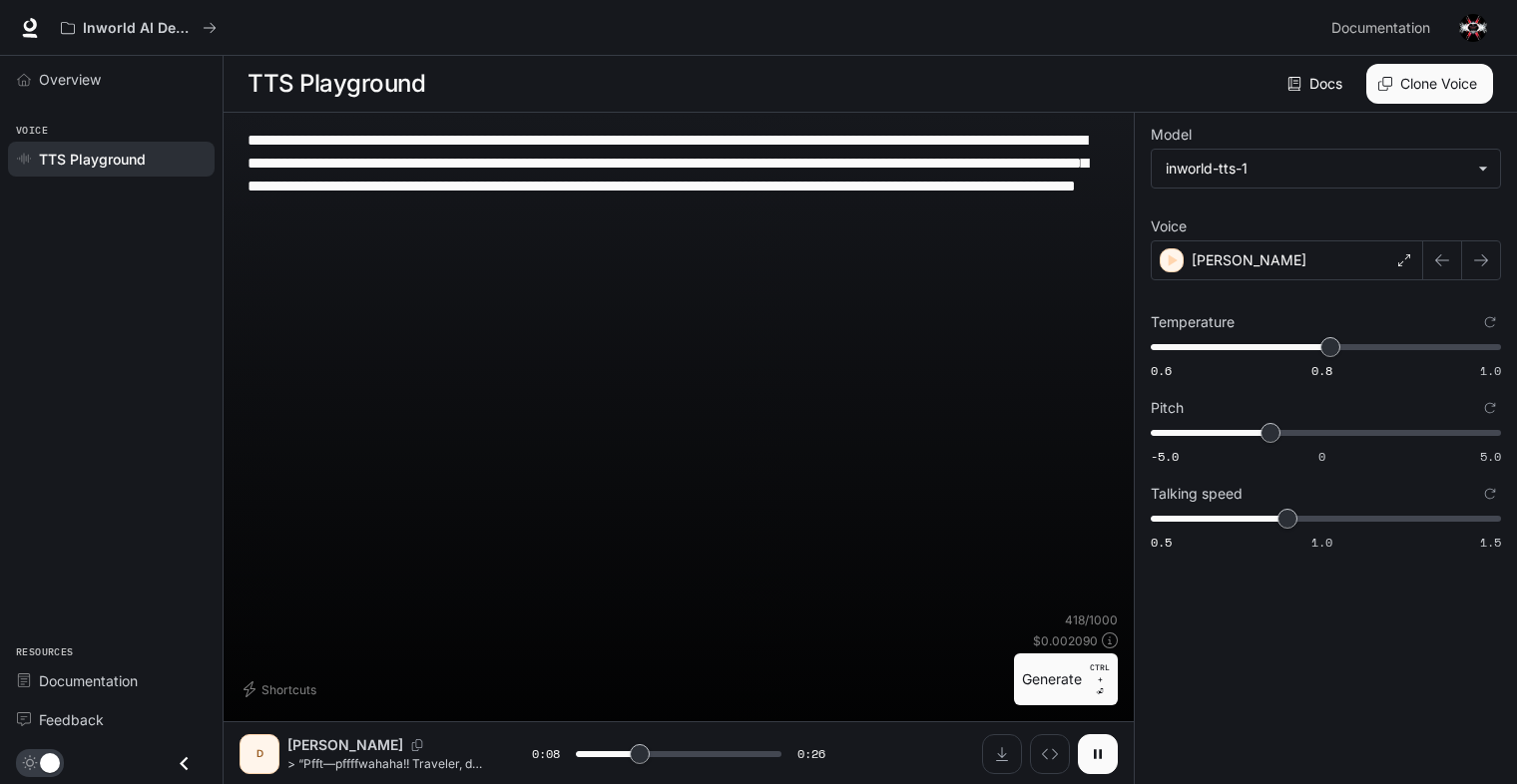 click on "Generate CTRL +  ⏎" at bounding box center (1066, 679) 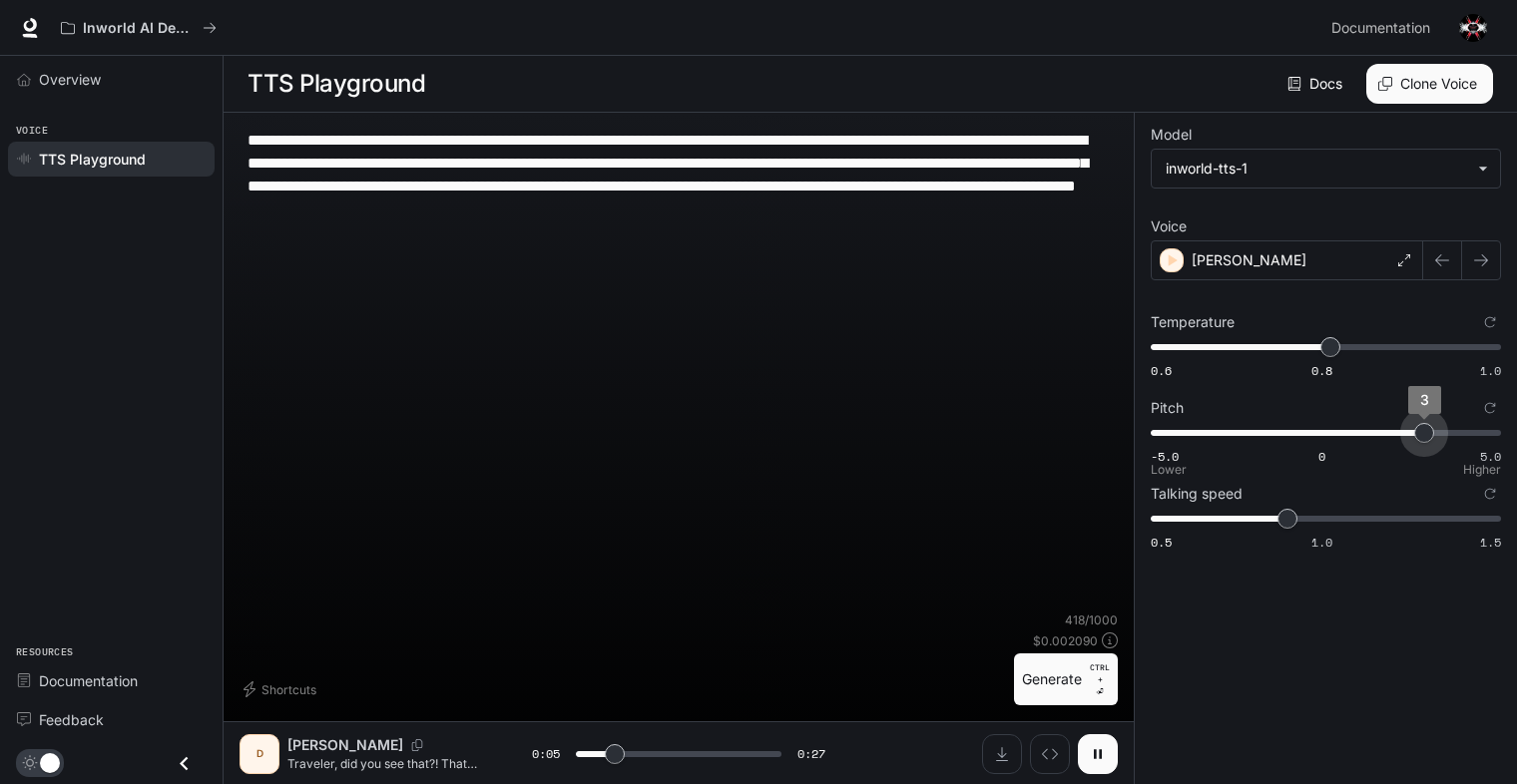 drag, startPoint x: 1270, startPoint y: 433, endPoint x: 1424, endPoint y: 437, distance: 154.05194 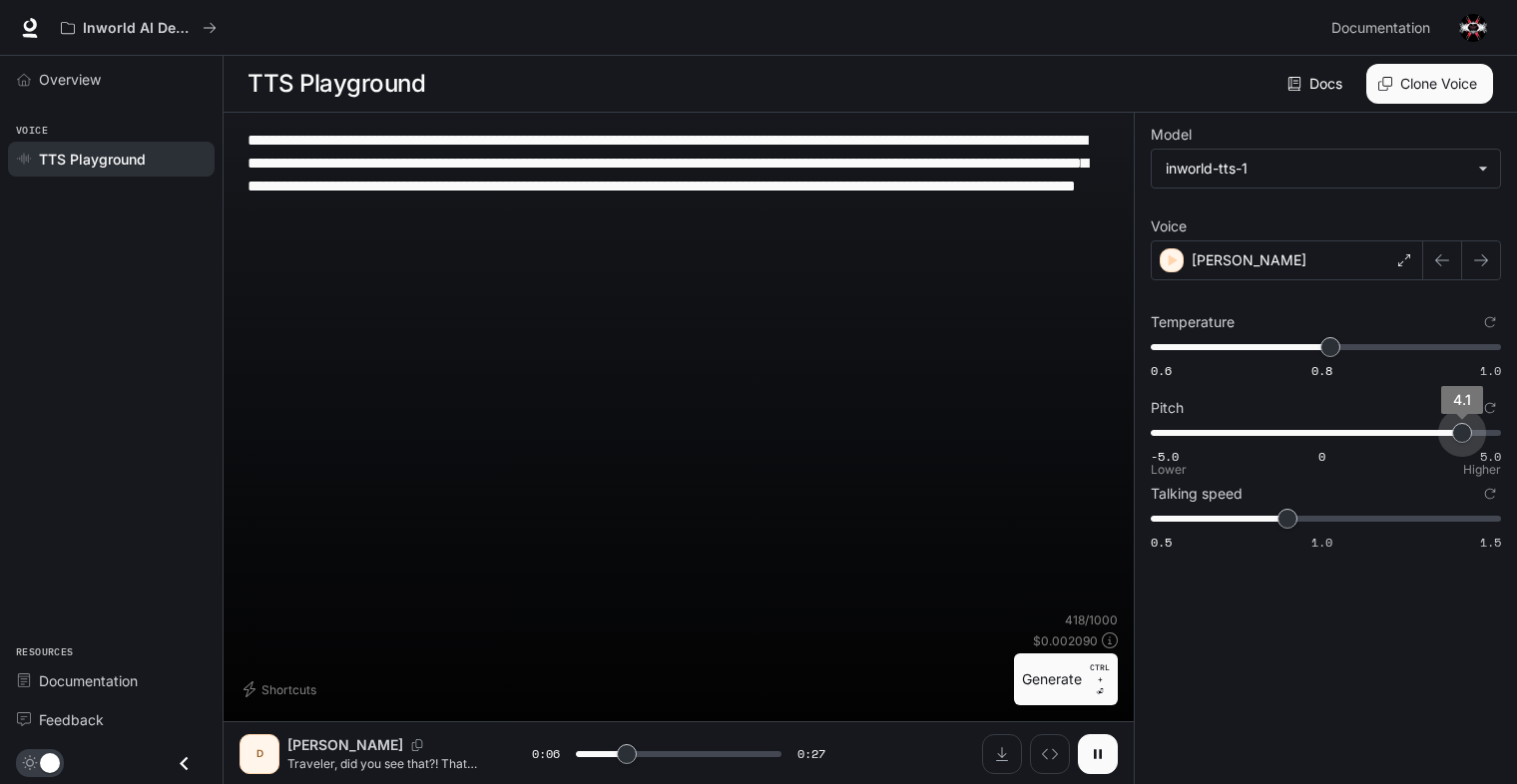 drag, startPoint x: 1424, startPoint y: 437, endPoint x: 1461, endPoint y: 440, distance: 37.12142 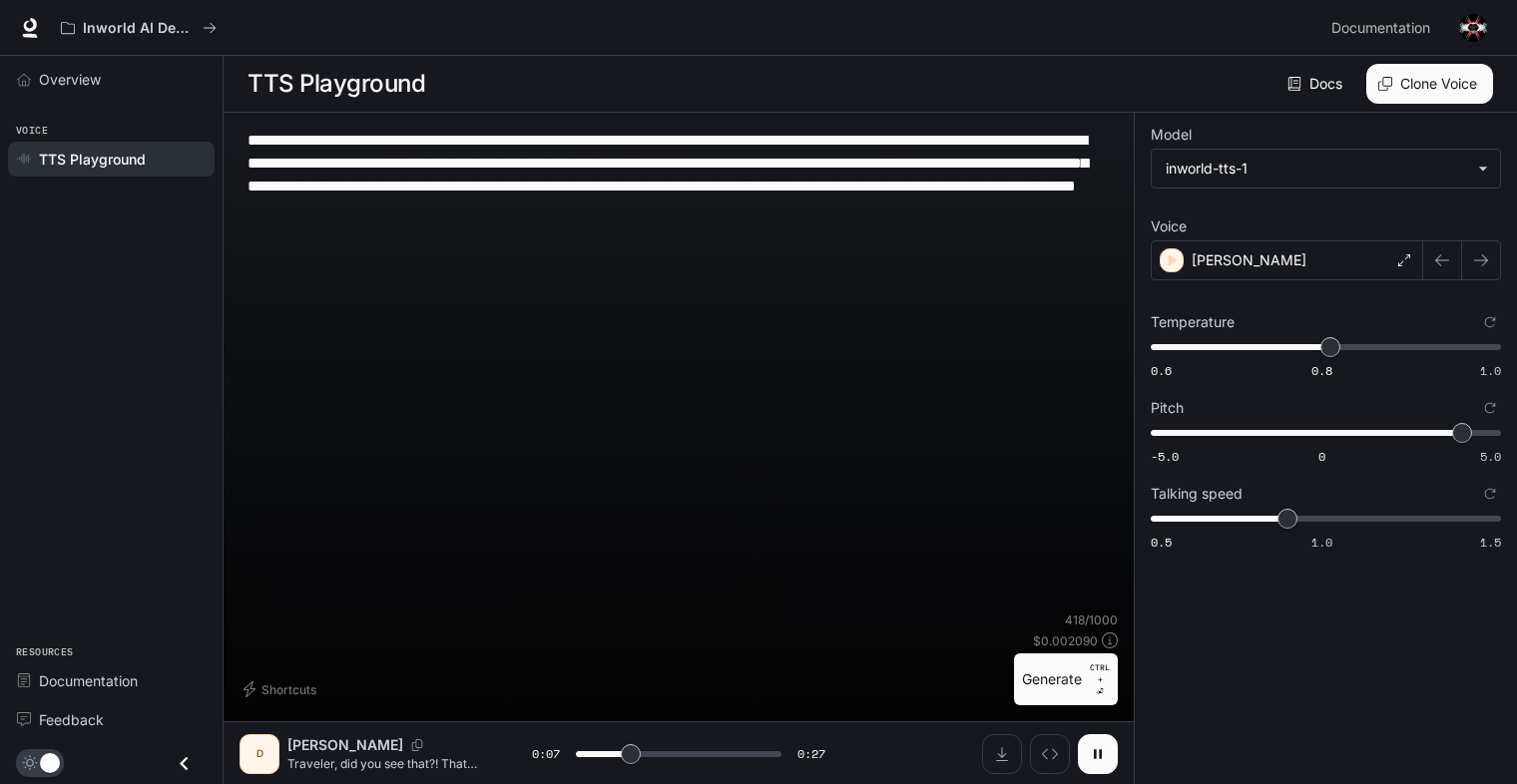 click on "Generate CTRL +  ⏎" at bounding box center [1066, 679] 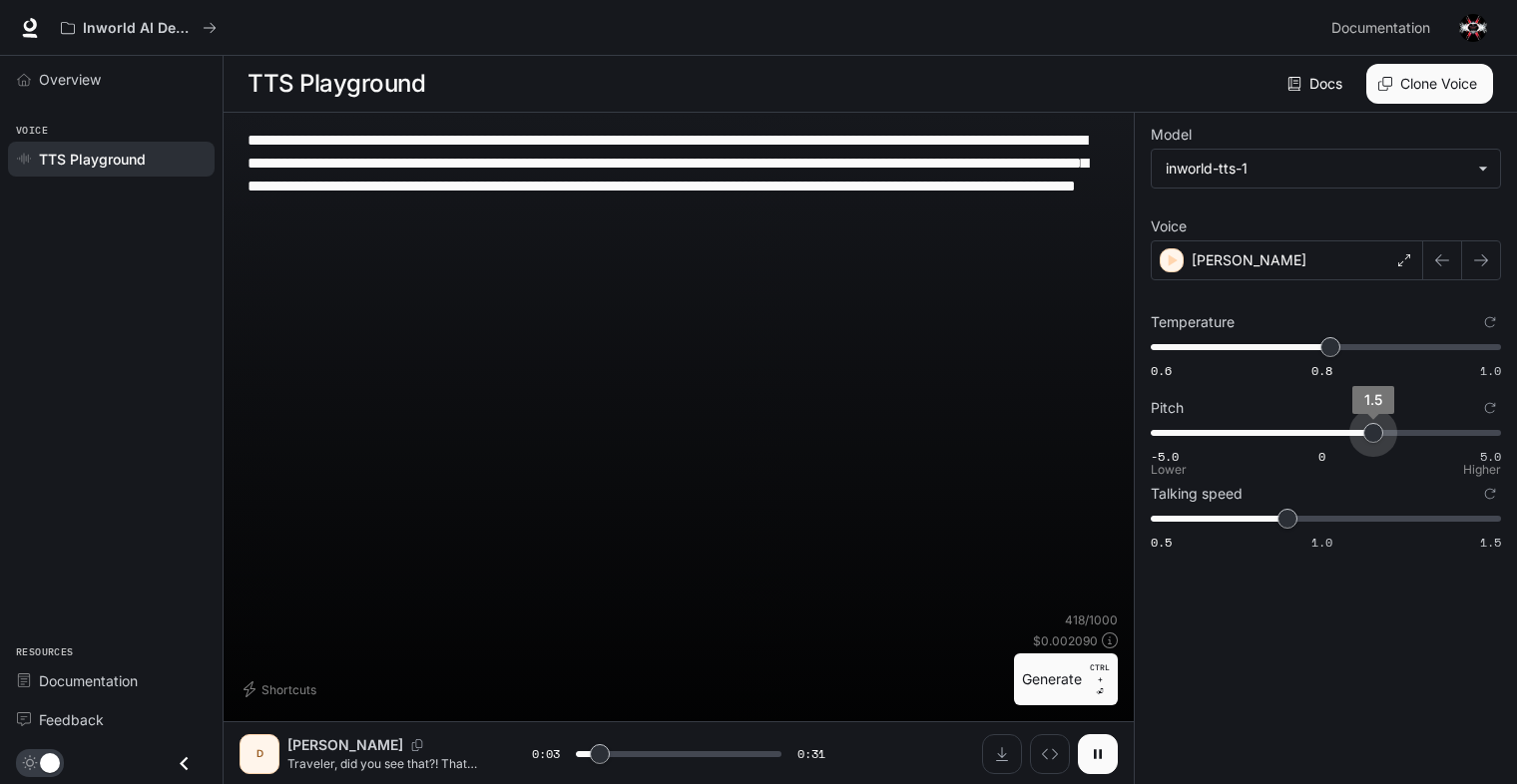 drag, startPoint x: 1461, startPoint y: 433, endPoint x: 1372, endPoint y: 433, distance: 89 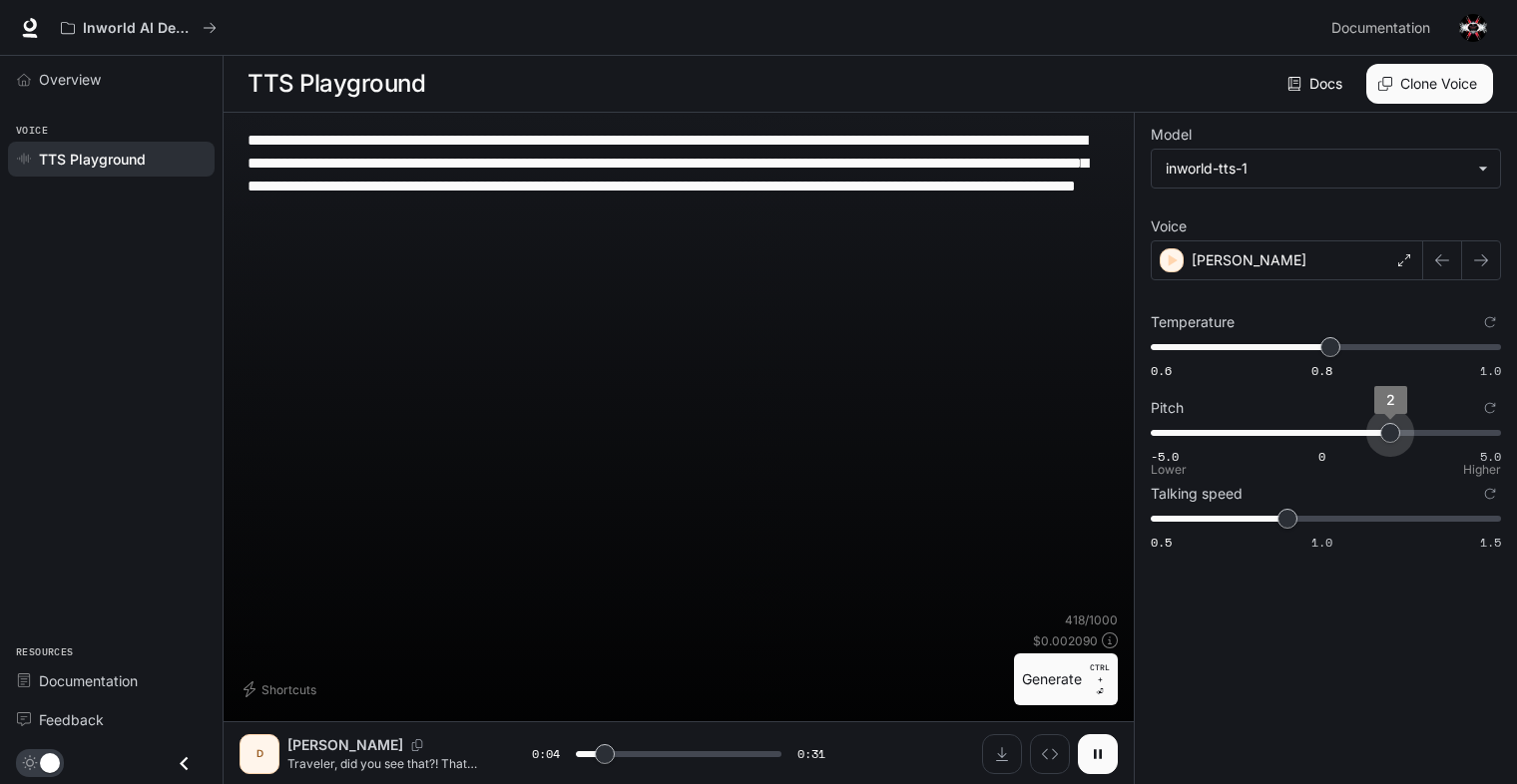 drag, startPoint x: 1373, startPoint y: 436, endPoint x: 1389, endPoint y: 436, distance: 16 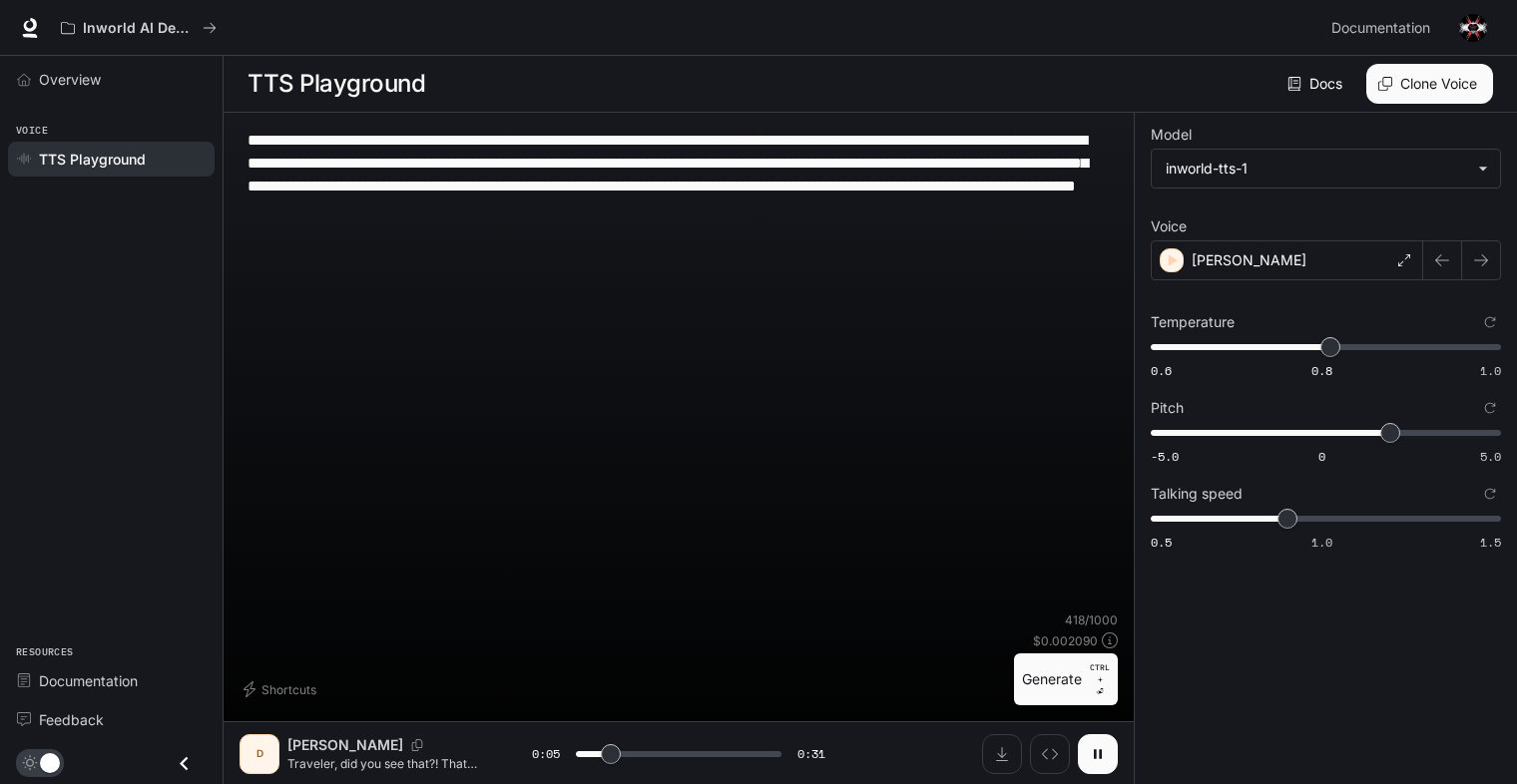 click on "Generate CTRL +  ⏎" at bounding box center (1066, 679) 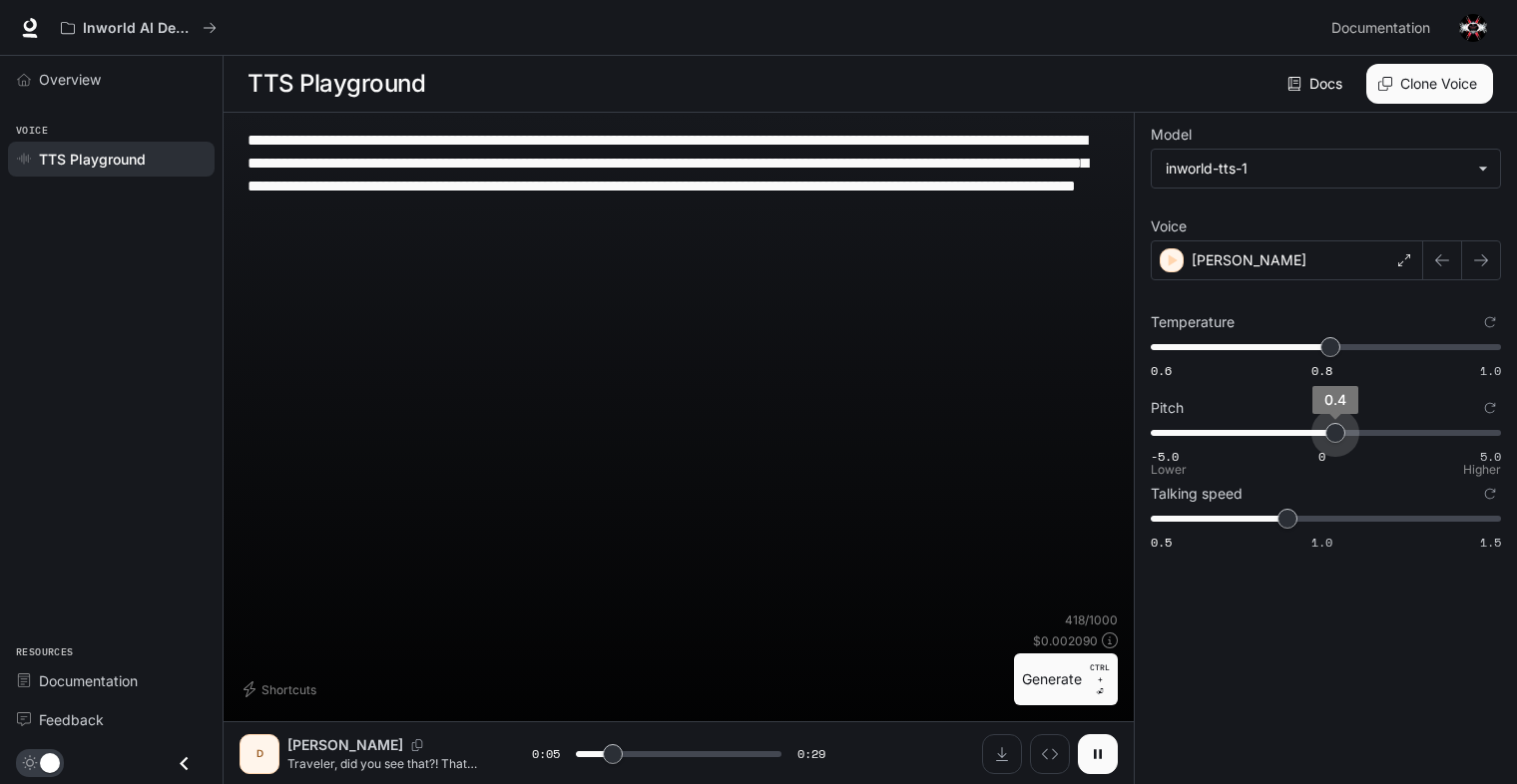 drag, startPoint x: 1389, startPoint y: 433, endPoint x: 1335, endPoint y: 433, distance: 54 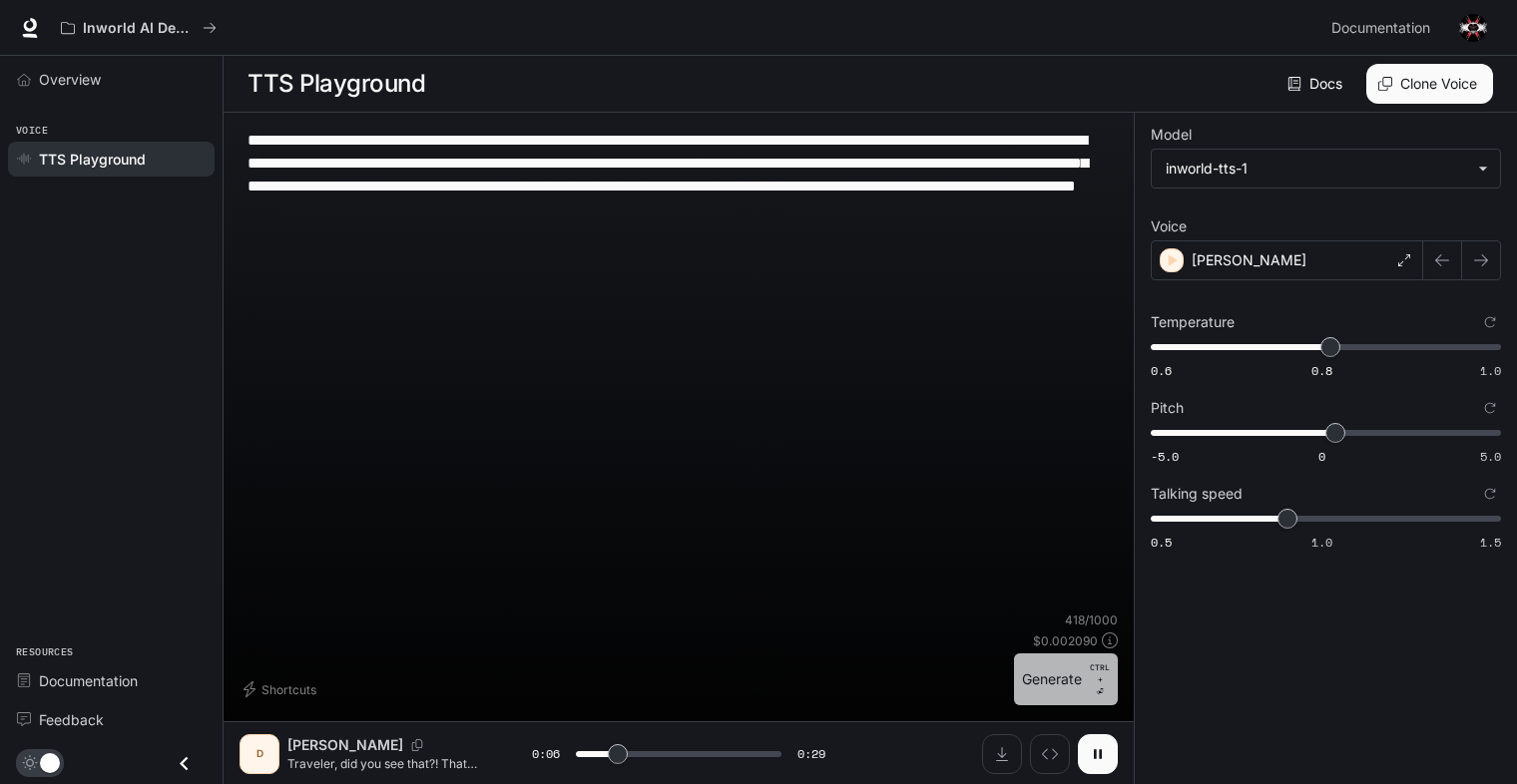 click on "Generate CTRL +  ⏎" at bounding box center (1066, 679) 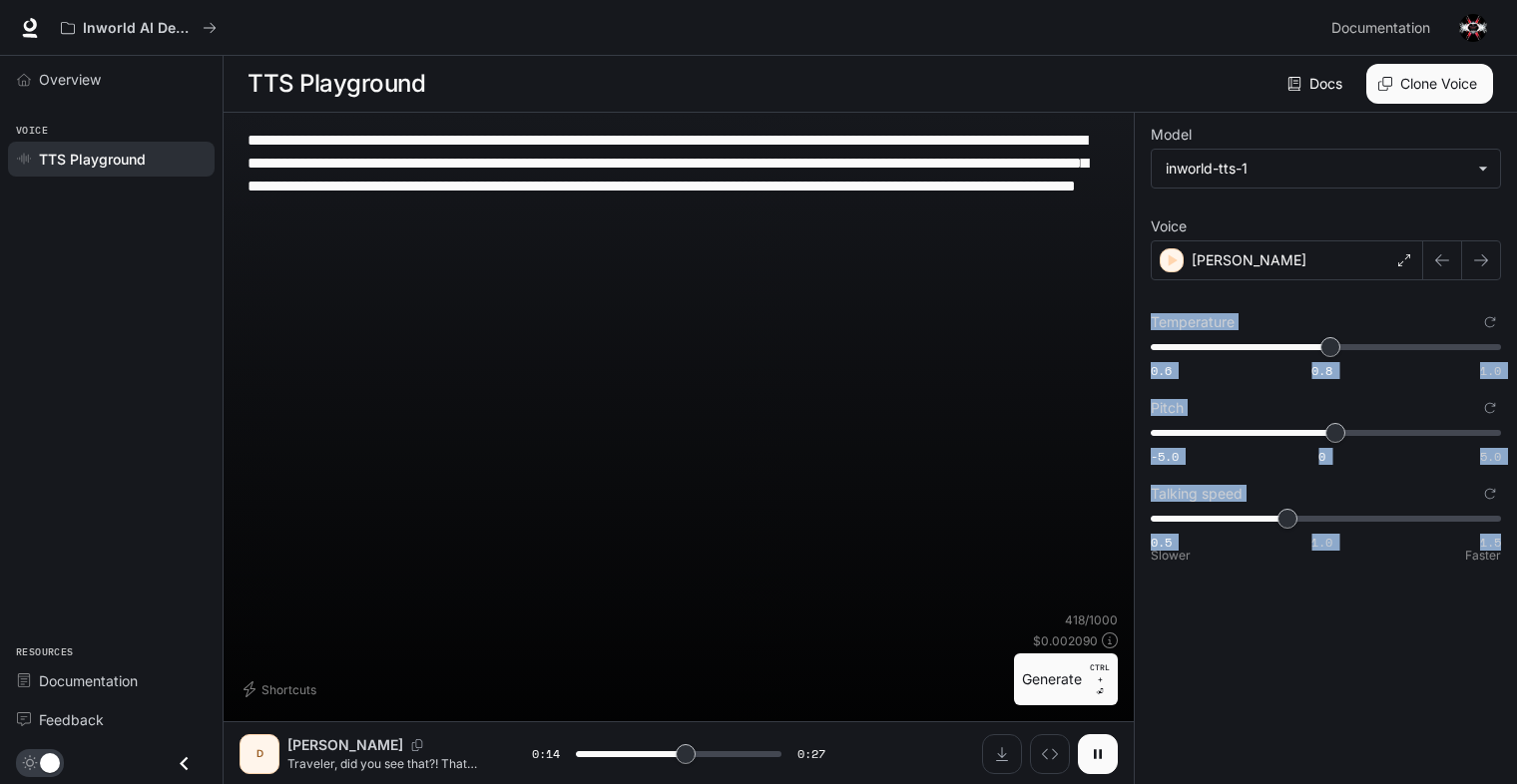 drag, startPoint x: 1142, startPoint y: 318, endPoint x: 1499, endPoint y: 548, distance: 424.67517 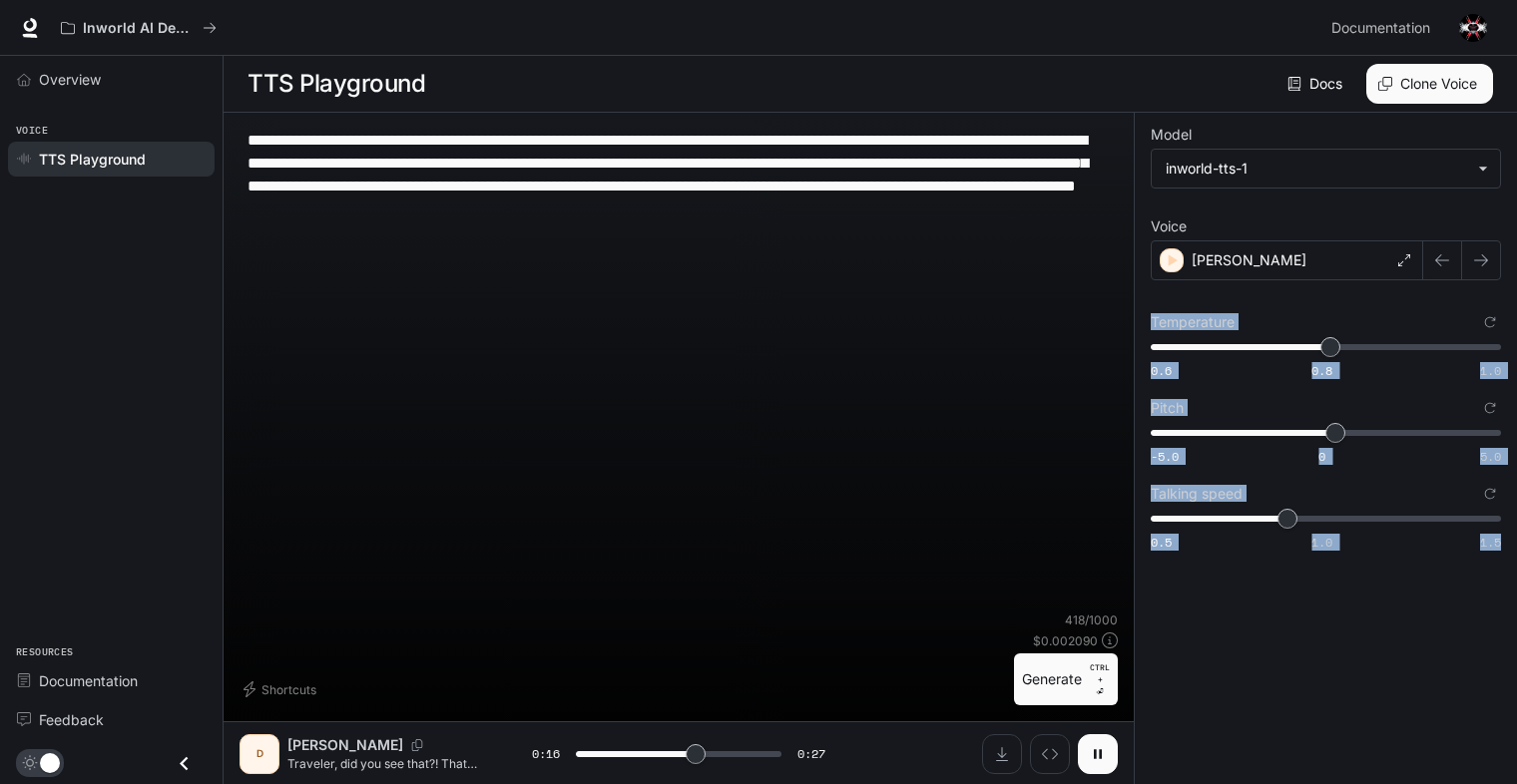 copy on "Temperature 0.6 0.8 1.0 0.81 Pitch -5.0 0 5.0 0.4 Talking speed 0.5 1.0 1.5" 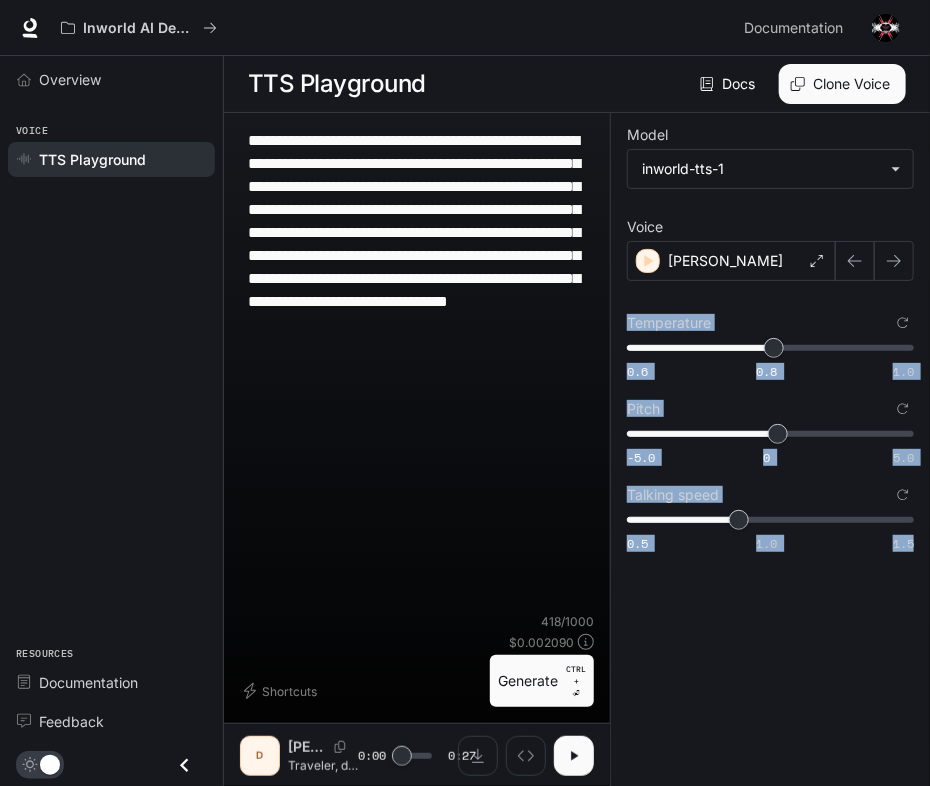 click on "**********" at bounding box center (770, 450) 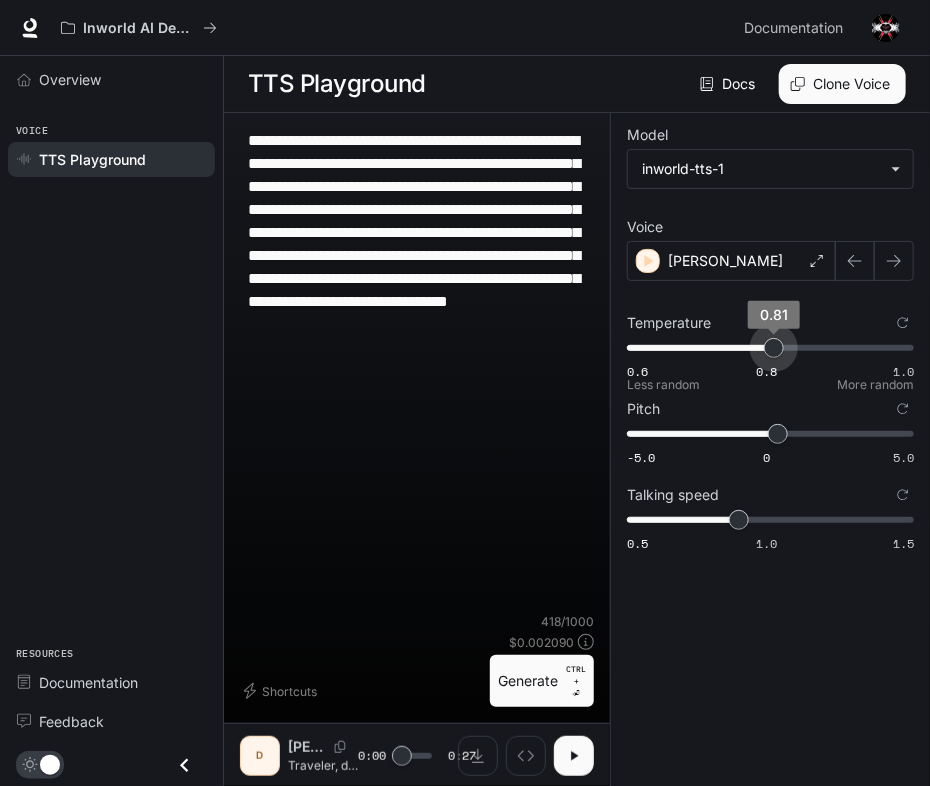 click on "0.81" at bounding box center [774, 348] 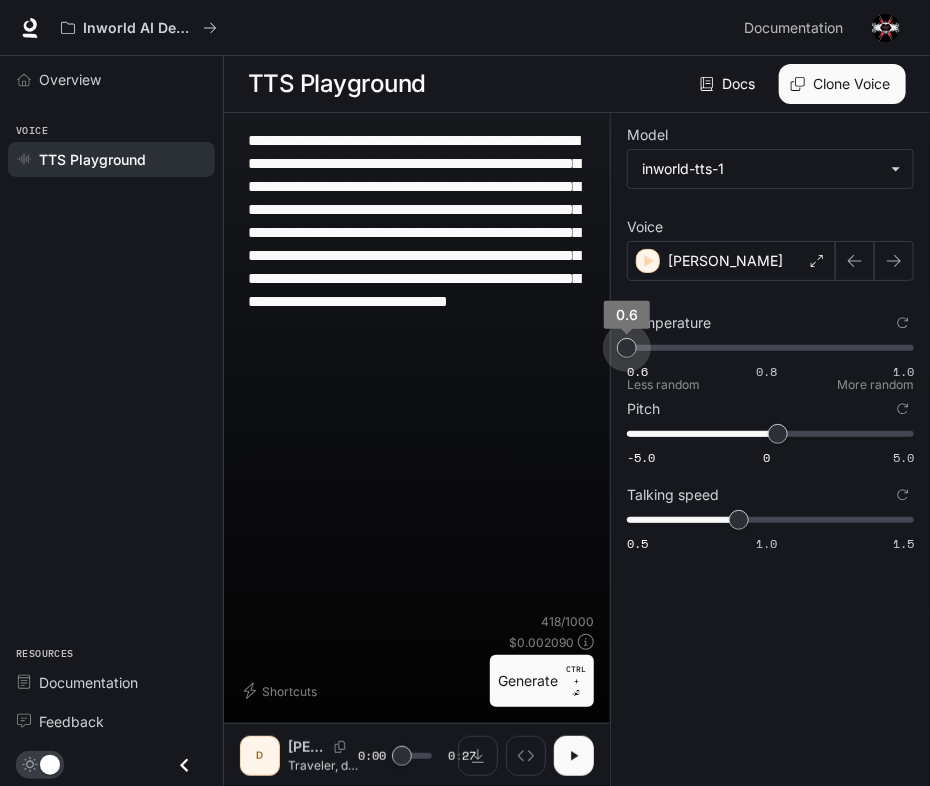 drag, startPoint x: 778, startPoint y: 350, endPoint x: 626, endPoint y: 350, distance: 152 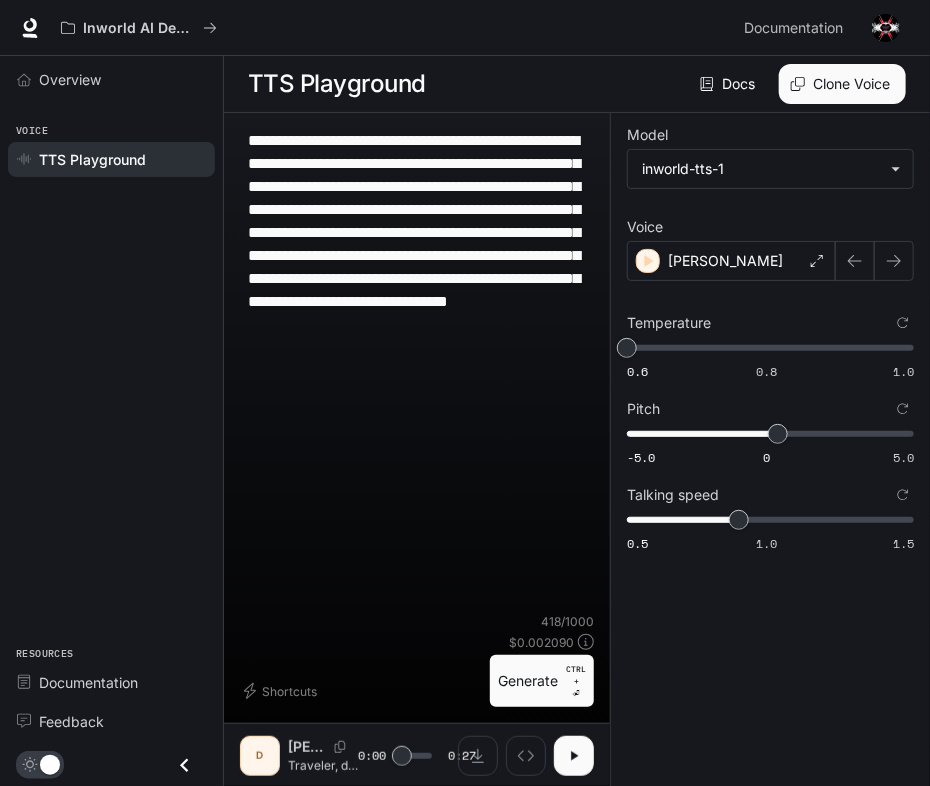 click on "Generate CTRL +  ⏎" at bounding box center (542, 681) 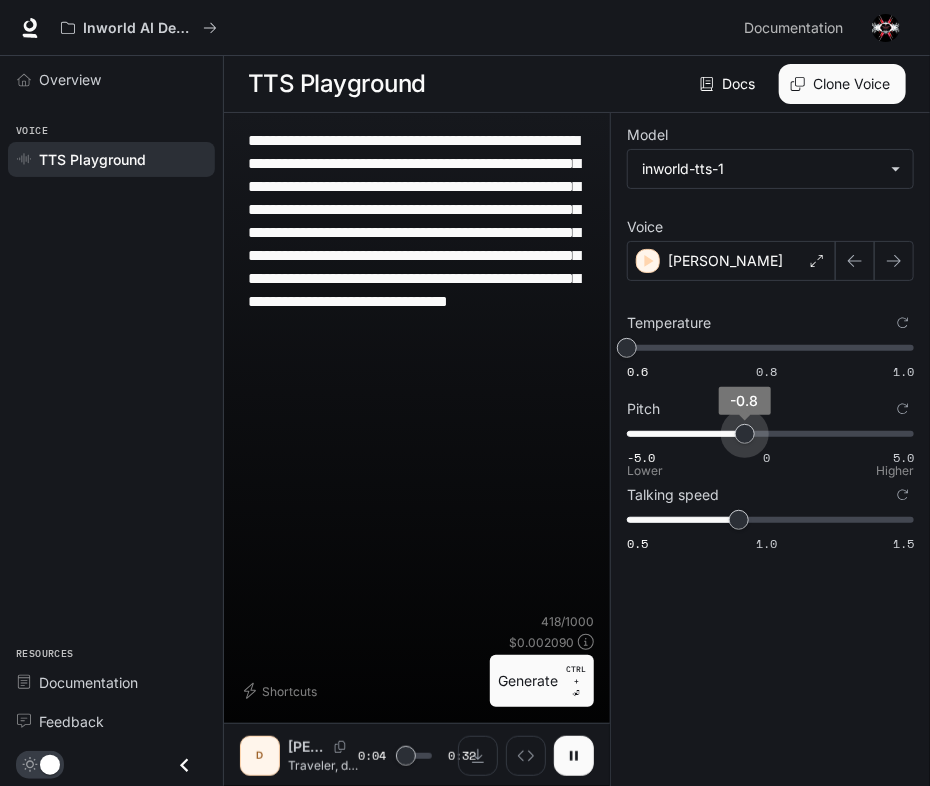 drag, startPoint x: 779, startPoint y: 432, endPoint x: 744, endPoint y: 432, distance: 35 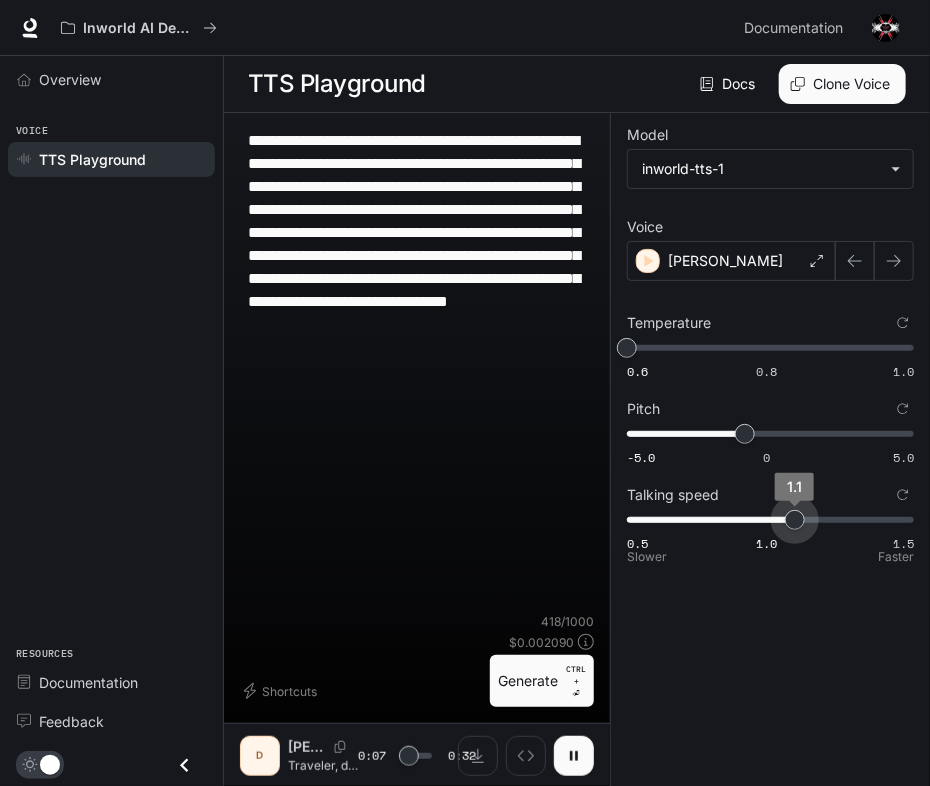 drag, startPoint x: 742, startPoint y: 522, endPoint x: 785, endPoint y: 523, distance: 43.011627 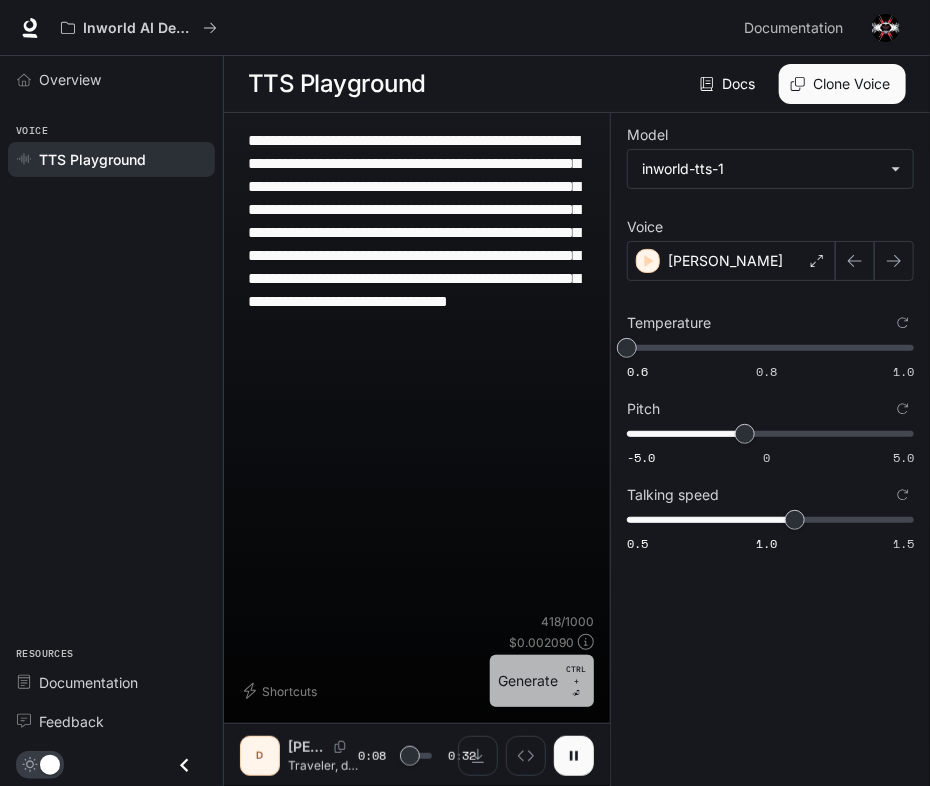 click on "Generate CTRL +  ⏎" at bounding box center [542, 681] 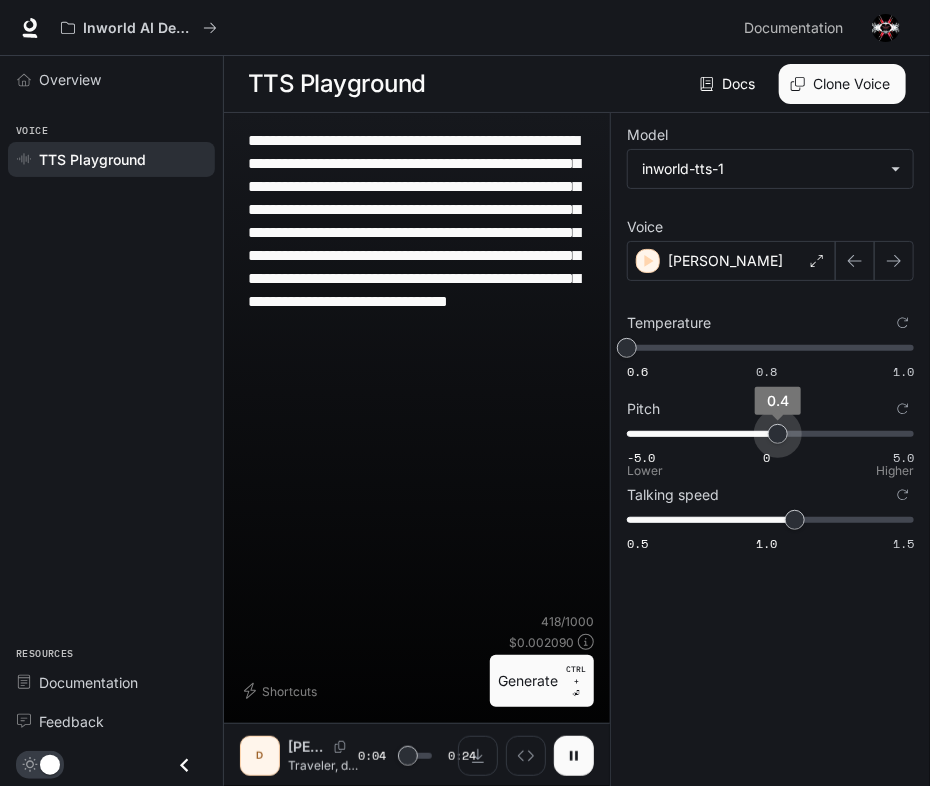 drag, startPoint x: 751, startPoint y: 438, endPoint x: 777, endPoint y: 442, distance: 26.305893 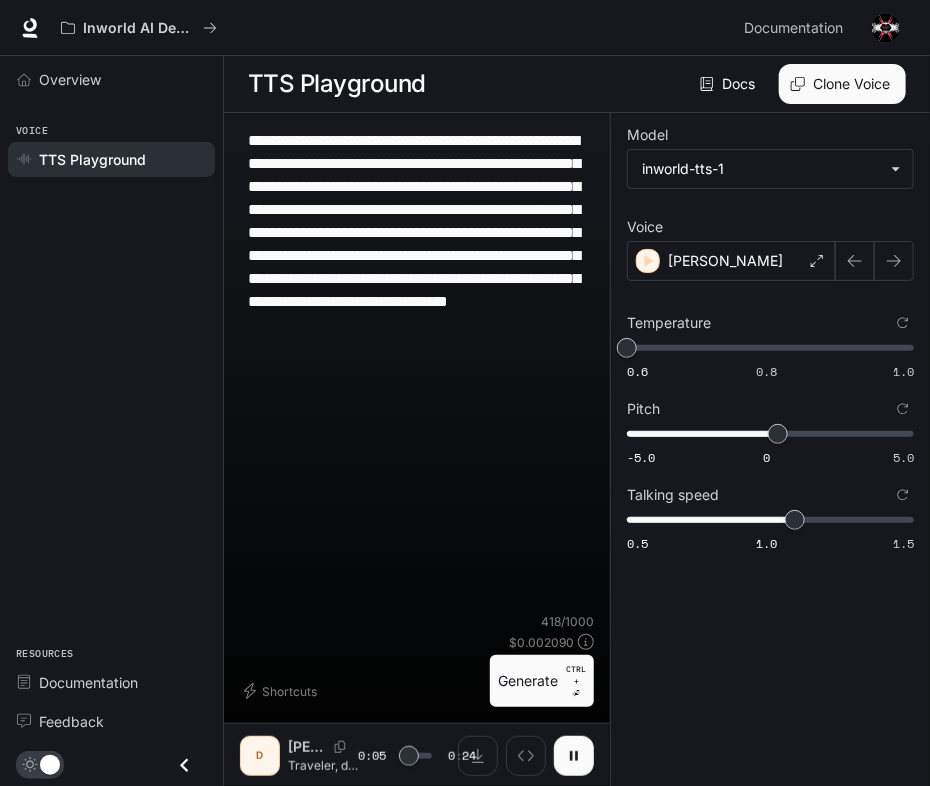 click on "Generate CTRL +  ⏎" at bounding box center [542, 681] 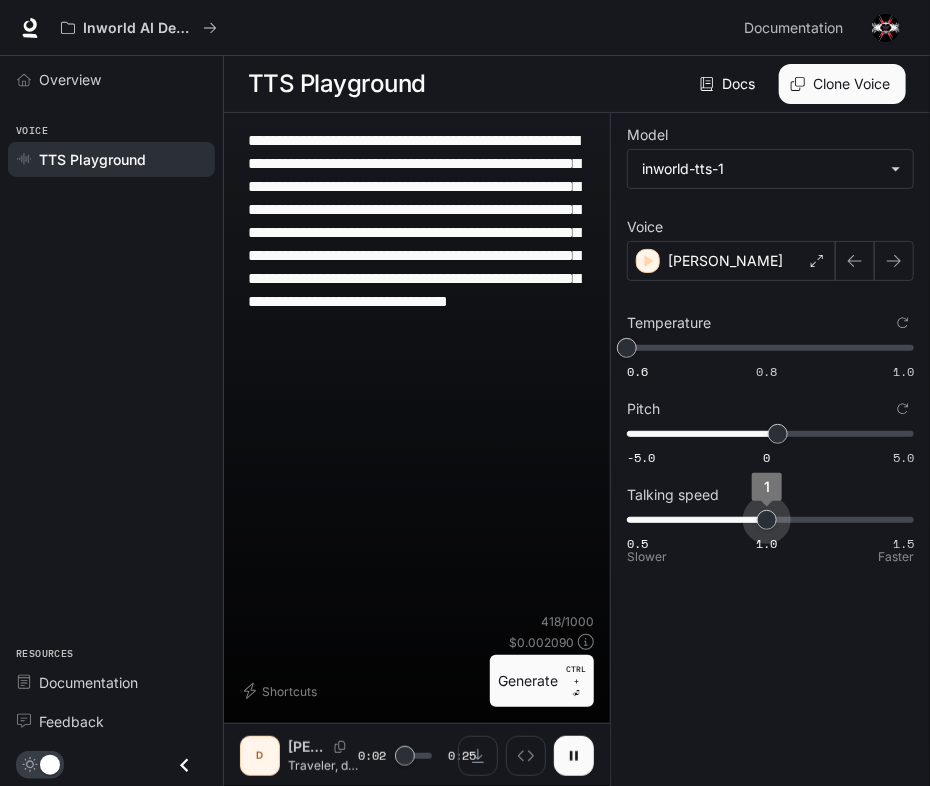 drag, startPoint x: 790, startPoint y: 519, endPoint x: 768, endPoint y: 520, distance: 22.022715 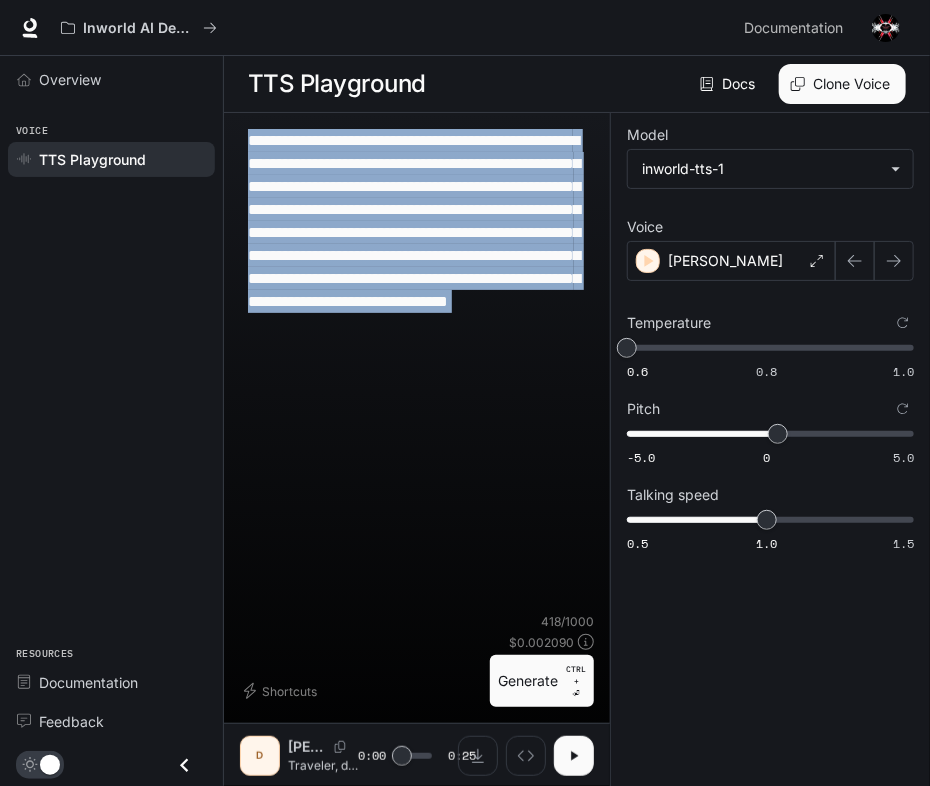 drag, startPoint x: 515, startPoint y: 415, endPoint x: 285, endPoint y: 218, distance: 302.83493 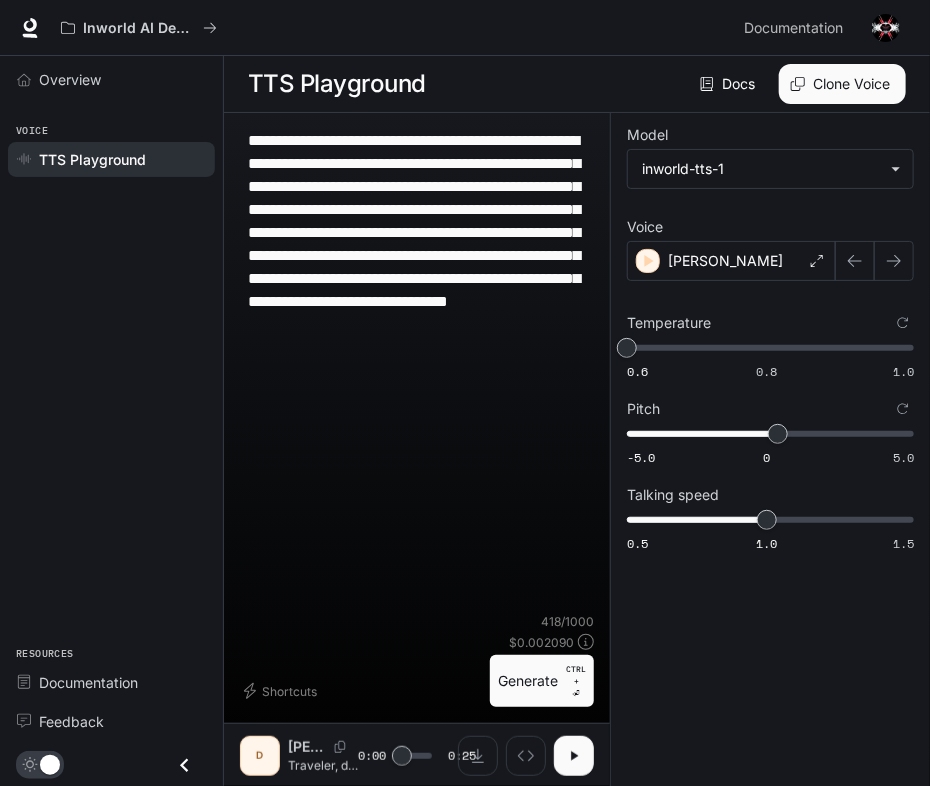 drag, startPoint x: 489, startPoint y: 350, endPoint x: 232, endPoint y: 141, distance: 331.2552 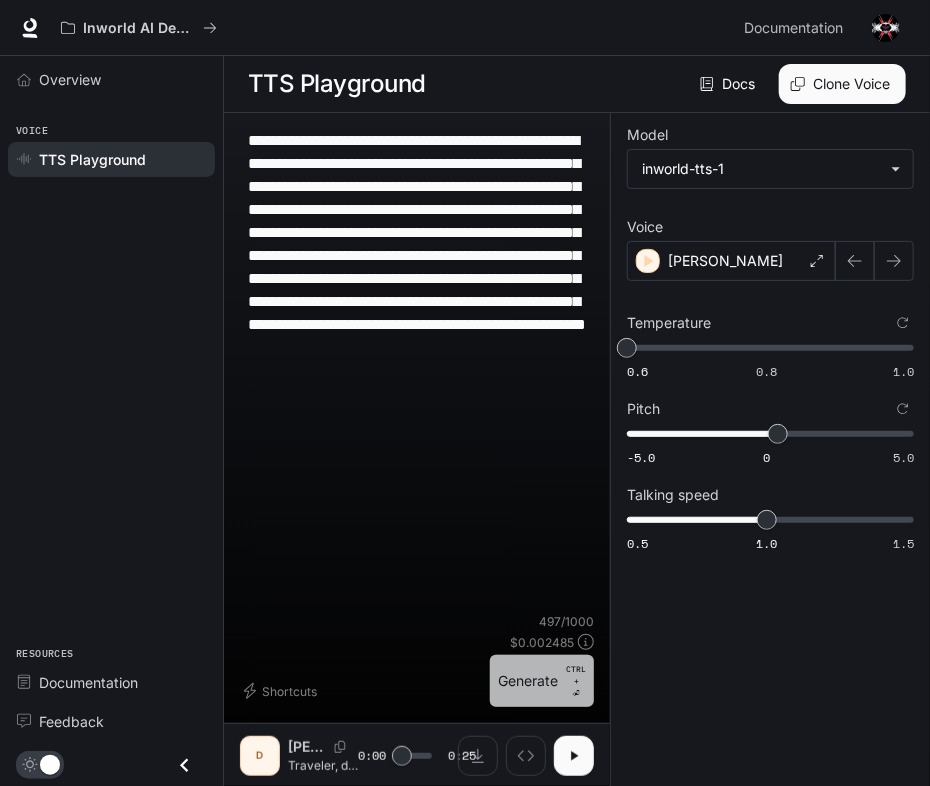 click on "Generate CTRL +  ⏎" at bounding box center (542, 681) 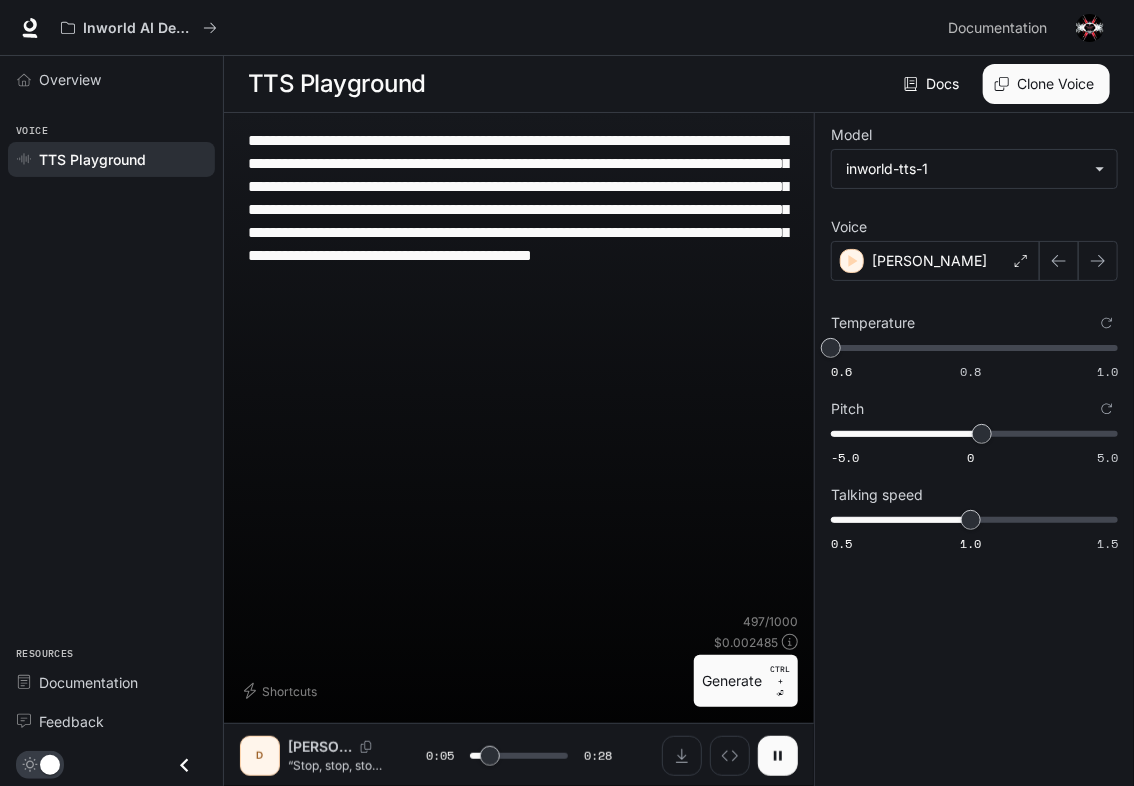 click 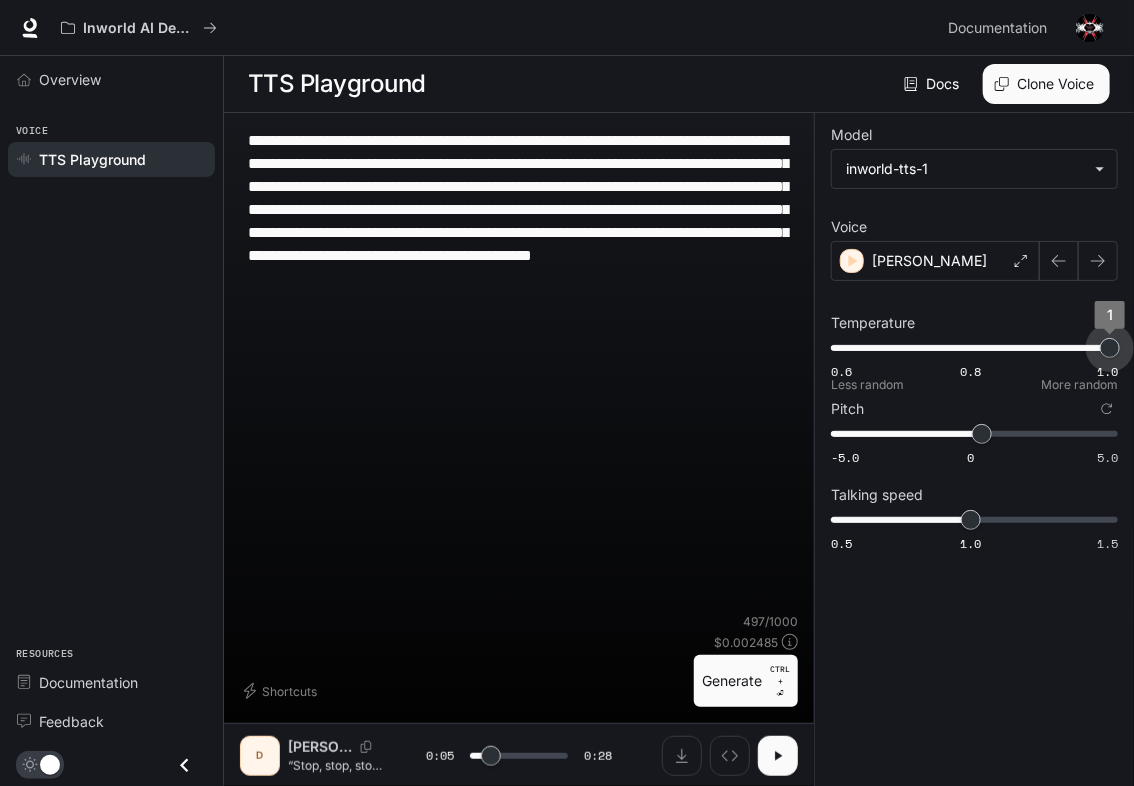 drag, startPoint x: 836, startPoint y: 351, endPoint x: 1126, endPoint y: 354, distance: 290.0155 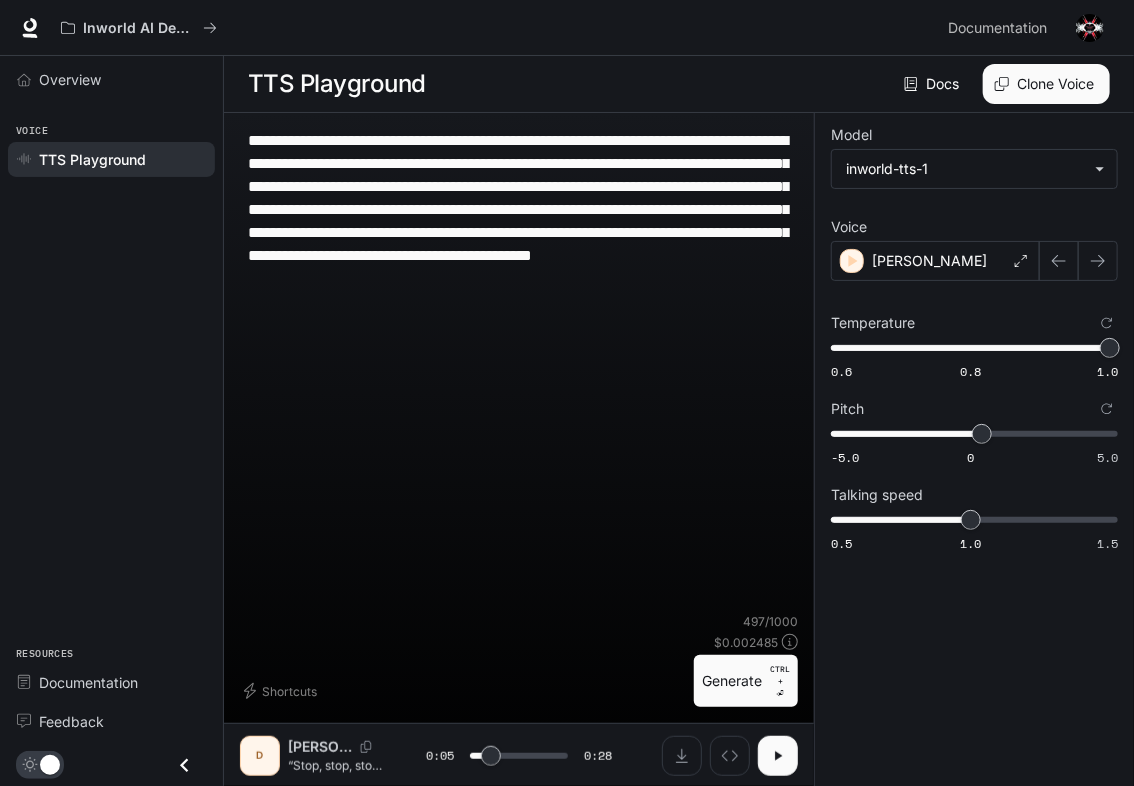 click on "Generate CTRL +  ⏎" at bounding box center (746, 681) 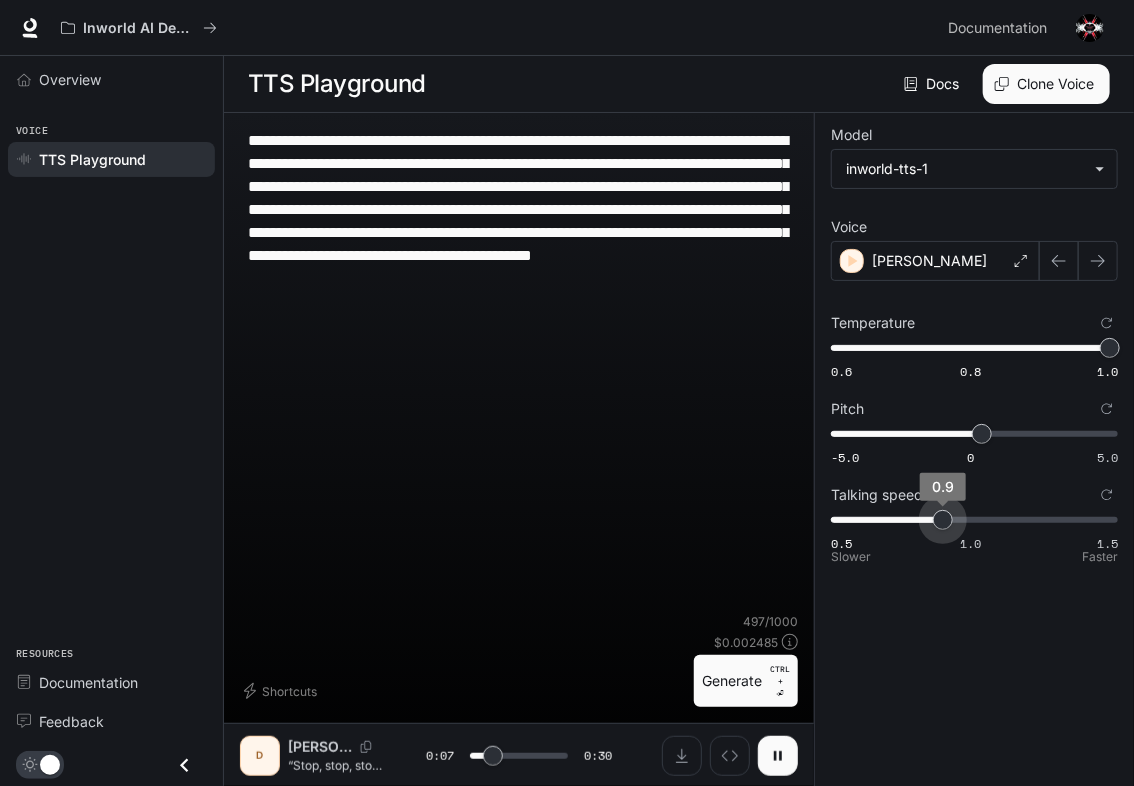 drag, startPoint x: 971, startPoint y: 528, endPoint x: 956, endPoint y: 525, distance: 15.297058 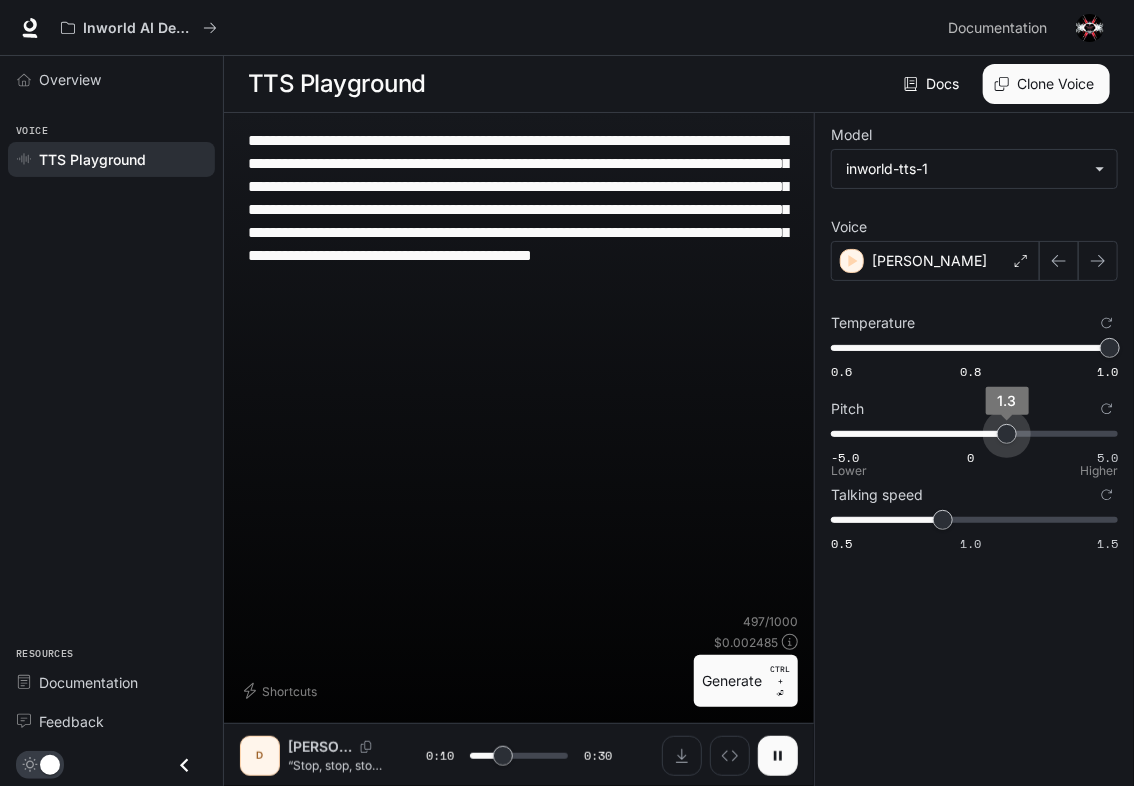 drag, startPoint x: 986, startPoint y: 431, endPoint x: 1008, endPoint y: 438, distance: 23.086792 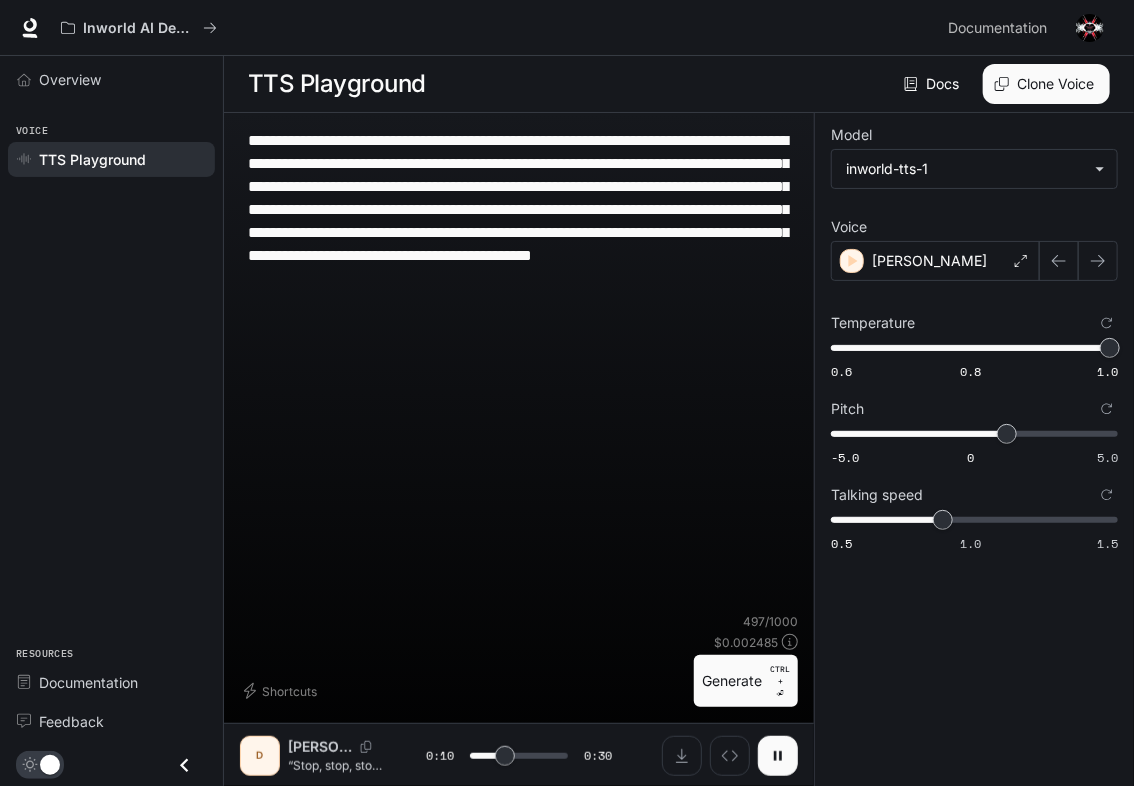 click on "Generate CTRL +  ⏎" at bounding box center (746, 681) 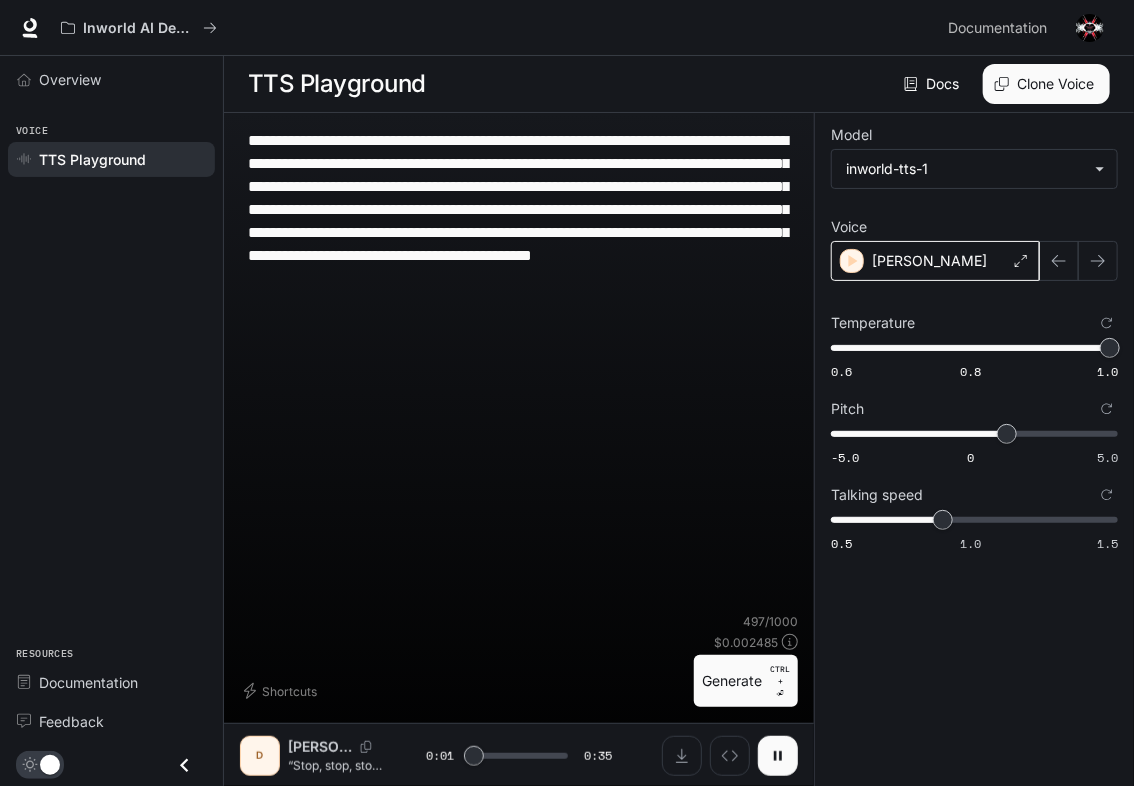 click on "[PERSON_NAME]" at bounding box center [935, 261] 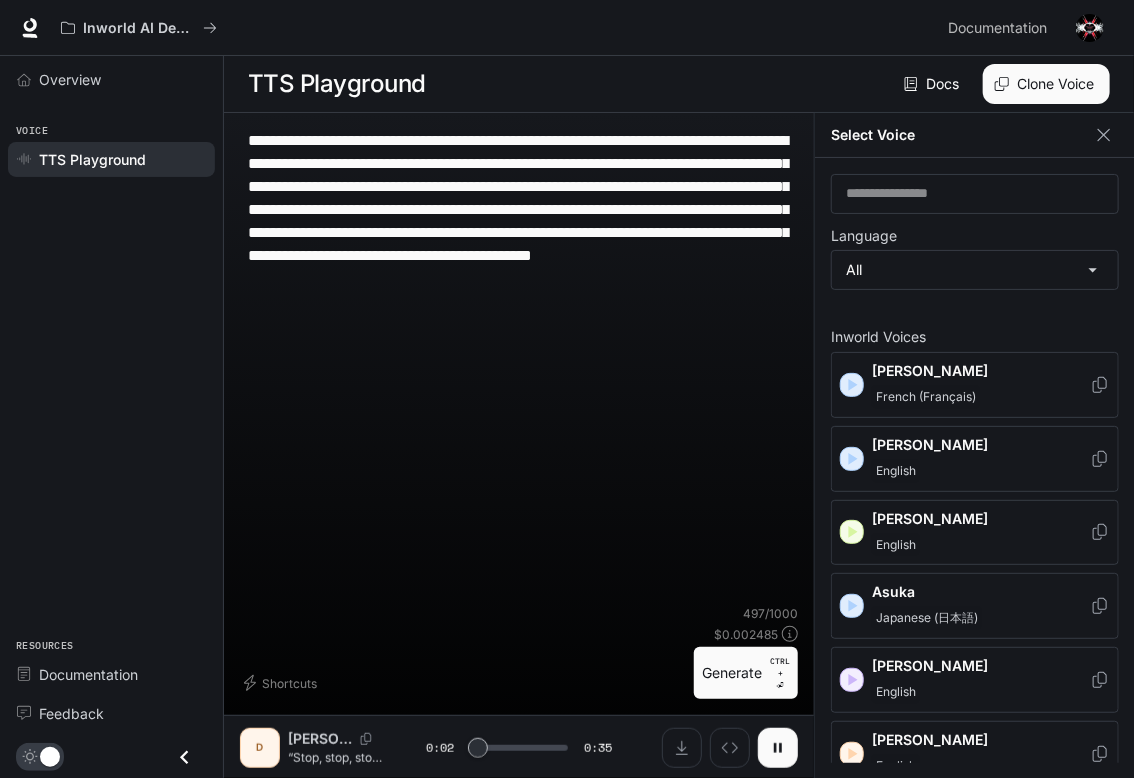 click on "**********" at bounding box center [519, 367] 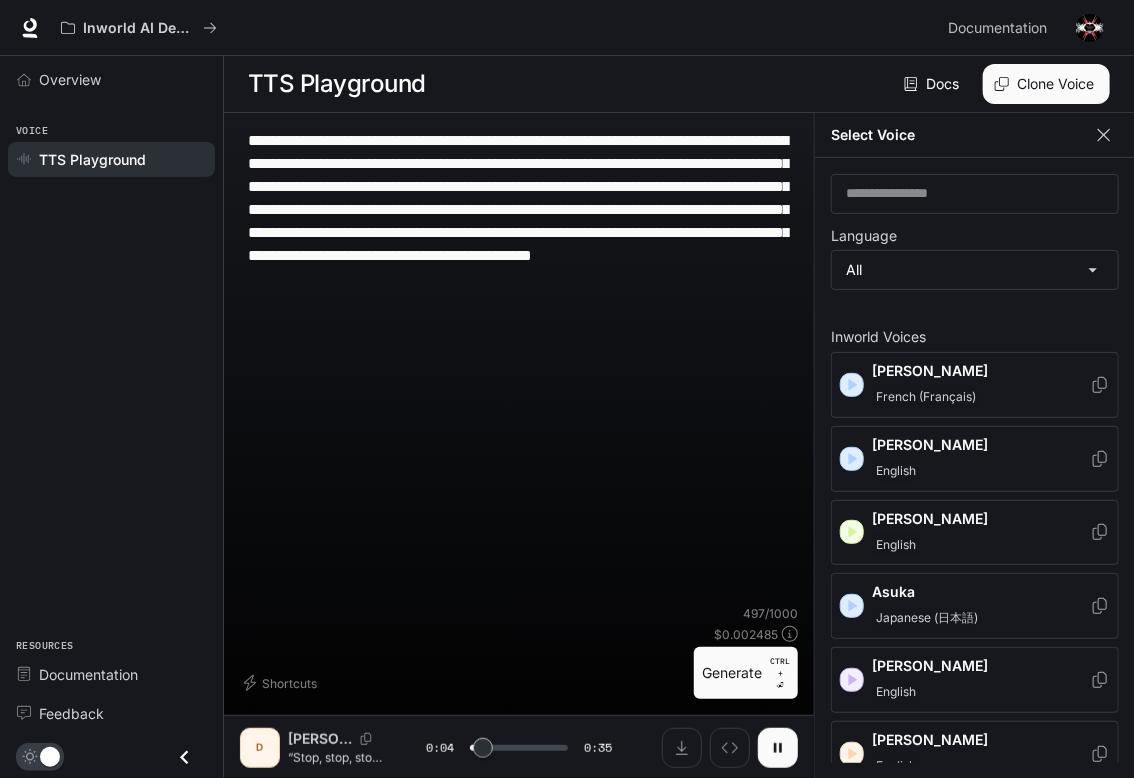 click at bounding box center (1104, 135) 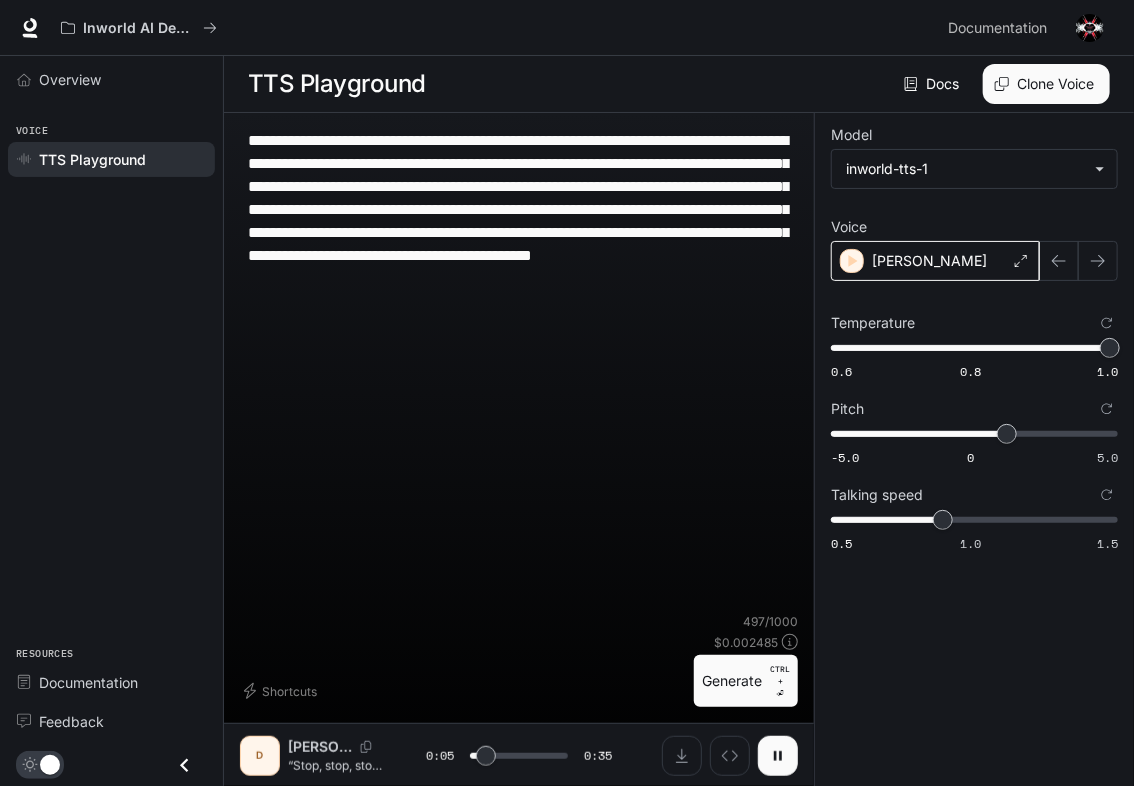 click on "[PERSON_NAME]" at bounding box center [935, 261] 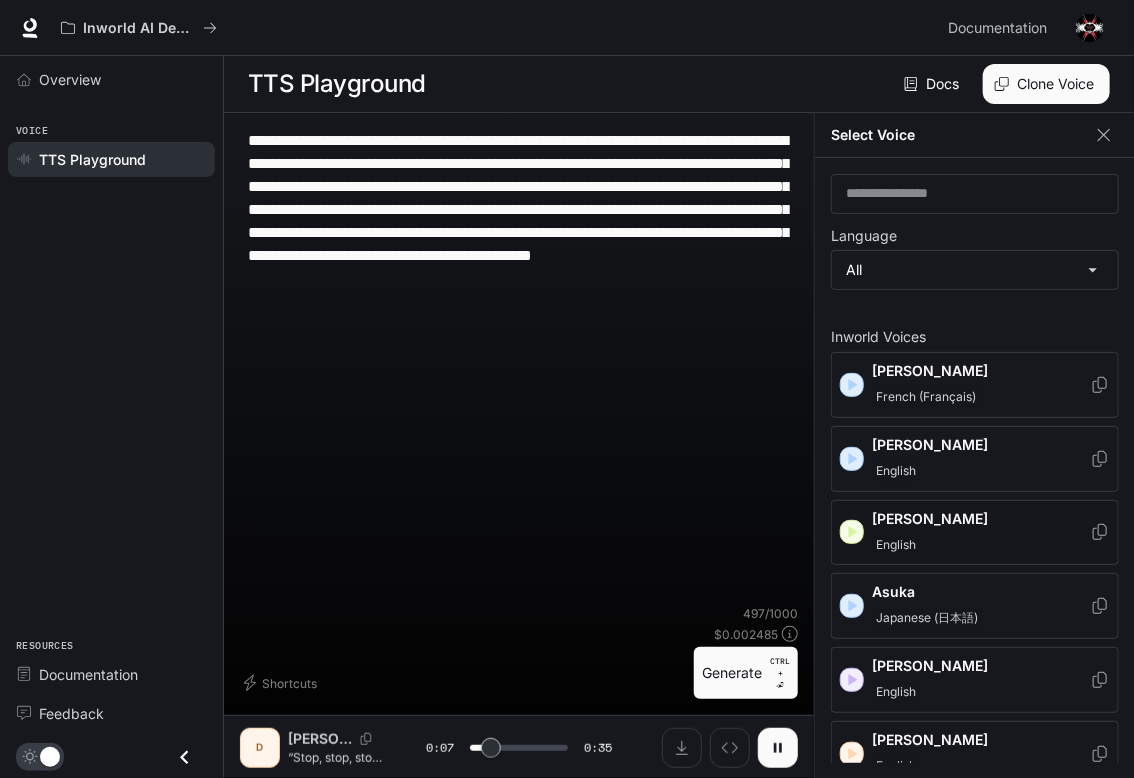 click on "English" at bounding box center (981, 545) 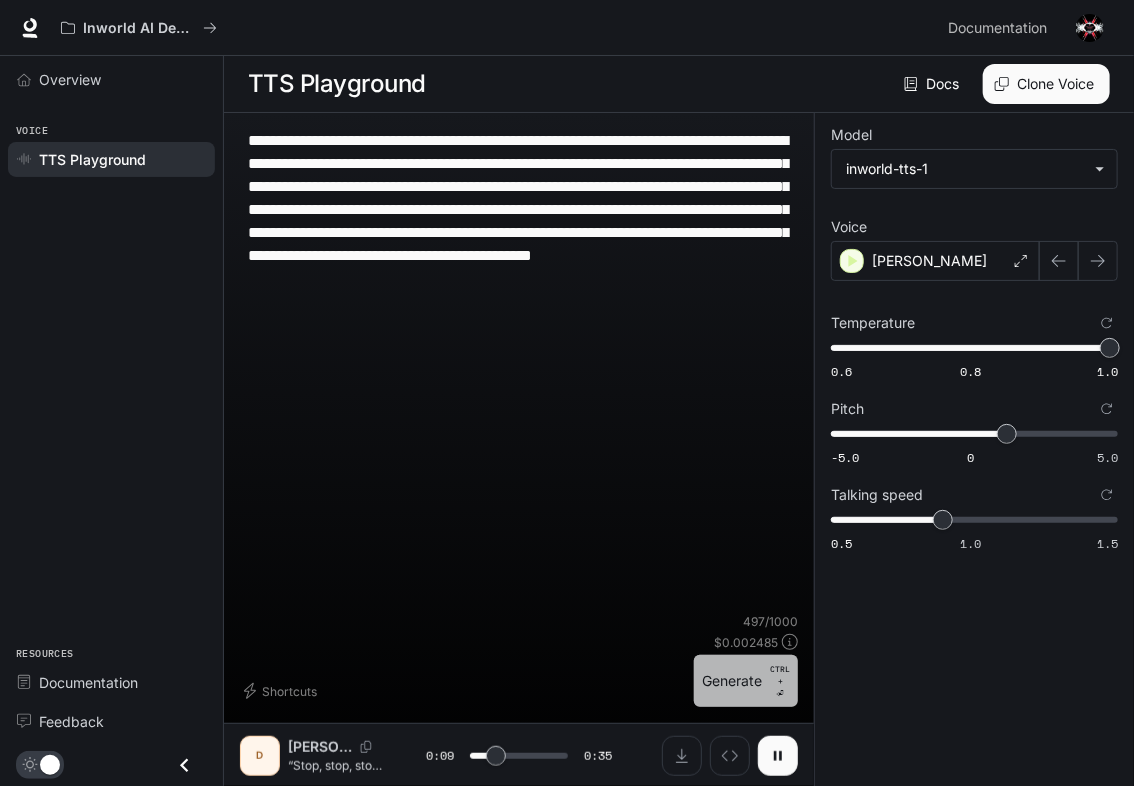 click on "Generate CTRL +  ⏎" at bounding box center (746, 681) 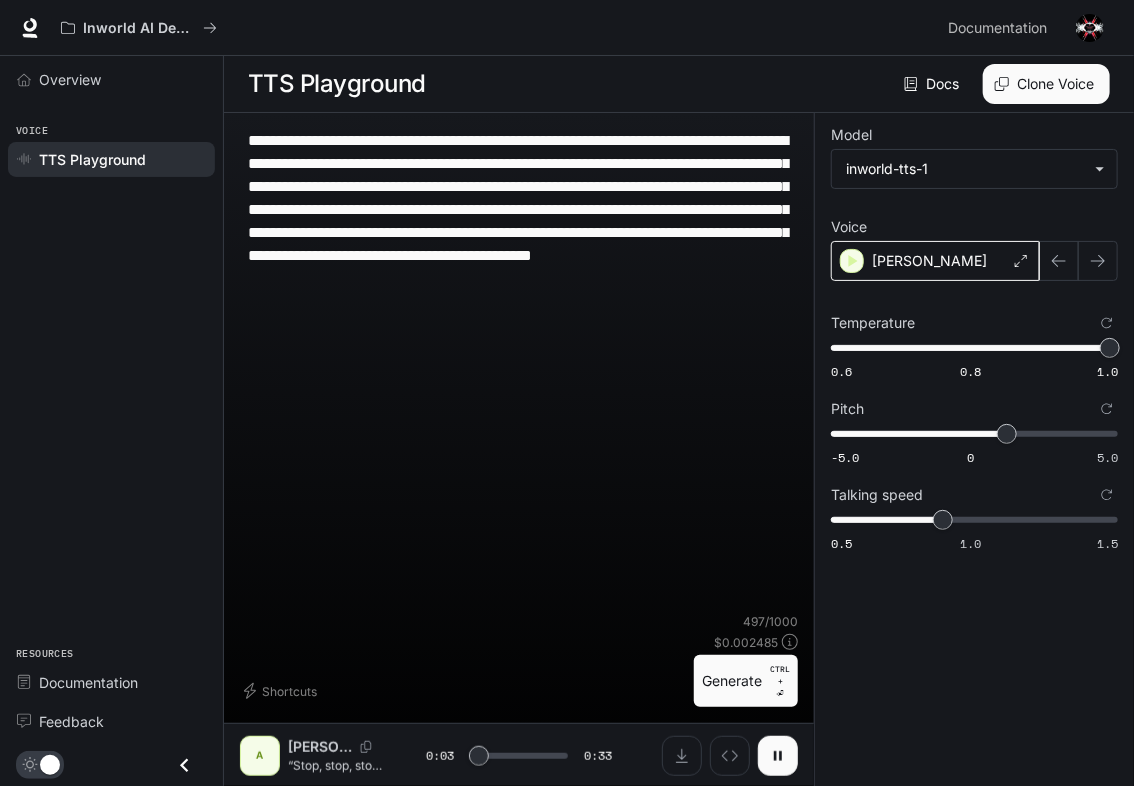 click on "[PERSON_NAME]" at bounding box center (935, 261) 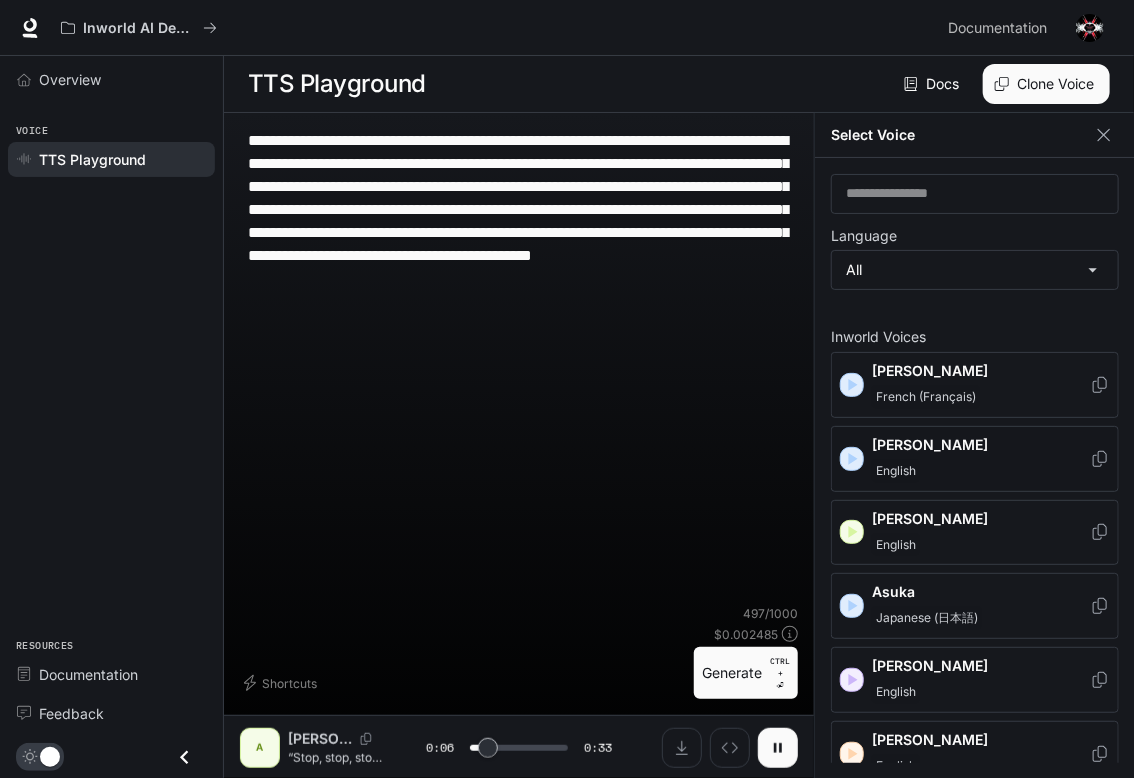 scroll, scrollTop: 333, scrollLeft: 0, axis: vertical 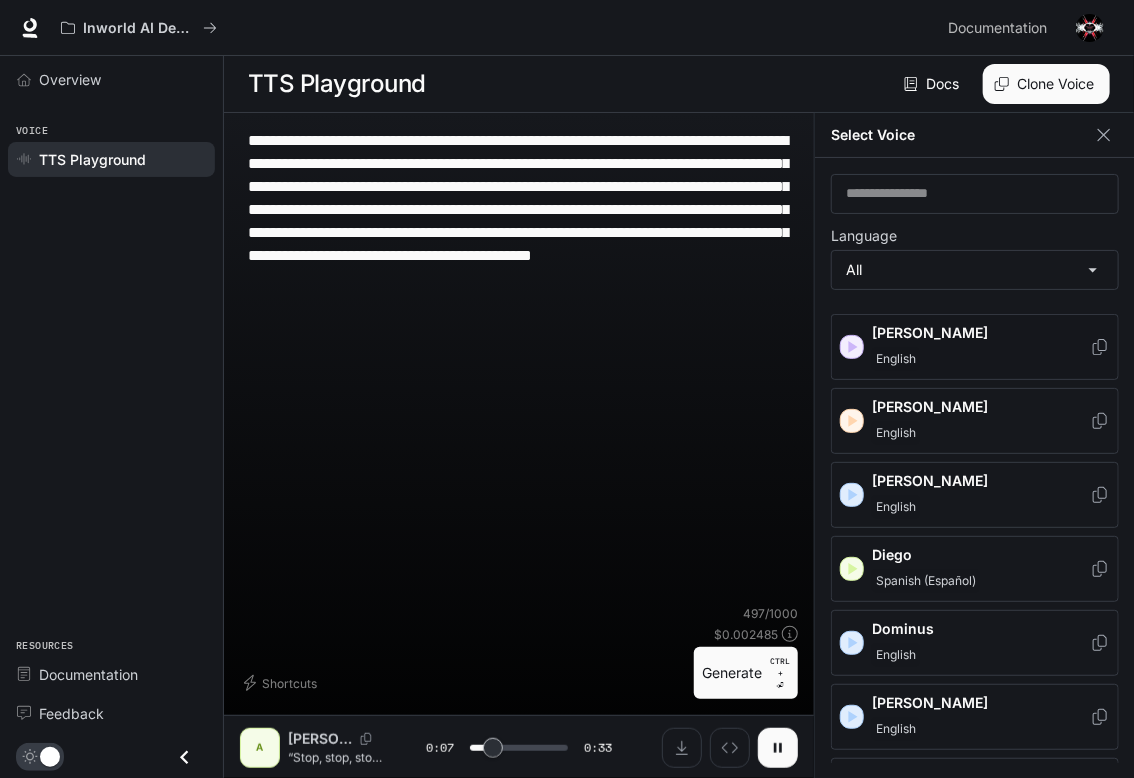 click on "English" at bounding box center [981, 359] 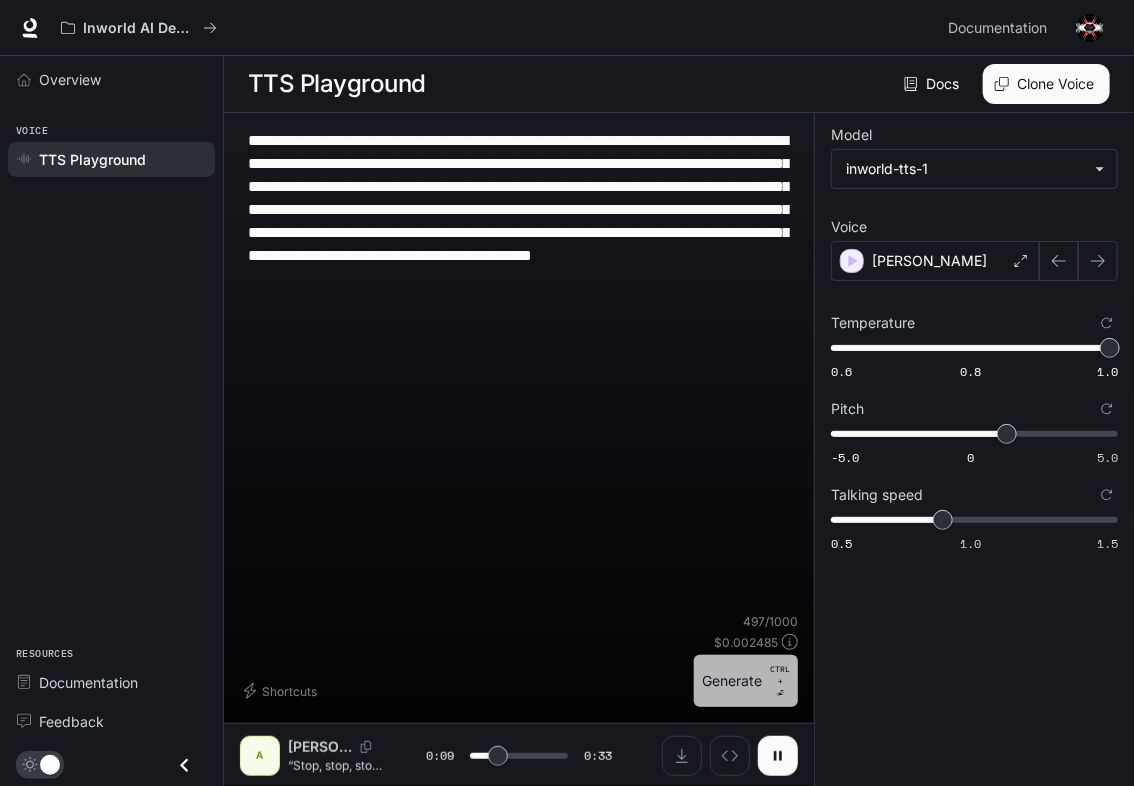 click on "Generate CTRL +  ⏎" at bounding box center [746, 681] 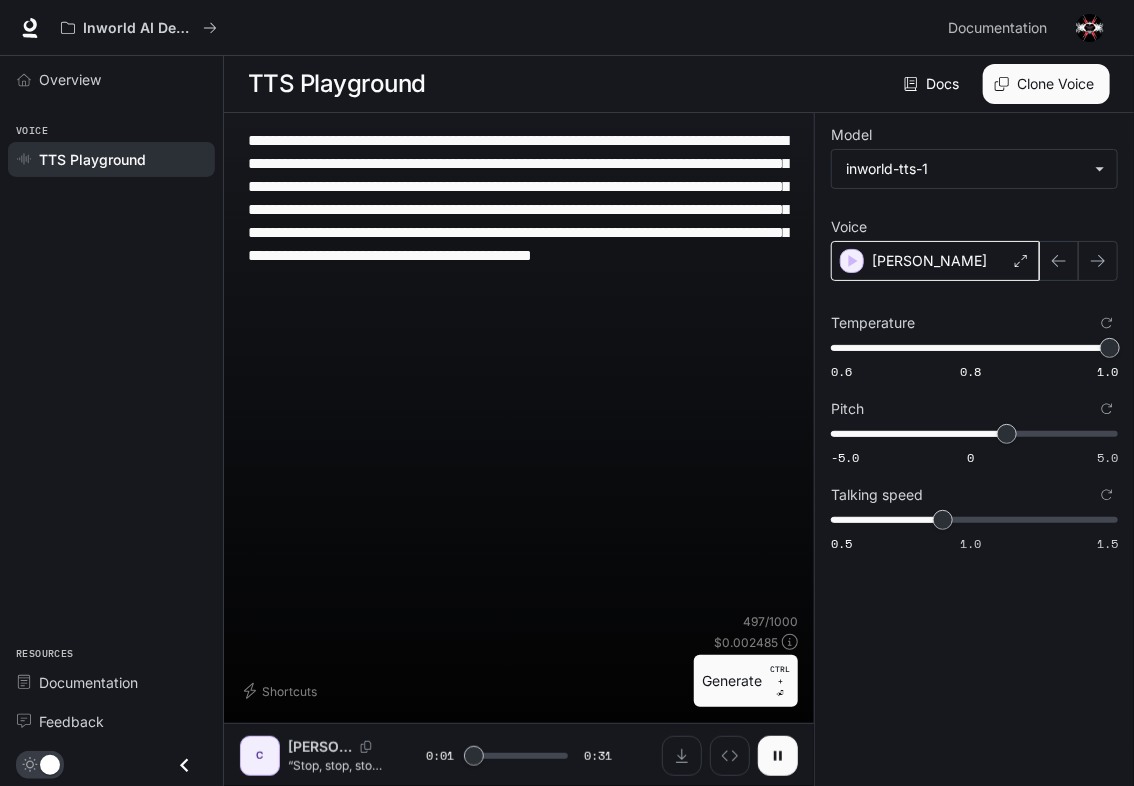 click on "[PERSON_NAME]" at bounding box center [935, 261] 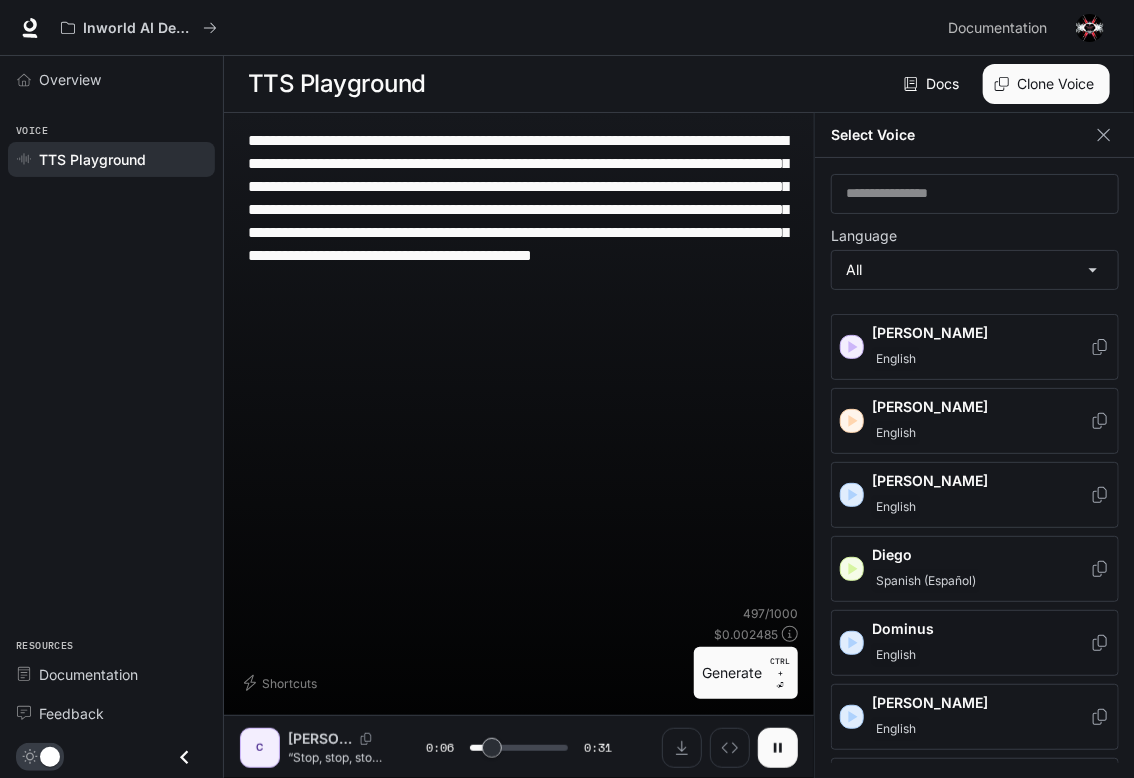 scroll, scrollTop: 666, scrollLeft: 0, axis: vertical 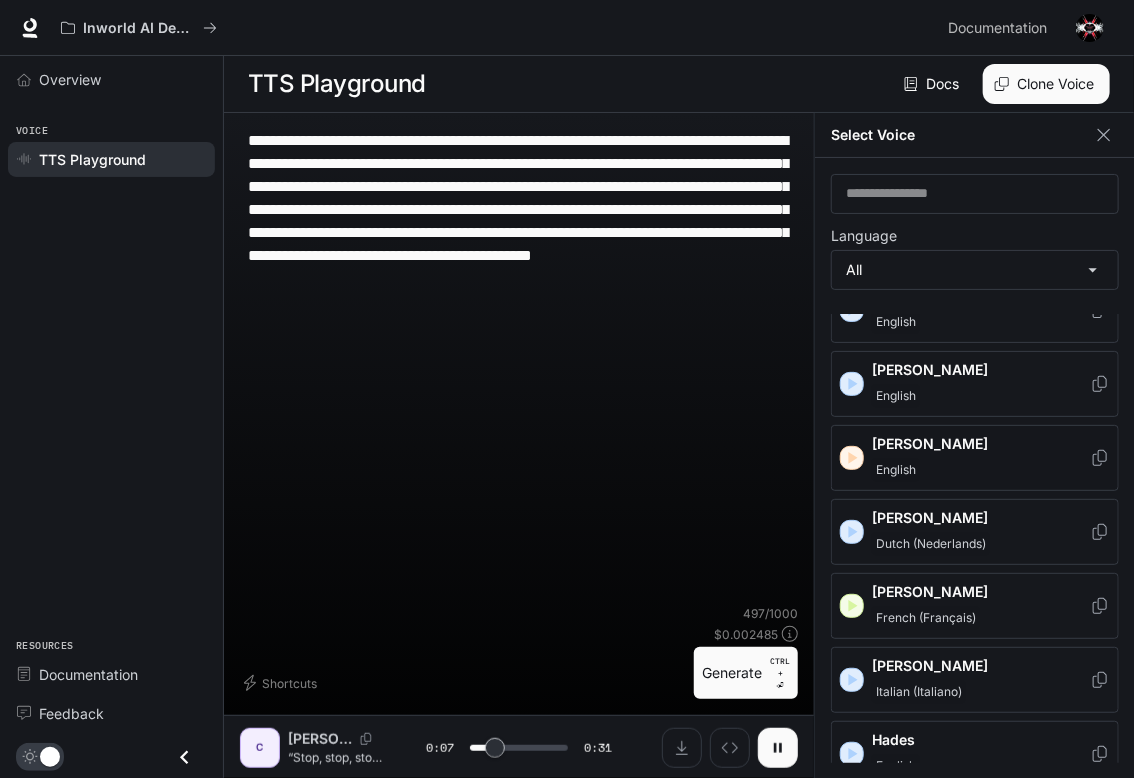 click on "English" at bounding box center [981, 470] 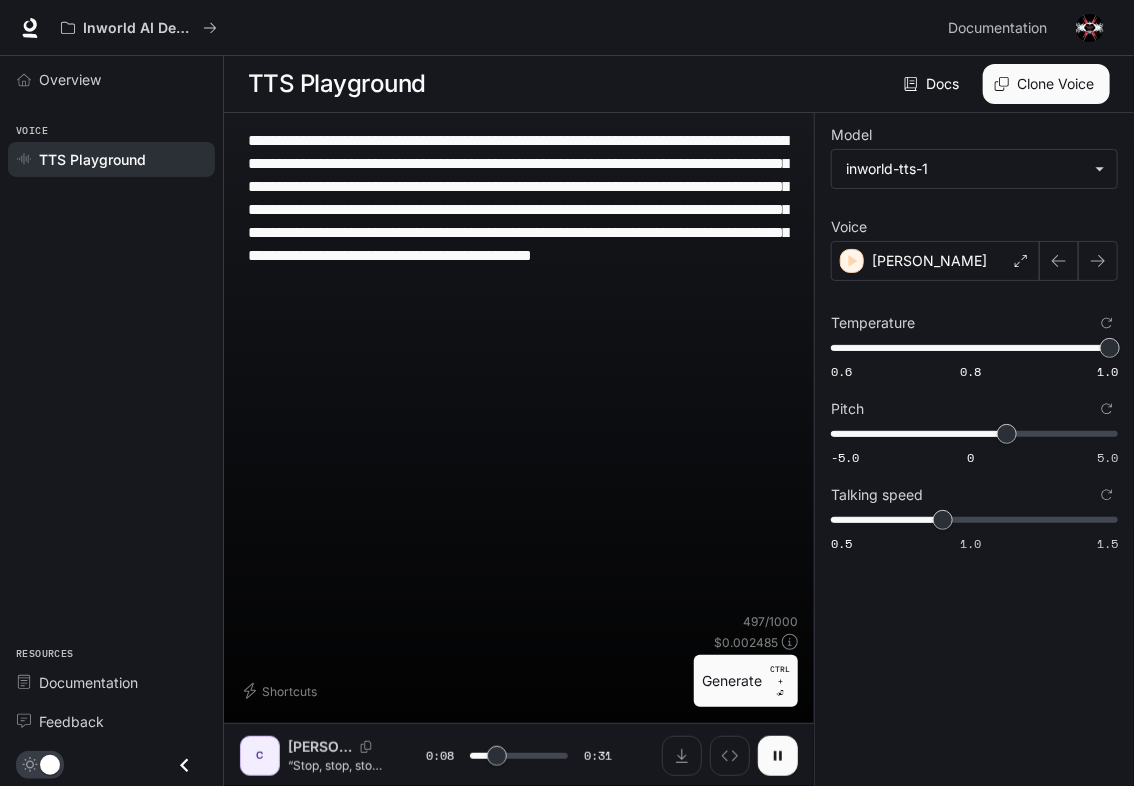 click on "Generate CTRL +  ⏎" at bounding box center (746, 681) 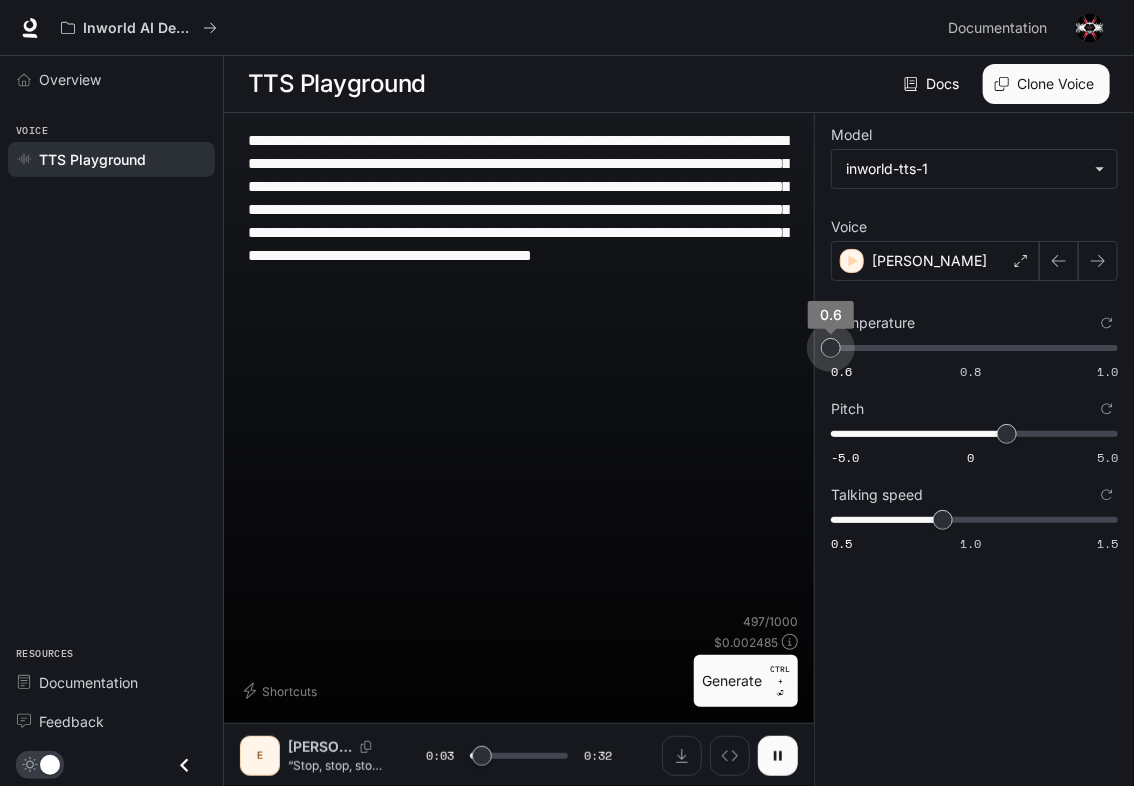 drag, startPoint x: 1105, startPoint y: 350, endPoint x: 808, endPoint y: 366, distance: 297.43066 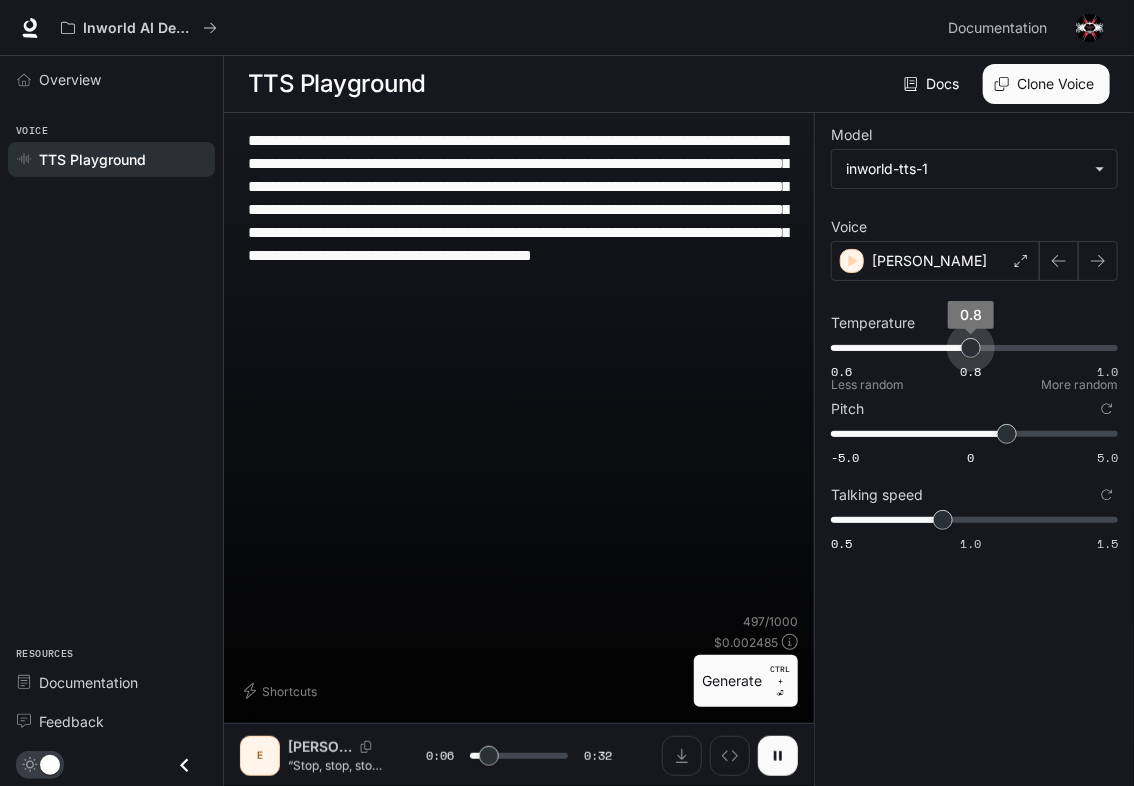 drag, startPoint x: 832, startPoint y: 353, endPoint x: 973, endPoint y: 358, distance: 141.08862 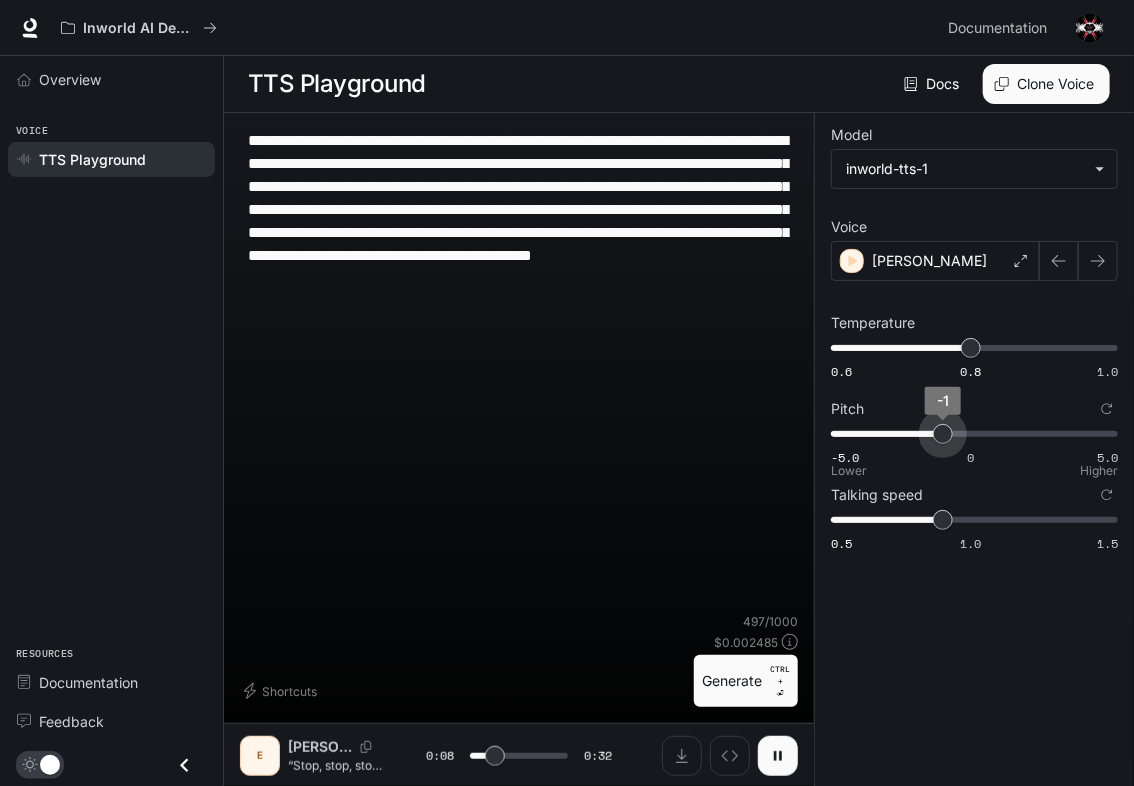 drag, startPoint x: 1010, startPoint y: 431, endPoint x: 942, endPoint y: 432, distance: 68.007355 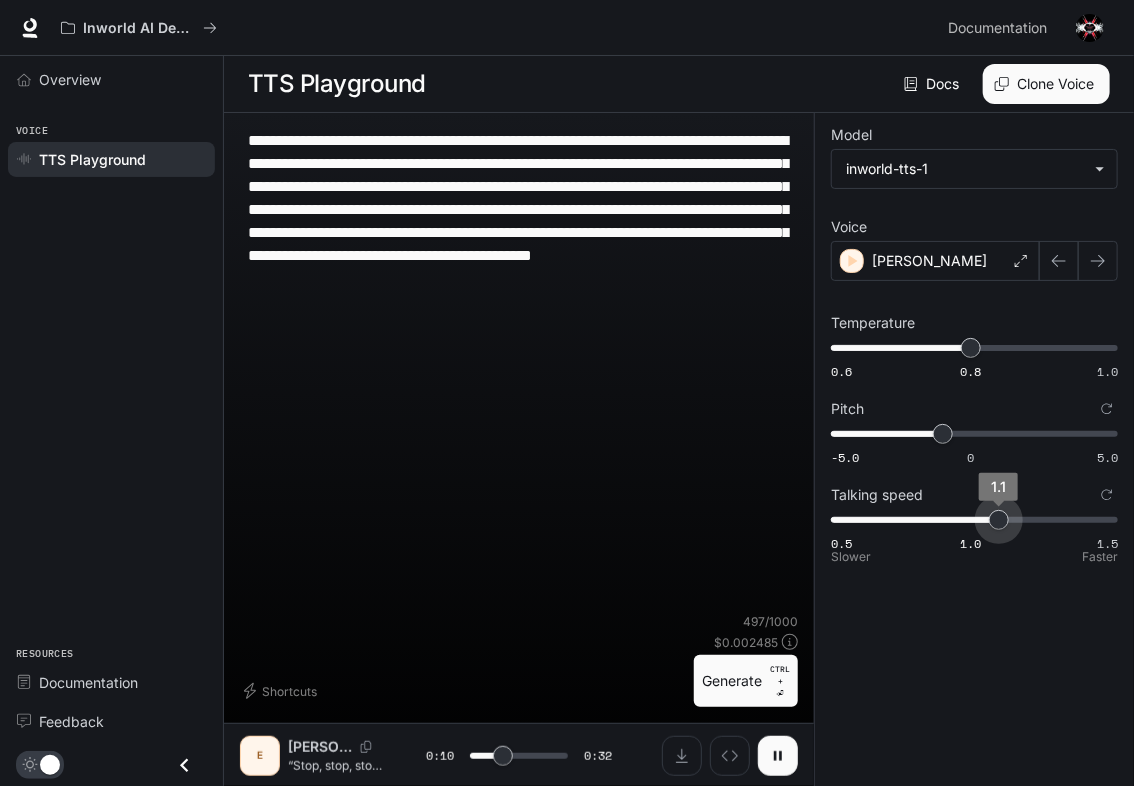 drag, startPoint x: 942, startPoint y: 522, endPoint x: 988, endPoint y: 522, distance: 46 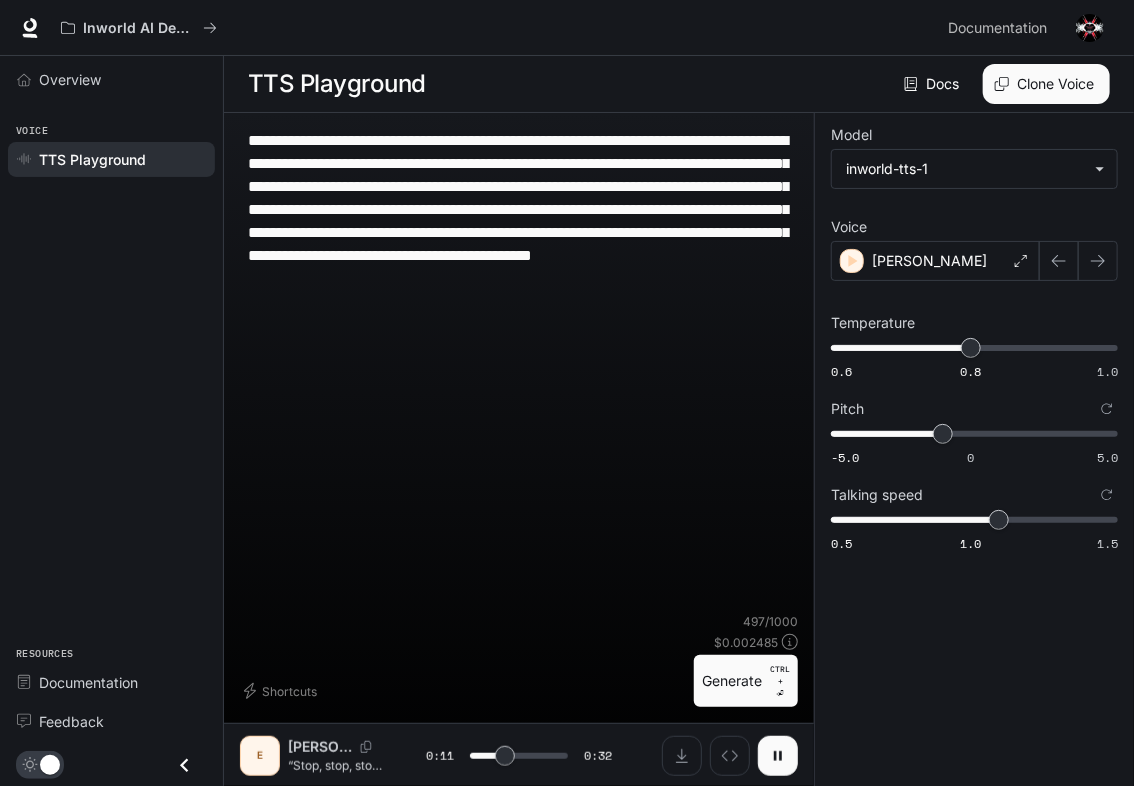 click on "Generate CTRL +  ⏎" at bounding box center (746, 681) 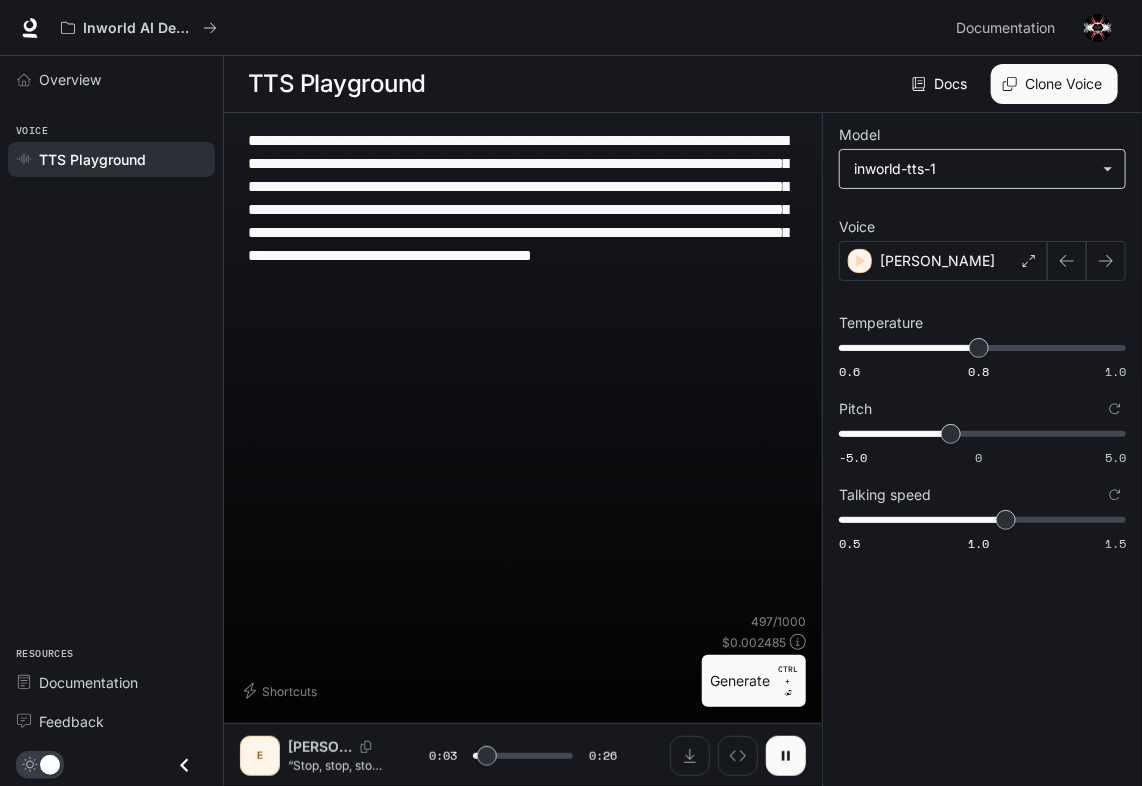 click on "**********" at bounding box center [571, 393] 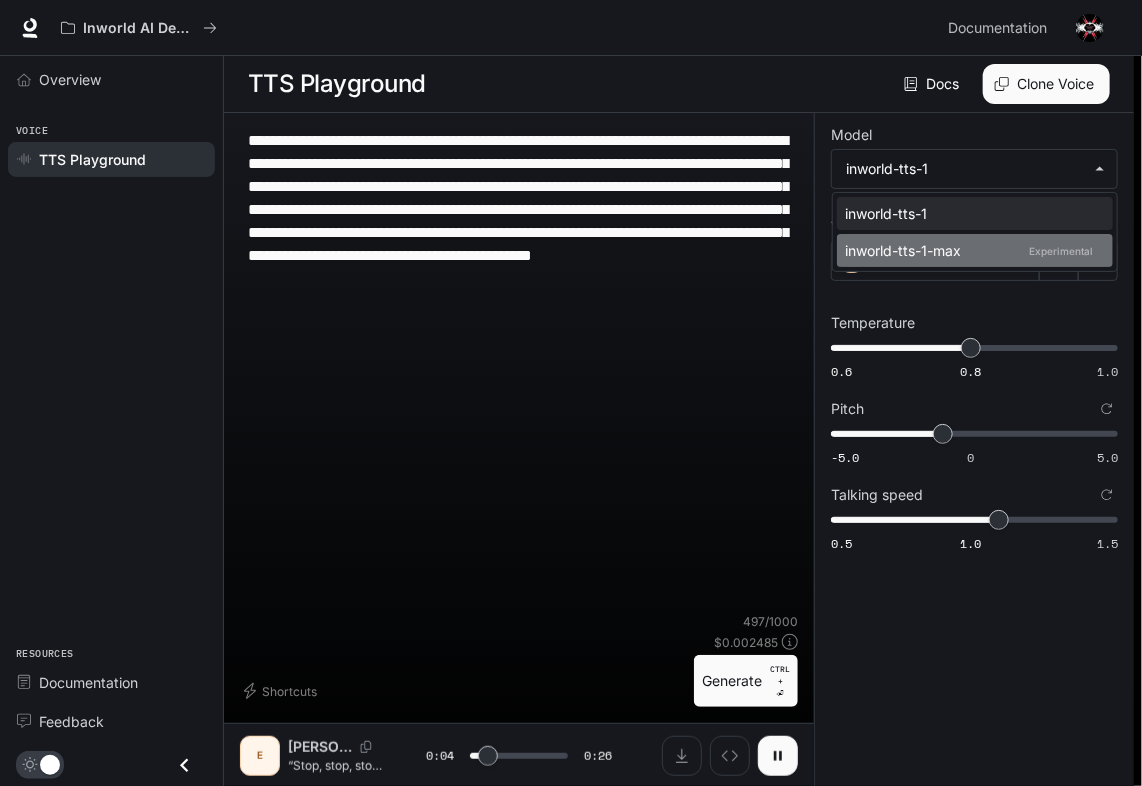 click on "Experimental" at bounding box center (1061, 251) 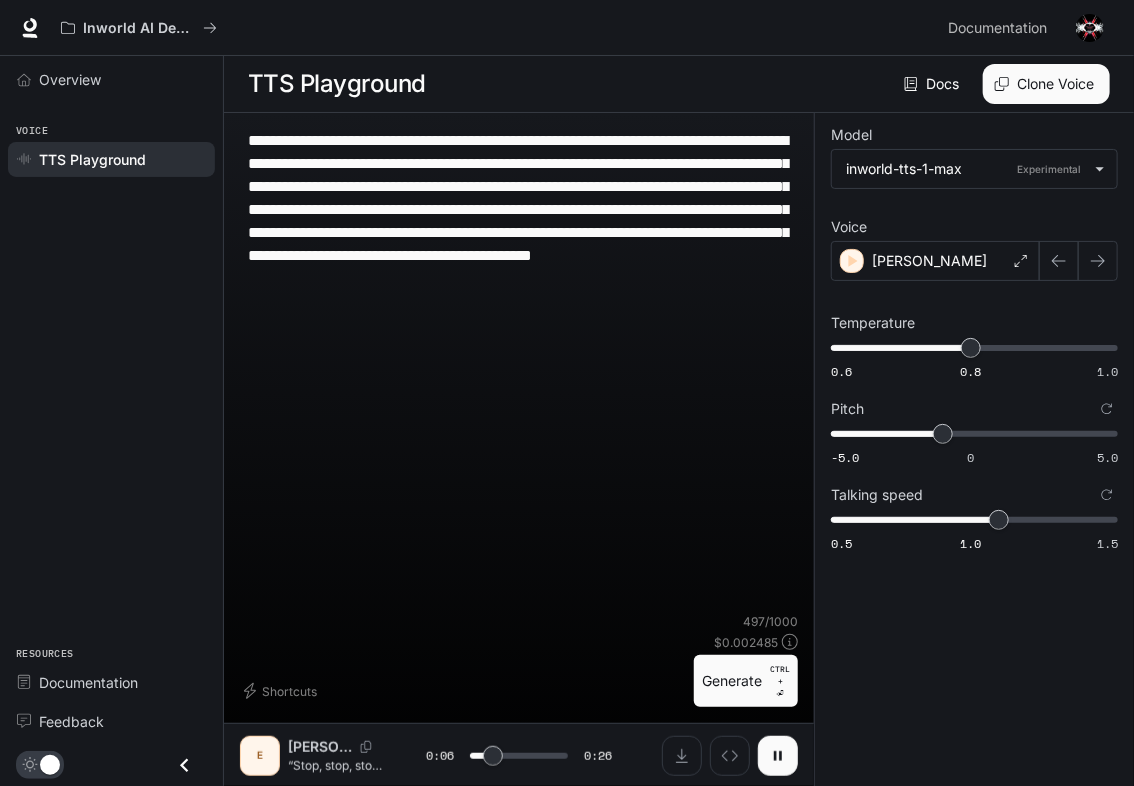 click on "Generate CTRL +  ⏎" at bounding box center [746, 681] 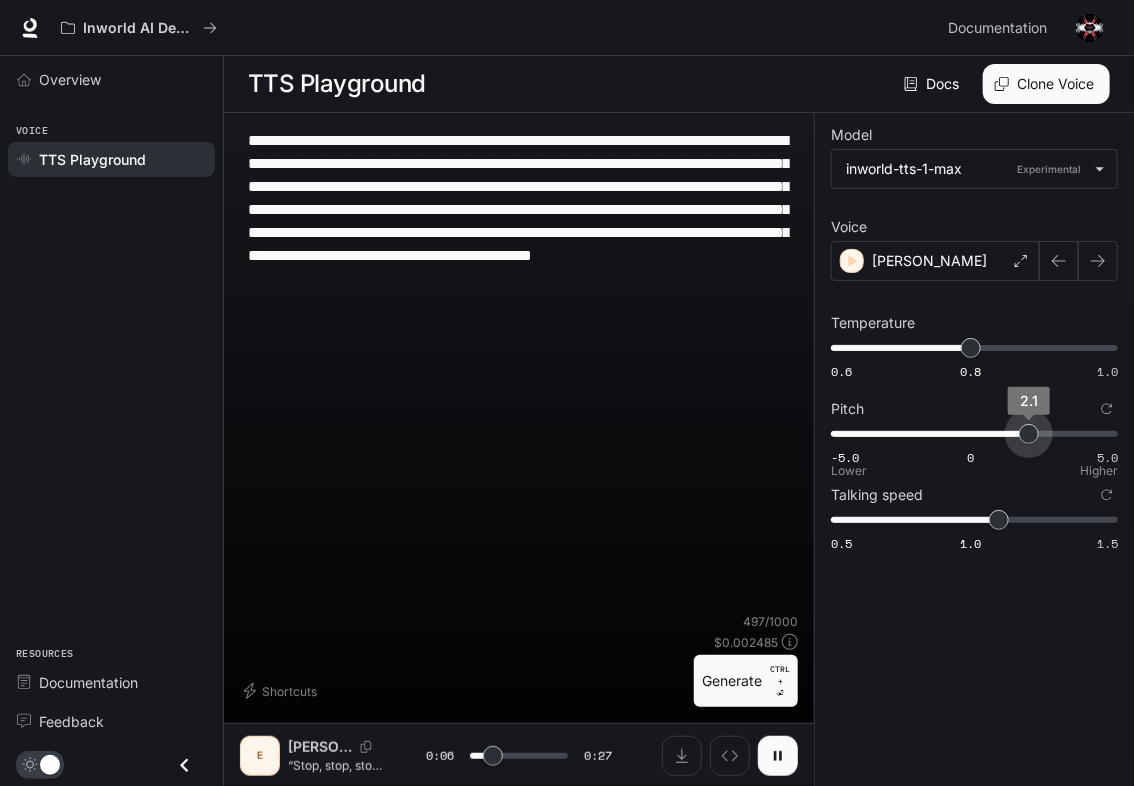 drag, startPoint x: 948, startPoint y: 435, endPoint x: 1030, endPoint y: 436, distance: 82.006096 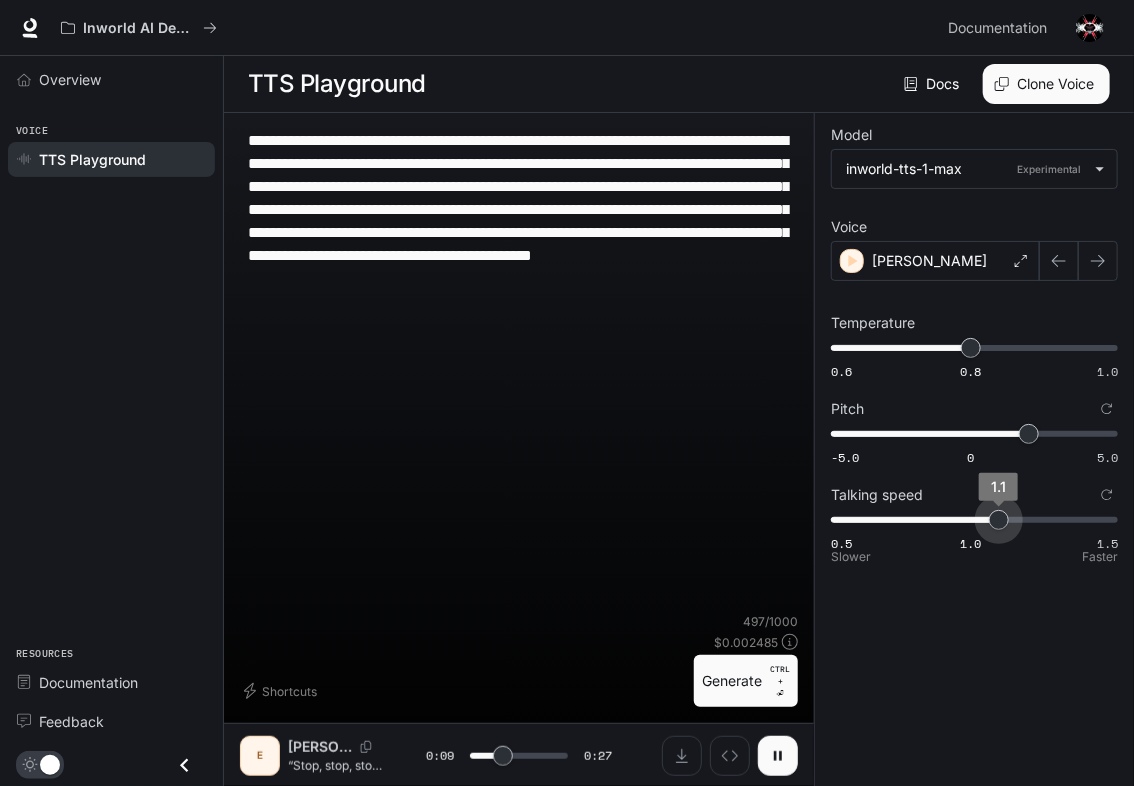 click on "1.1" at bounding box center [999, 520] 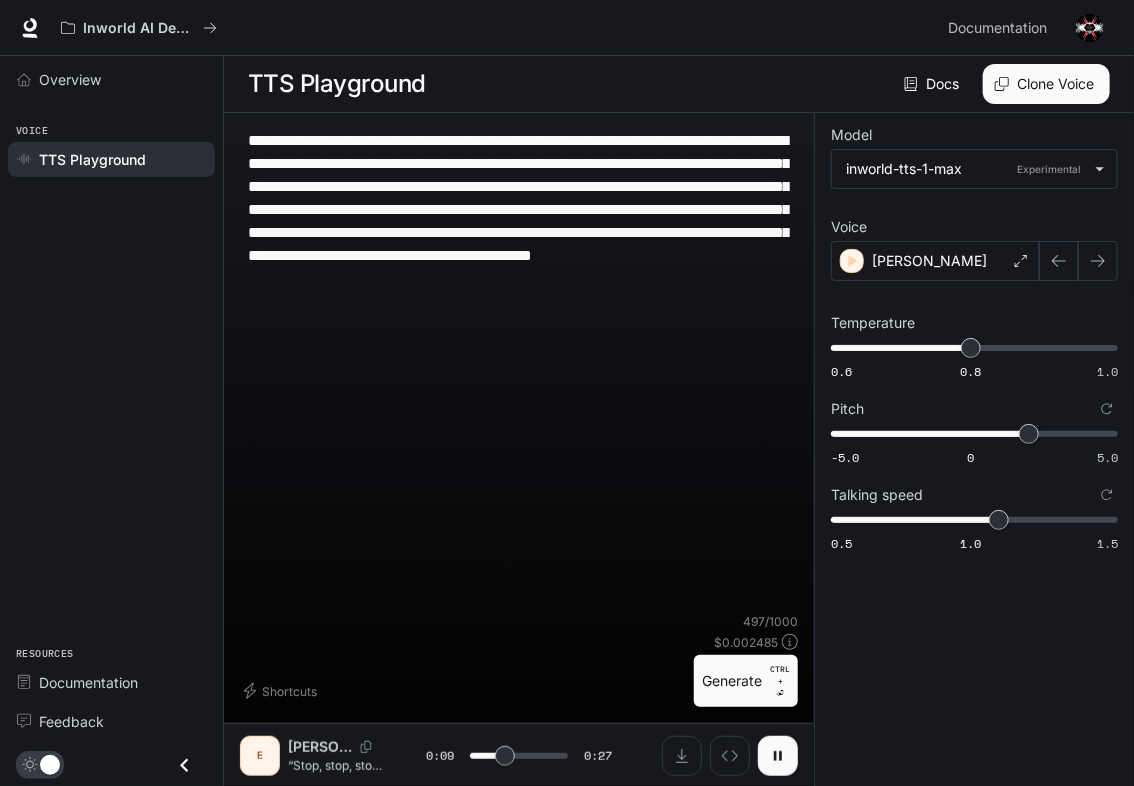 click on "Generate CTRL +  ⏎" at bounding box center [746, 681] 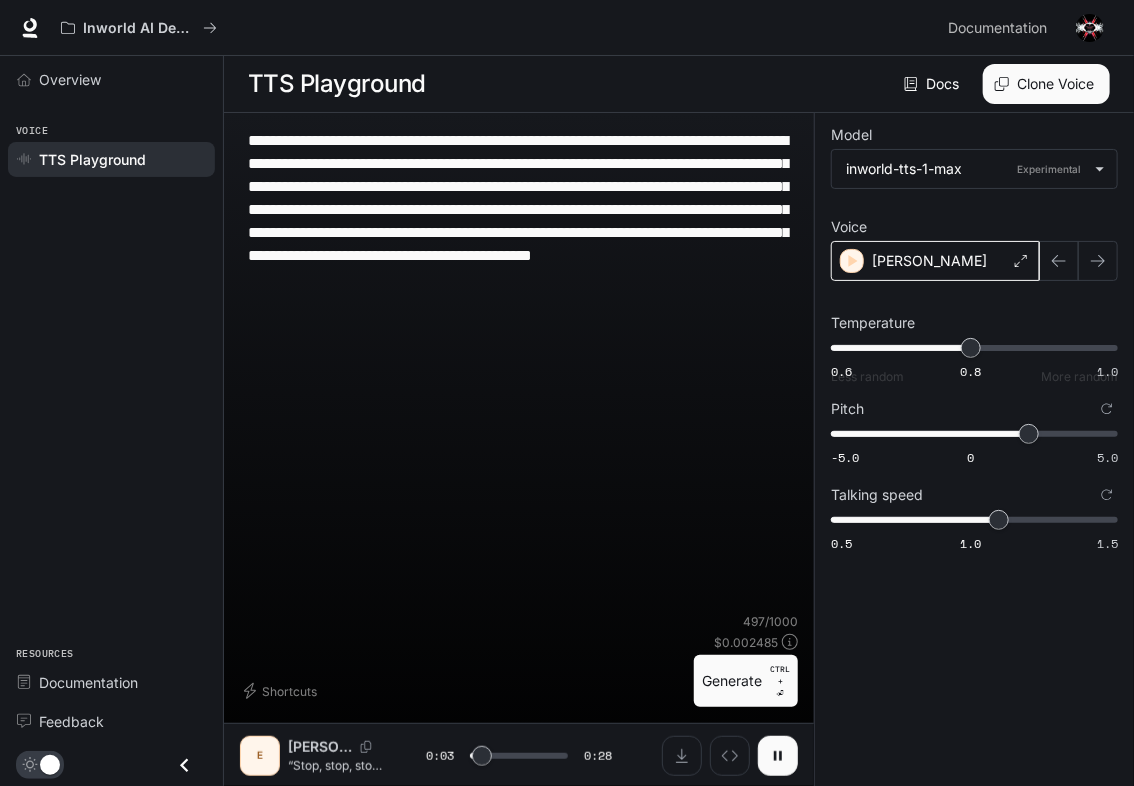 click on "[PERSON_NAME]" at bounding box center [935, 261] 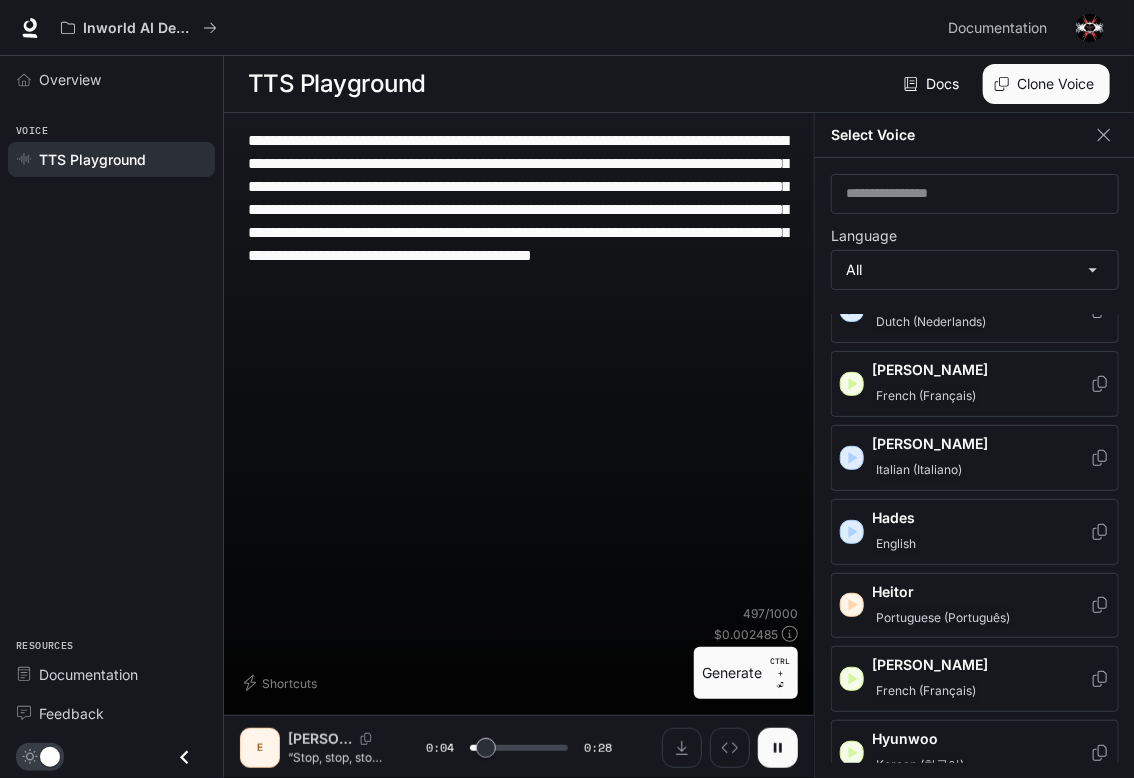 scroll, scrollTop: 1000, scrollLeft: 0, axis: vertical 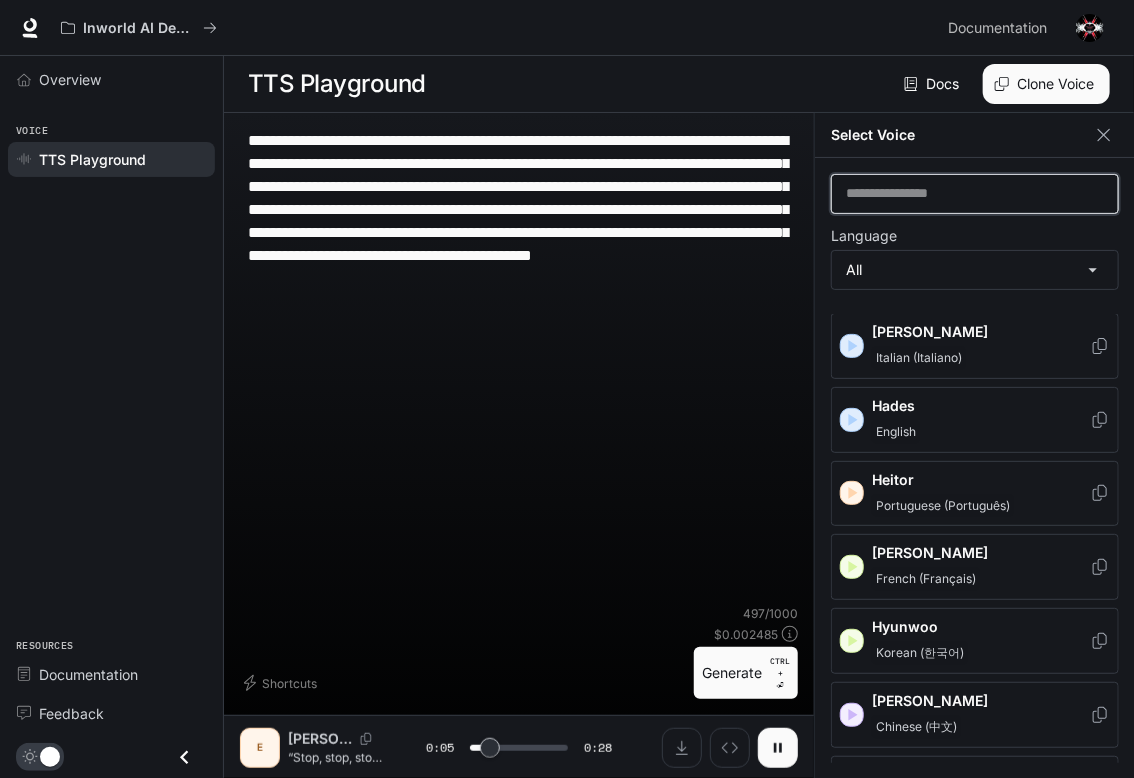 click at bounding box center (975, 194) 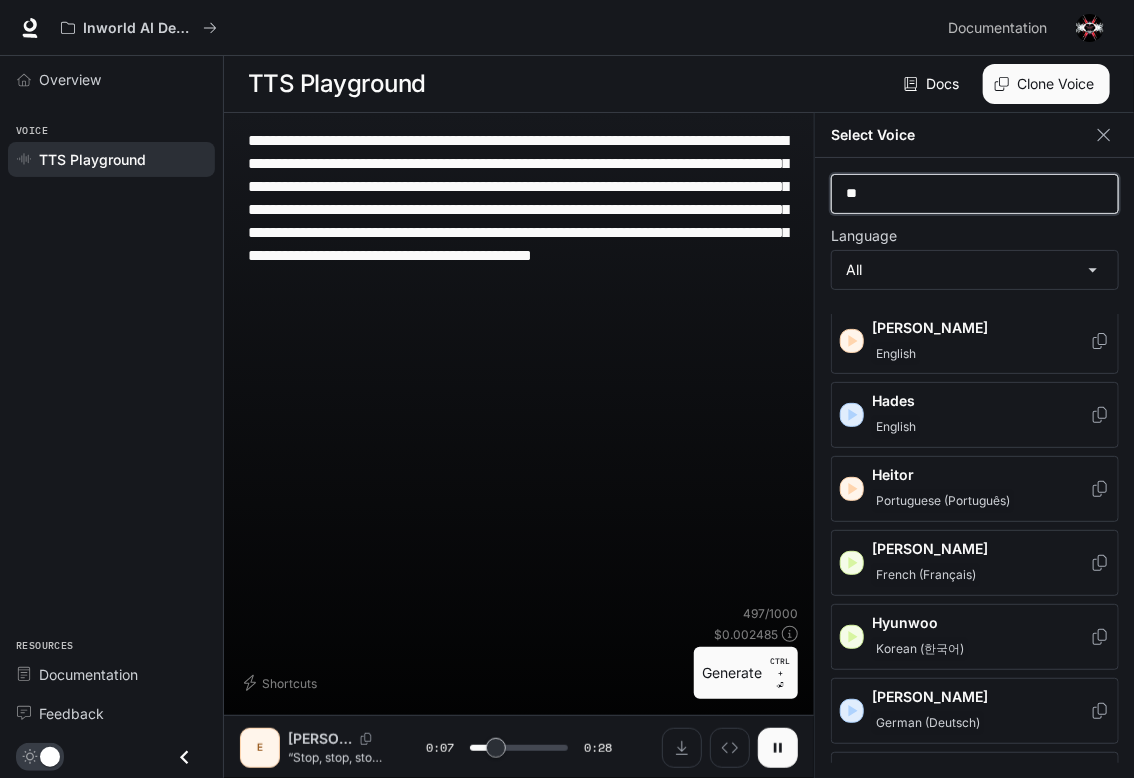 scroll, scrollTop: 0, scrollLeft: 0, axis: both 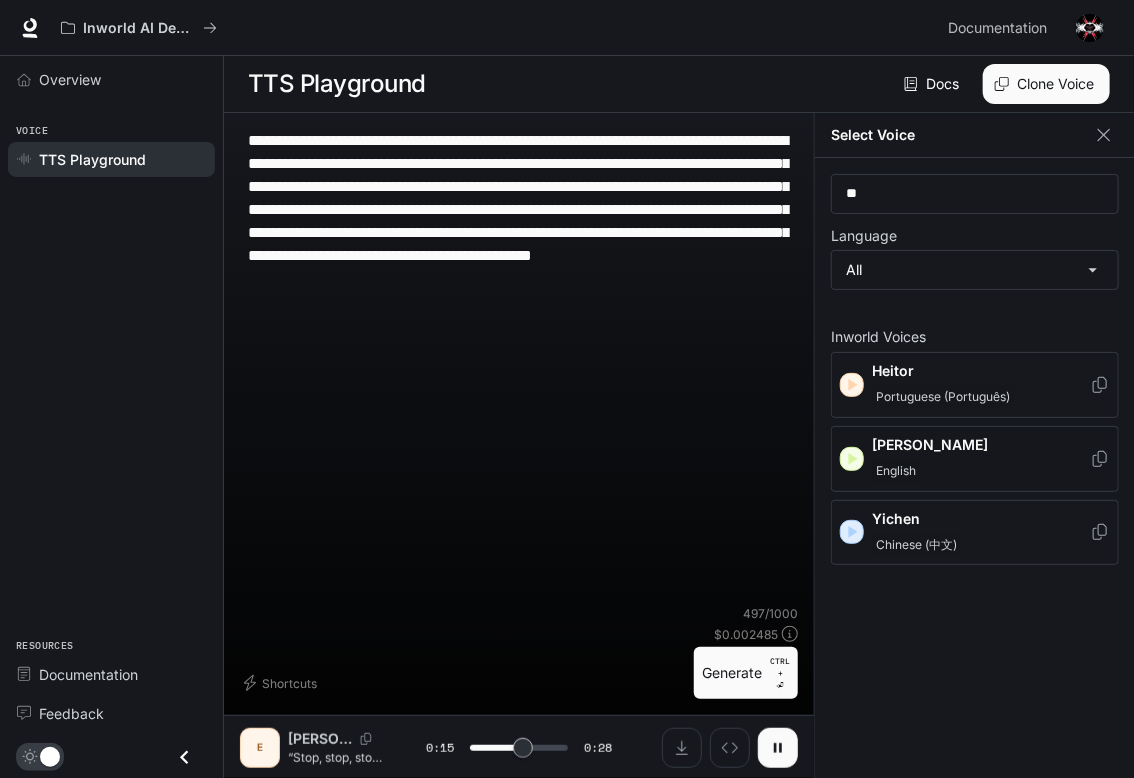 click 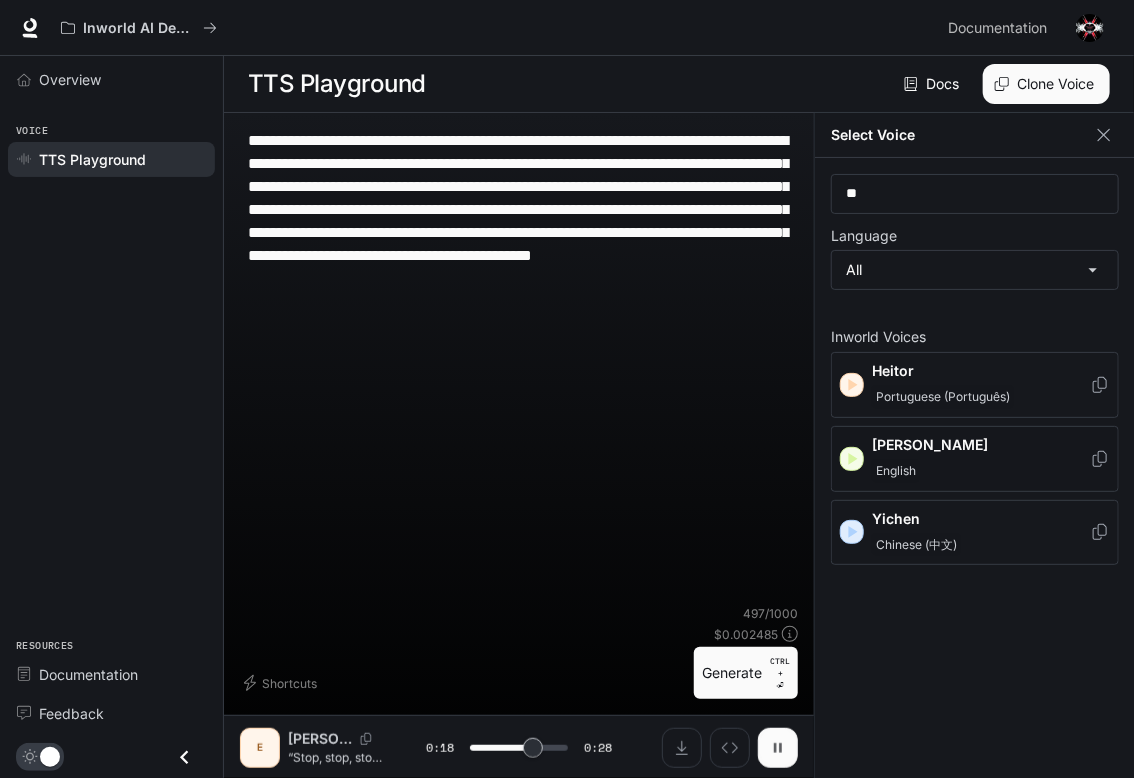 click at bounding box center [778, 748] 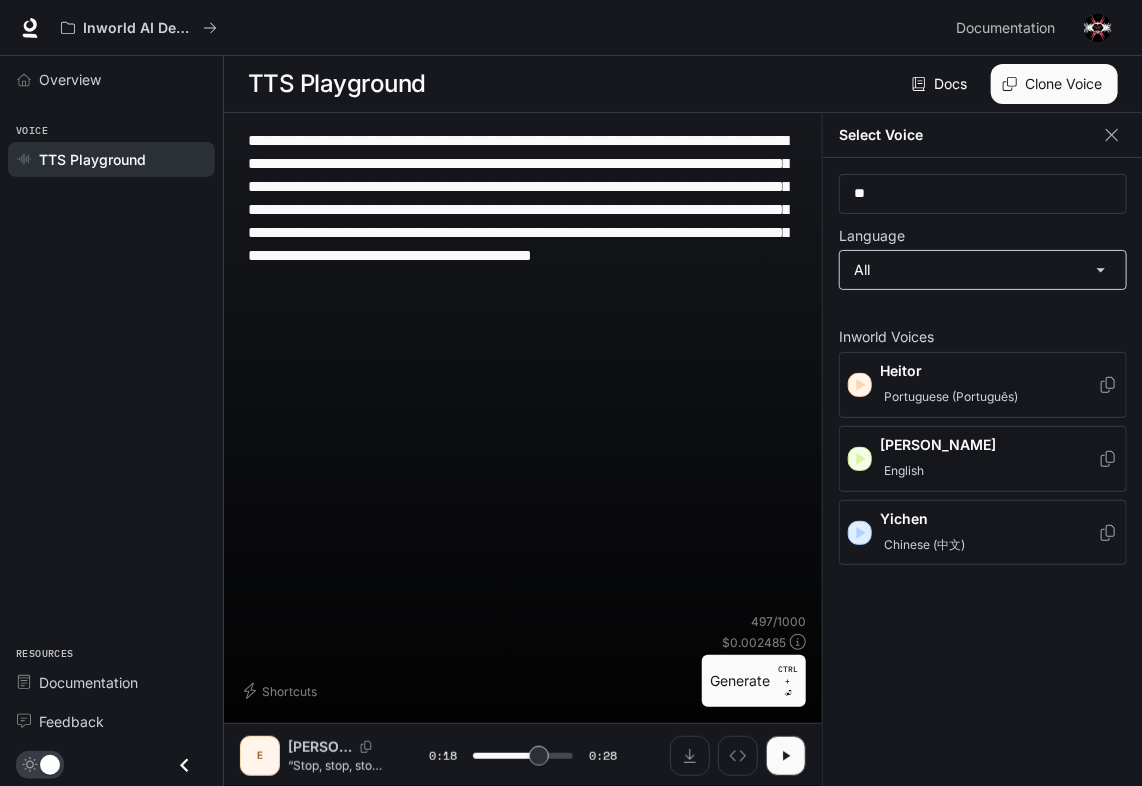 click on "**********" at bounding box center (571, 393) 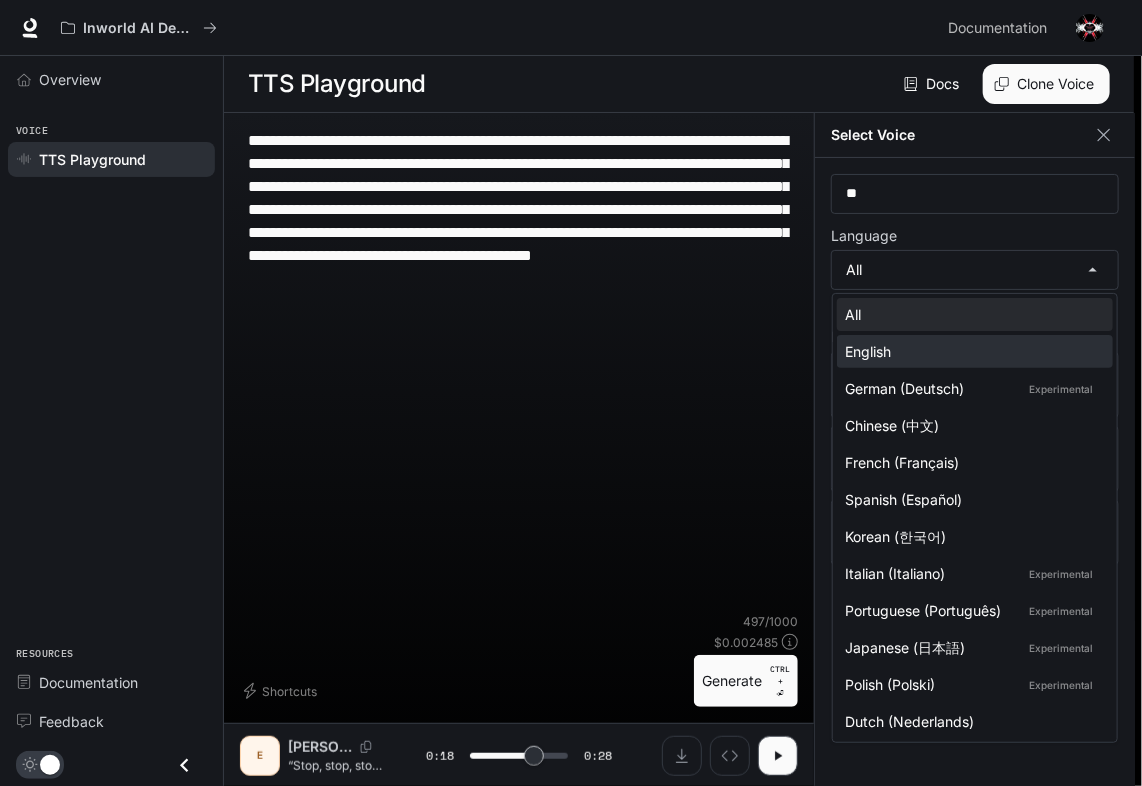 click on "English" at bounding box center (971, 351) 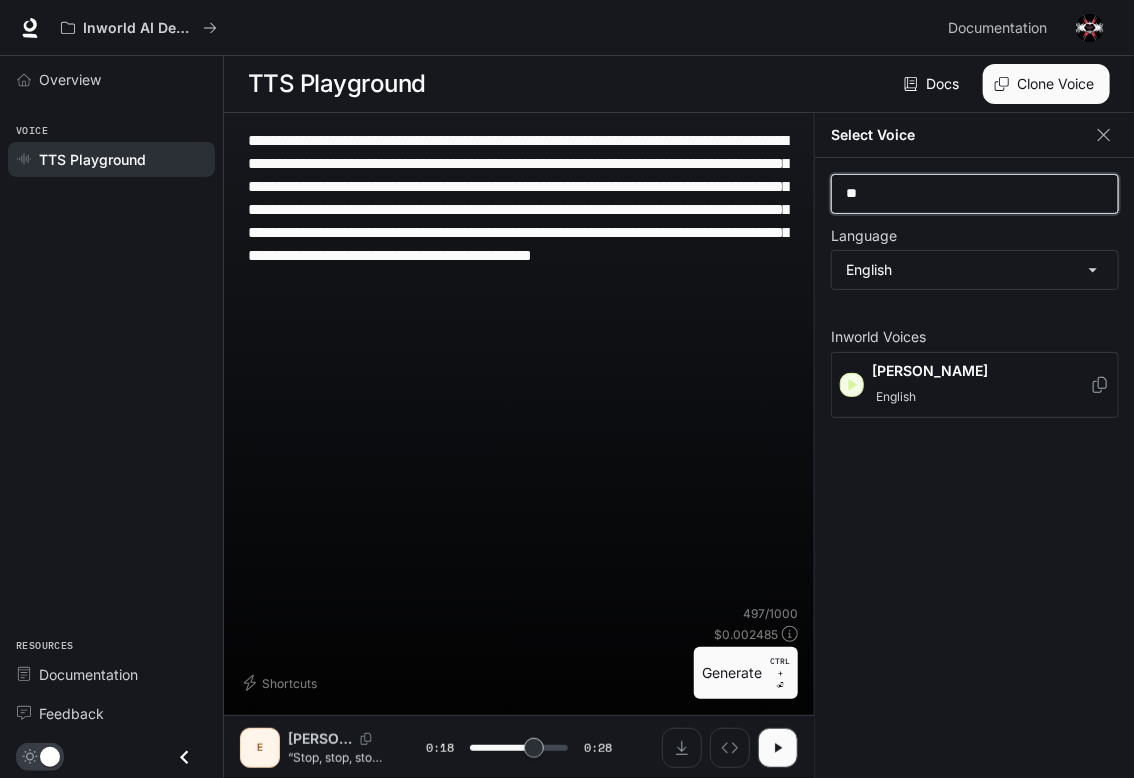 click on "**" at bounding box center [975, 194] 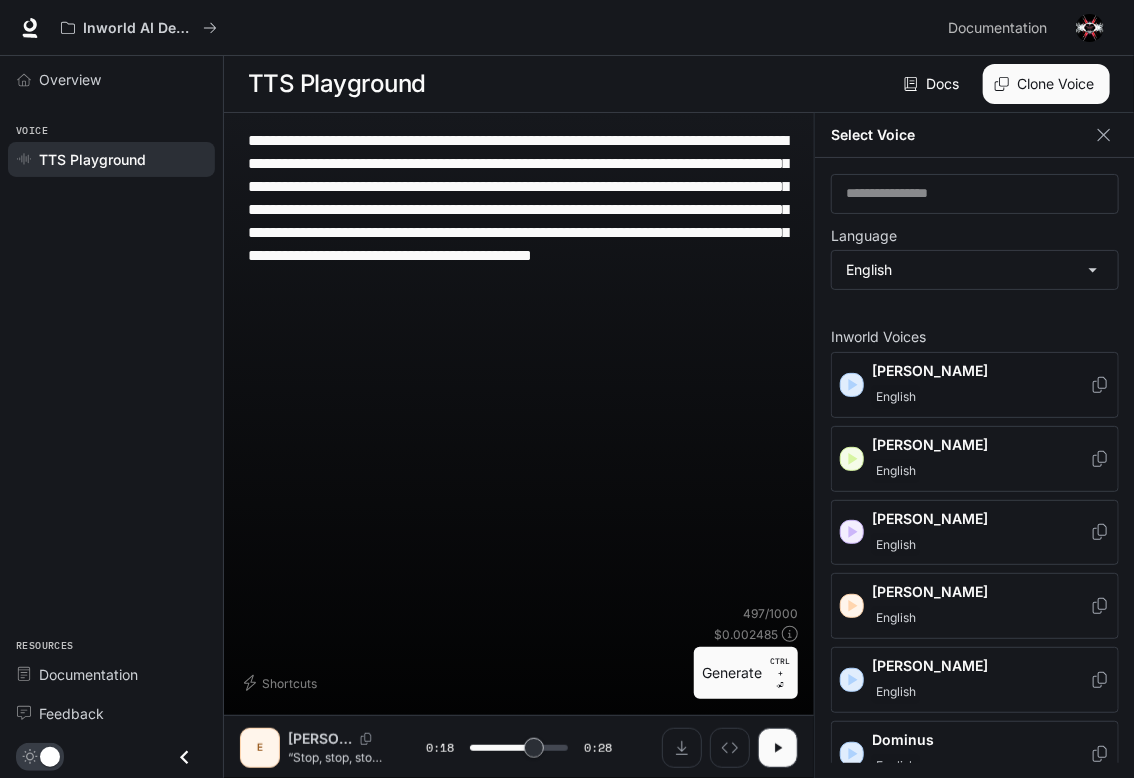 click 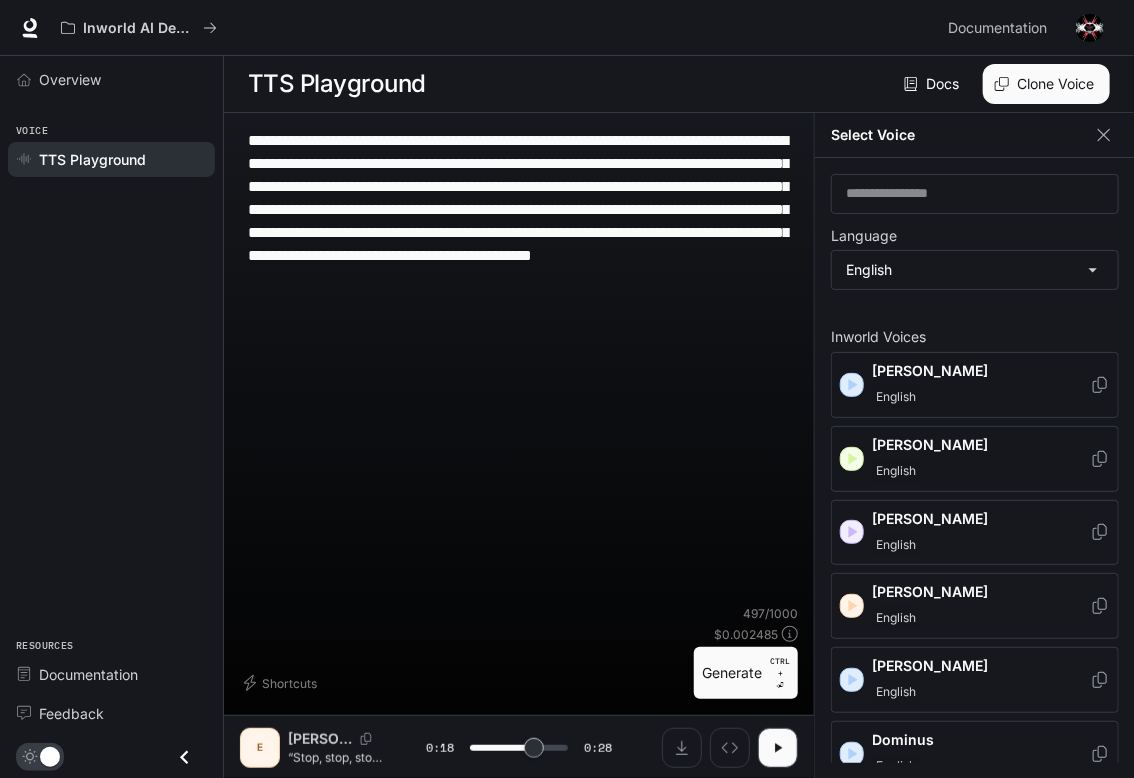 click 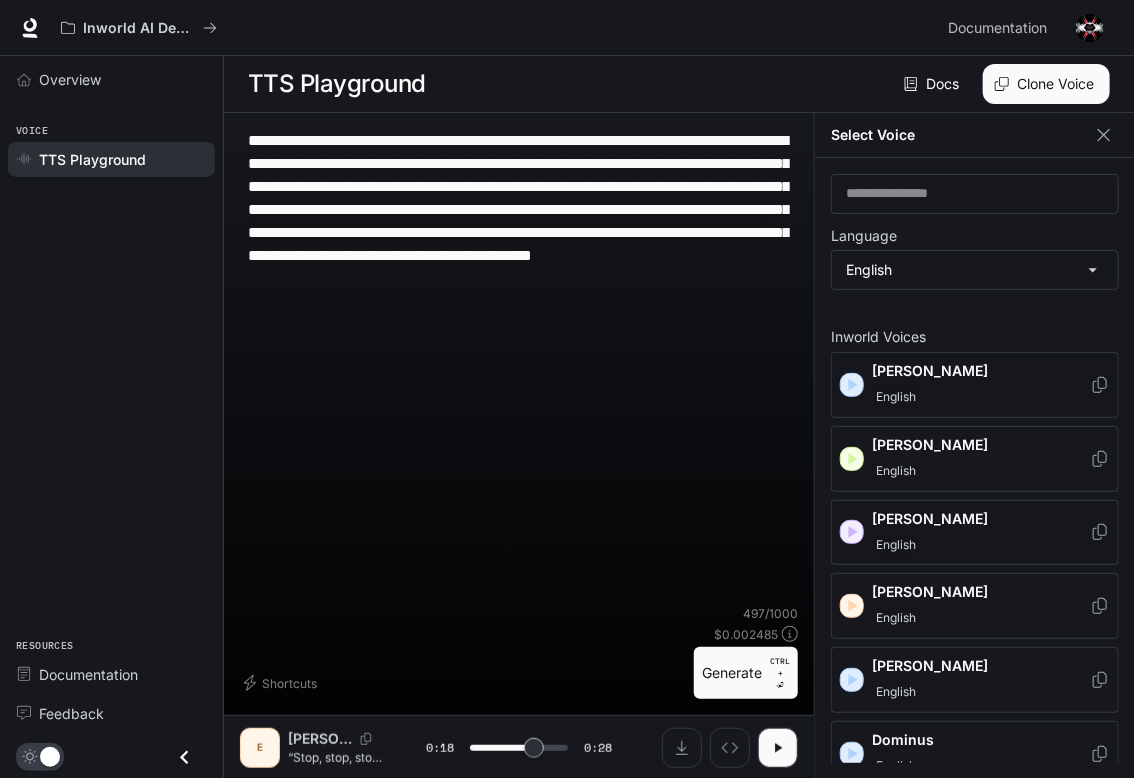 click 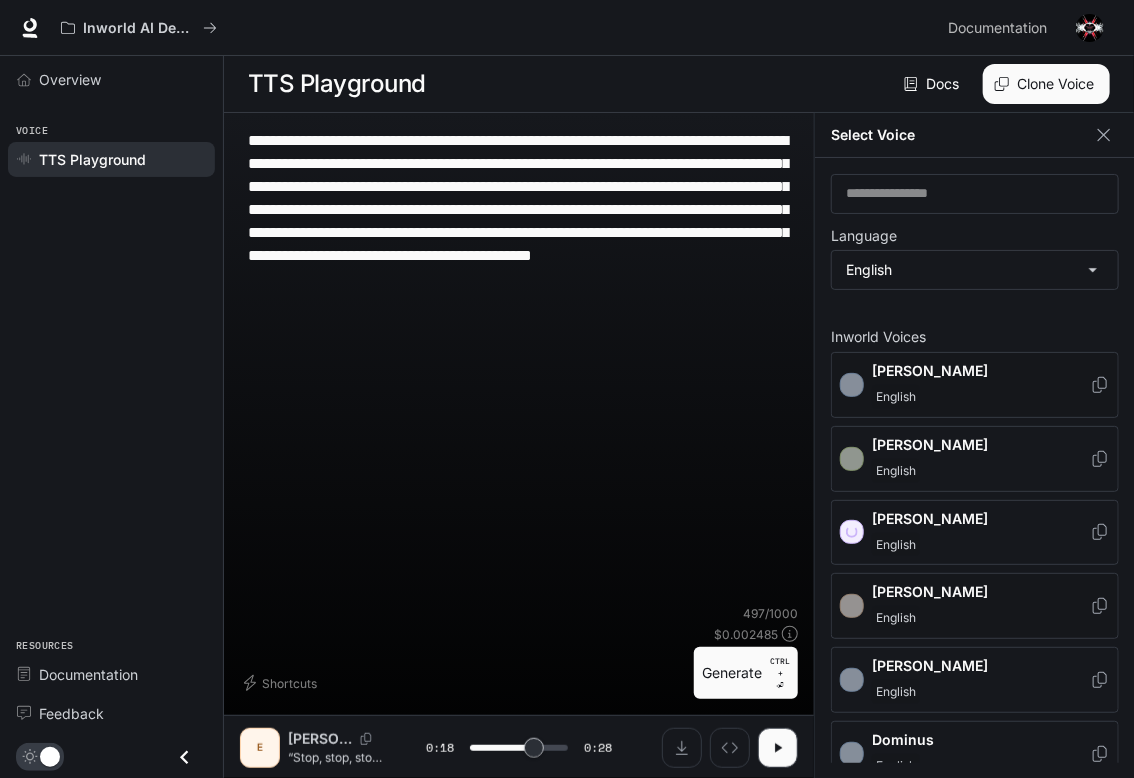 click on "[PERSON_NAME]" at bounding box center [975, 606] 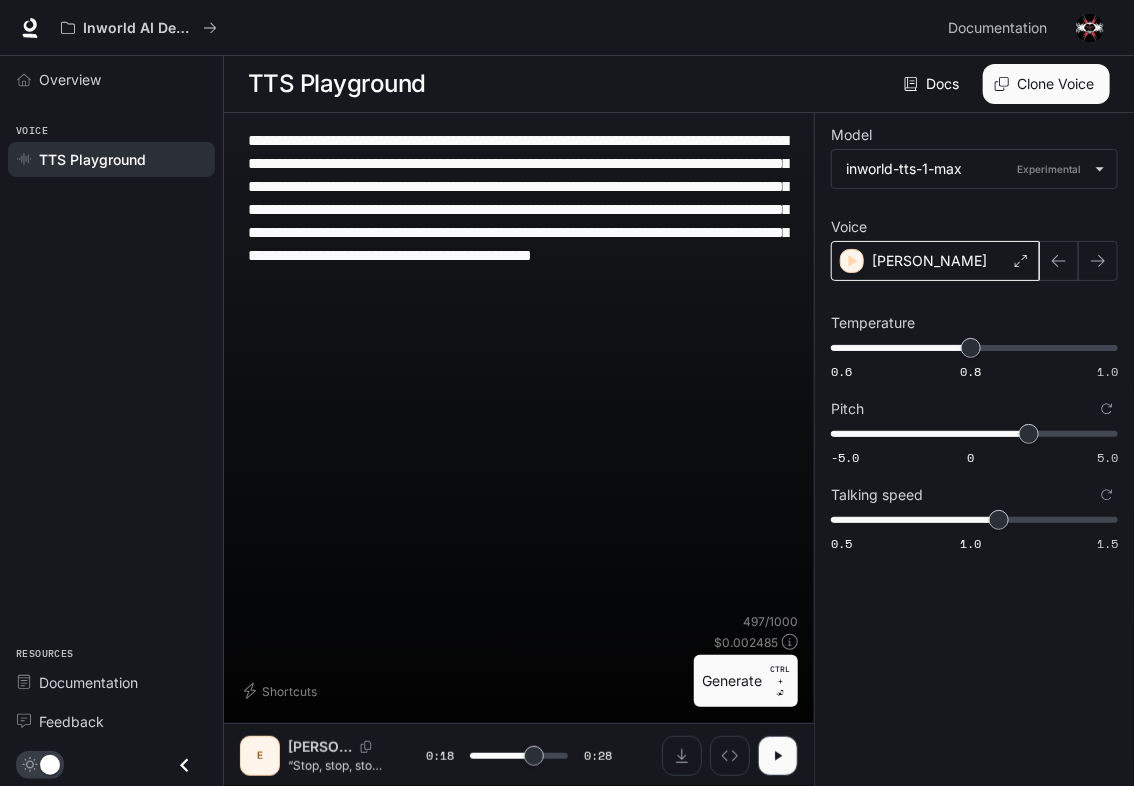 click on "[PERSON_NAME]" at bounding box center [935, 261] 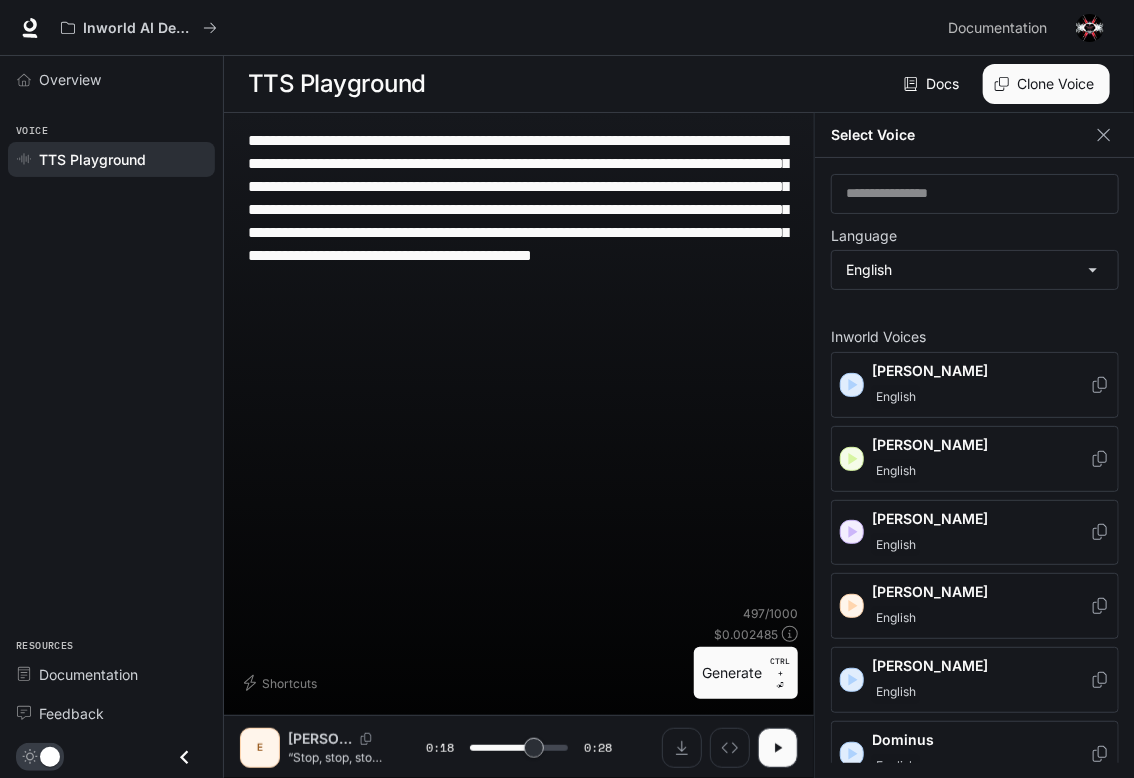click 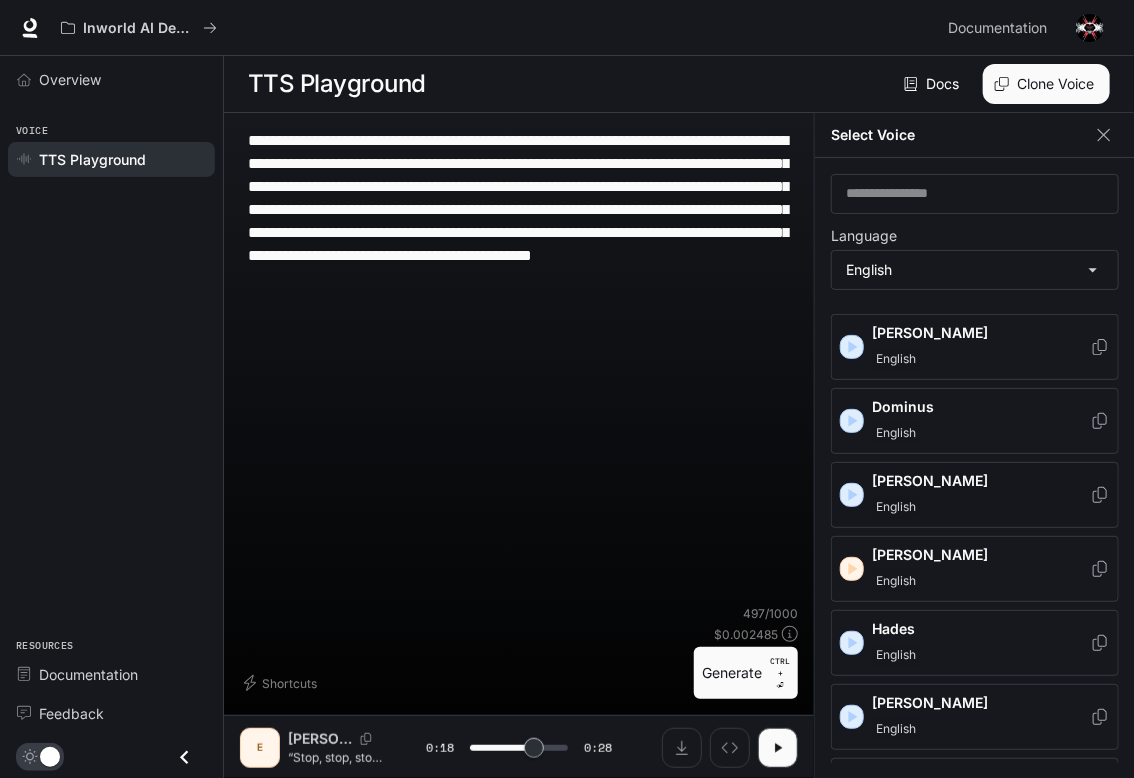 scroll, scrollTop: 0, scrollLeft: 0, axis: both 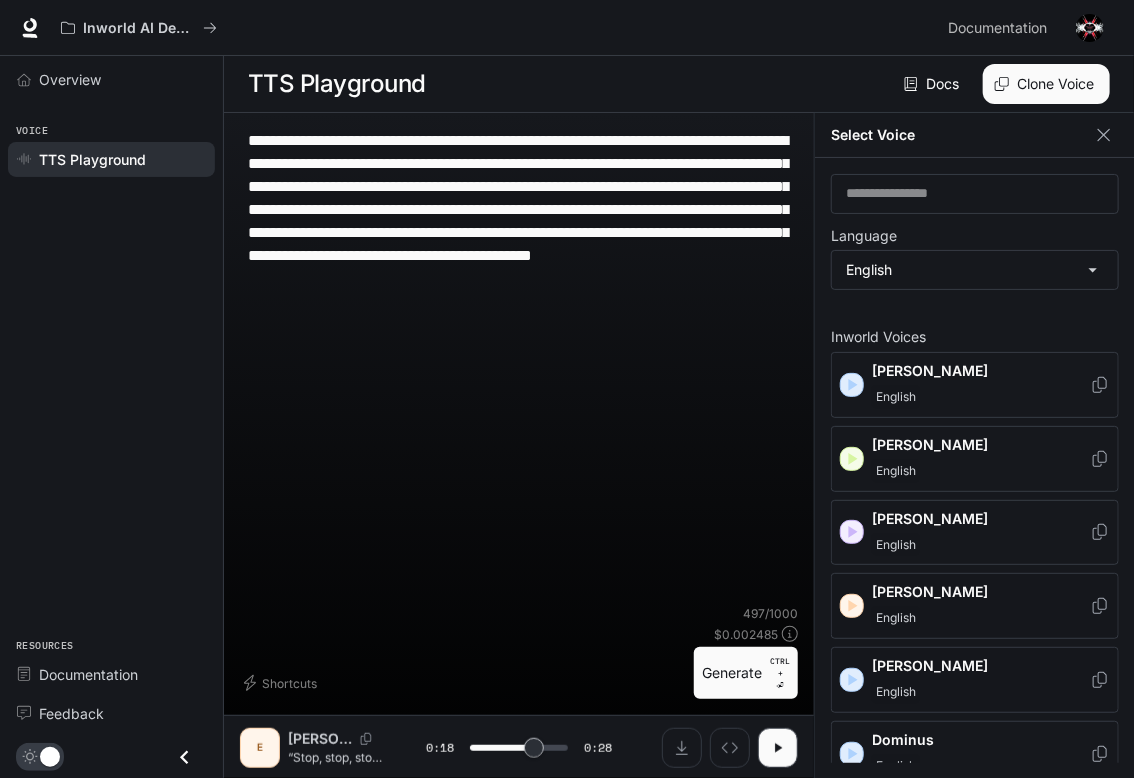 click 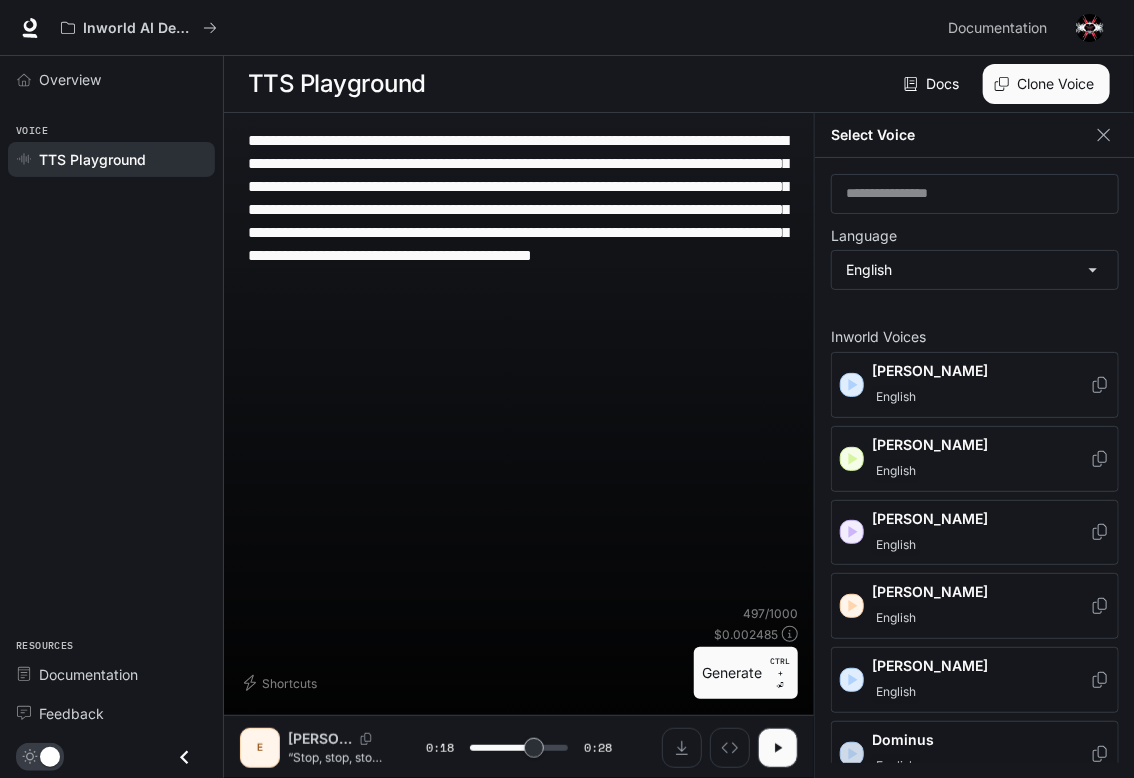 click 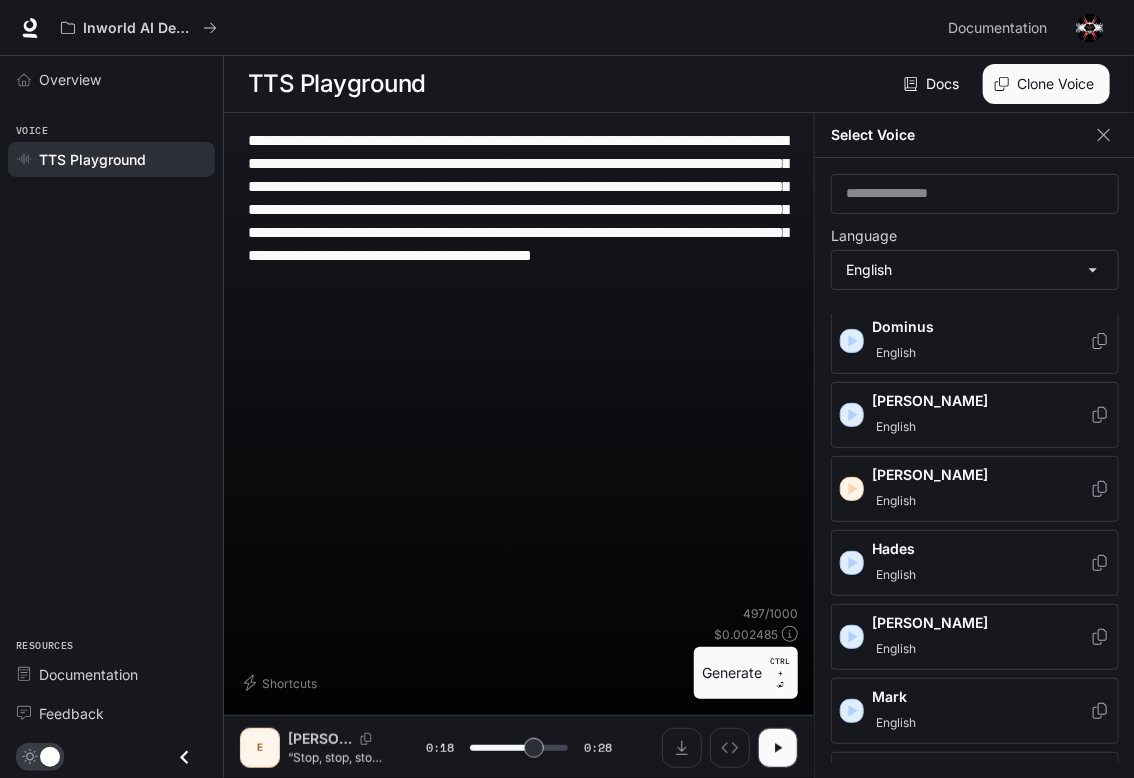 scroll, scrollTop: 447, scrollLeft: 0, axis: vertical 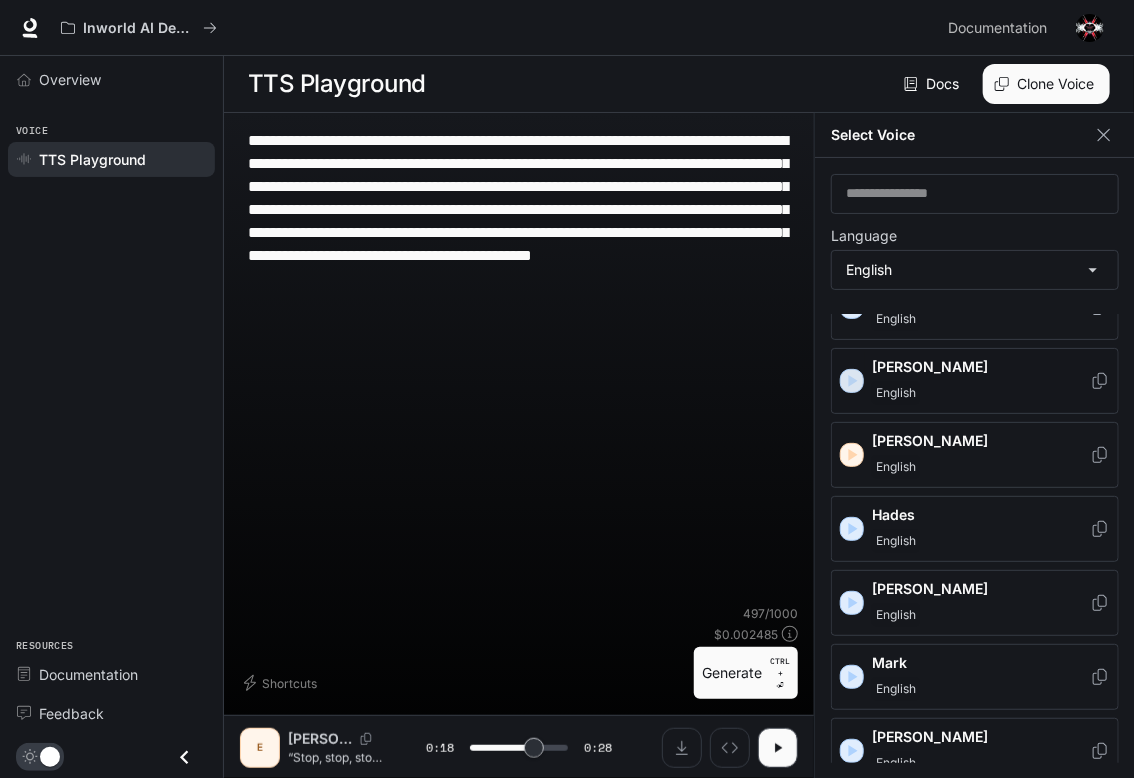 click 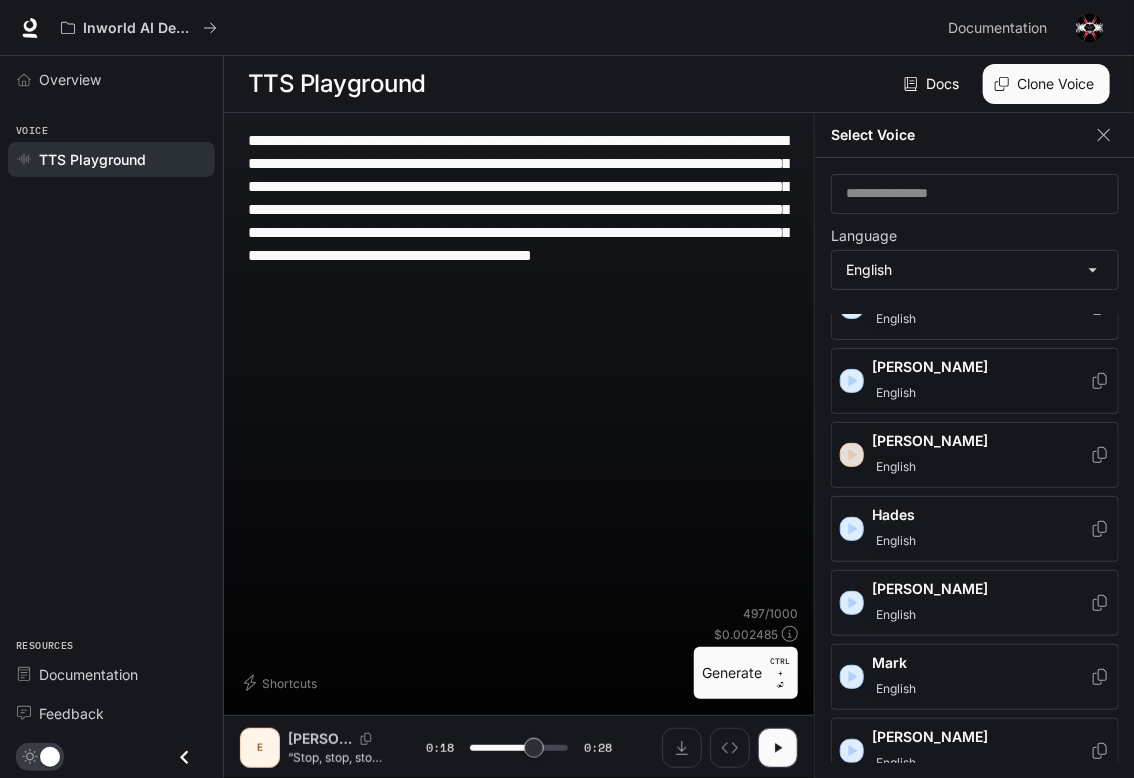 click 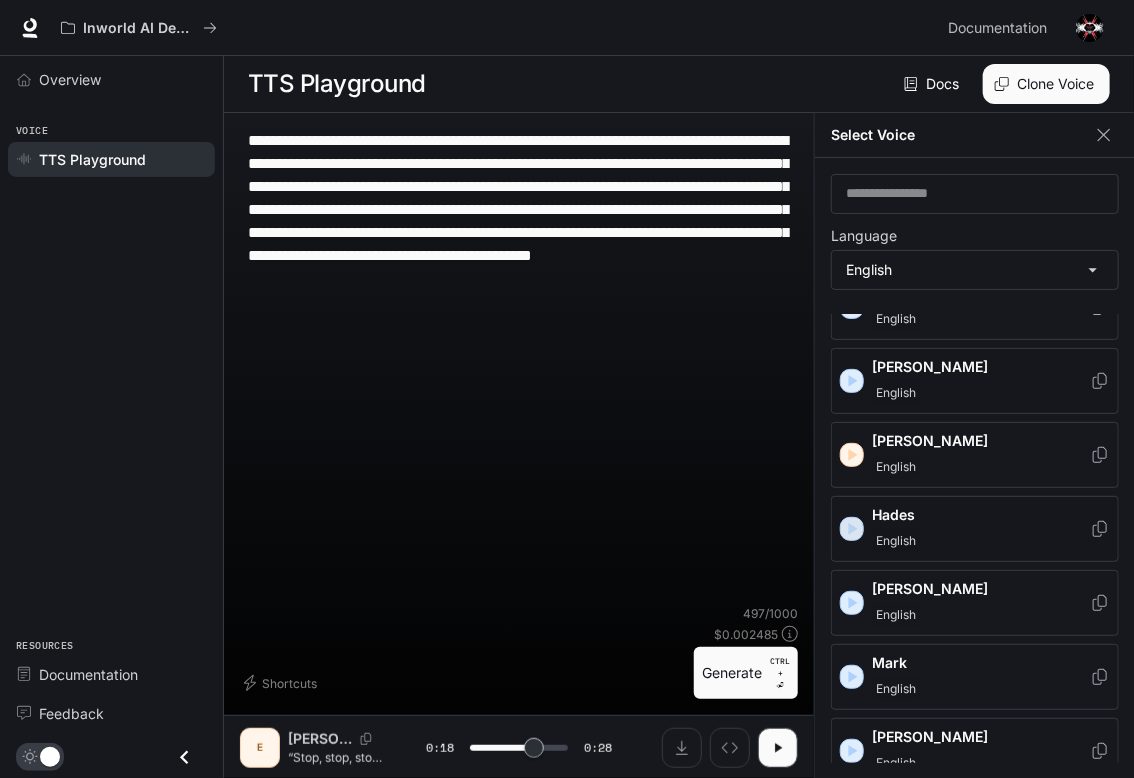click 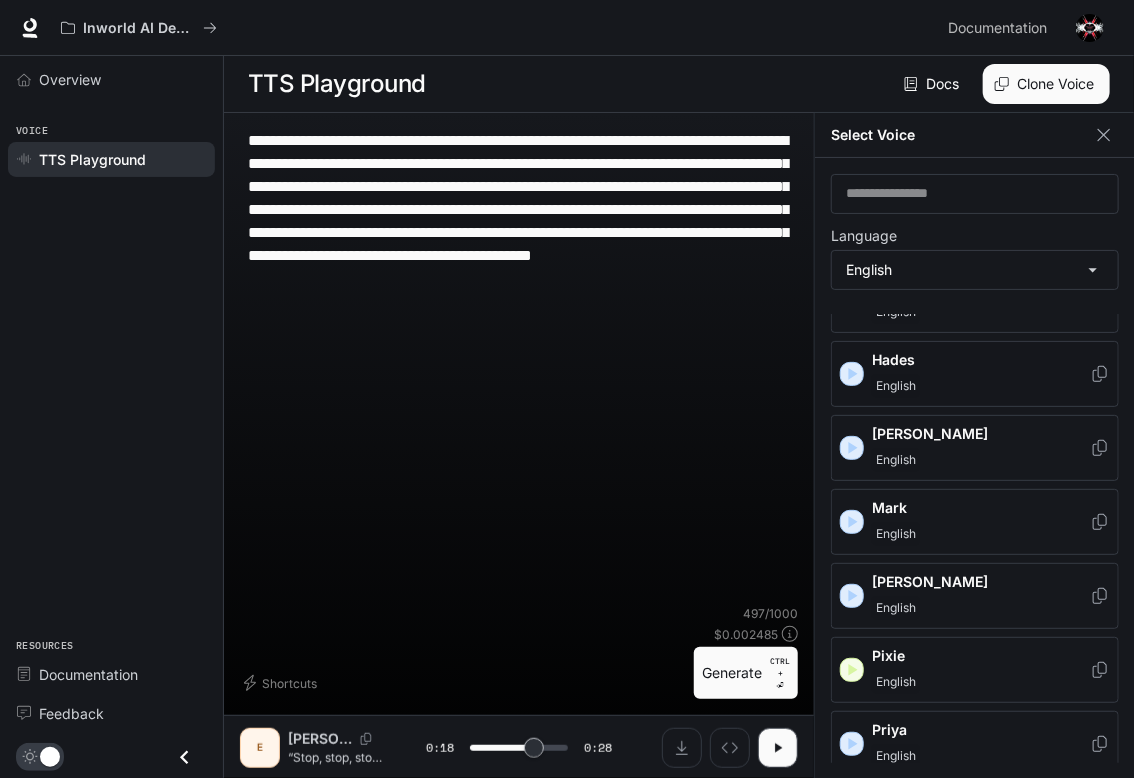 scroll, scrollTop: 620, scrollLeft: 0, axis: vertical 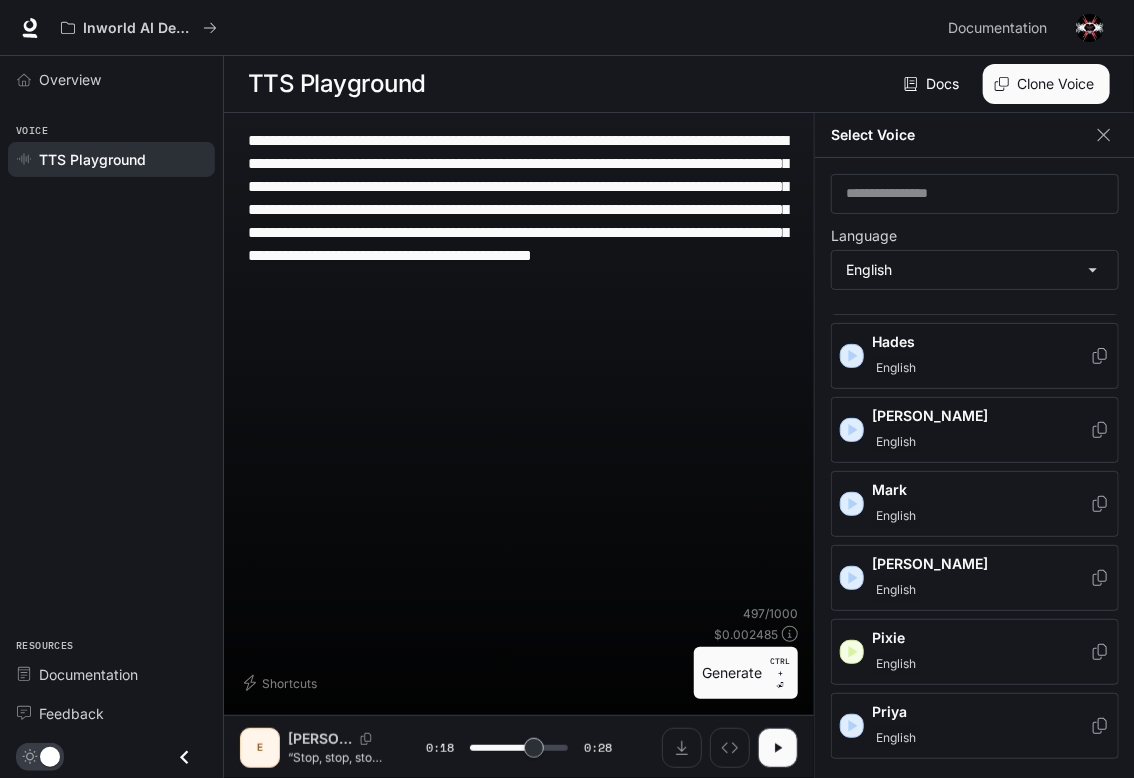 click 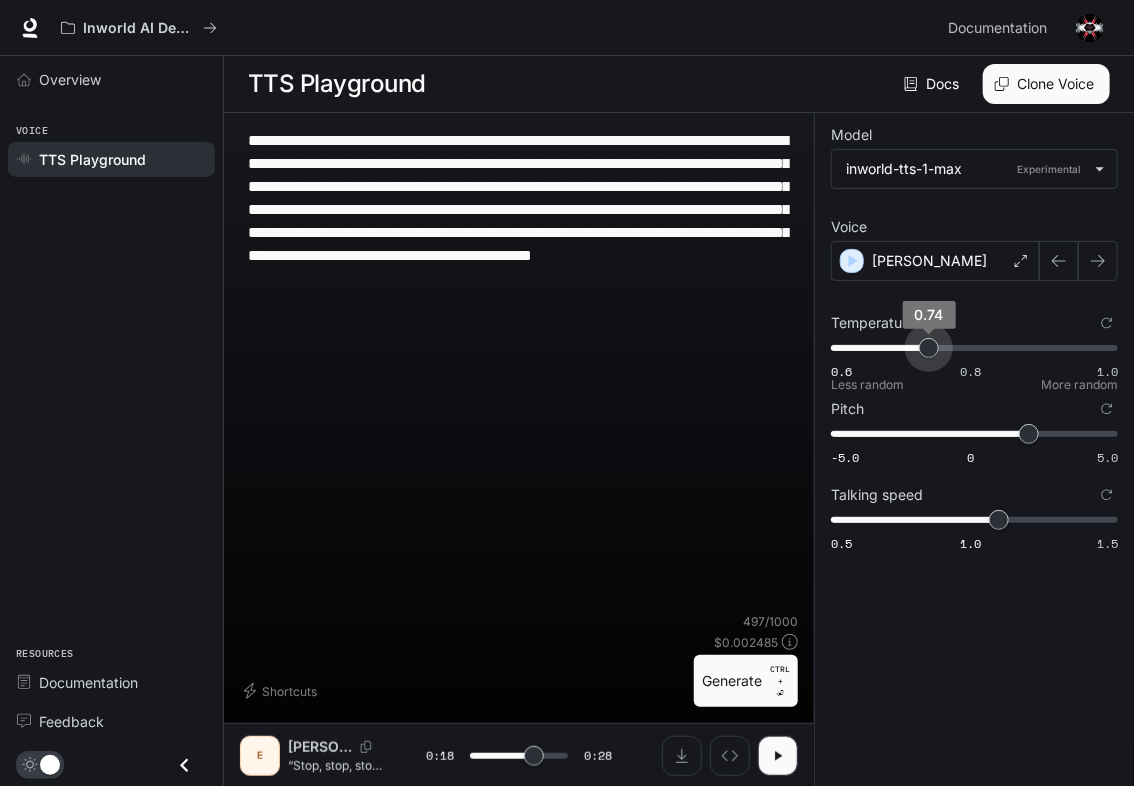 drag, startPoint x: 972, startPoint y: 345, endPoint x: 929, endPoint y: 348, distance: 43.104523 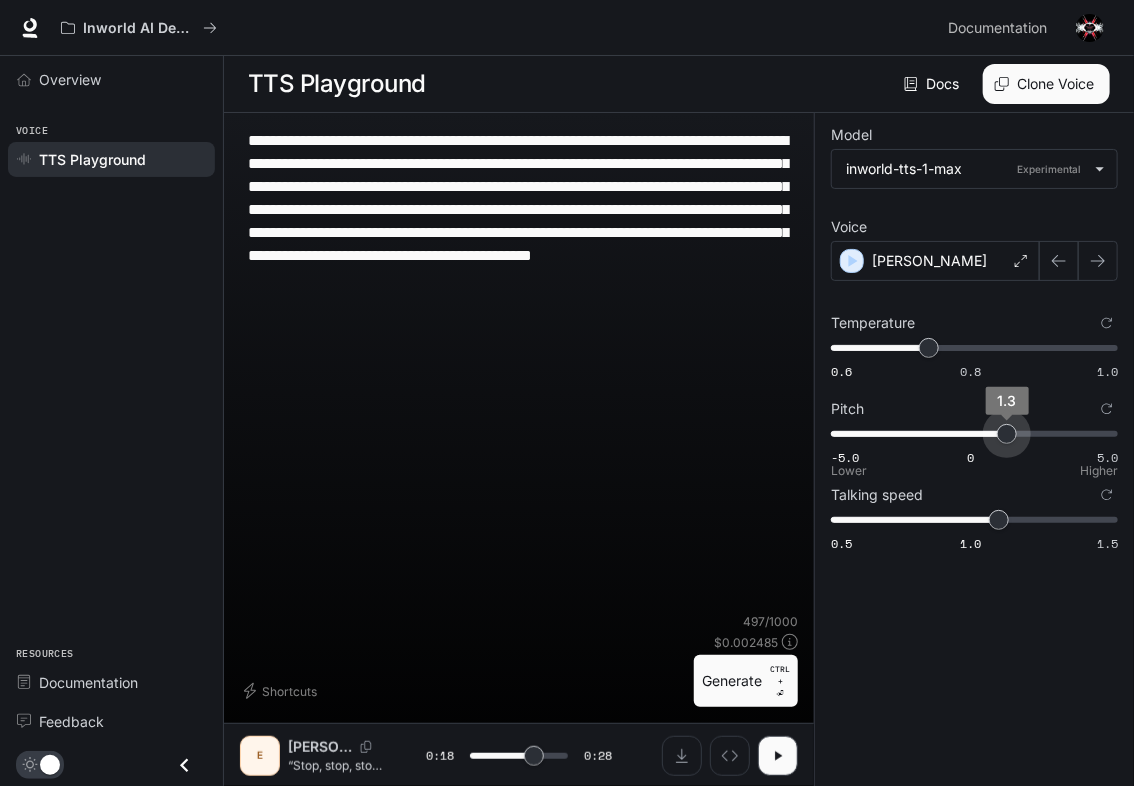 drag, startPoint x: 1028, startPoint y: 431, endPoint x: 1008, endPoint y: 437, distance: 20.880613 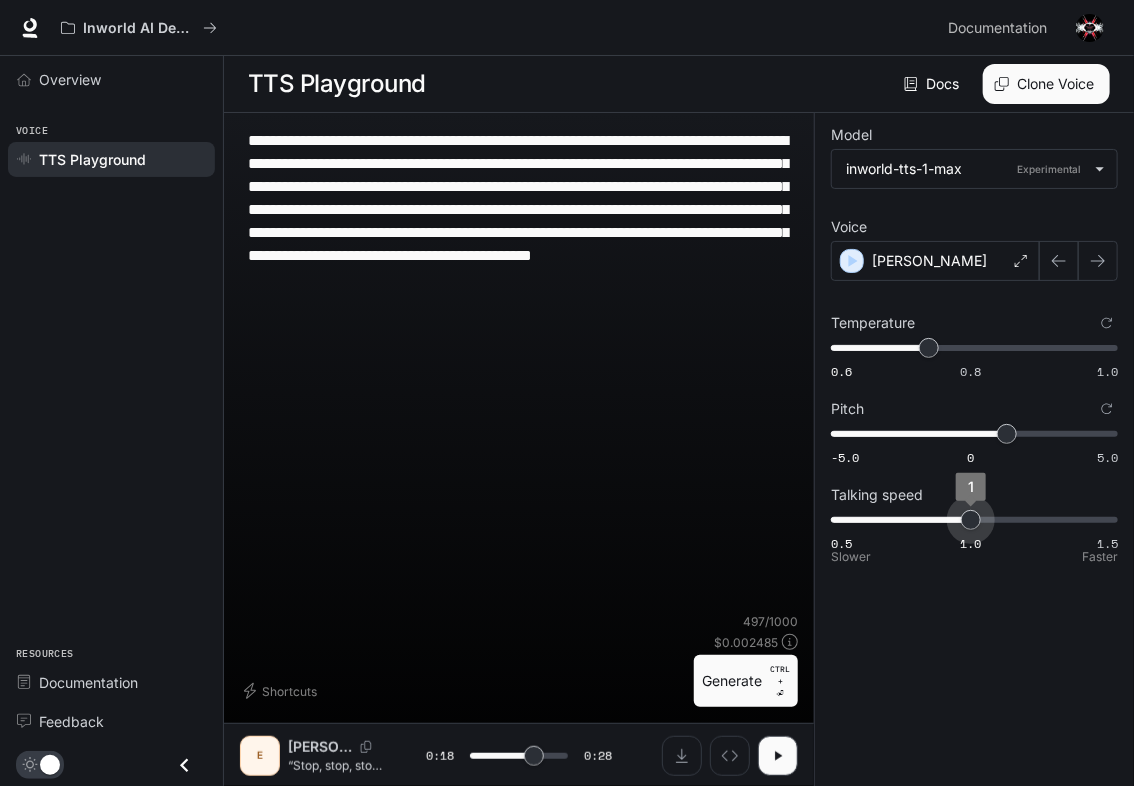 drag, startPoint x: 994, startPoint y: 518, endPoint x: 982, endPoint y: 518, distance: 12 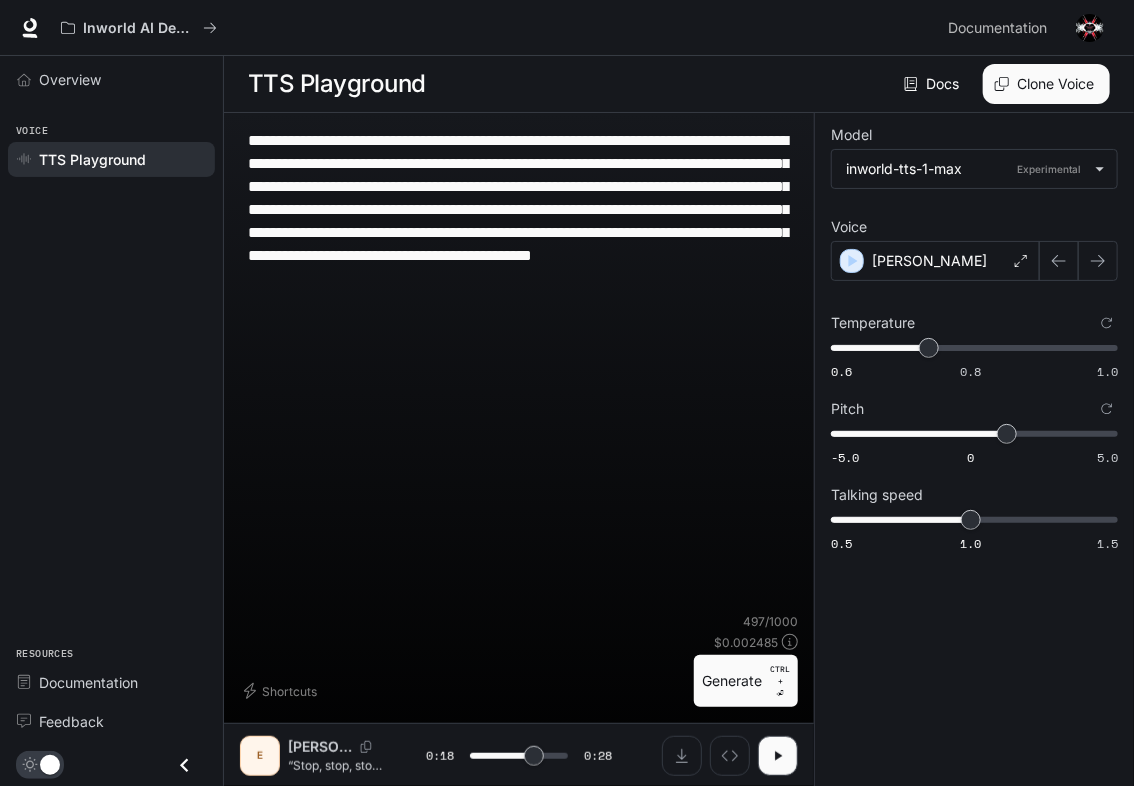 click on "Generate CTRL +  ⏎" at bounding box center [746, 681] 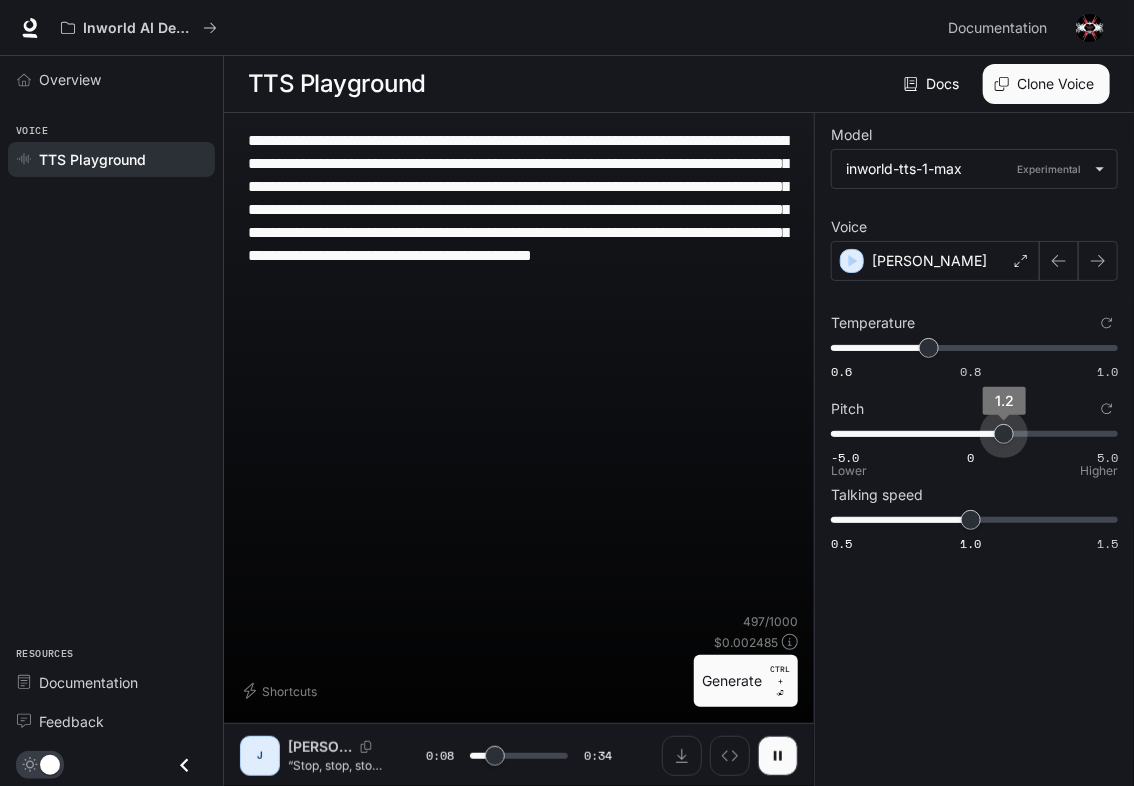 click on "1.2" at bounding box center [1004, 434] 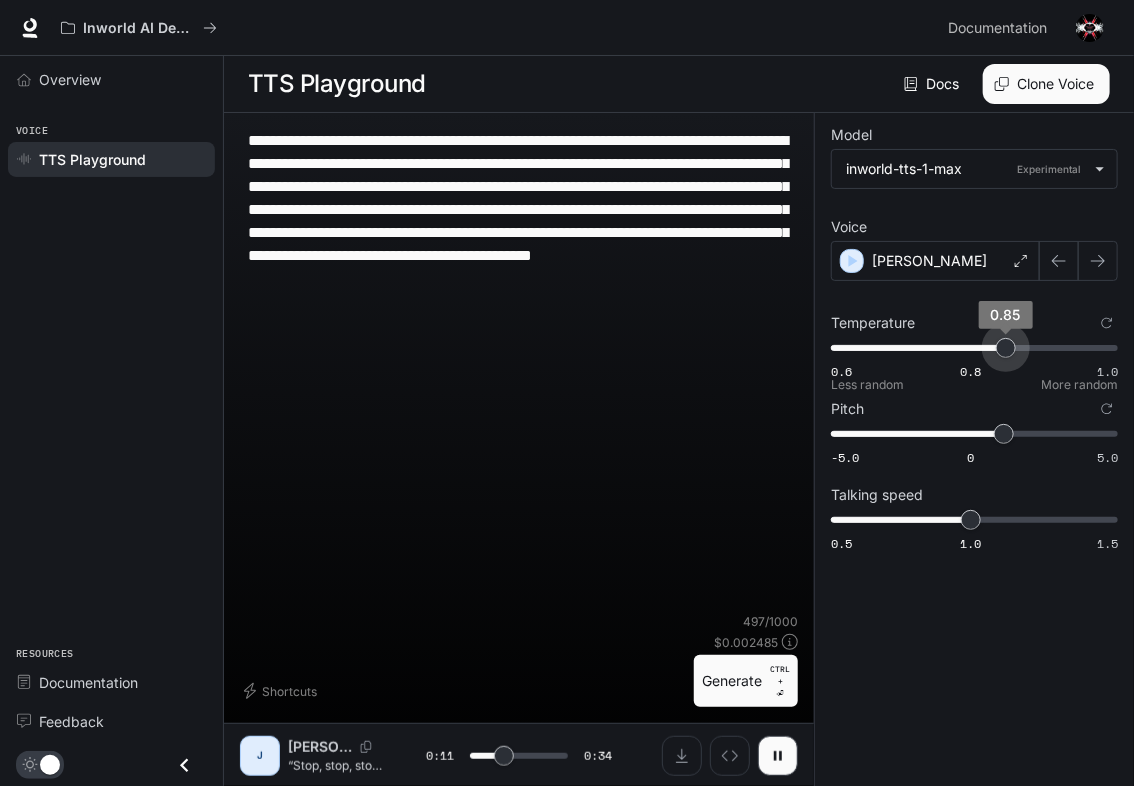 drag, startPoint x: 935, startPoint y: 353, endPoint x: 1004, endPoint y: 356, distance: 69.065186 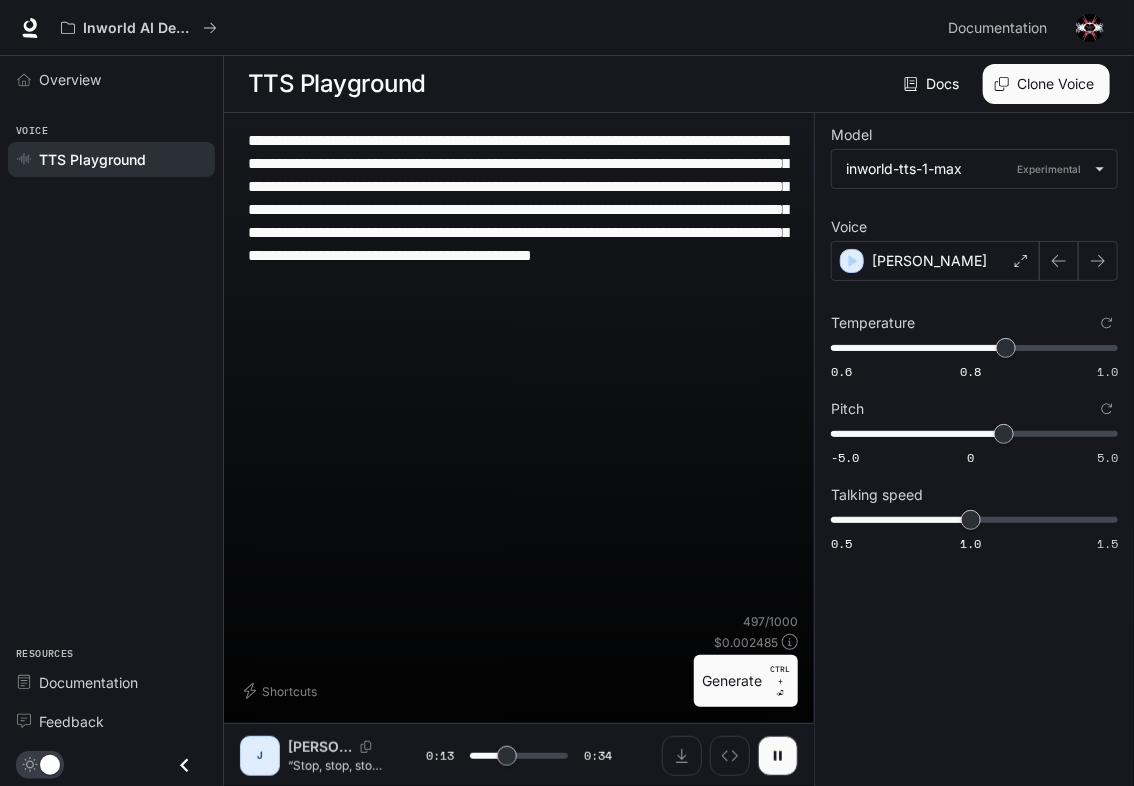 click on "Generate CTRL +  ⏎" at bounding box center [746, 681] 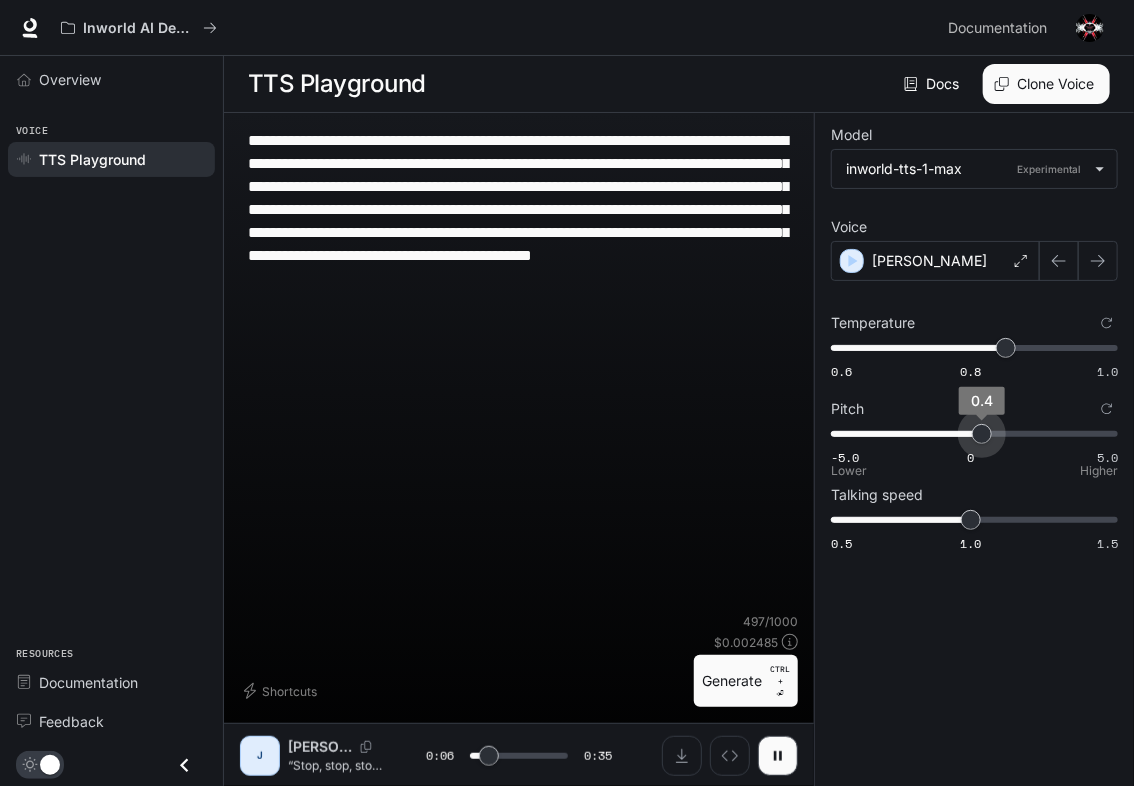 drag, startPoint x: 1003, startPoint y: 441, endPoint x: 981, endPoint y: 445, distance: 22.36068 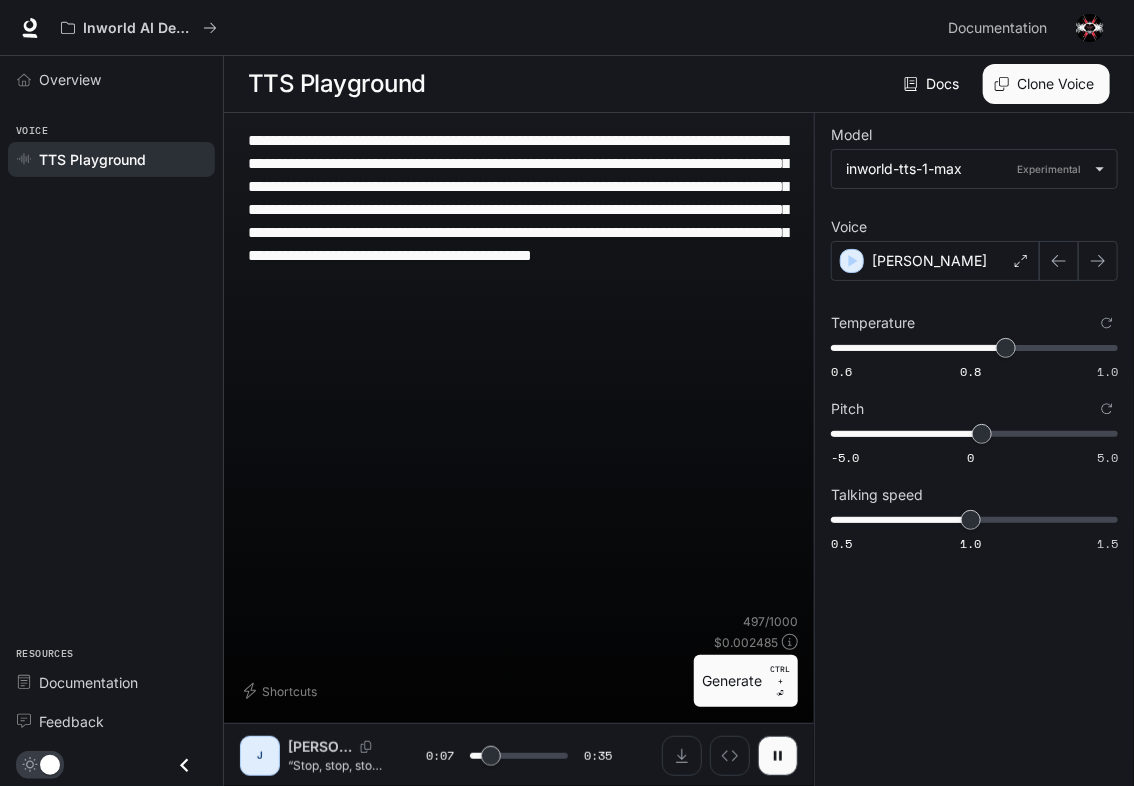 click on "Generate CTRL +  ⏎" at bounding box center [746, 681] 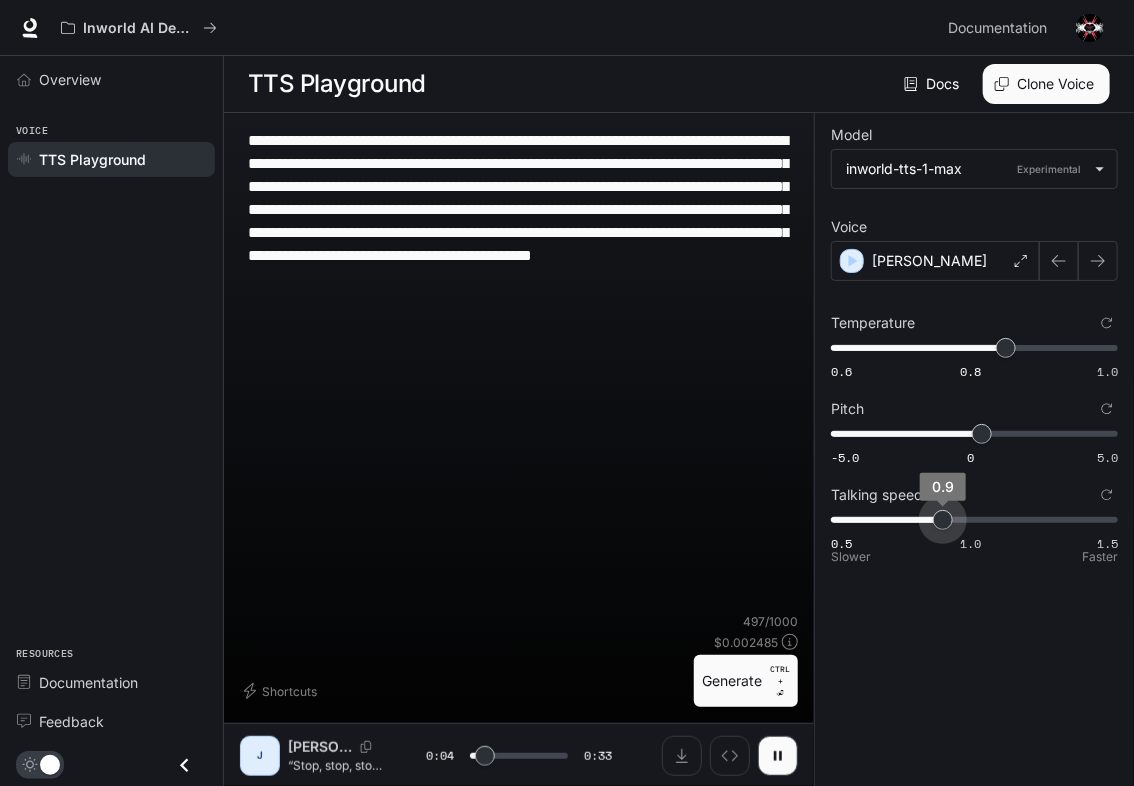 drag, startPoint x: 968, startPoint y: 518, endPoint x: 952, endPoint y: 519, distance: 16.03122 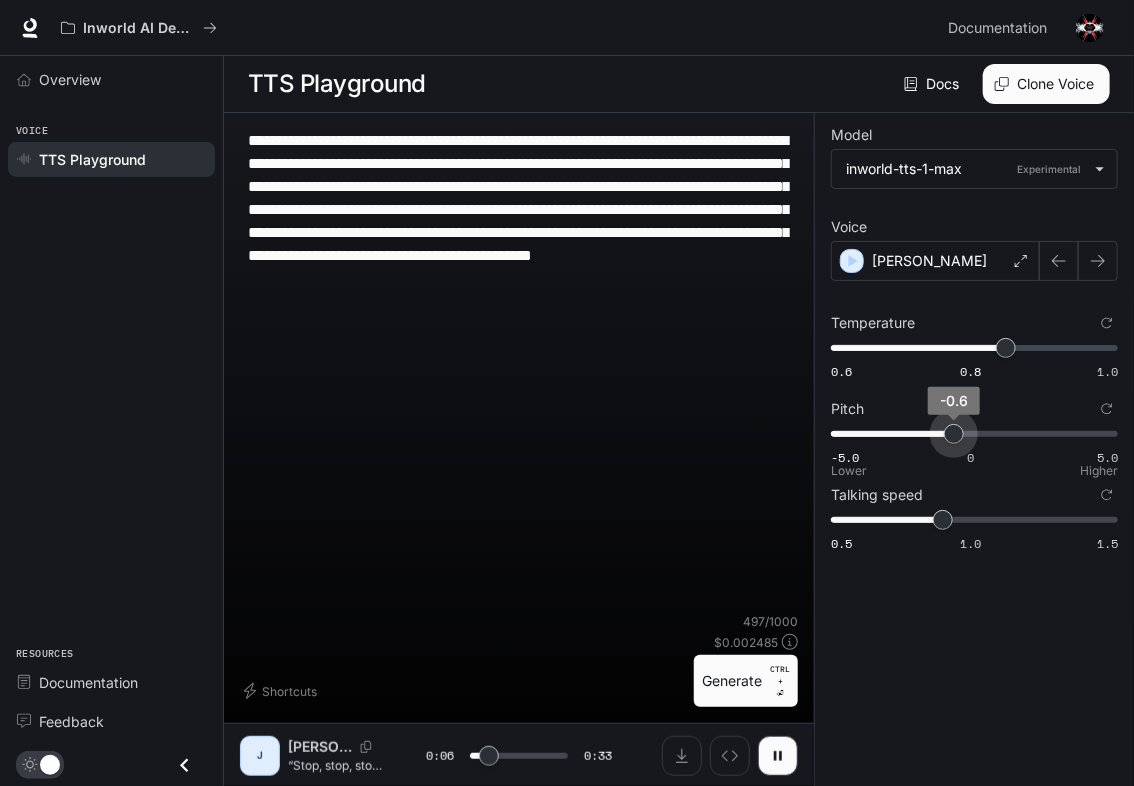 drag, startPoint x: 975, startPoint y: 435, endPoint x: 953, endPoint y: 435, distance: 22 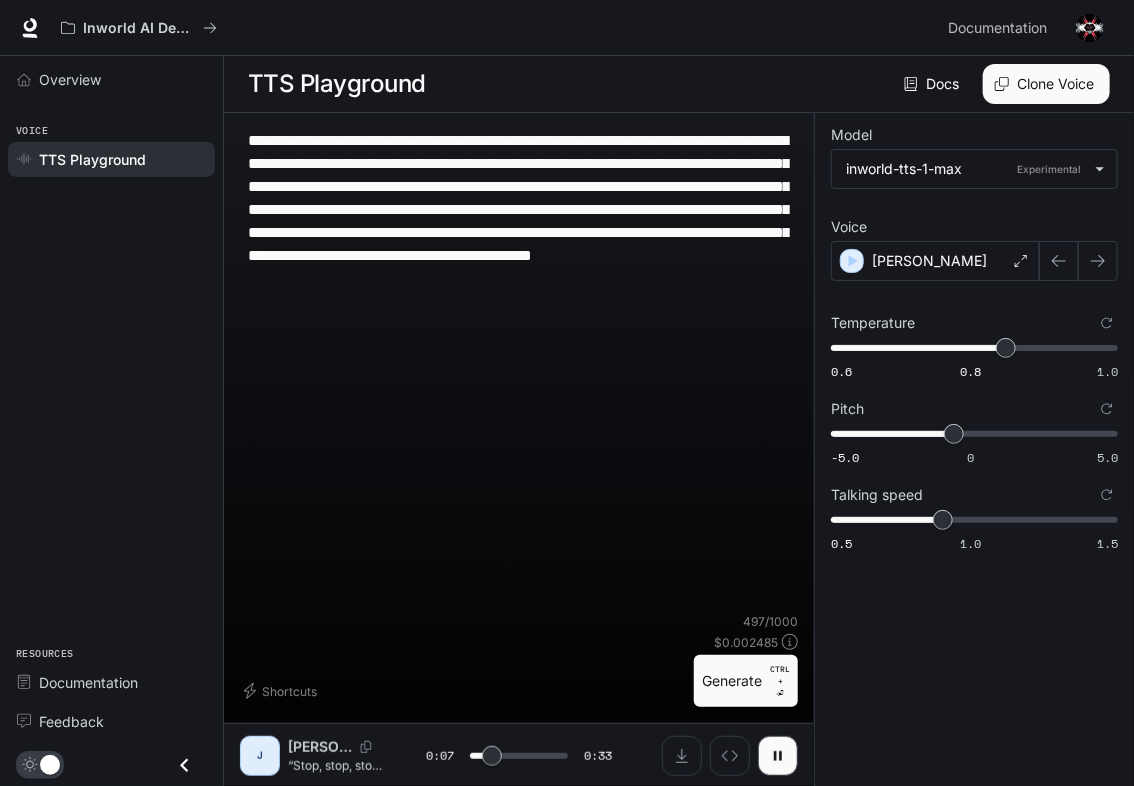 click on "Generate CTRL +  ⏎" at bounding box center [746, 681] 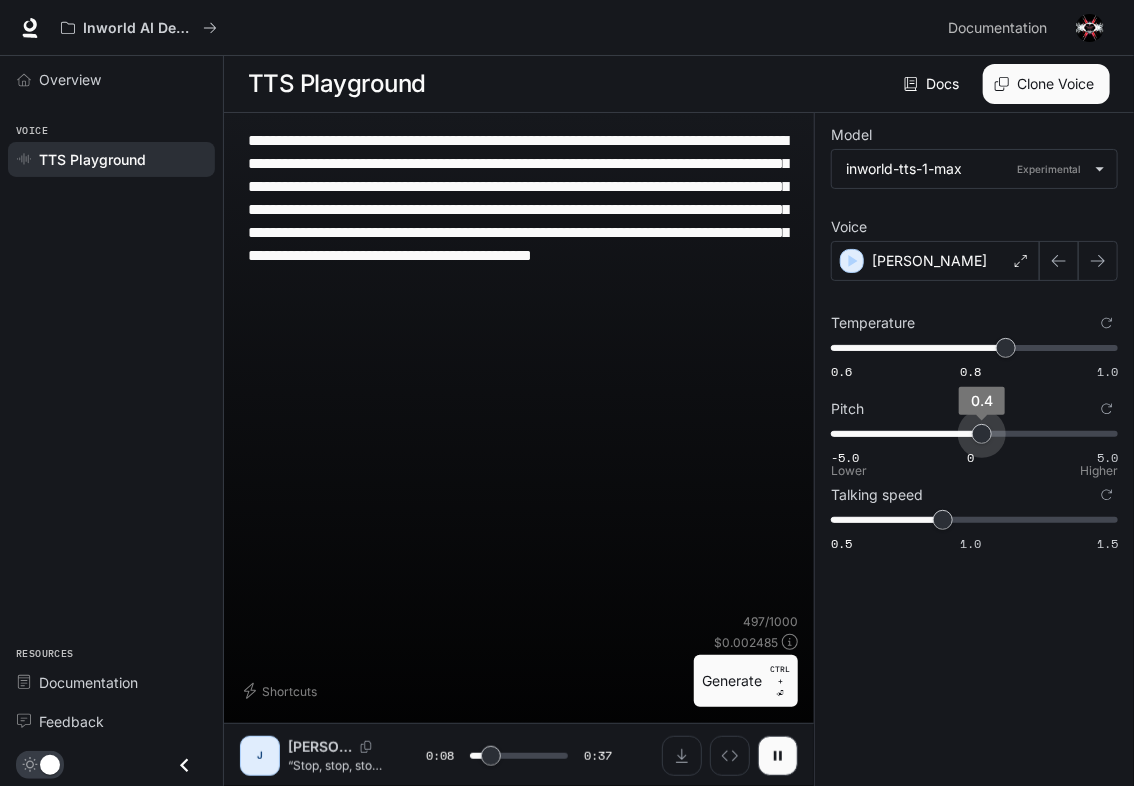 drag, startPoint x: 949, startPoint y: 442, endPoint x: 982, endPoint y: 446, distance: 33.24154 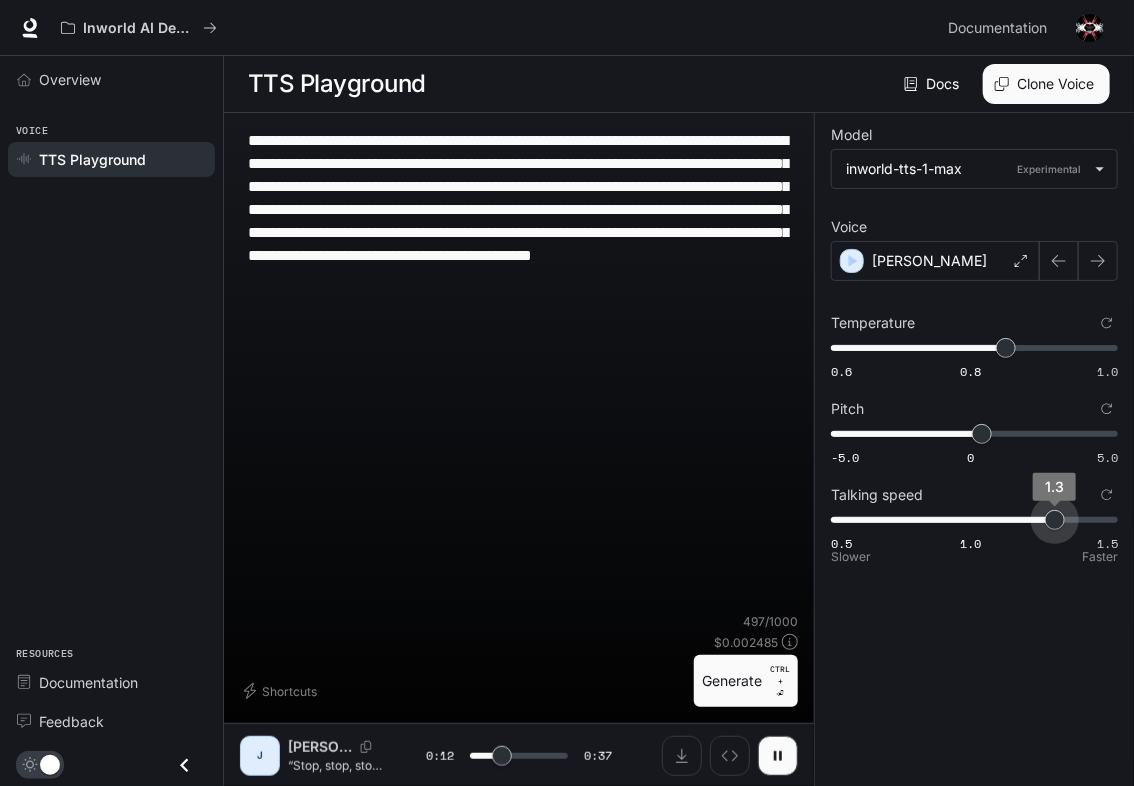 drag, startPoint x: 946, startPoint y: 522, endPoint x: 1041, endPoint y: 519, distance: 95.047356 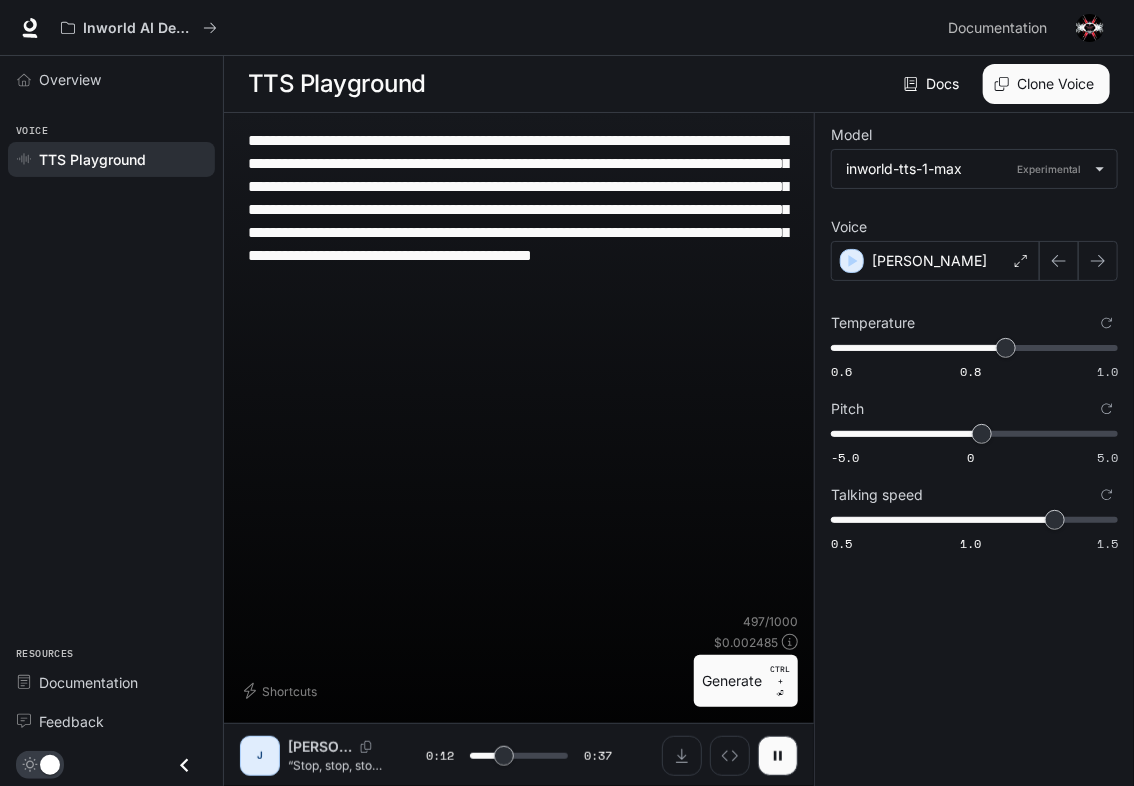 click on "Generate CTRL +  ⏎" at bounding box center [746, 681] 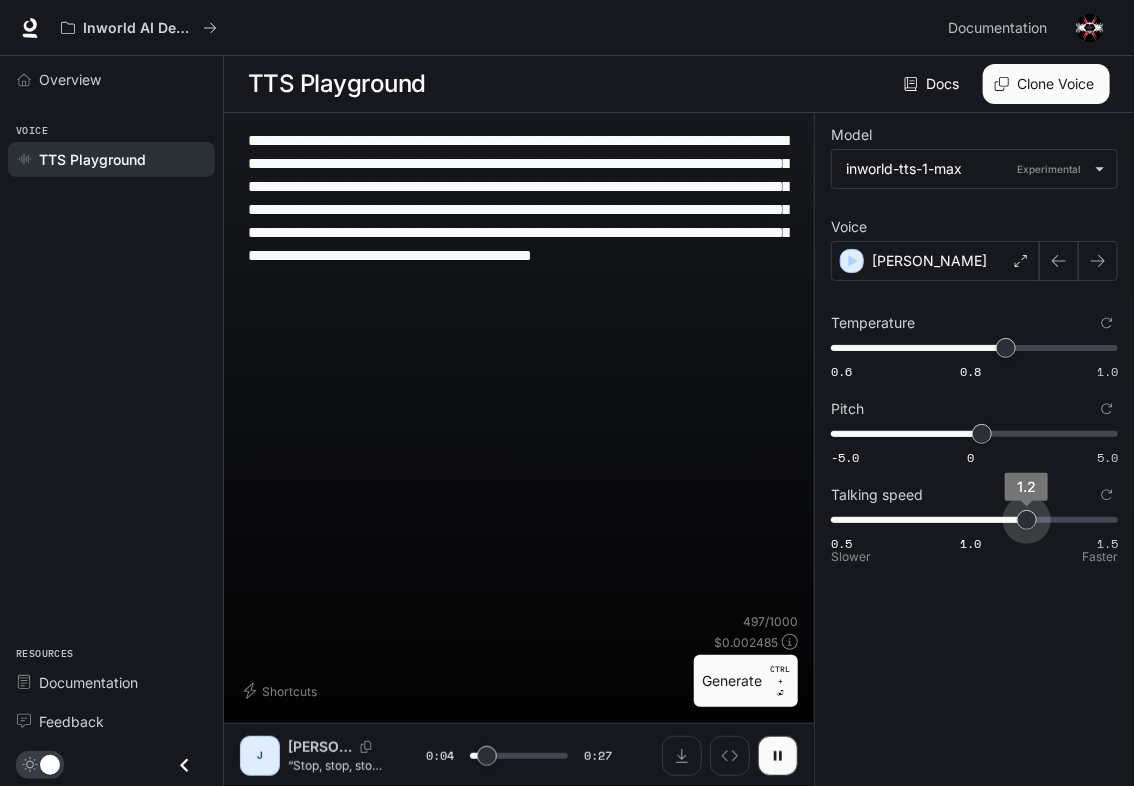 drag, startPoint x: 1051, startPoint y: 522, endPoint x: 1036, endPoint y: 522, distance: 15 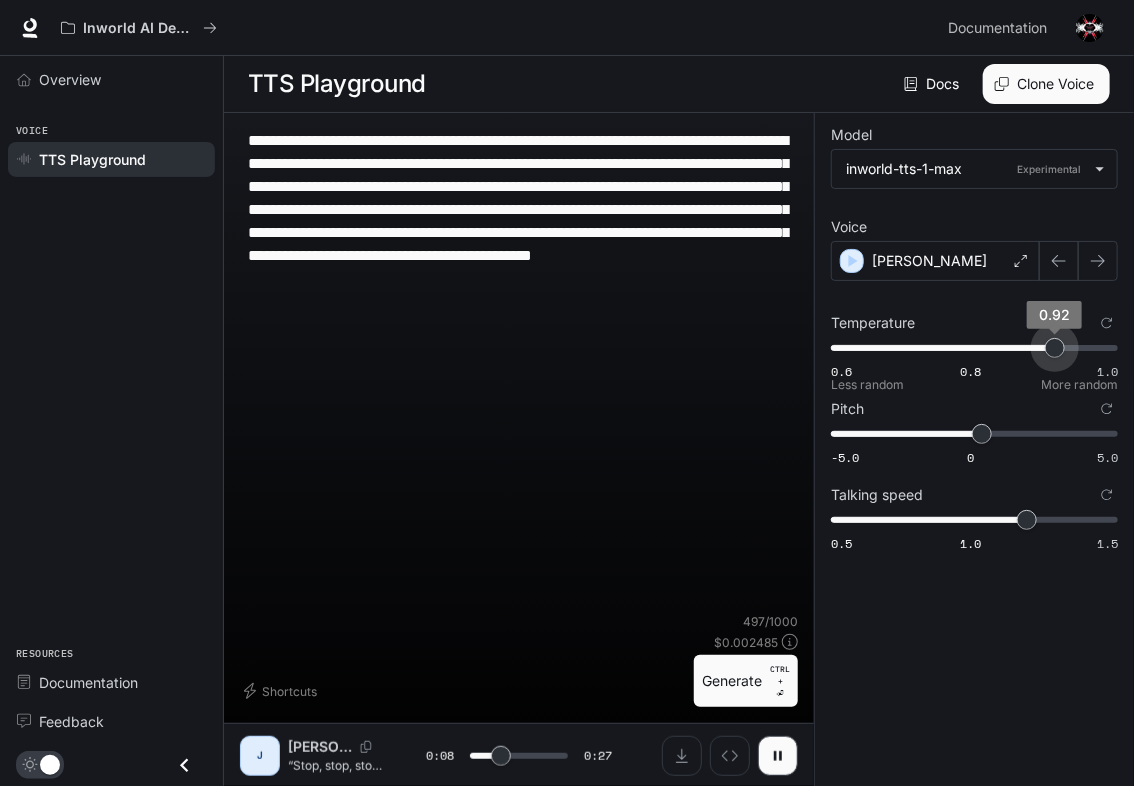drag, startPoint x: 1010, startPoint y: 354, endPoint x: 1053, endPoint y: 356, distance: 43.046486 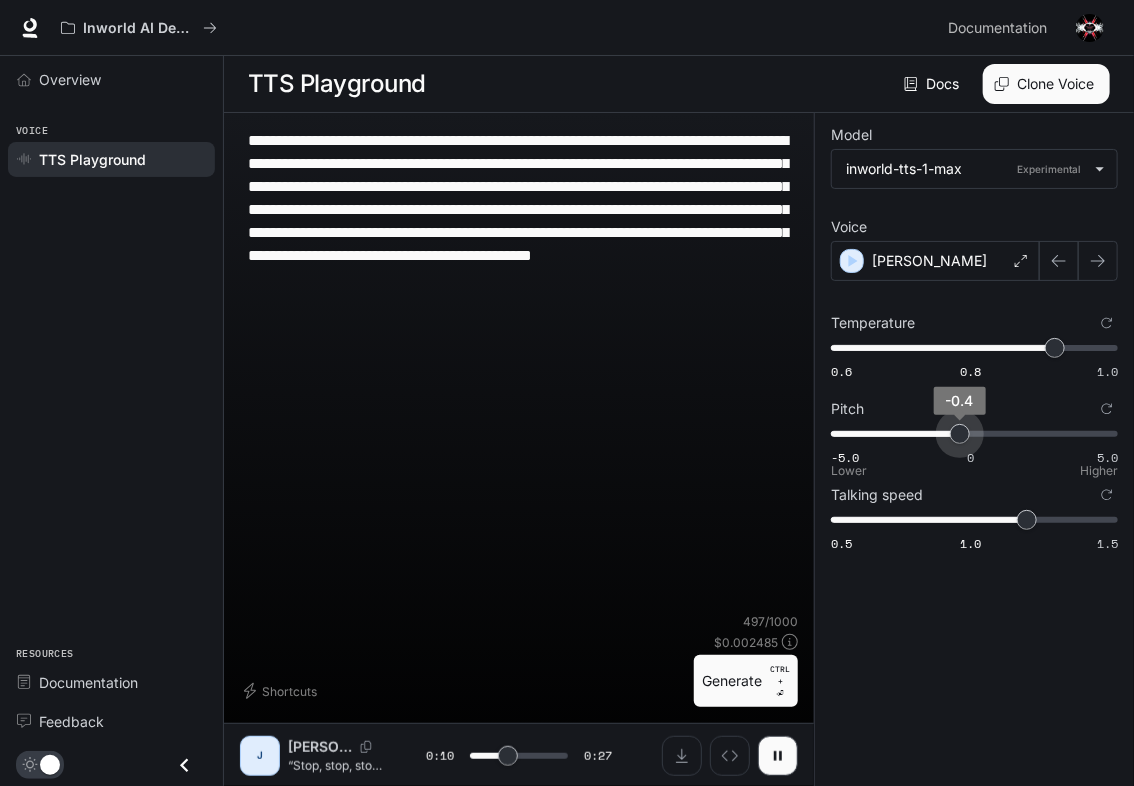 drag, startPoint x: 982, startPoint y: 438, endPoint x: 960, endPoint y: 438, distance: 22 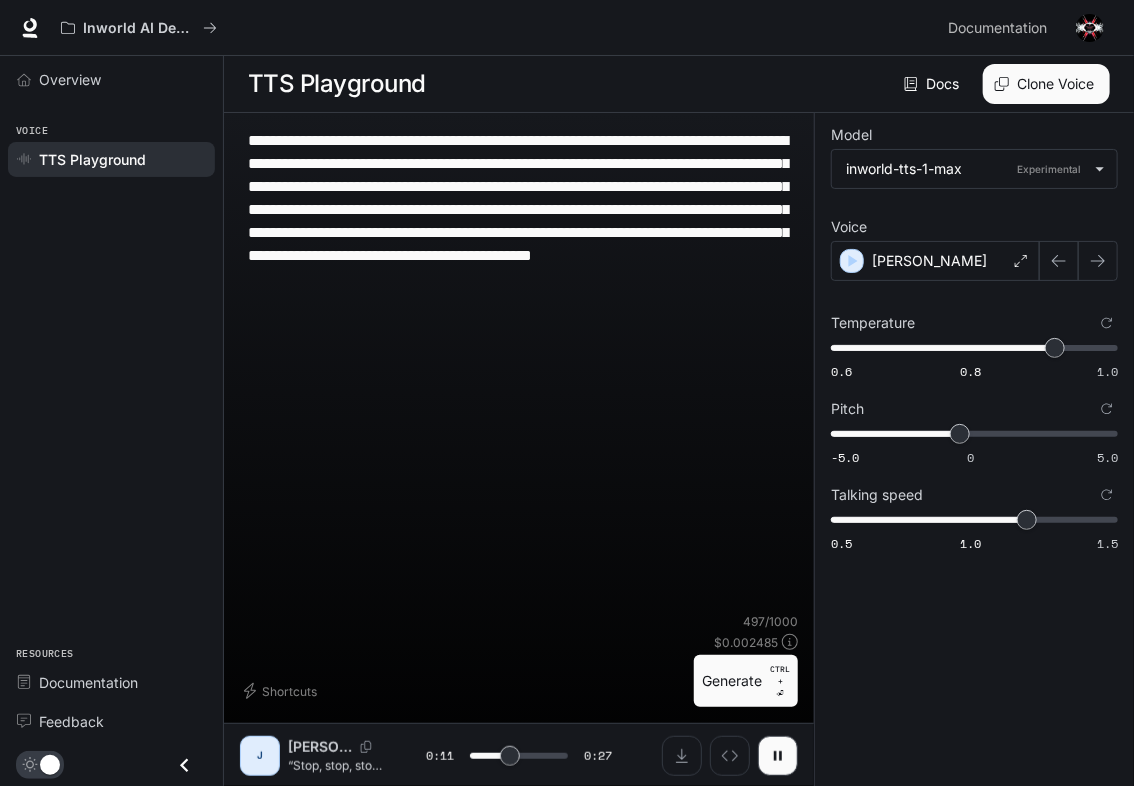 click on "Generate CTRL +  ⏎" at bounding box center [746, 681] 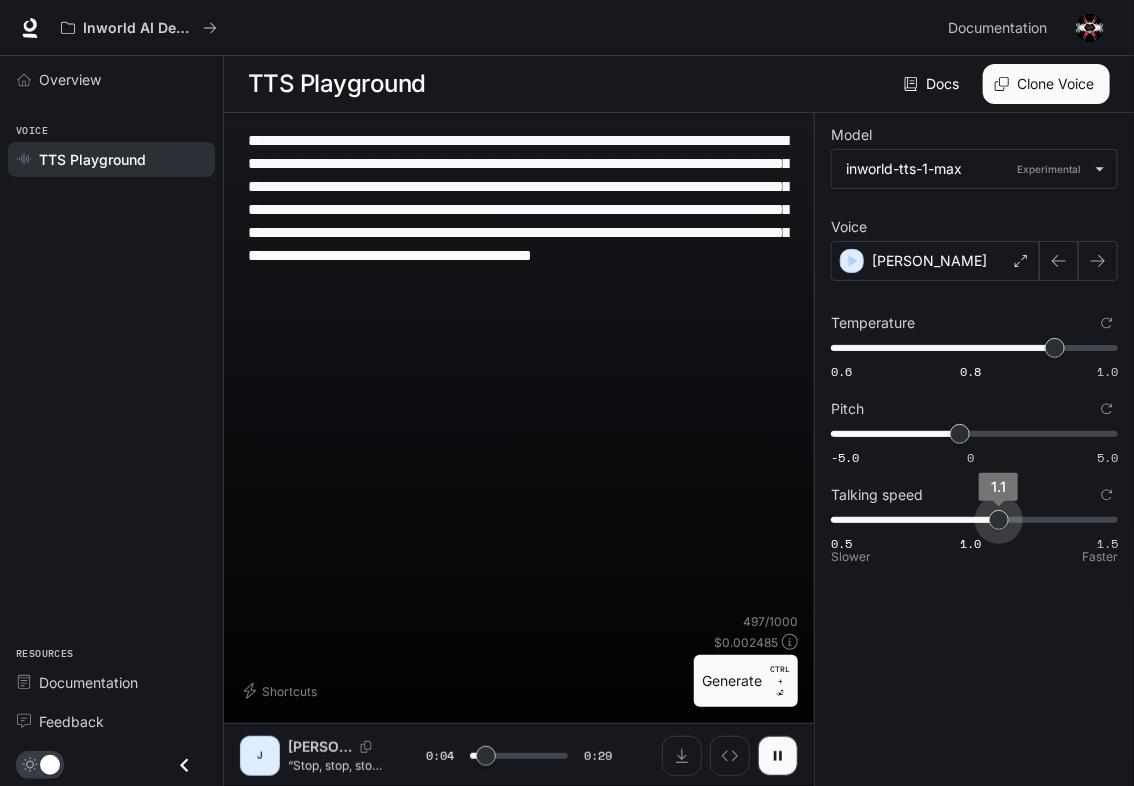 drag, startPoint x: 1020, startPoint y: 516, endPoint x: 1008, endPoint y: 516, distance: 12 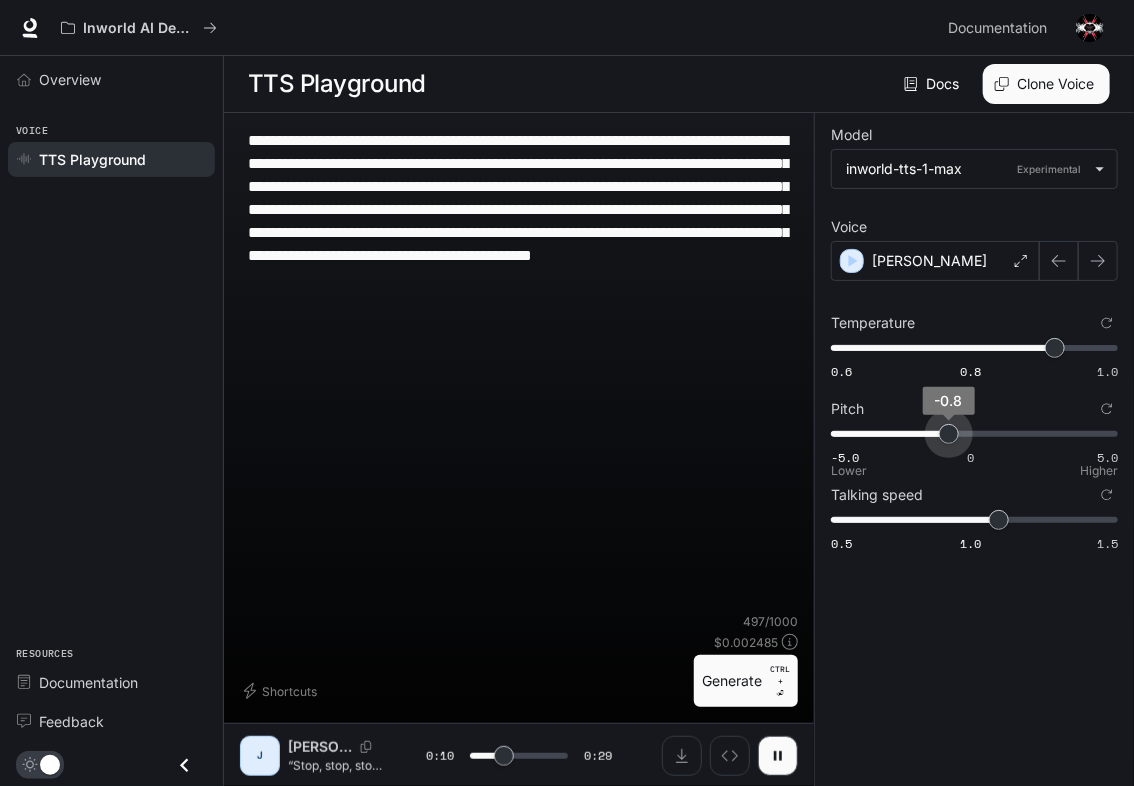 drag, startPoint x: 964, startPoint y: 433, endPoint x: 948, endPoint y: 435, distance: 16.124516 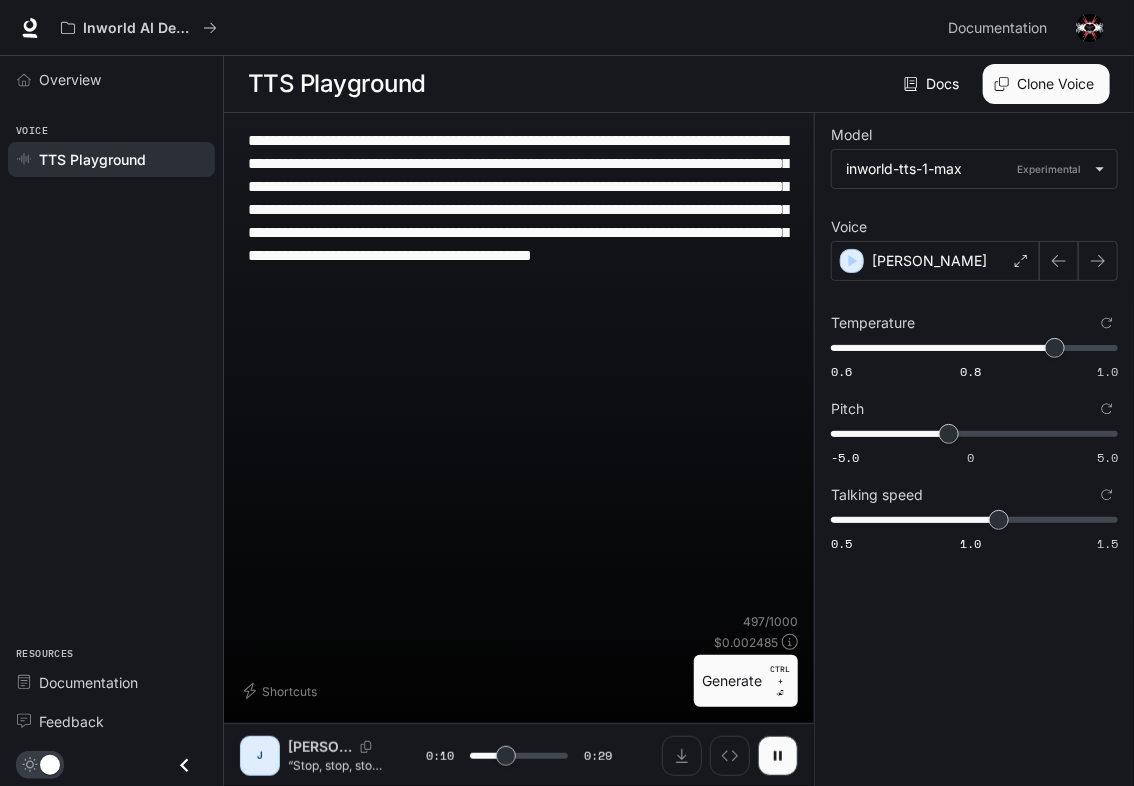 click on "Generate CTRL +  ⏎" at bounding box center [746, 681] 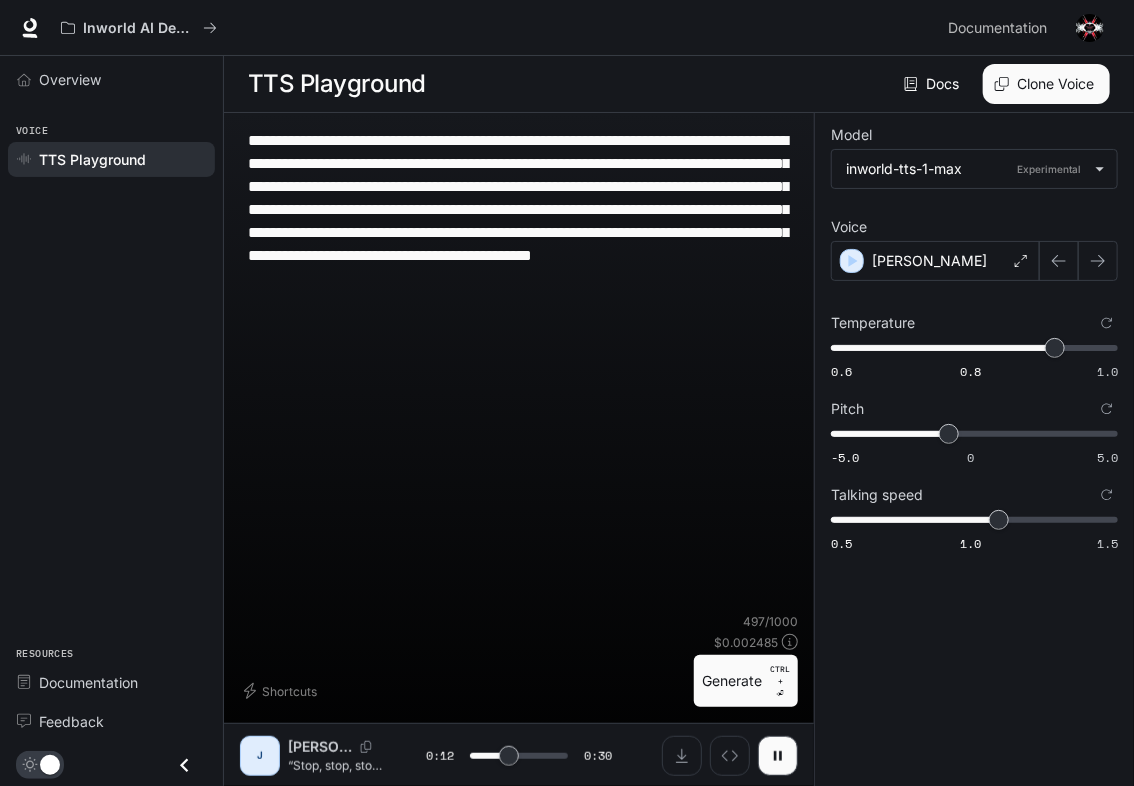 click on "**********" at bounding box center (519, 221) 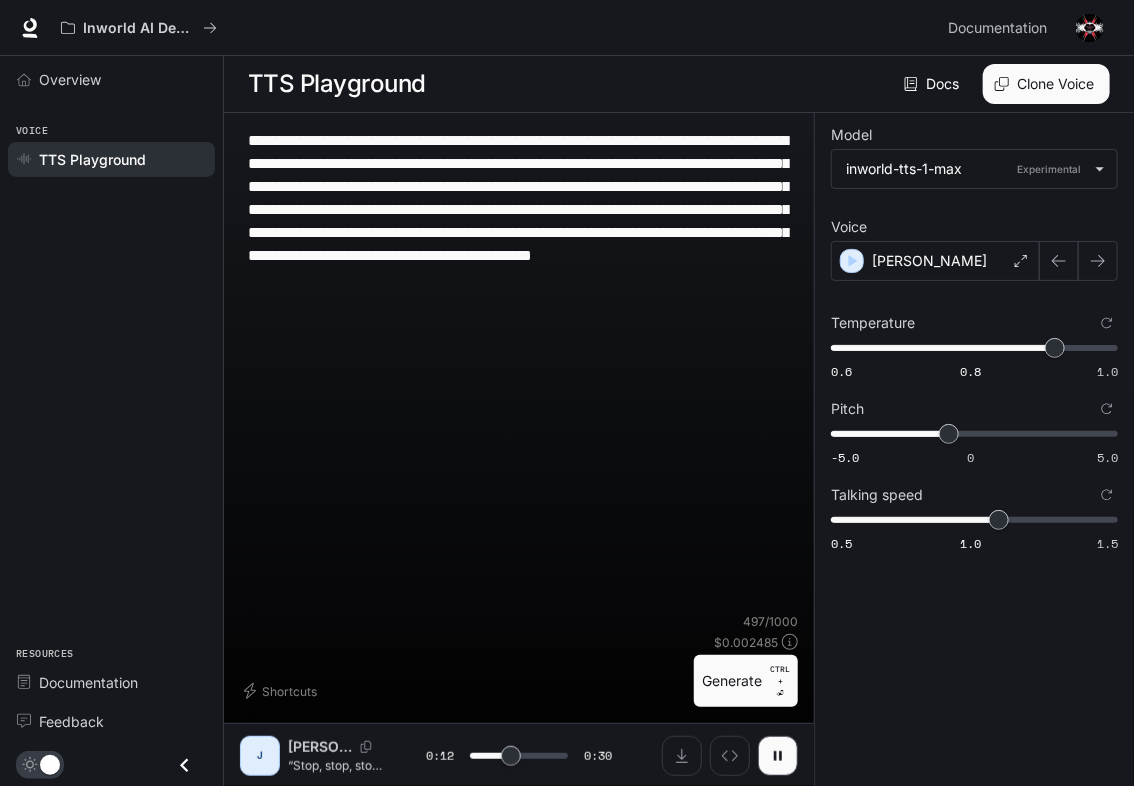 click on "**********" at bounding box center [519, 221] 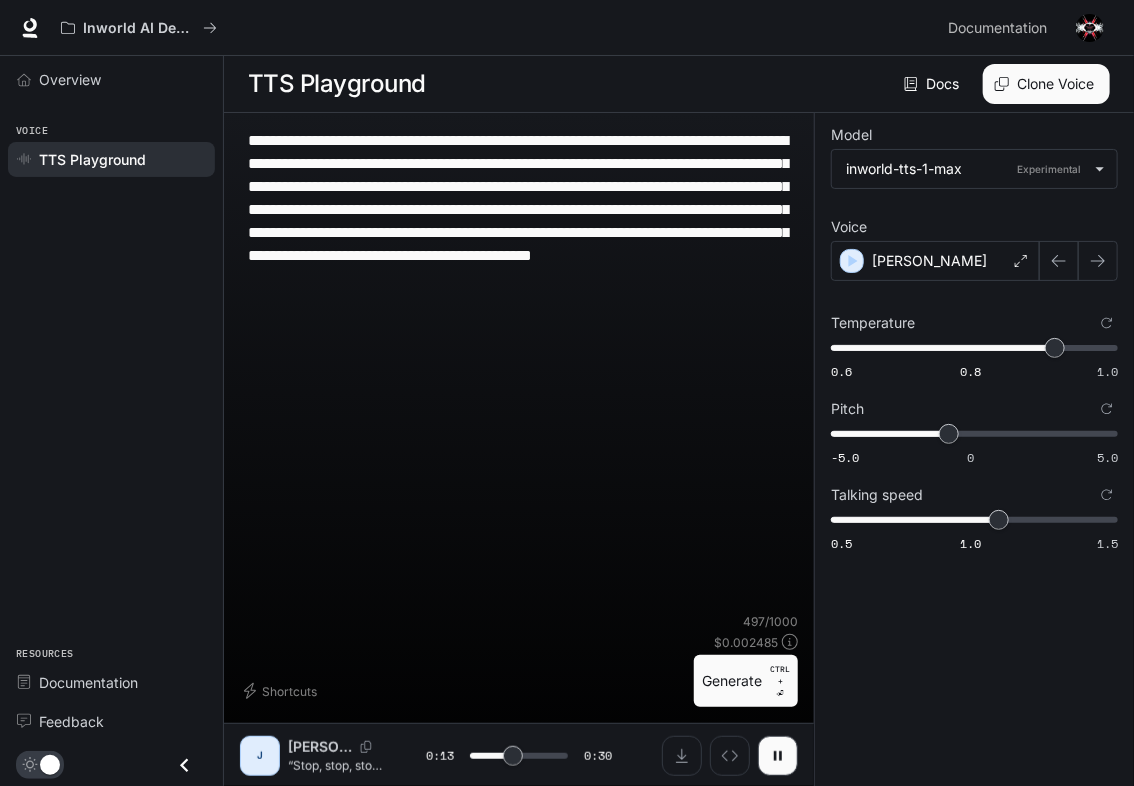 drag, startPoint x: 492, startPoint y: 167, endPoint x: 493, endPoint y: 179, distance: 12.0415945 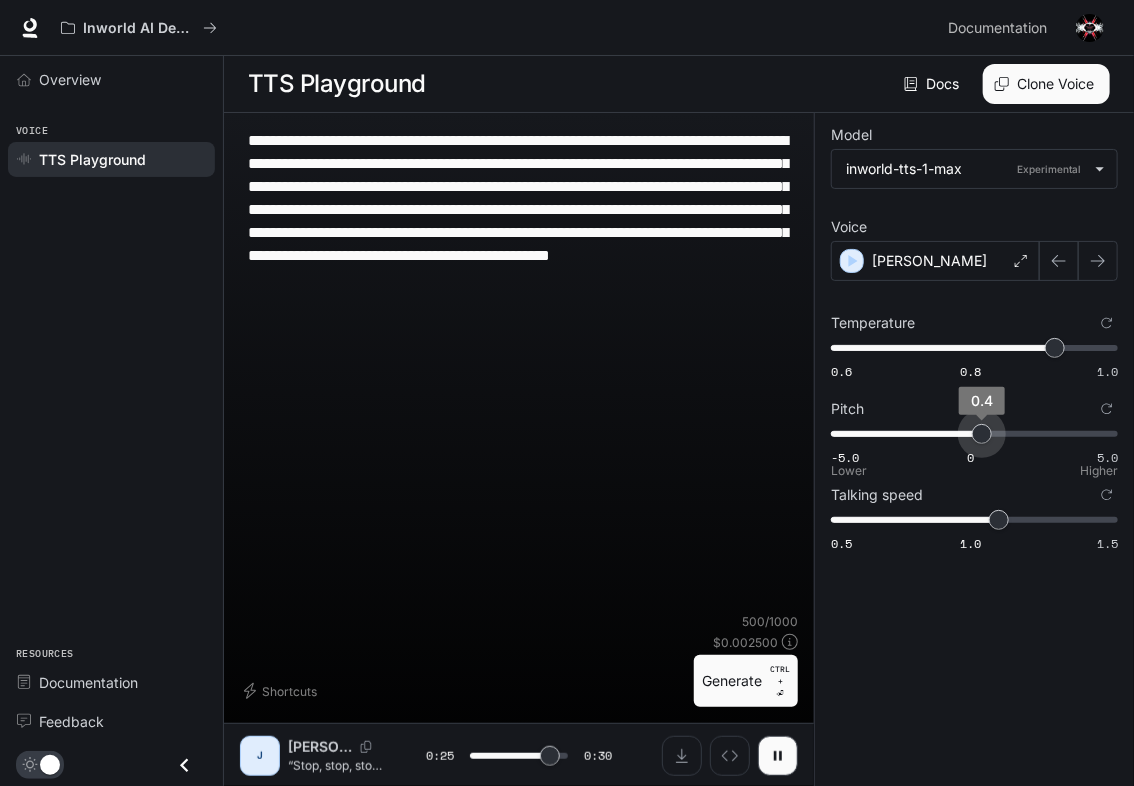 drag, startPoint x: 946, startPoint y: 435, endPoint x: 982, endPoint y: 436, distance: 36.013885 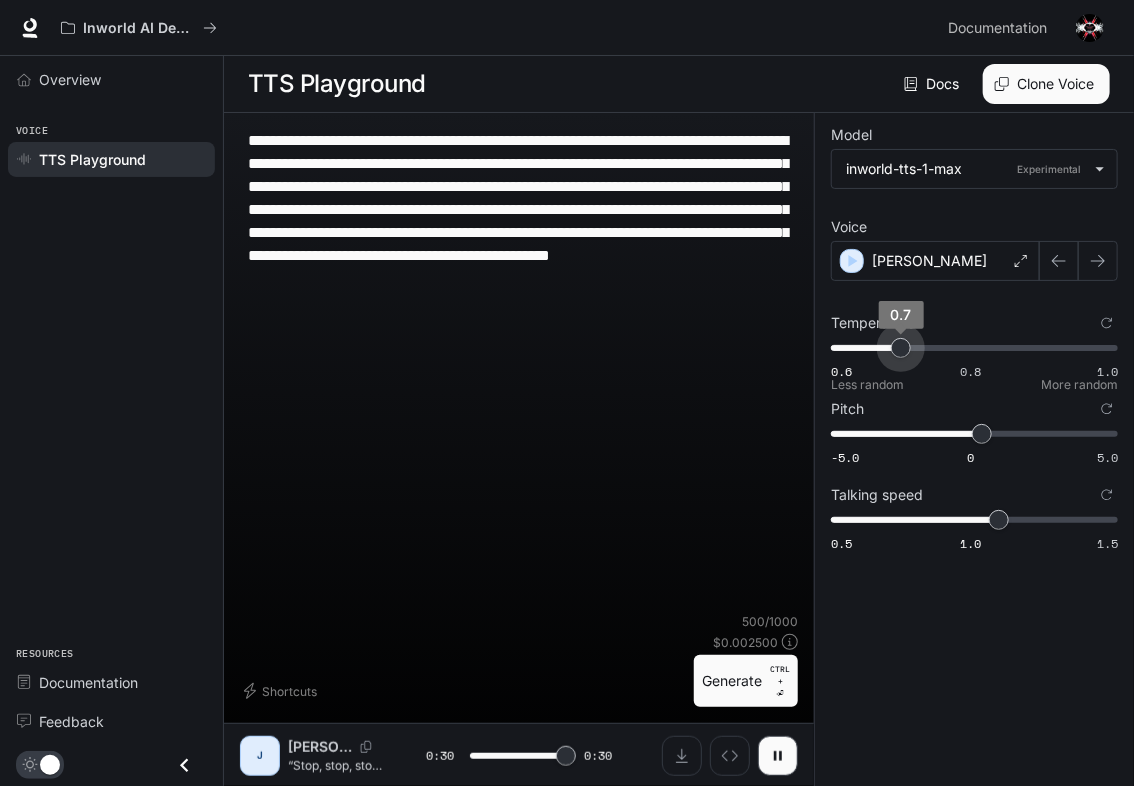 drag, startPoint x: 1047, startPoint y: 359, endPoint x: 903, endPoint y: 371, distance: 144.49913 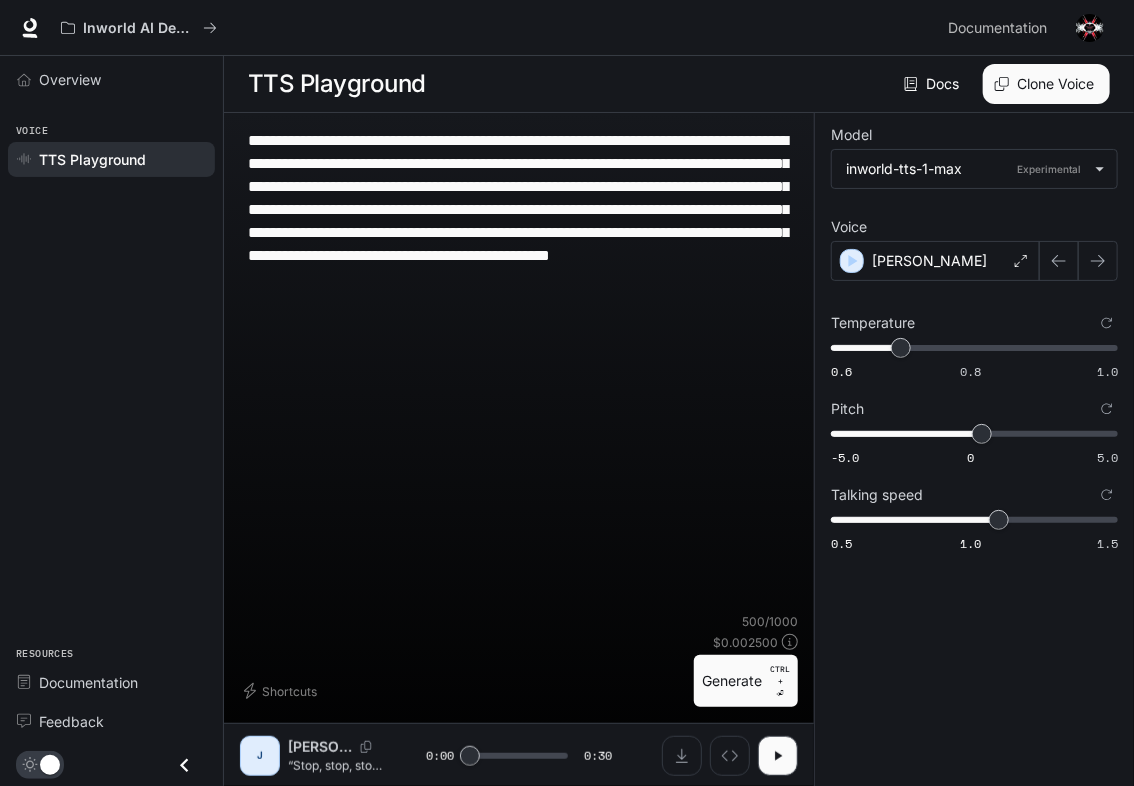 click on "Generate CTRL +  ⏎" at bounding box center (746, 681) 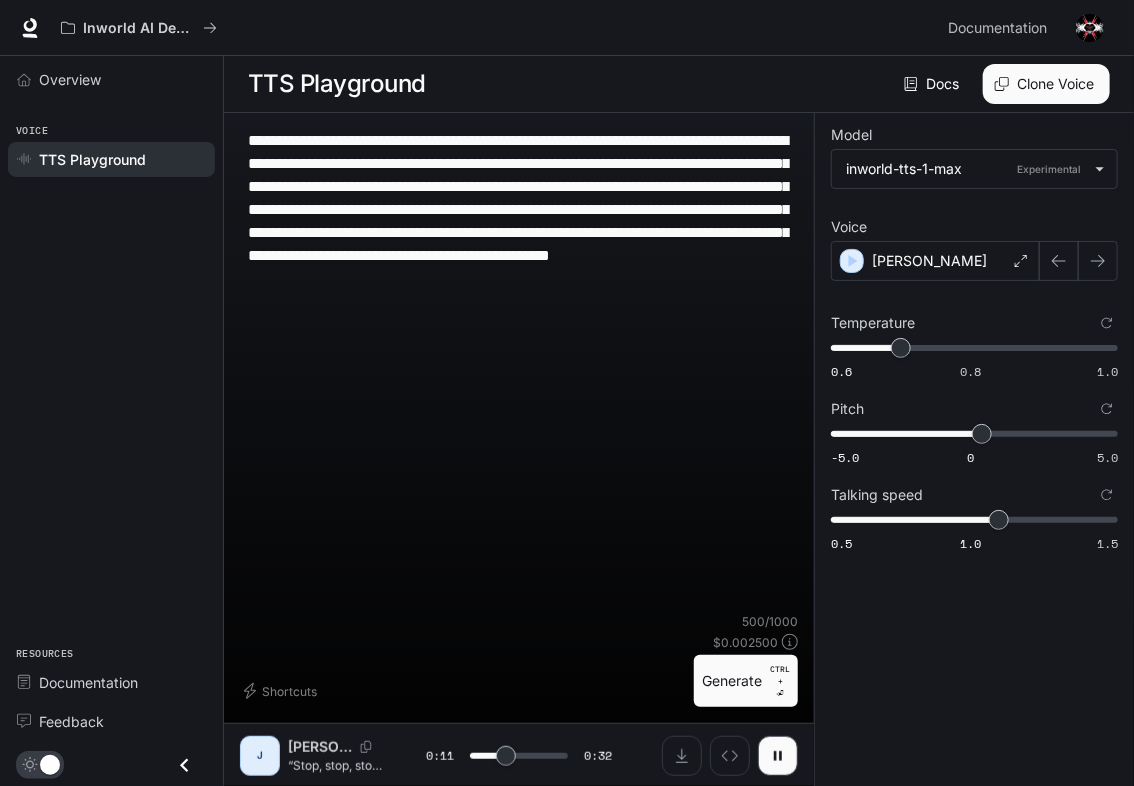 click on "**********" at bounding box center (519, 232) 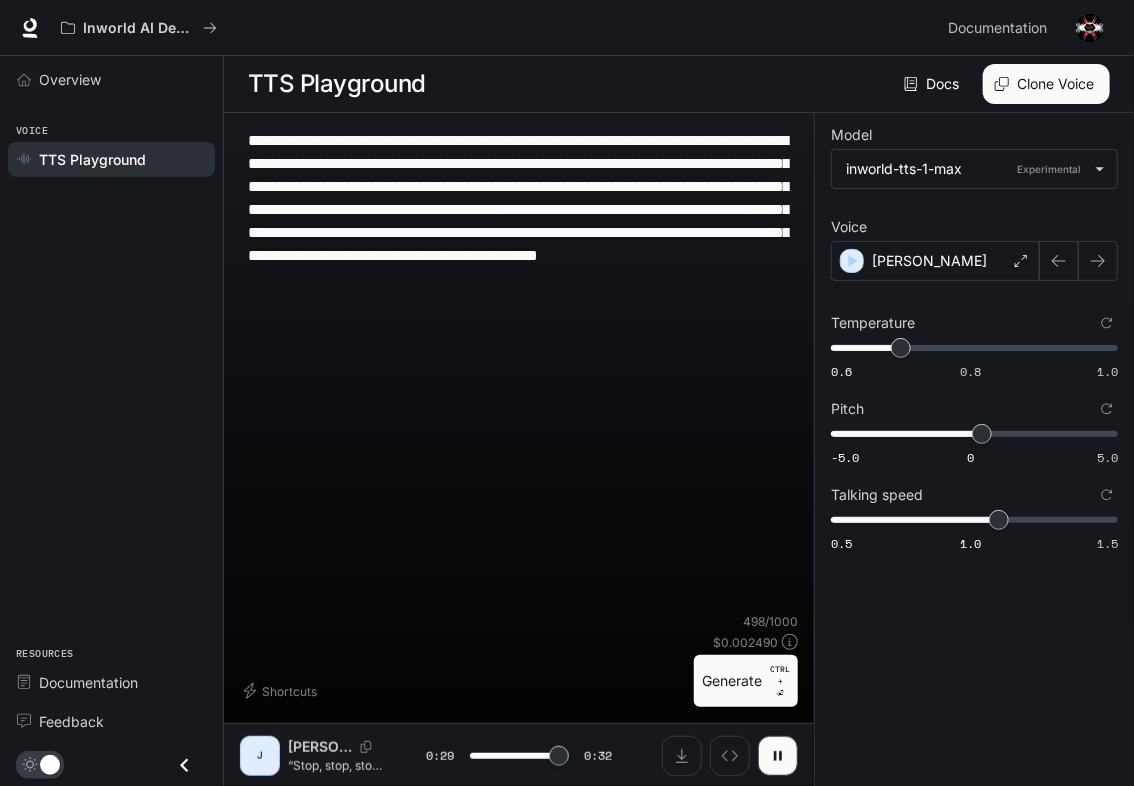 drag, startPoint x: 499, startPoint y: 163, endPoint x: 500, endPoint y: 192, distance: 29.017237 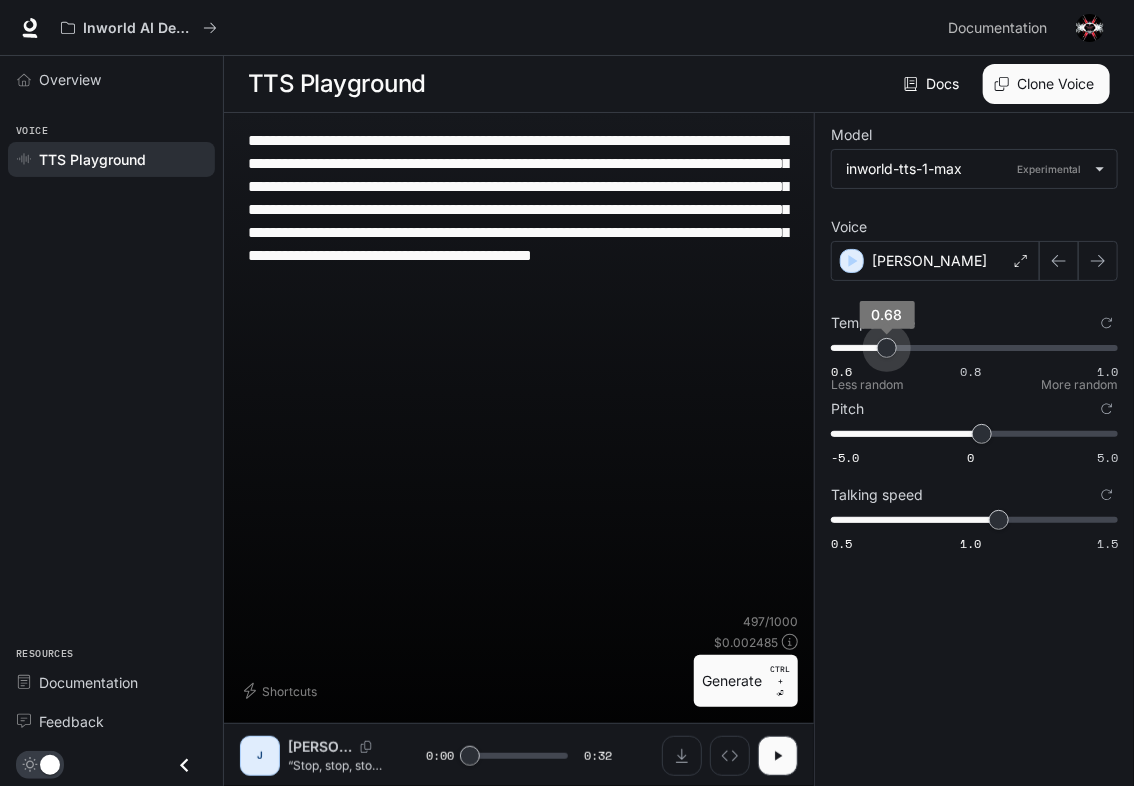 drag, startPoint x: 905, startPoint y: 352, endPoint x: 890, endPoint y: 354, distance: 15.132746 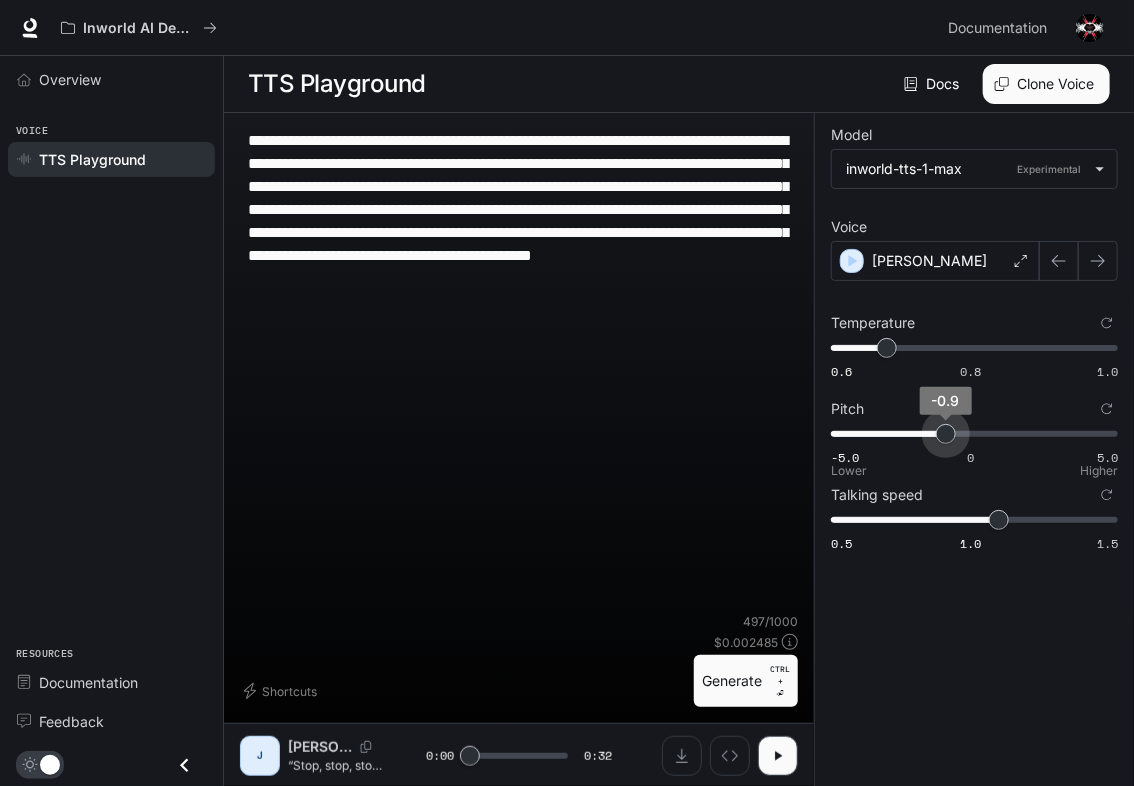 drag, startPoint x: 974, startPoint y: 430, endPoint x: 946, endPoint y: 432, distance: 28.071337 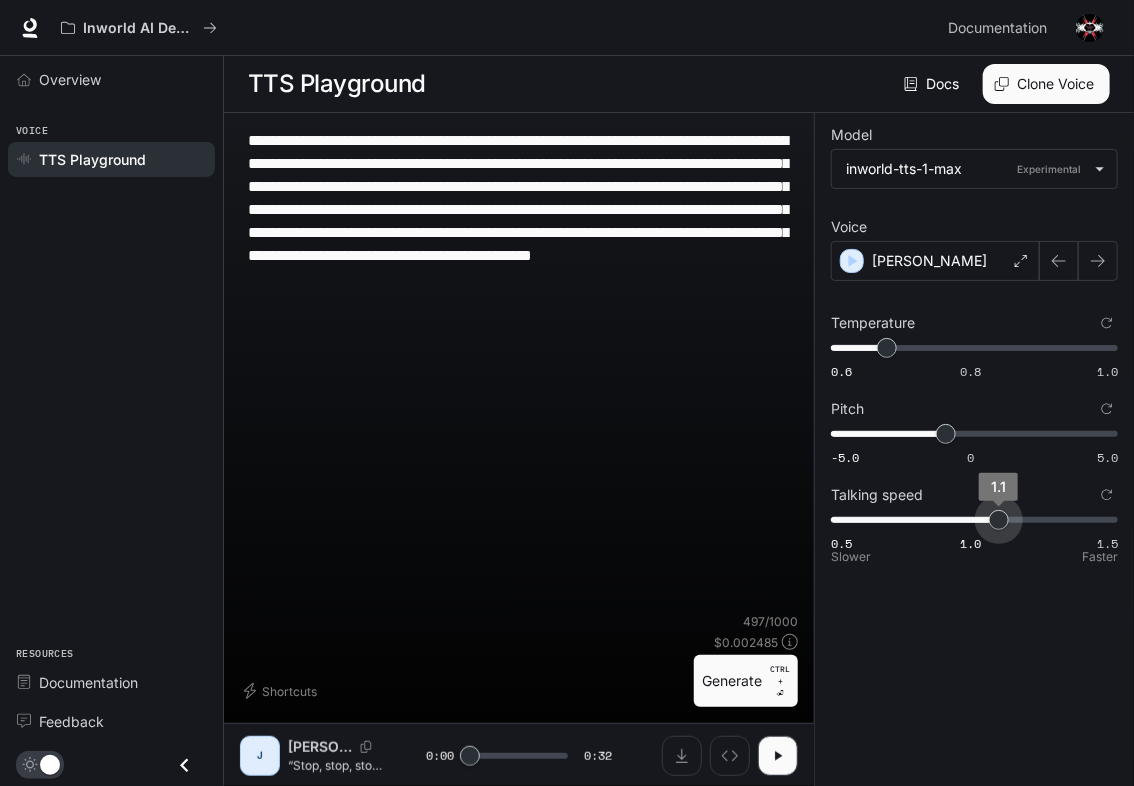 click on "1.1" at bounding box center (999, 520) 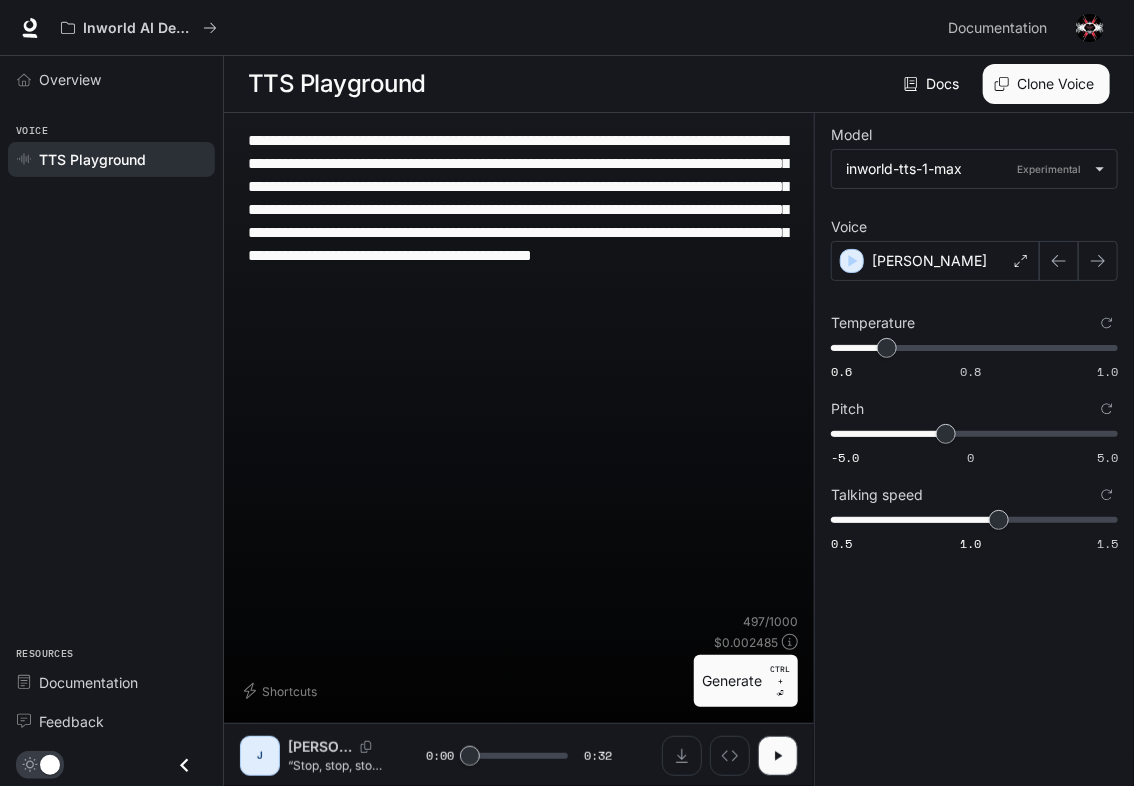 click on "Generate CTRL +  ⏎" at bounding box center [746, 681] 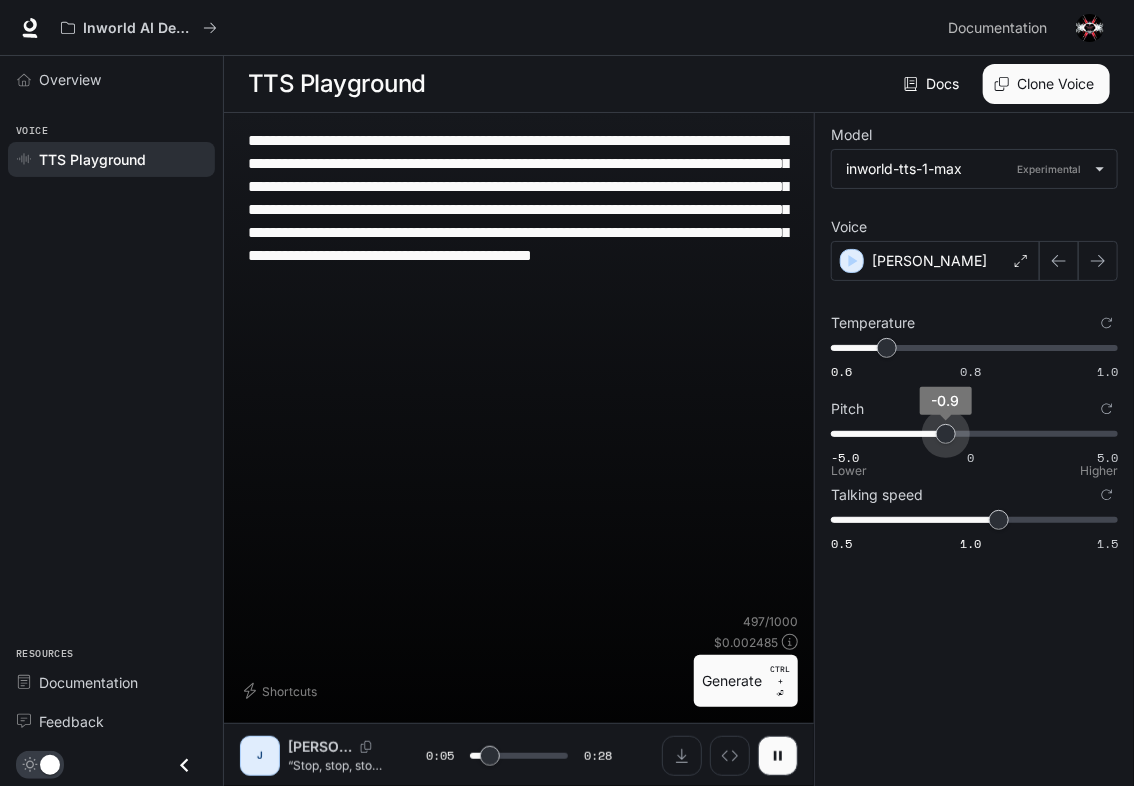 click on "-0.9" at bounding box center [946, 434] 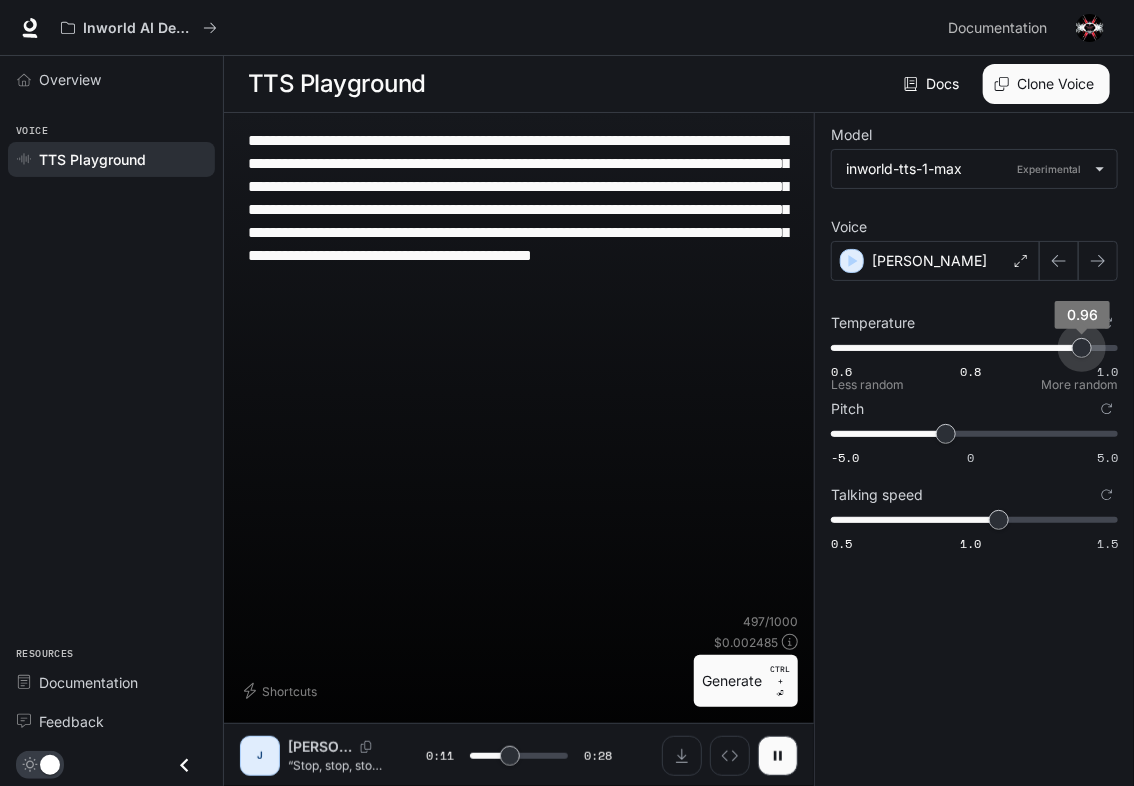 drag, startPoint x: 885, startPoint y: 353, endPoint x: 1079, endPoint y: 361, distance: 194.16487 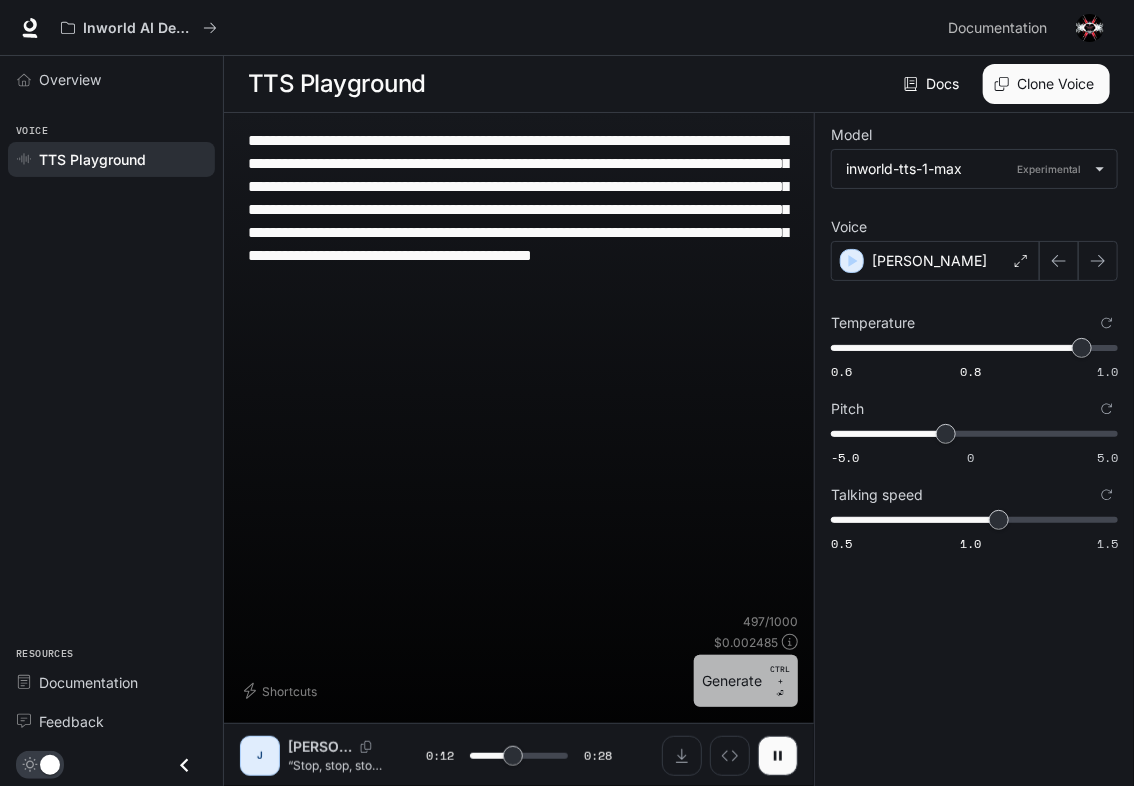 click on "Generate CTRL +  ⏎" at bounding box center [746, 681] 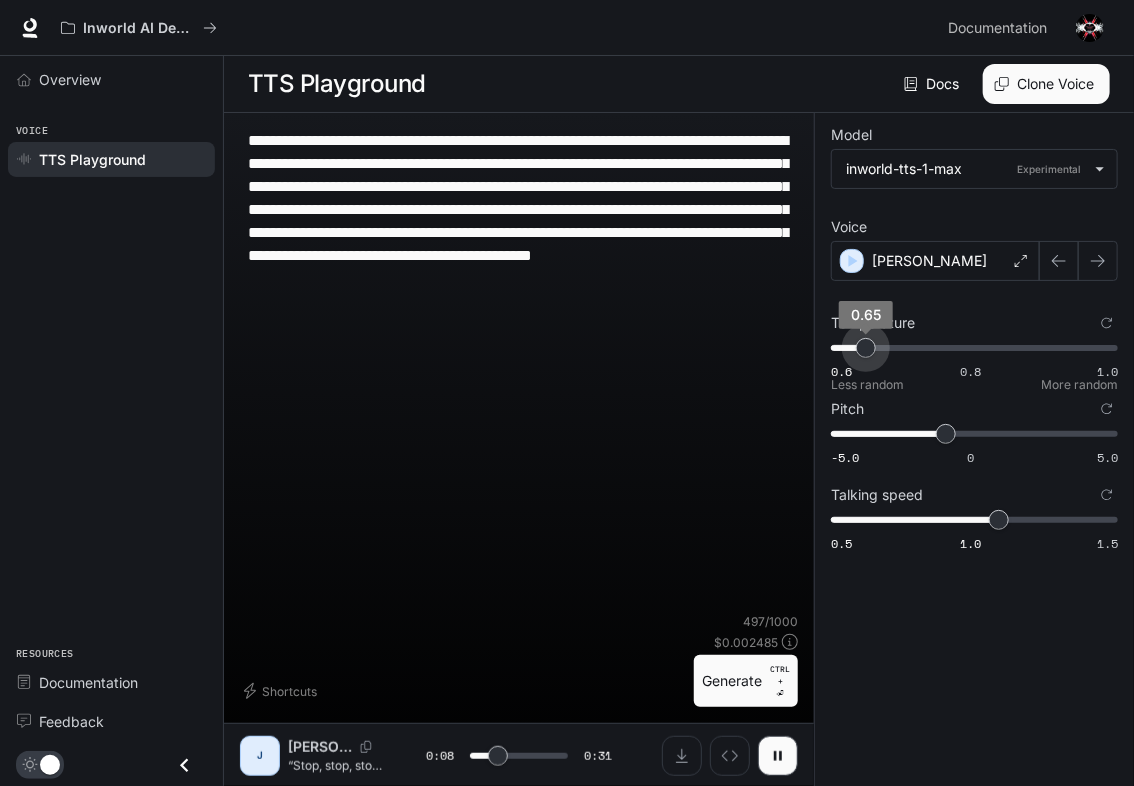 drag, startPoint x: 1082, startPoint y: 348, endPoint x: 864, endPoint y: 345, distance: 218.02065 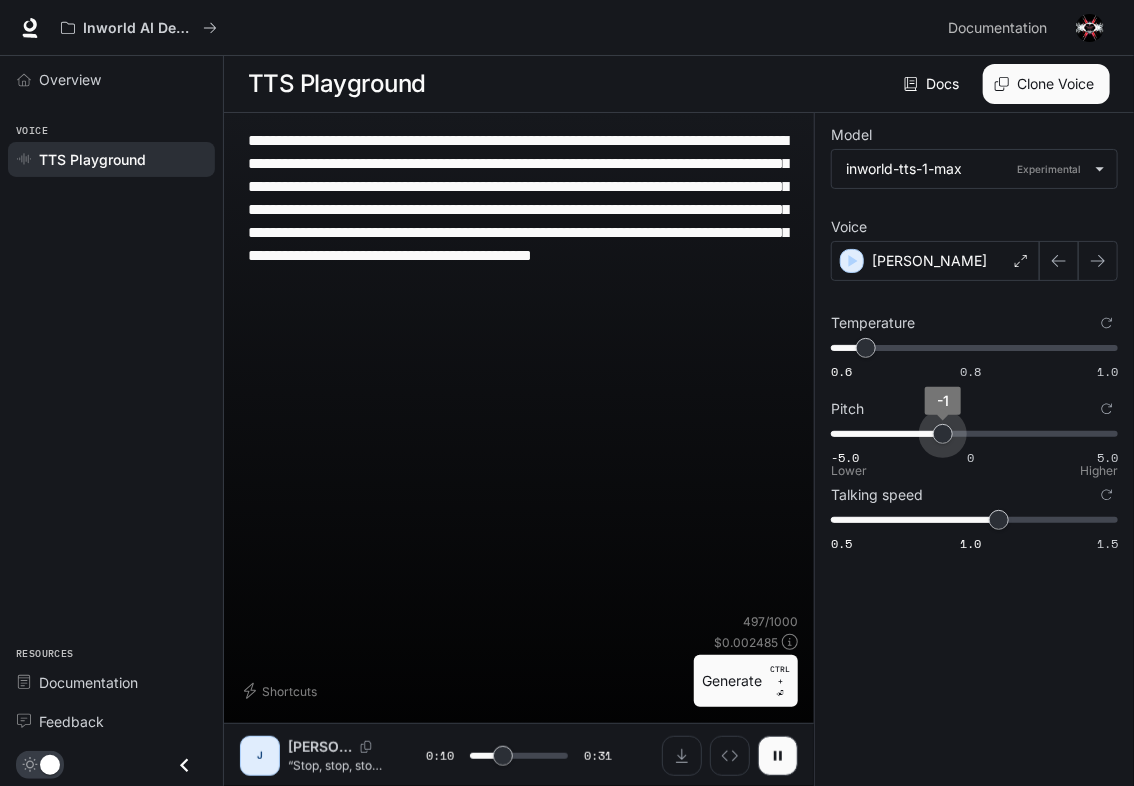 click on "-1" at bounding box center [943, 434] 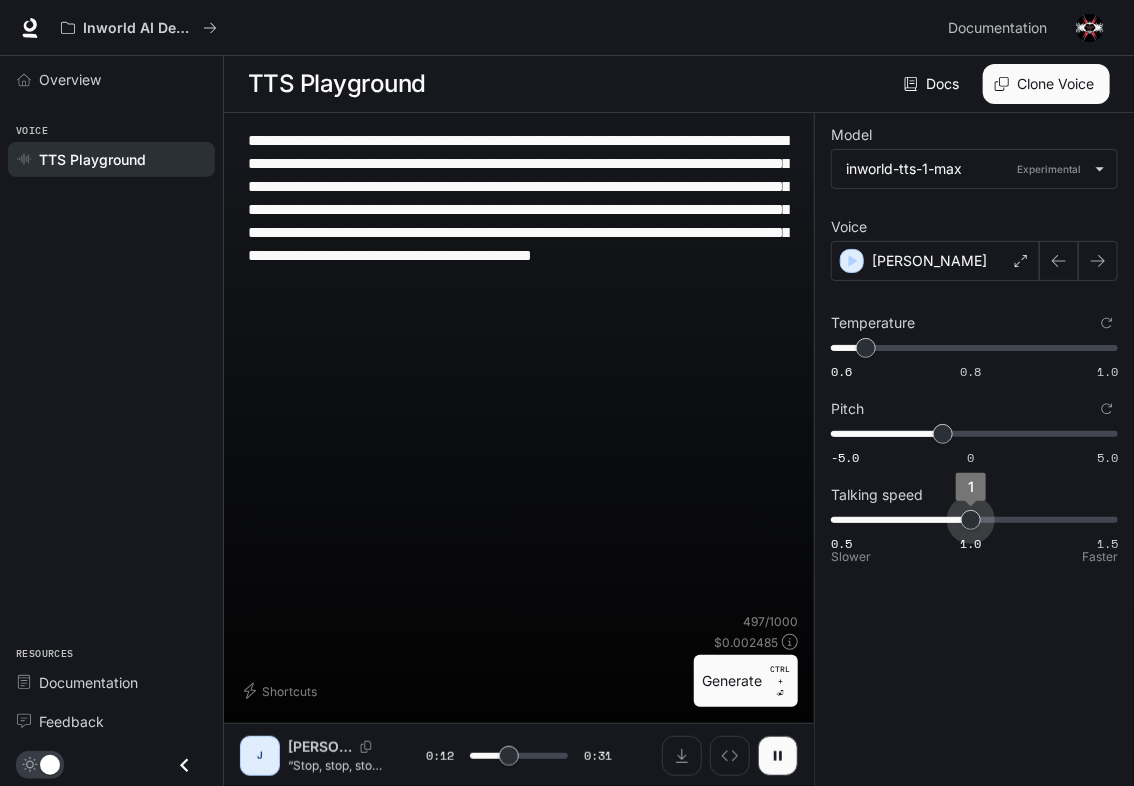drag, startPoint x: 998, startPoint y: 525, endPoint x: 977, endPoint y: 524, distance: 21.023796 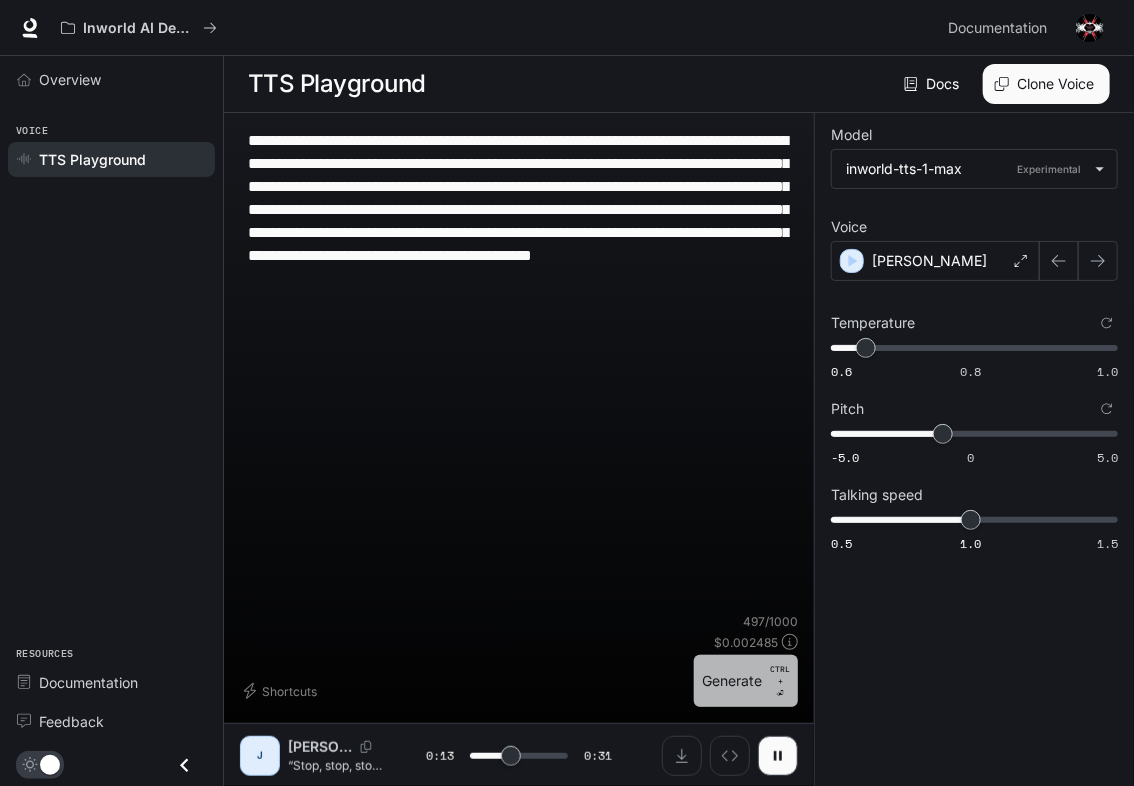 click on "Generate CTRL +  ⏎" at bounding box center (746, 681) 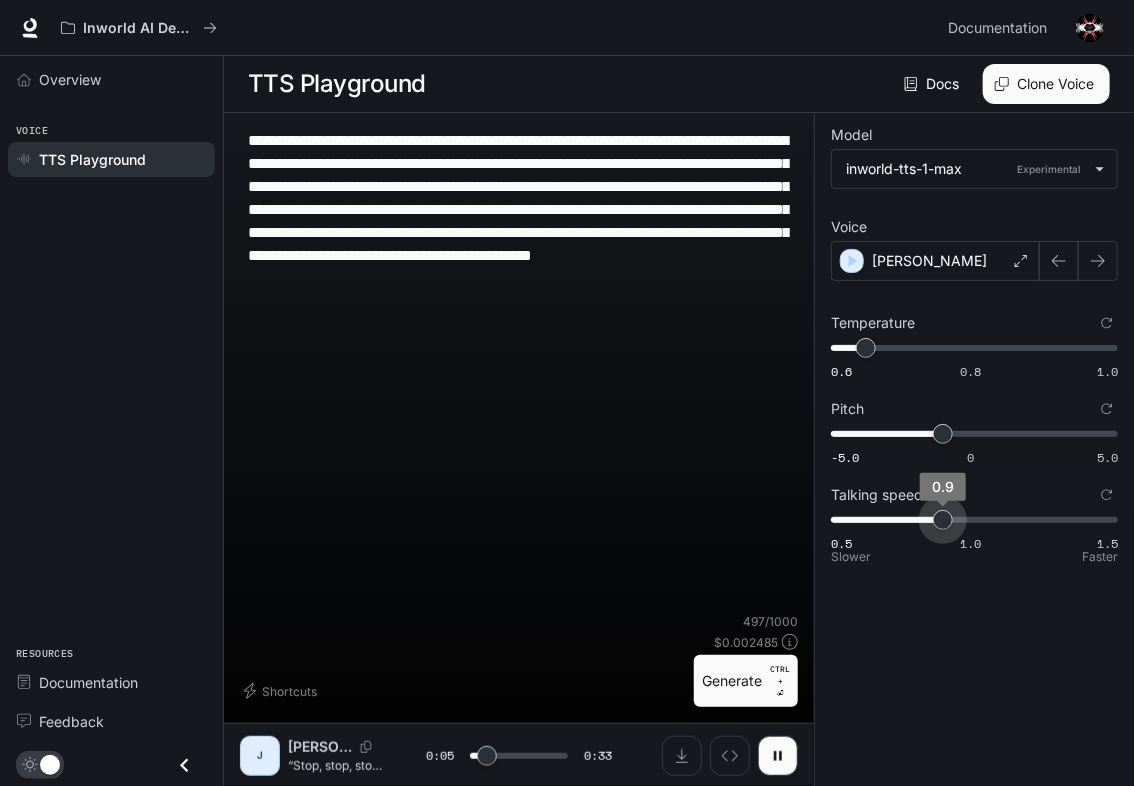 drag, startPoint x: 969, startPoint y: 526, endPoint x: 956, endPoint y: 525, distance: 13.038404 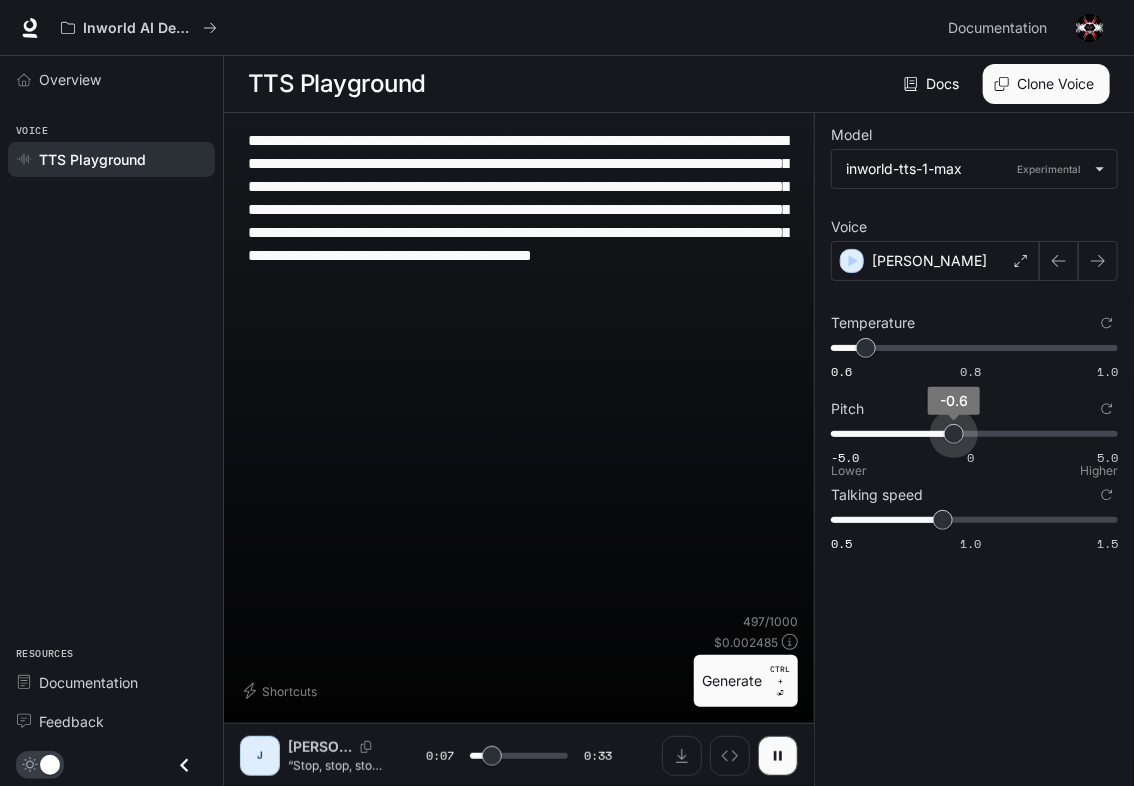 click on "-0.6" at bounding box center [954, 434] 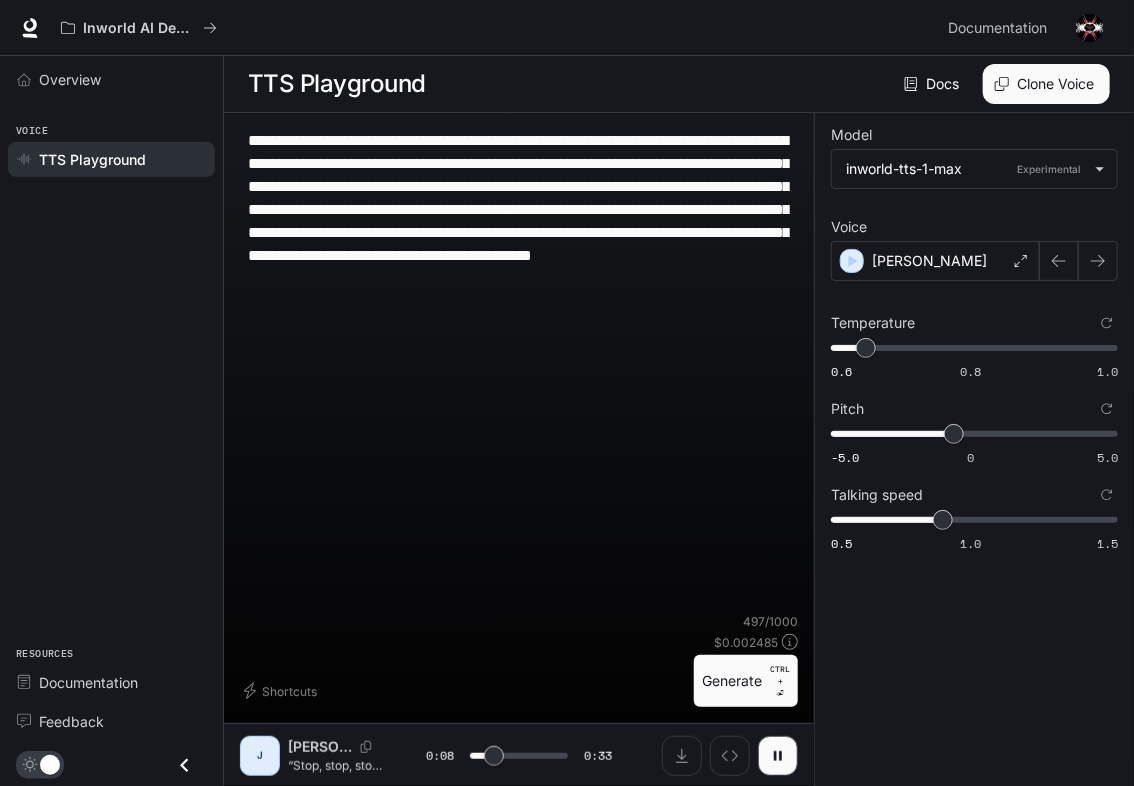 click on "Generate CTRL +  ⏎" at bounding box center [746, 681] 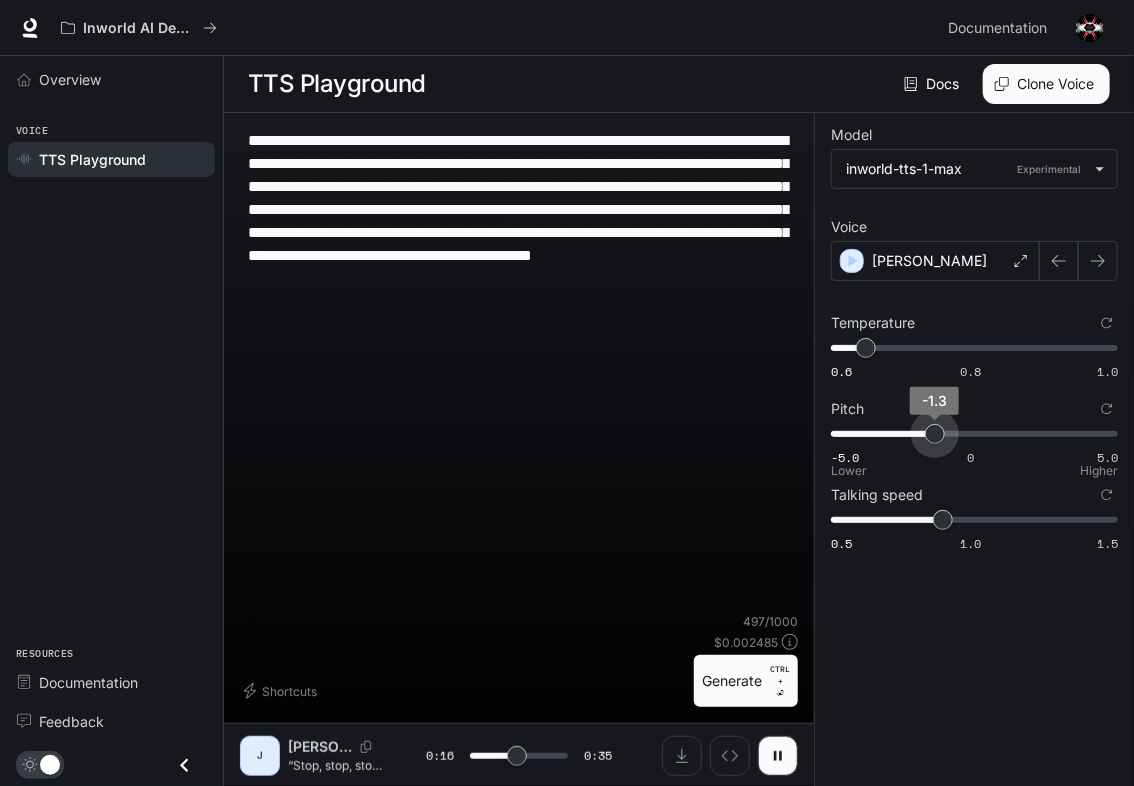 drag, startPoint x: 953, startPoint y: 436, endPoint x: 934, endPoint y: 438, distance: 19.104973 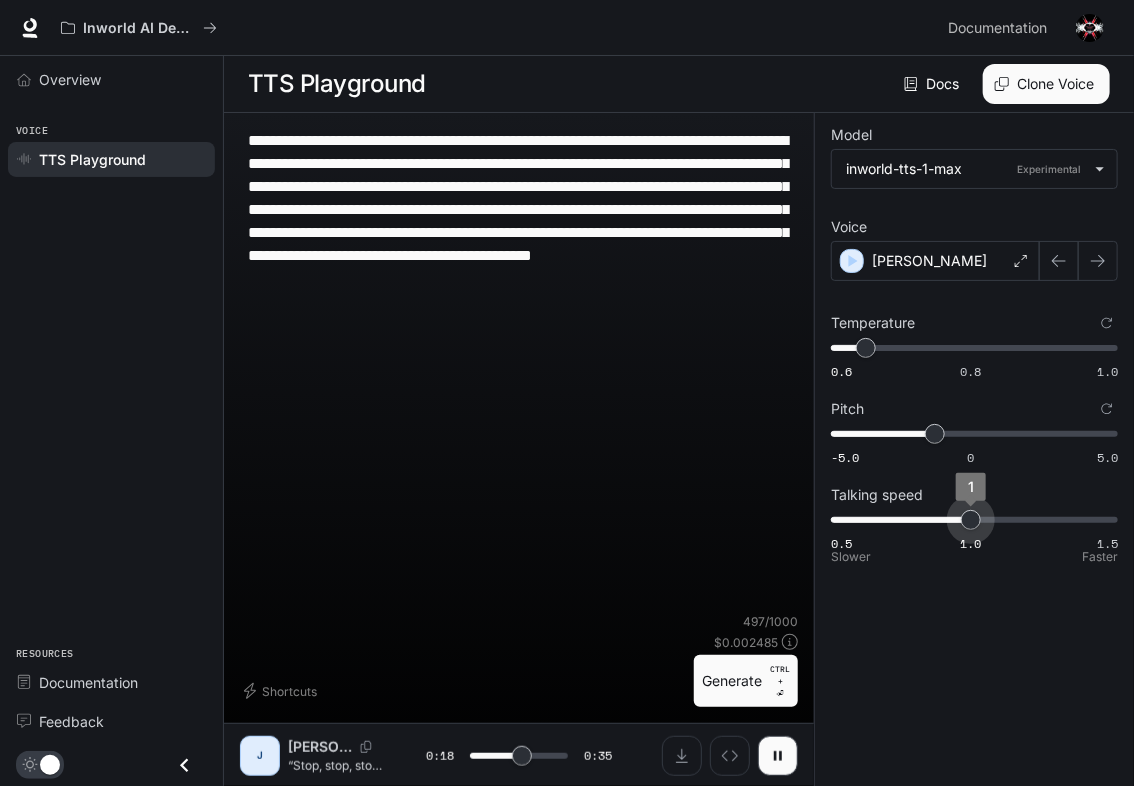 drag, startPoint x: 939, startPoint y: 521, endPoint x: 963, endPoint y: 521, distance: 24 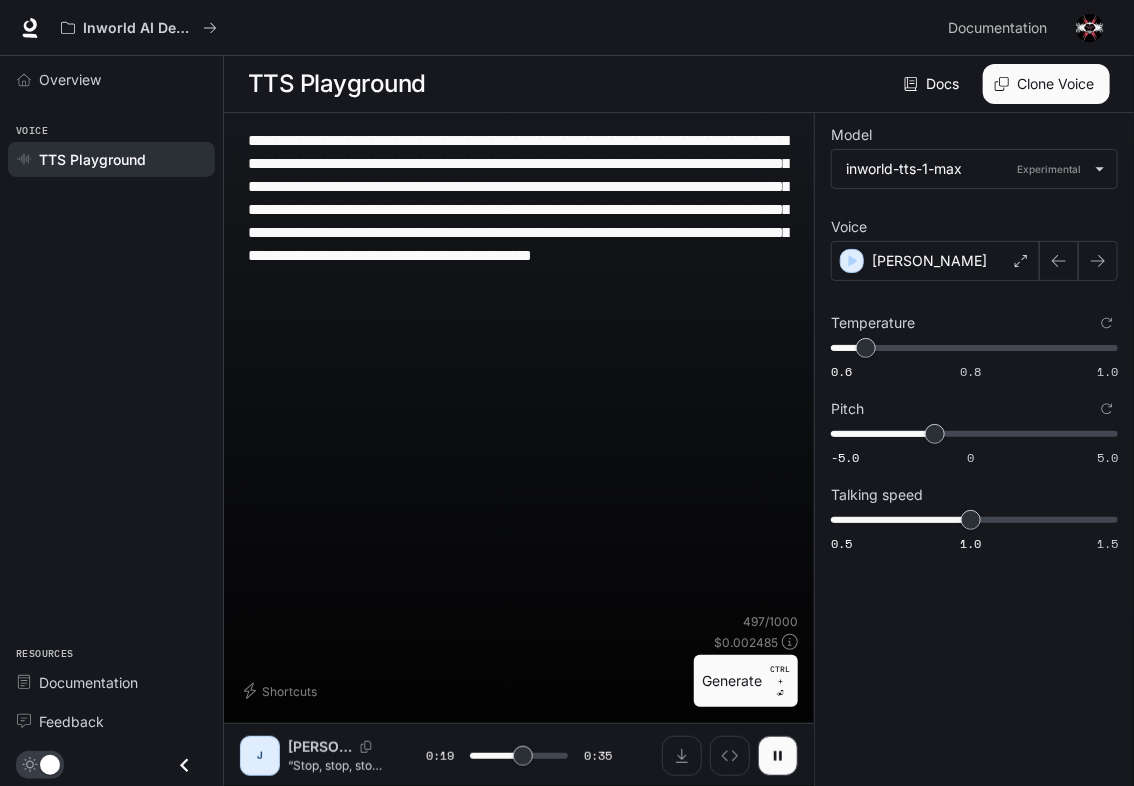 click on "Generate CTRL +  ⏎" at bounding box center [746, 681] 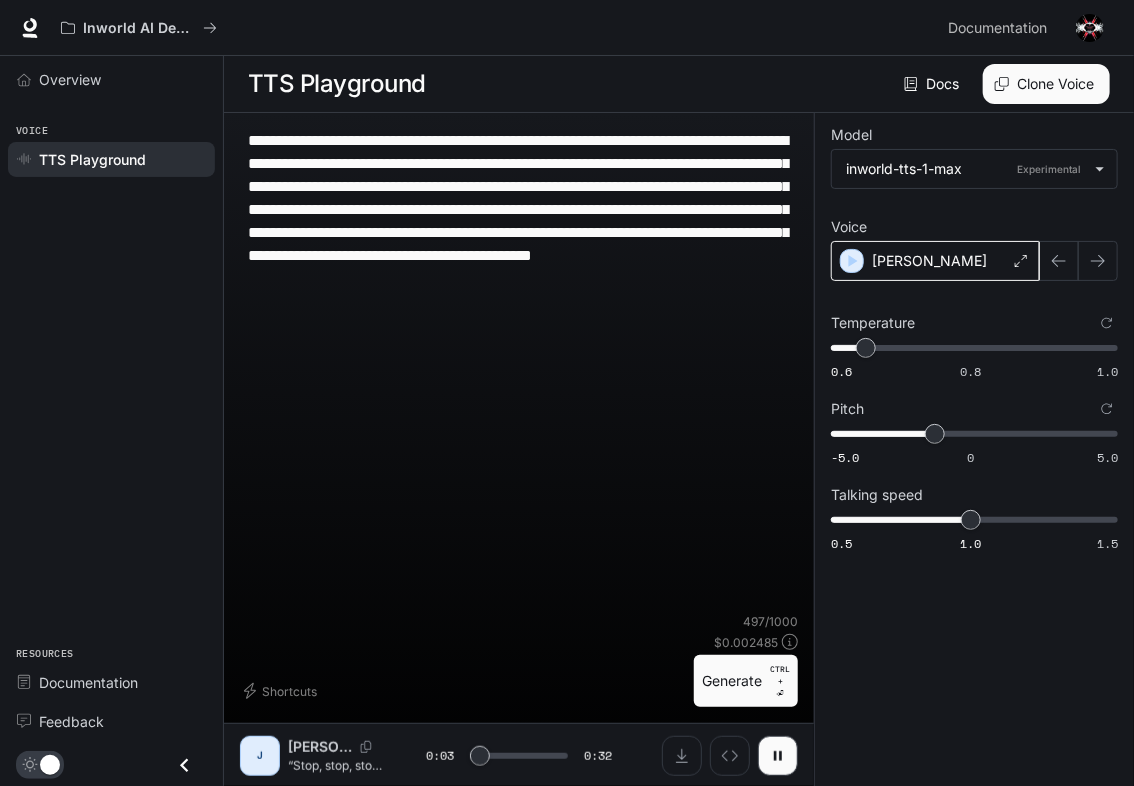 click on "[PERSON_NAME]" at bounding box center [935, 261] 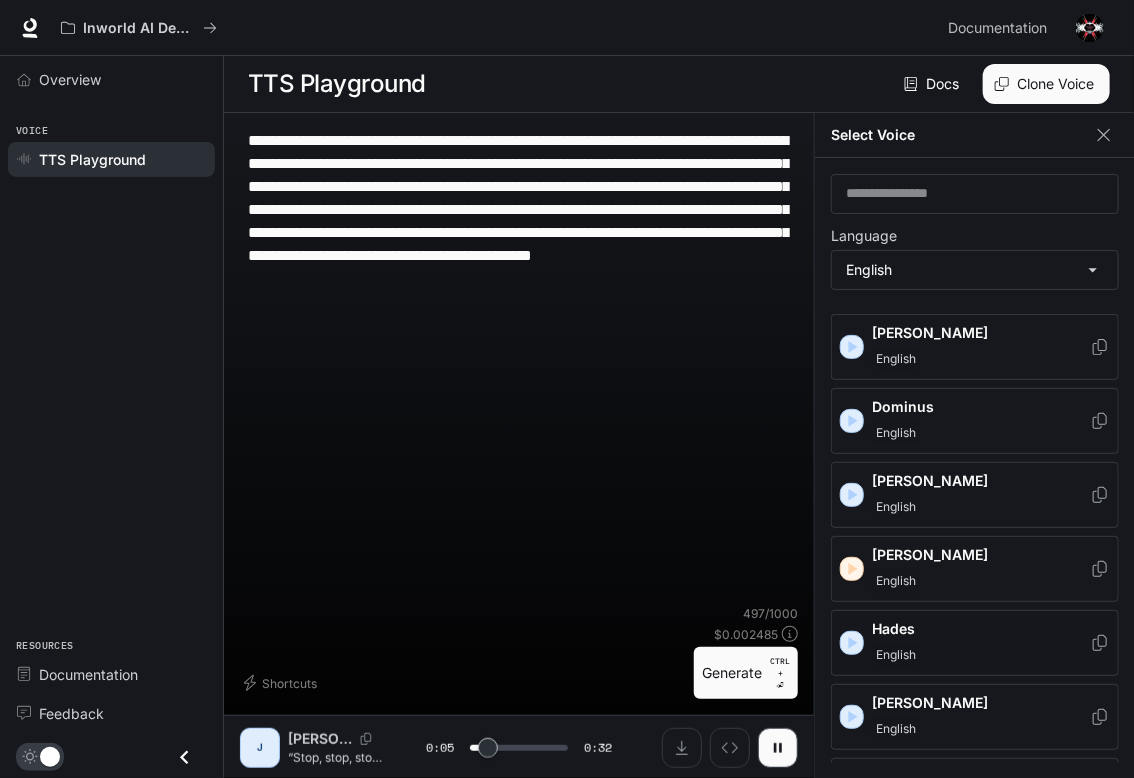 scroll, scrollTop: 666, scrollLeft: 0, axis: vertical 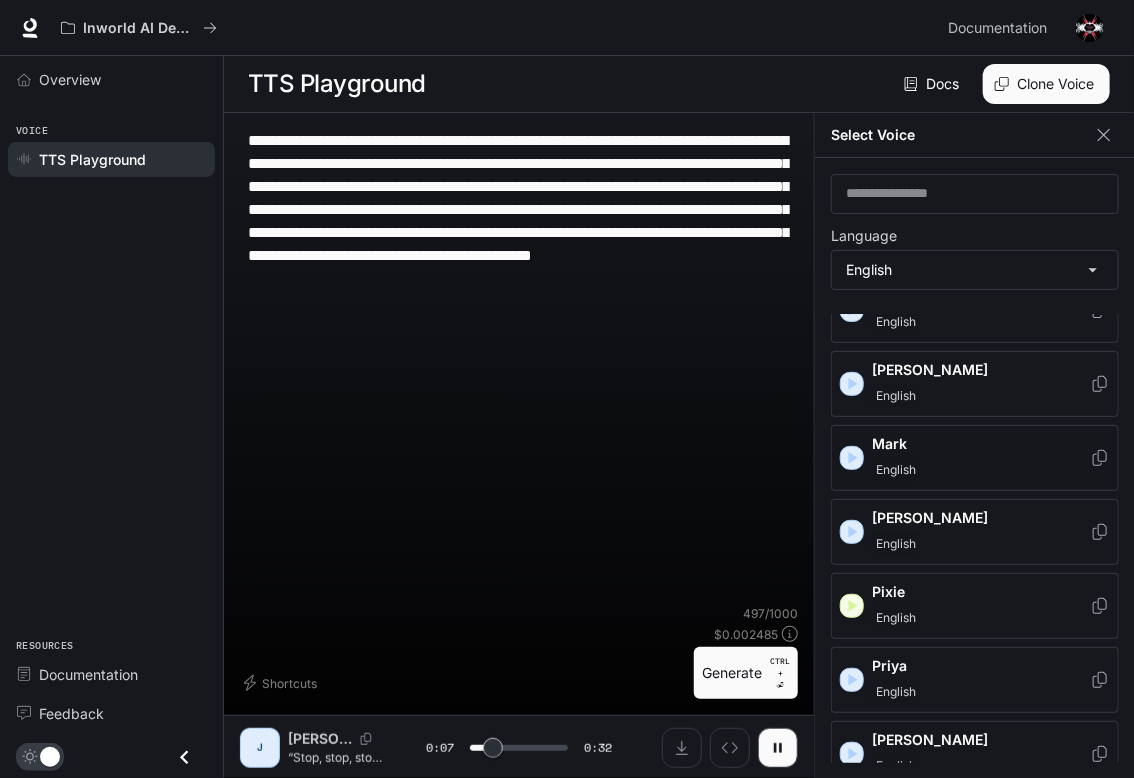 click 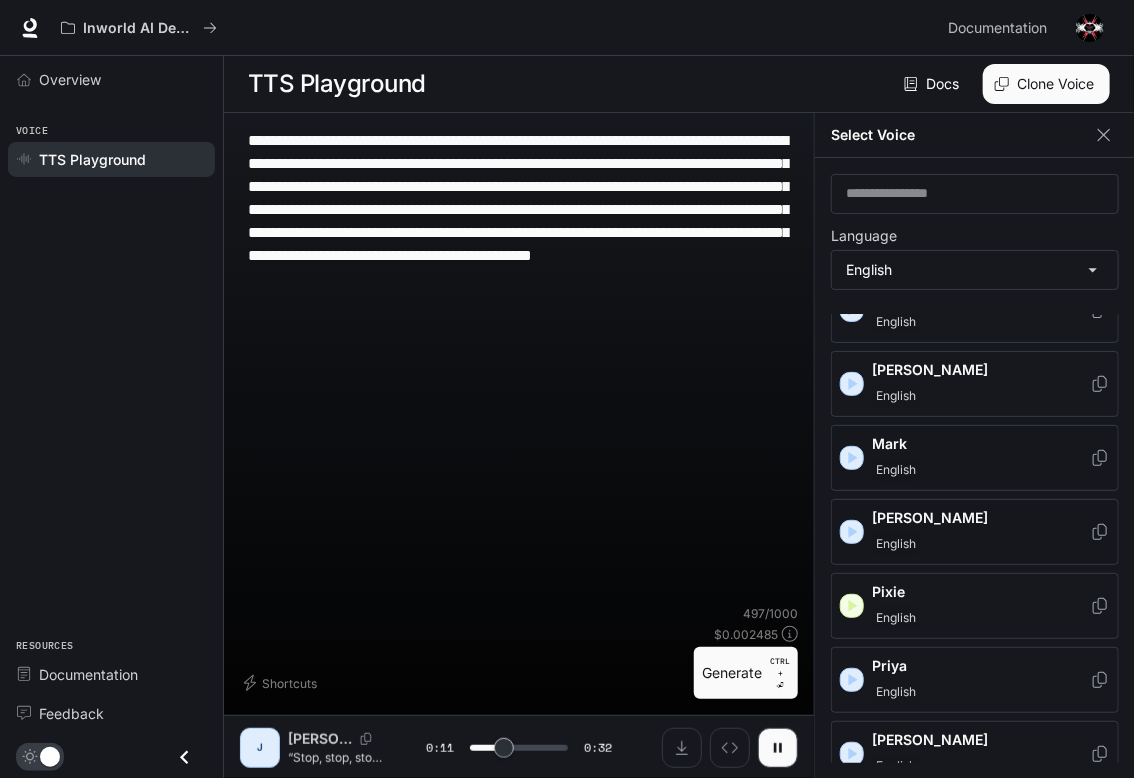 click 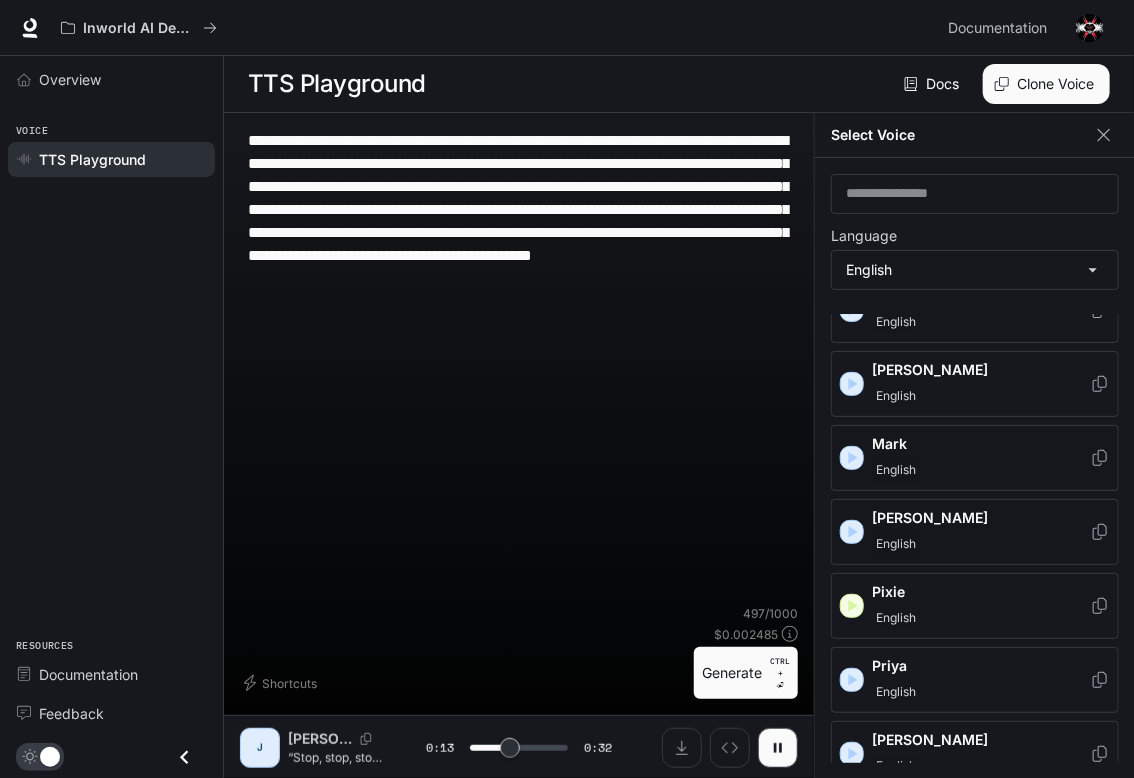 click on "[PERSON_NAME]" at bounding box center (981, 518) 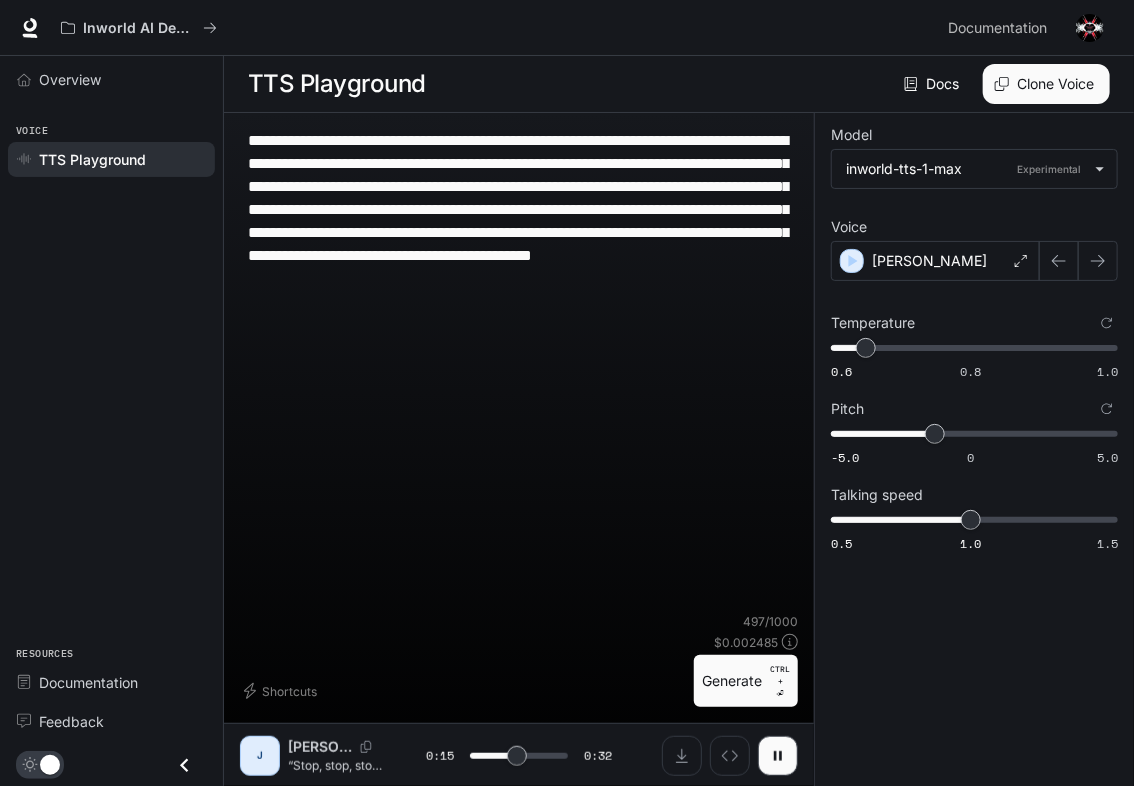 click on "Generate CTRL +  ⏎" at bounding box center [746, 681] 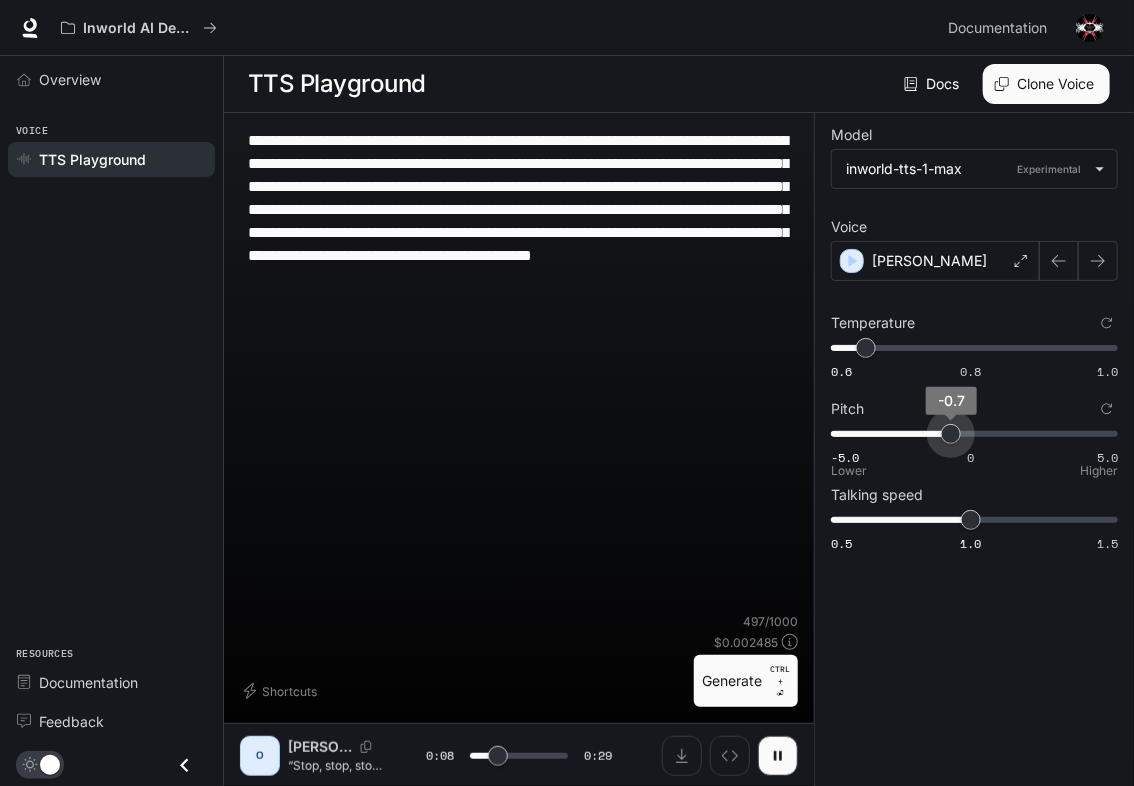 drag, startPoint x: 937, startPoint y: 442, endPoint x: 952, endPoint y: 443, distance: 15.033297 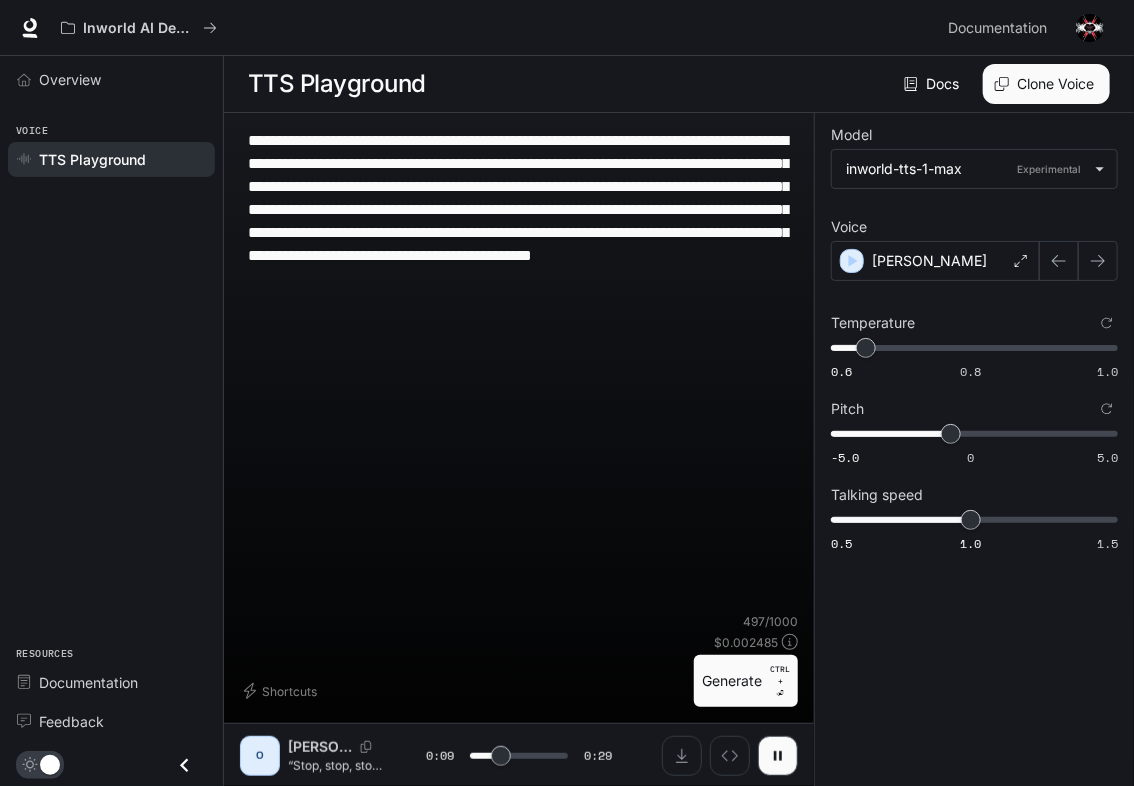 click on "Generate CTRL +  ⏎" at bounding box center [746, 681] 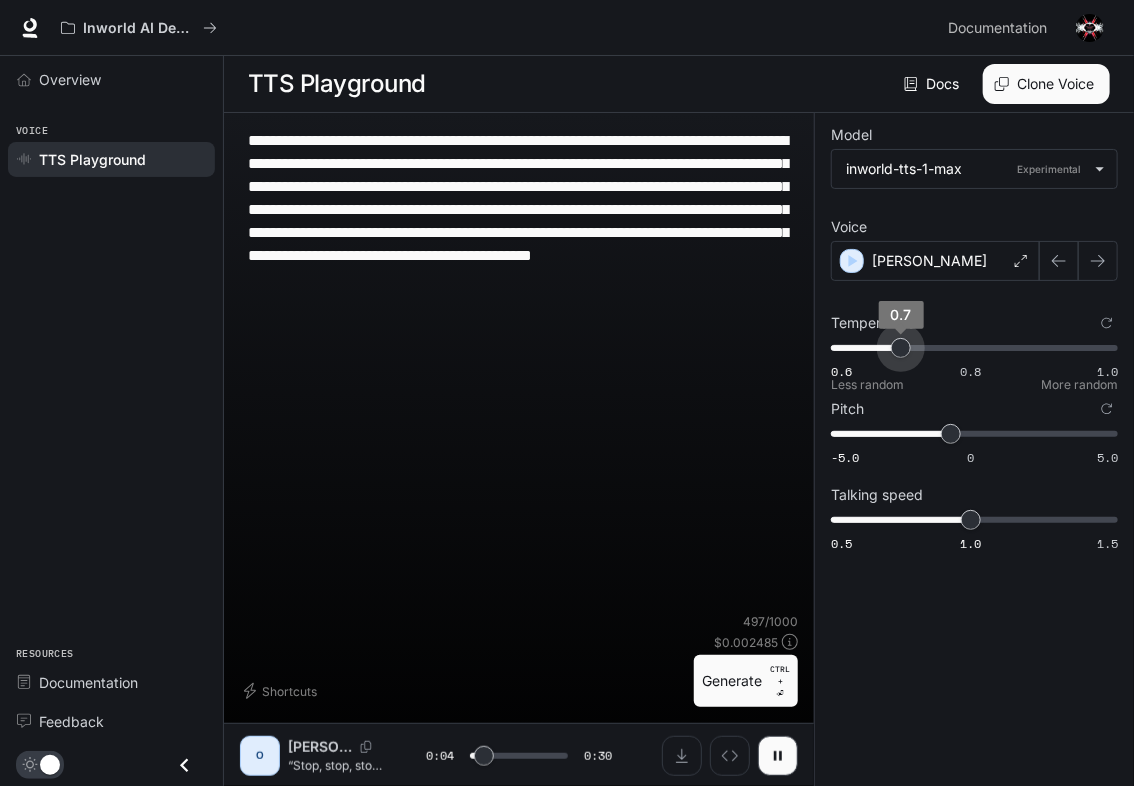 drag, startPoint x: 866, startPoint y: 356, endPoint x: 899, endPoint y: 357, distance: 33.01515 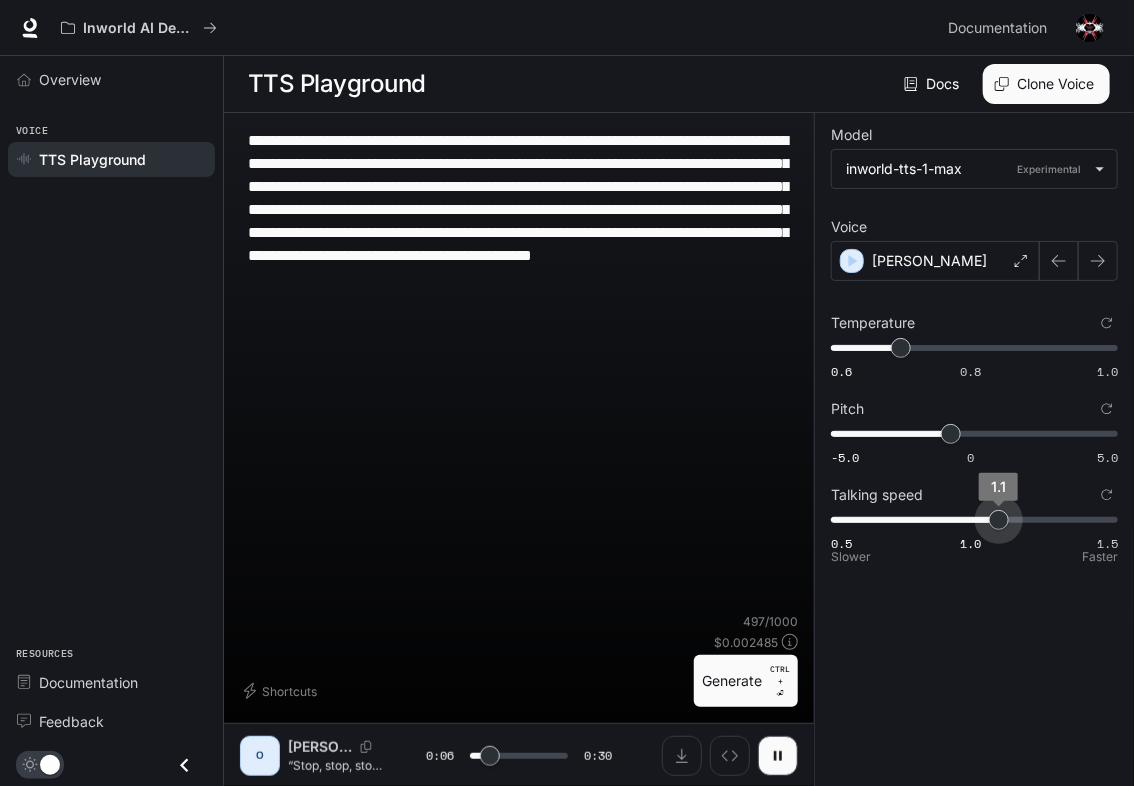 drag, startPoint x: 972, startPoint y: 519, endPoint x: 991, endPoint y: 520, distance: 19.026299 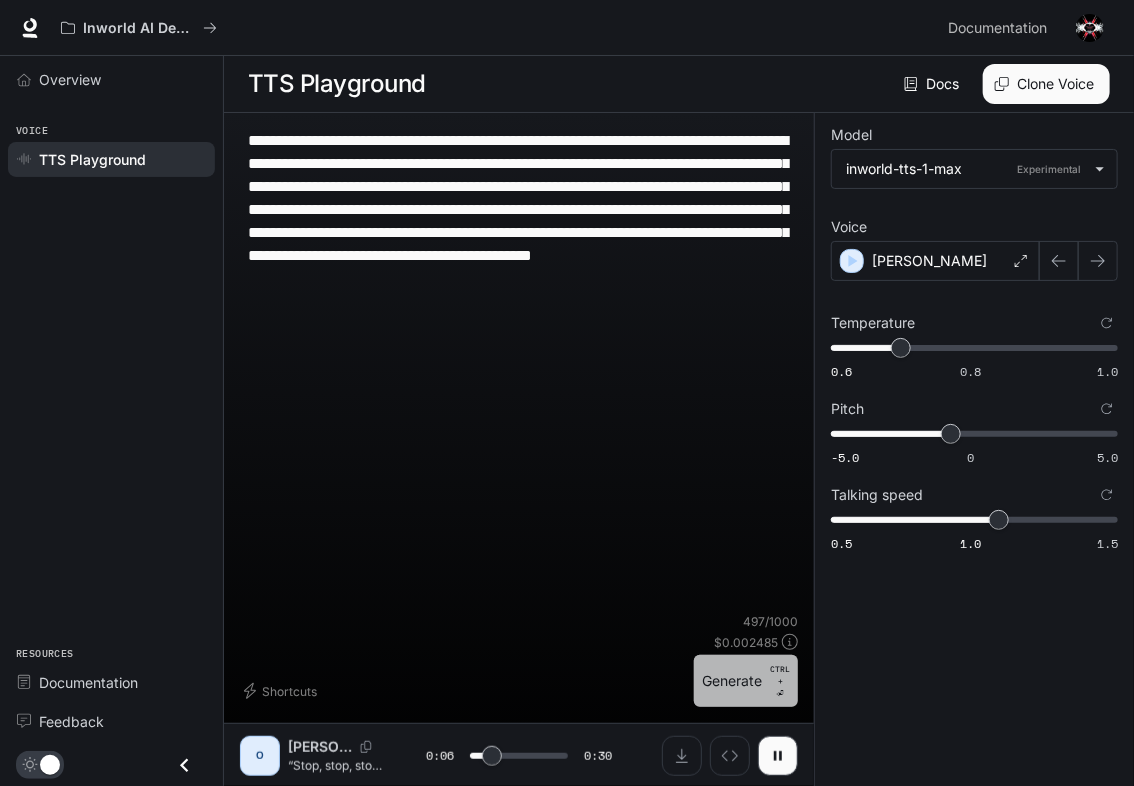 click on "Generate CTRL +  ⏎" at bounding box center (746, 681) 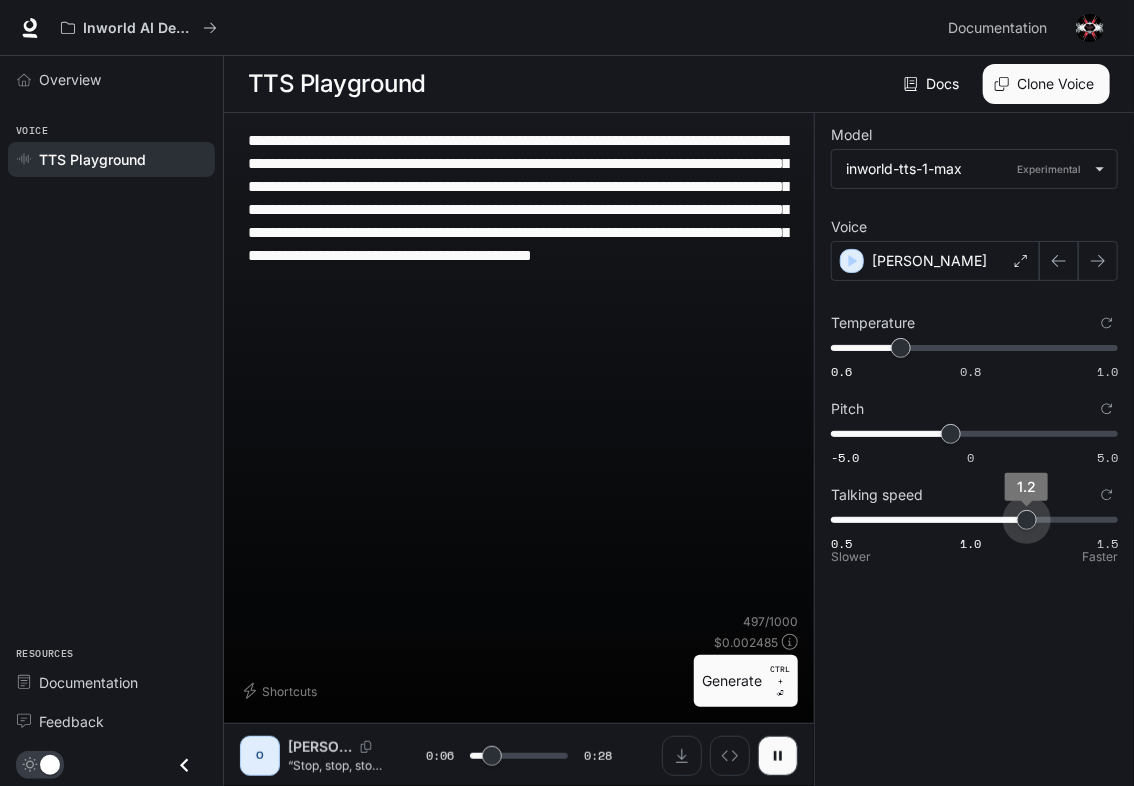 drag, startPoint x: 992, startPoint y: 521, endPoint x: 1014, endPoint y: 521, distance: 22 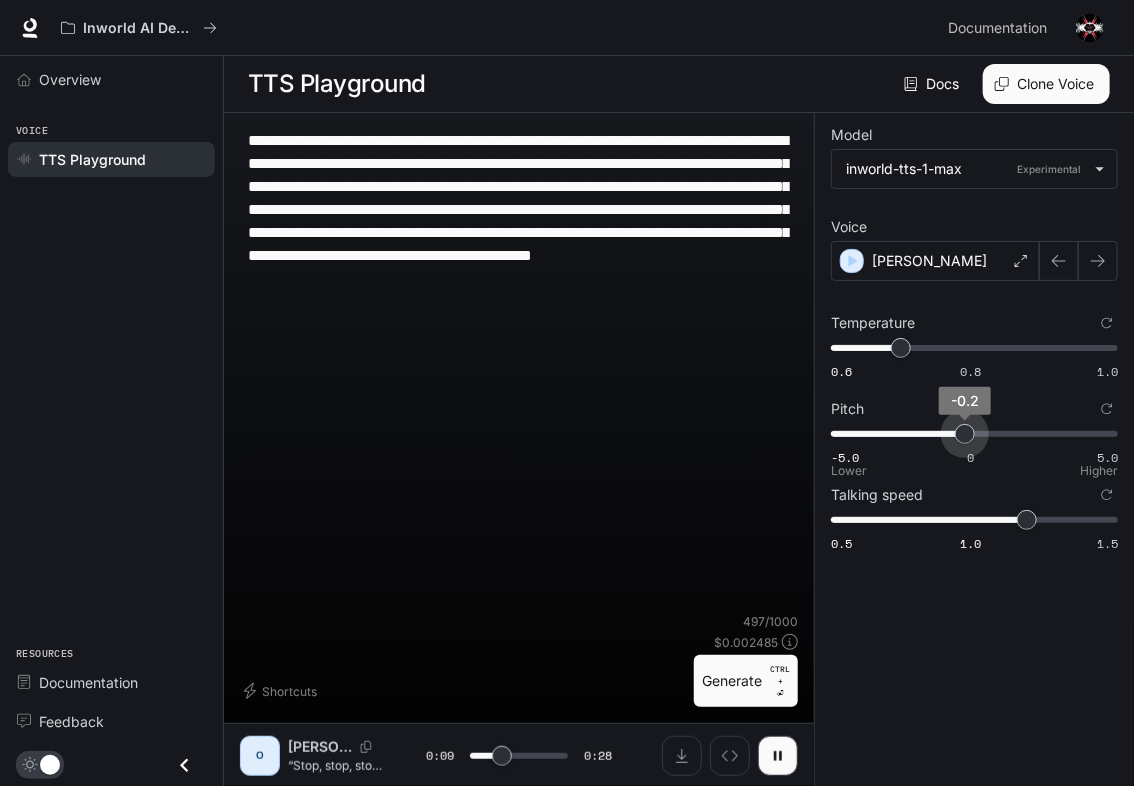click on "-0.2" at bounding box center (965, 434) 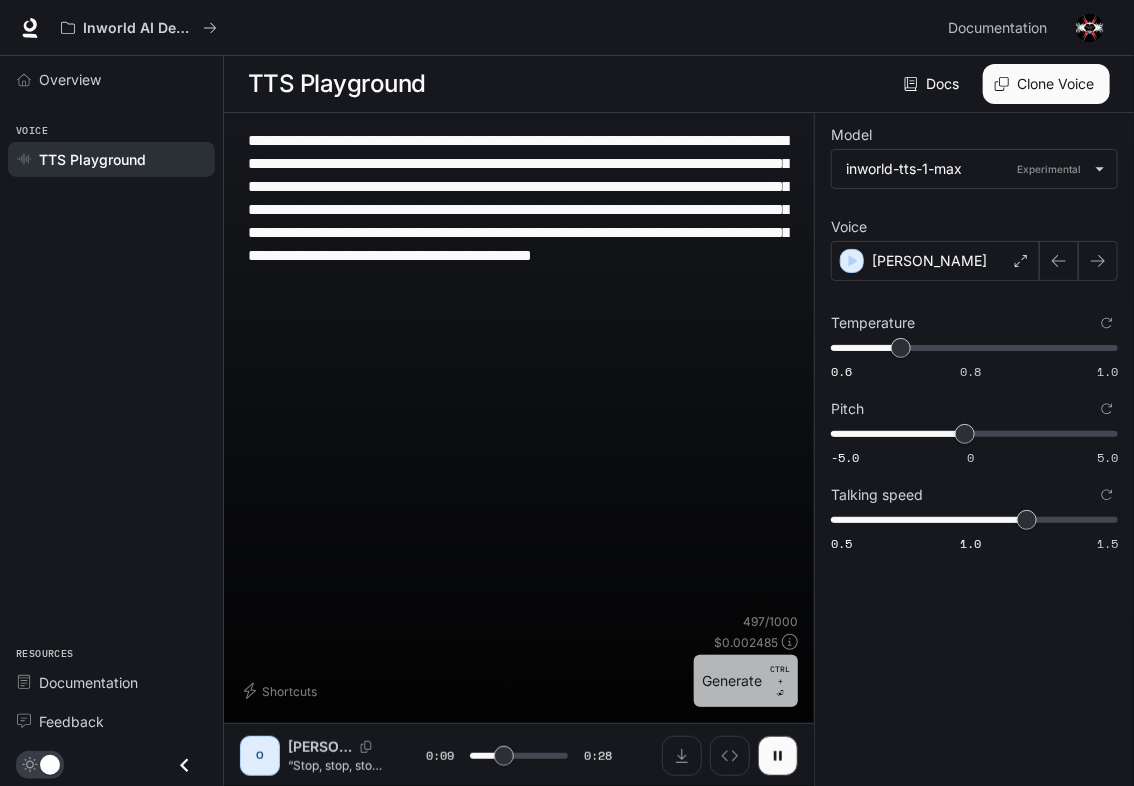 click on "Generate CTRL +  ⏎" at bounding box center (746, 681) 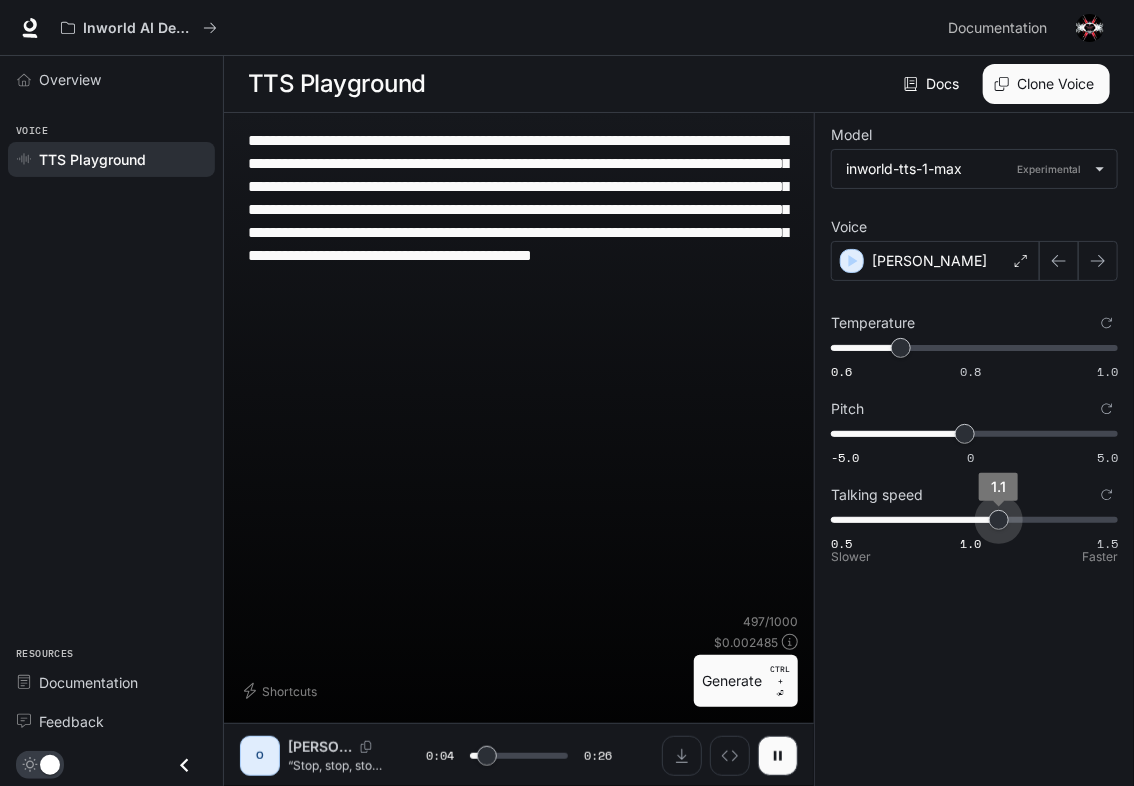 drag, startPoint x: 1019, startPoint y: 519, endPoint x: 1008, endPoint y: 518, distance: 11.045361 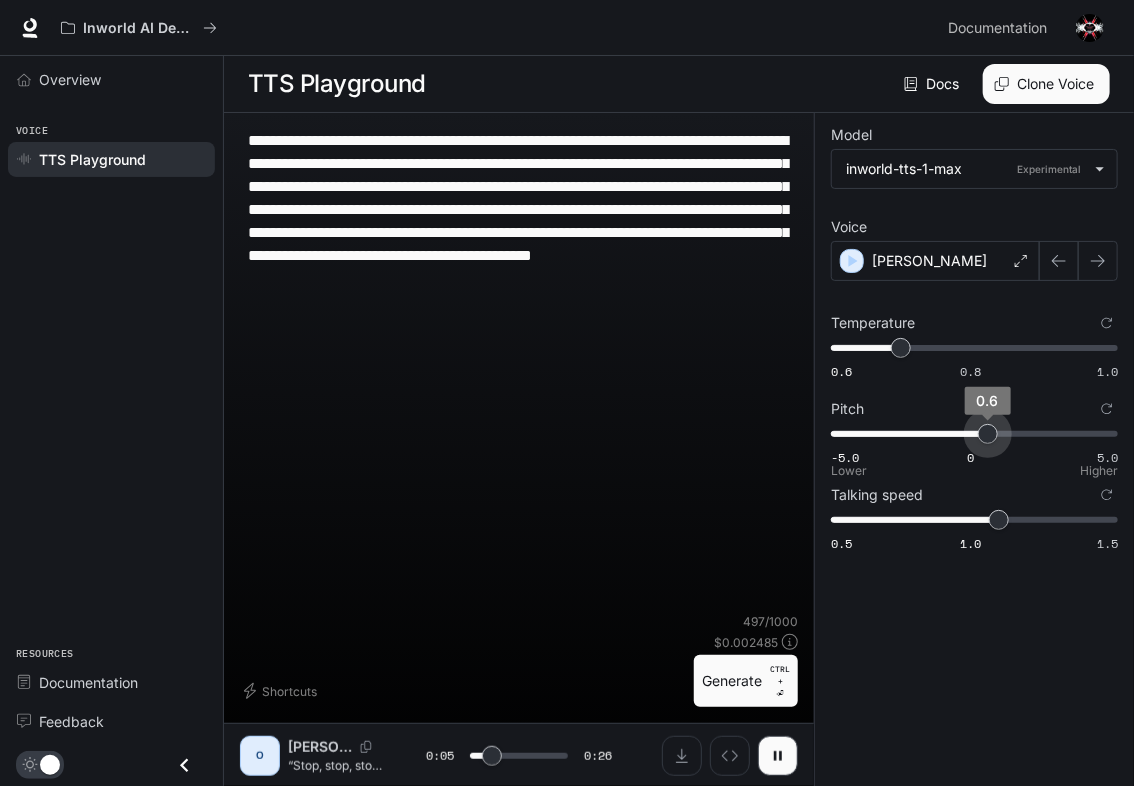 drag, startPoint x: 971, startPoint y: 436, endPoint x: 987, endPoint y: 436, distance: 16 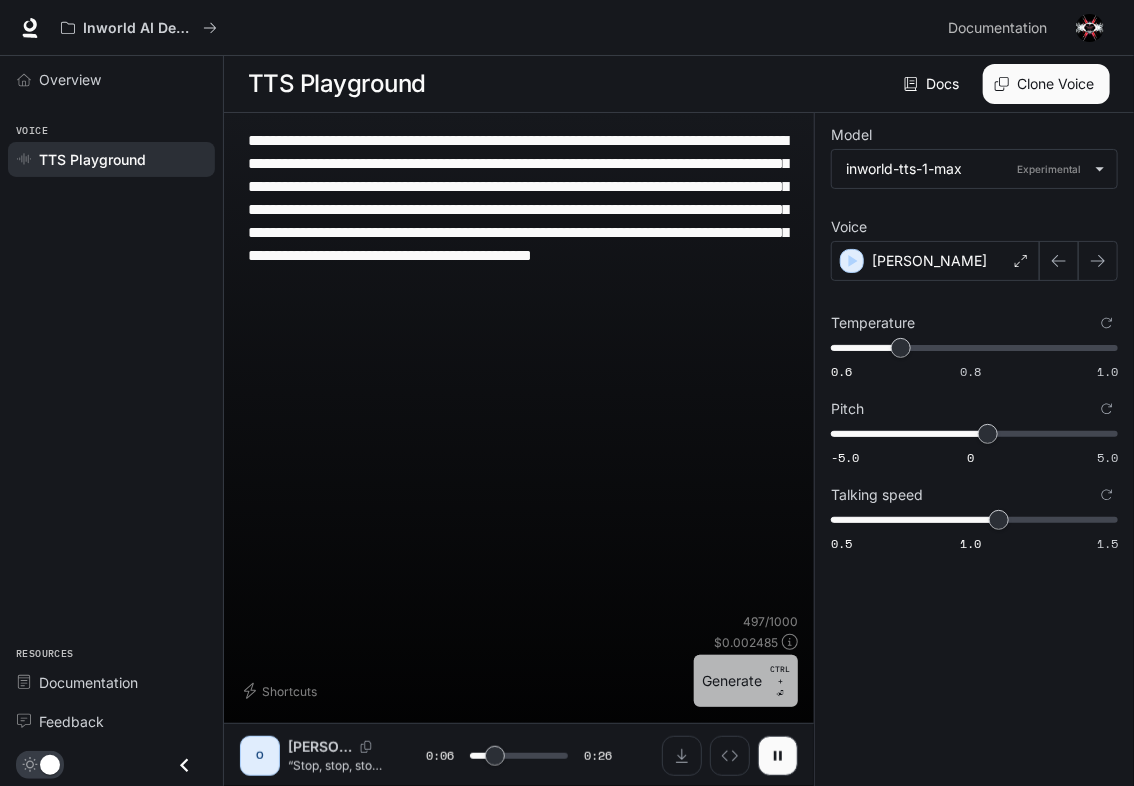 click on "Generate CTRL +  ⏎" at bounding box center (746, 681) 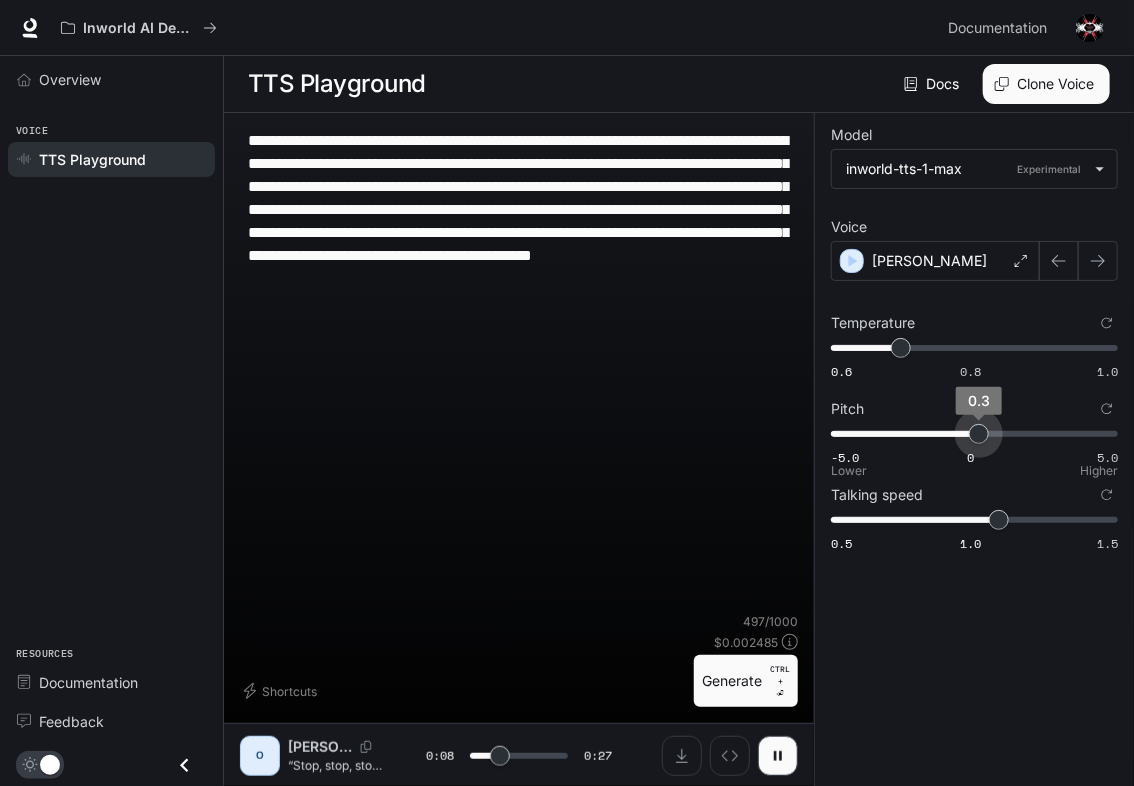 click on "0.3" at bounding box center (979, 434) 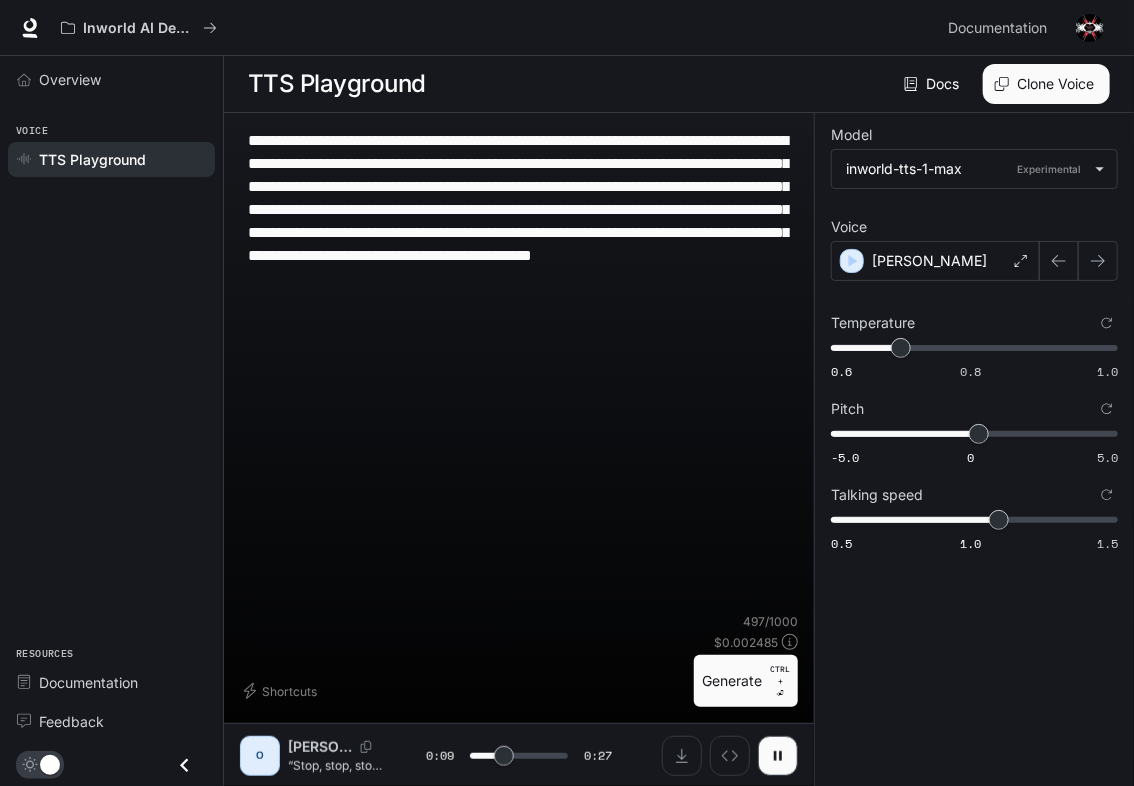 click on "Generate CTRL +  ⏎" at bounding box center (746, 681) 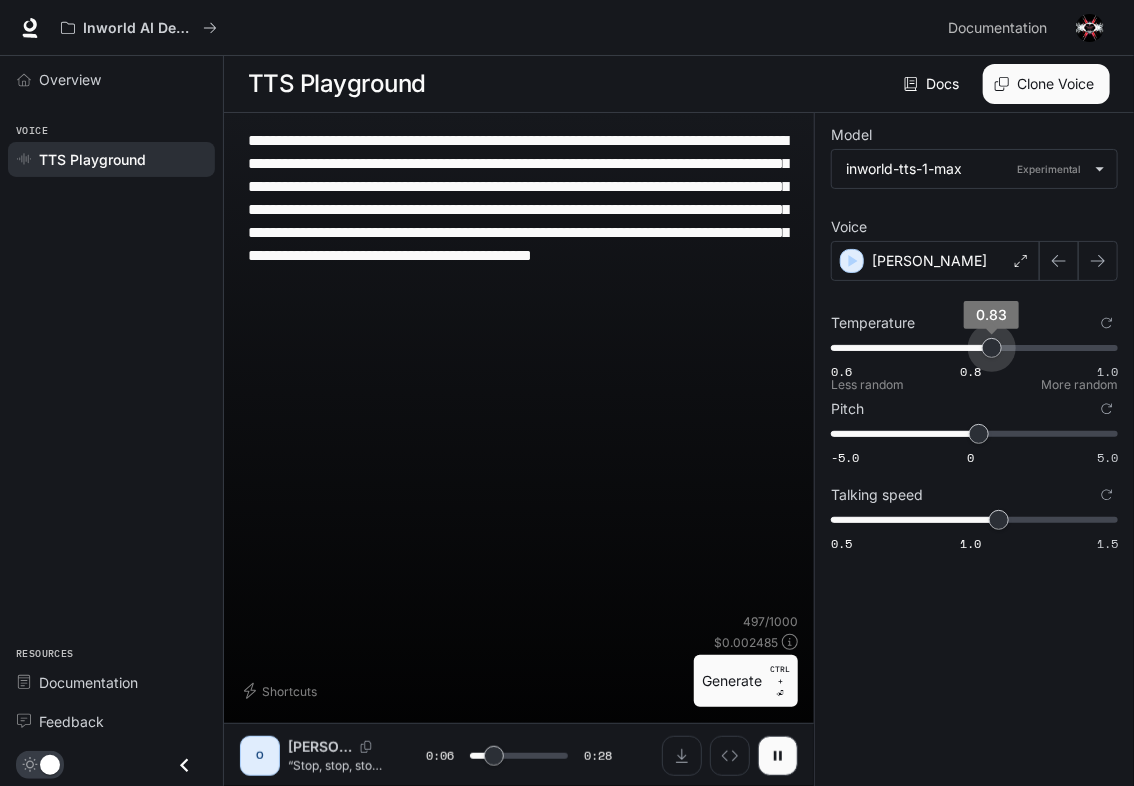 drag, startPoint x: 907, startPoint y: 354, endPoint x: 989, endPoint y: 354, distance: 82 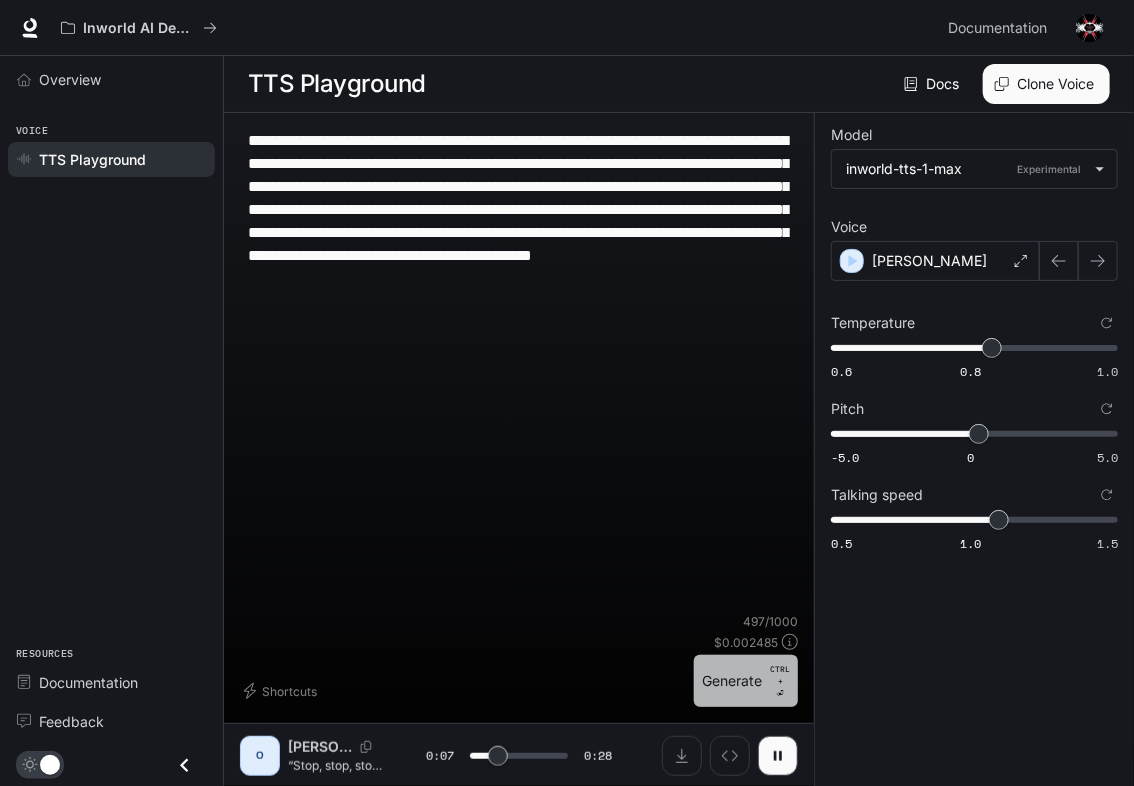 click on "Generate CTRL +  ⏎" at bounding box center (746, 681) 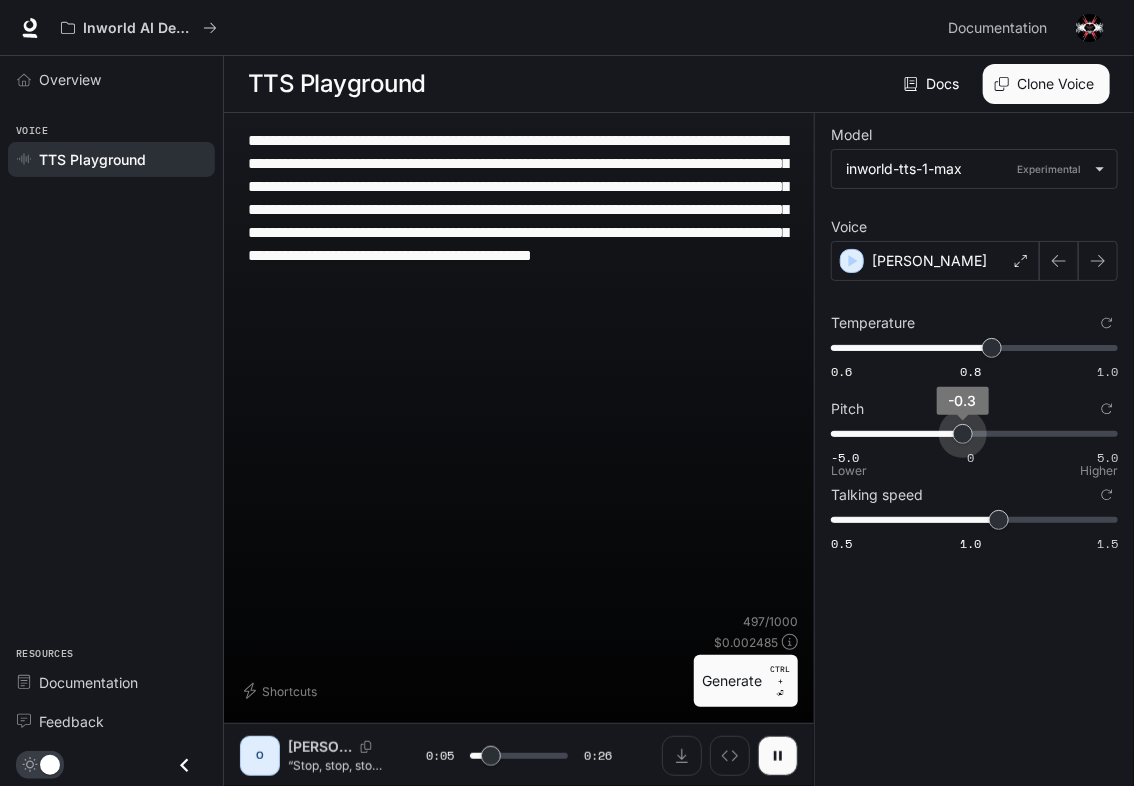 drag, startPoint x: 980, startPoint y: 438, endPoint x: 962, endPoint y: 440, distance: 18.110771 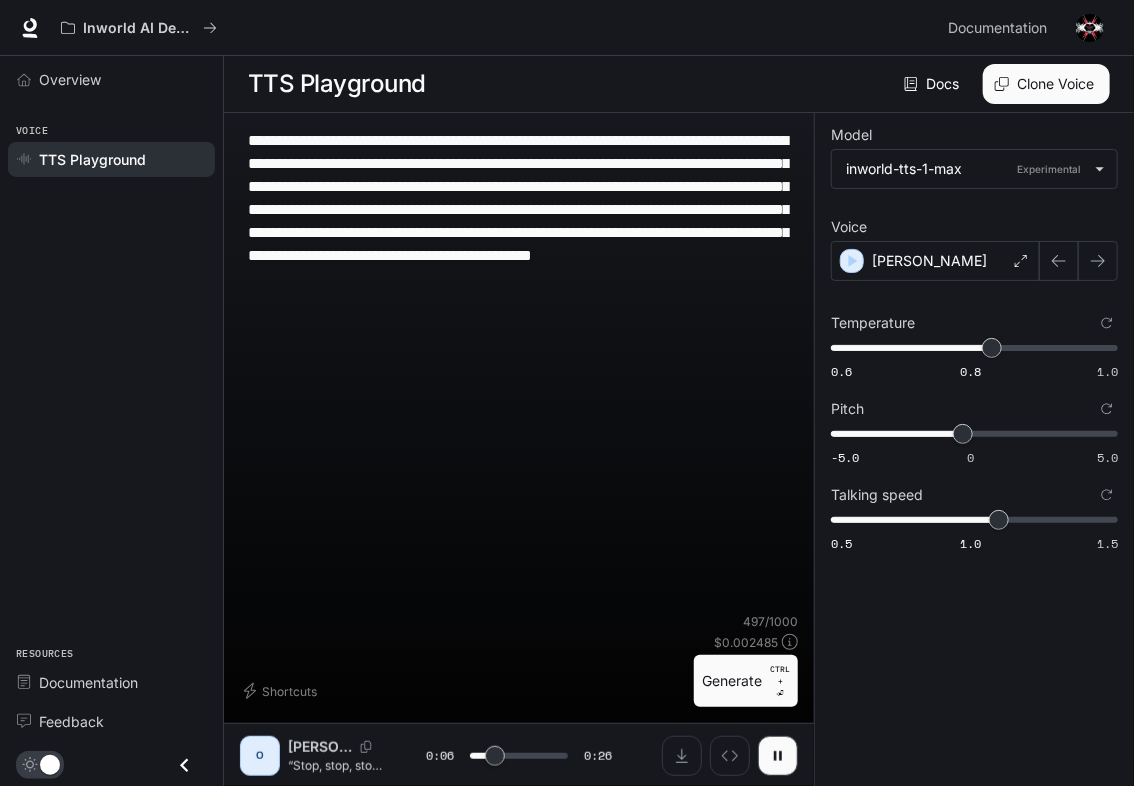 click on "Generate CTRL +  ⏎" at bounding box center (746, 681) 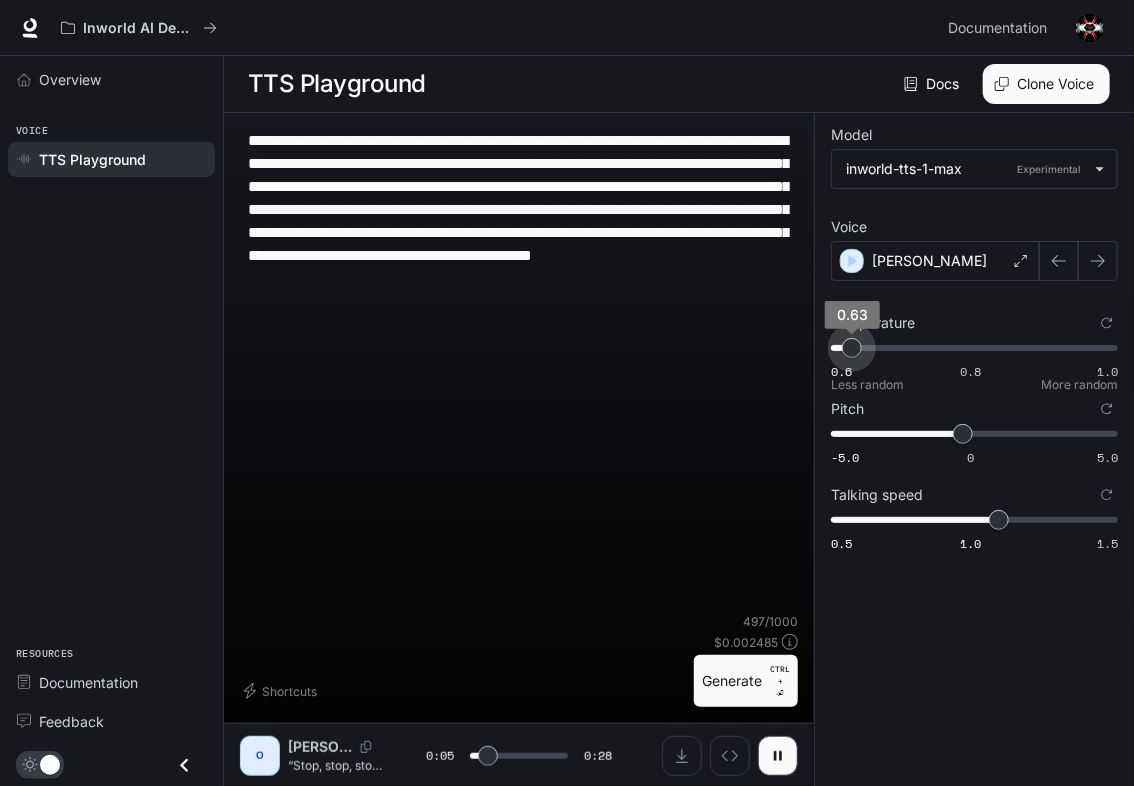 drag, startPoint x: 992, startPoint y: 346, endPoint x: 855, endPoint y: 357, distance: 137.4409 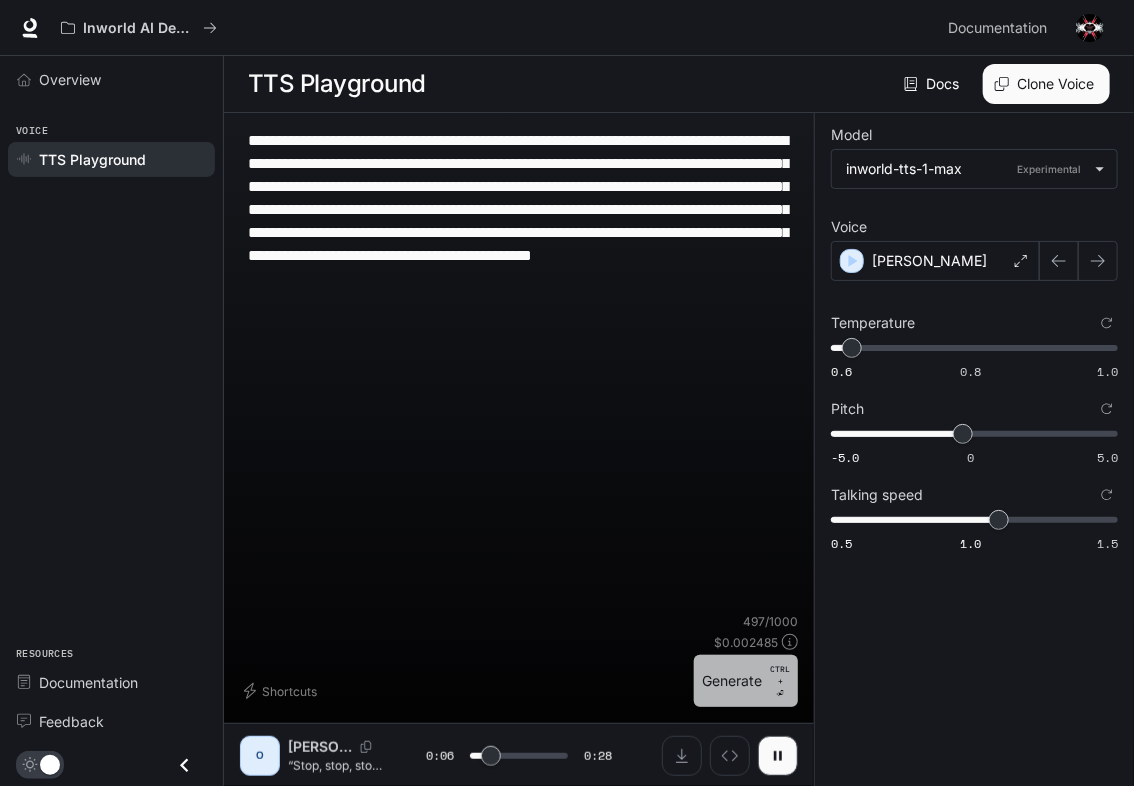 click on "Generate CTRL +  ⏎" at bounding box center (746, 681) 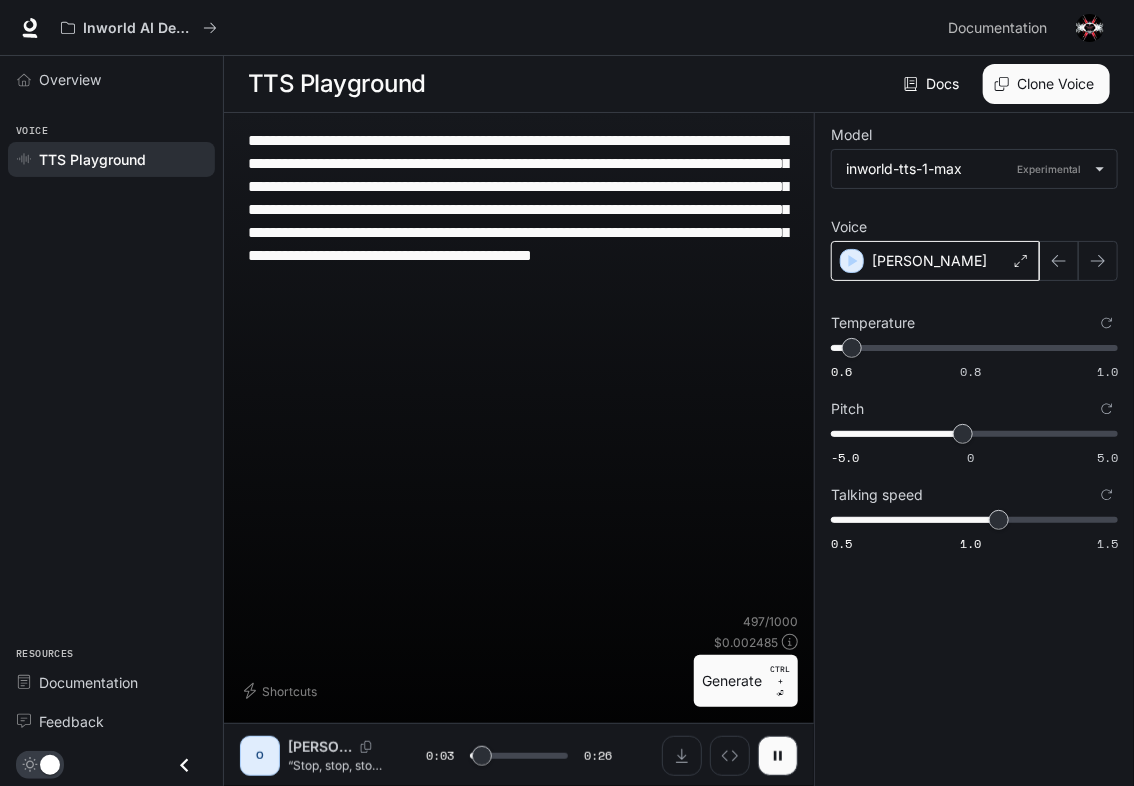 click on "[PERSON_NAME]" at bounding box center (935, 261) 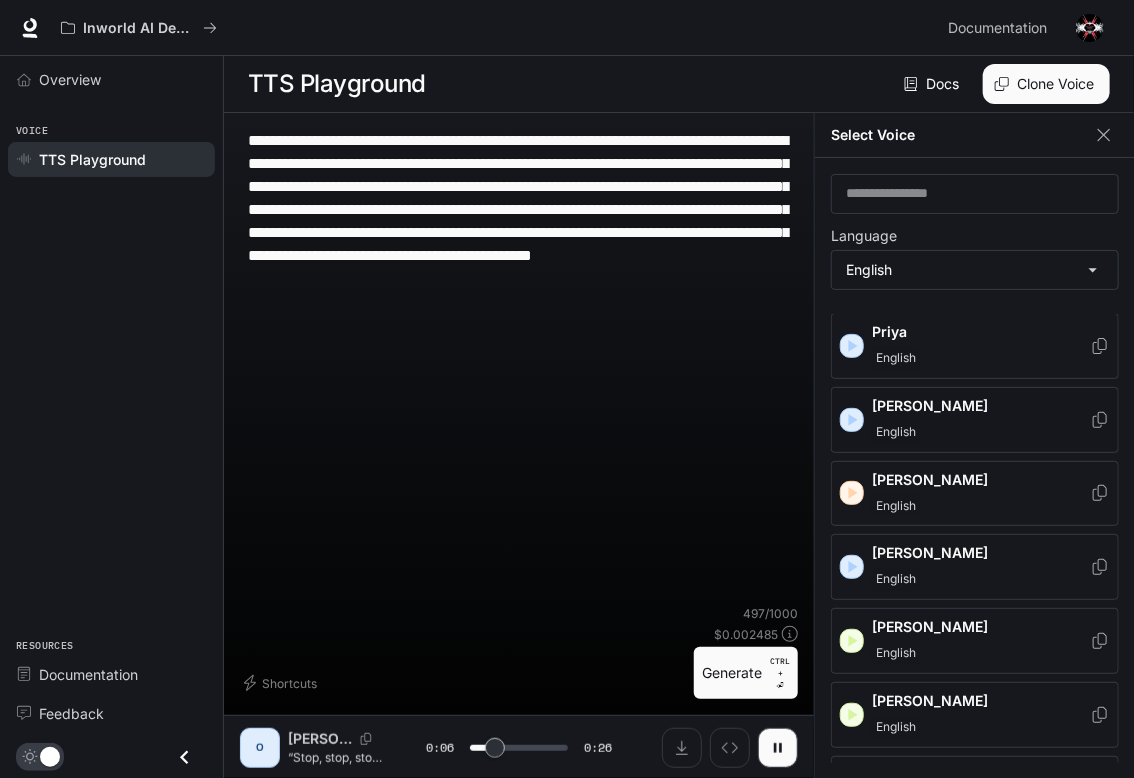 scroll, scrollTop: 666, scrollLeft: 0, axis: vertical 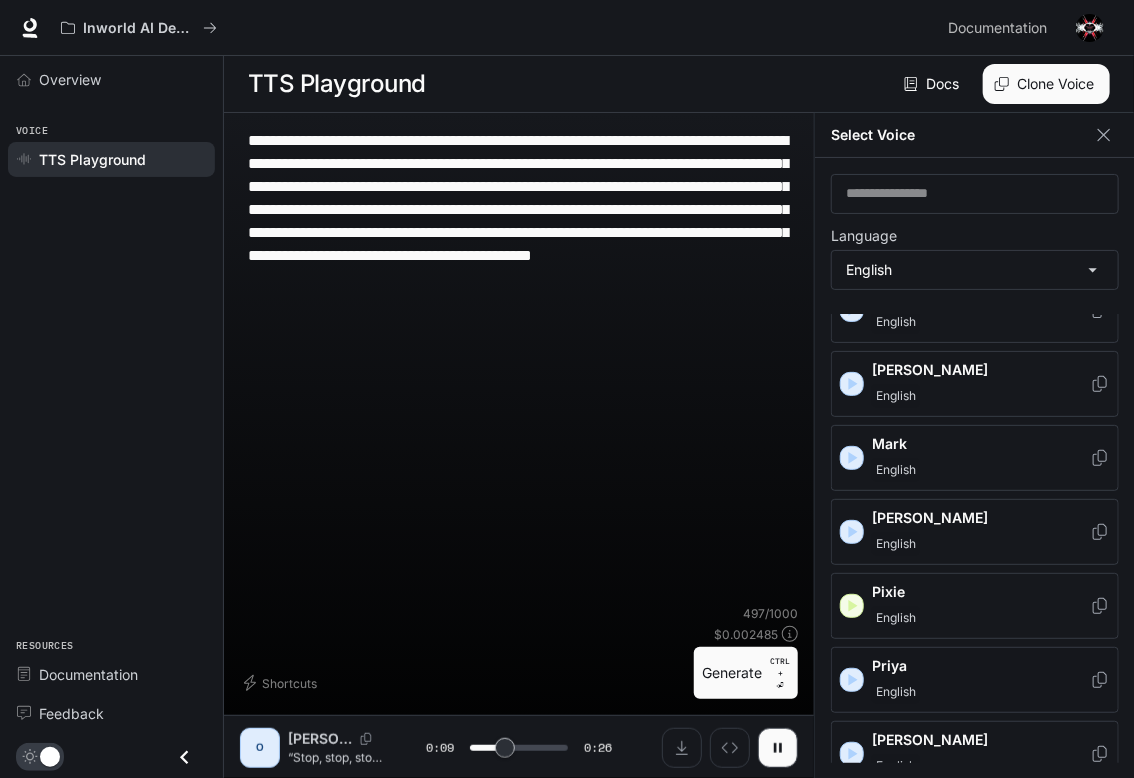 click 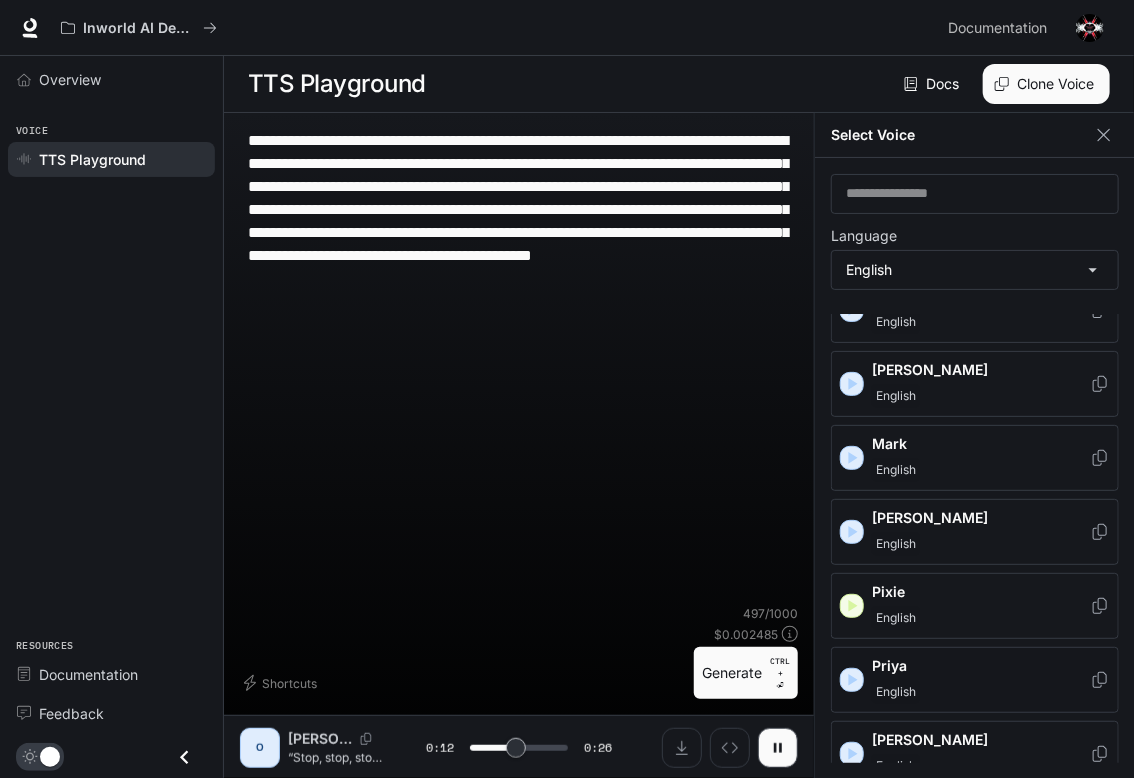 click on "Priya" at bounding box center [981, 666] 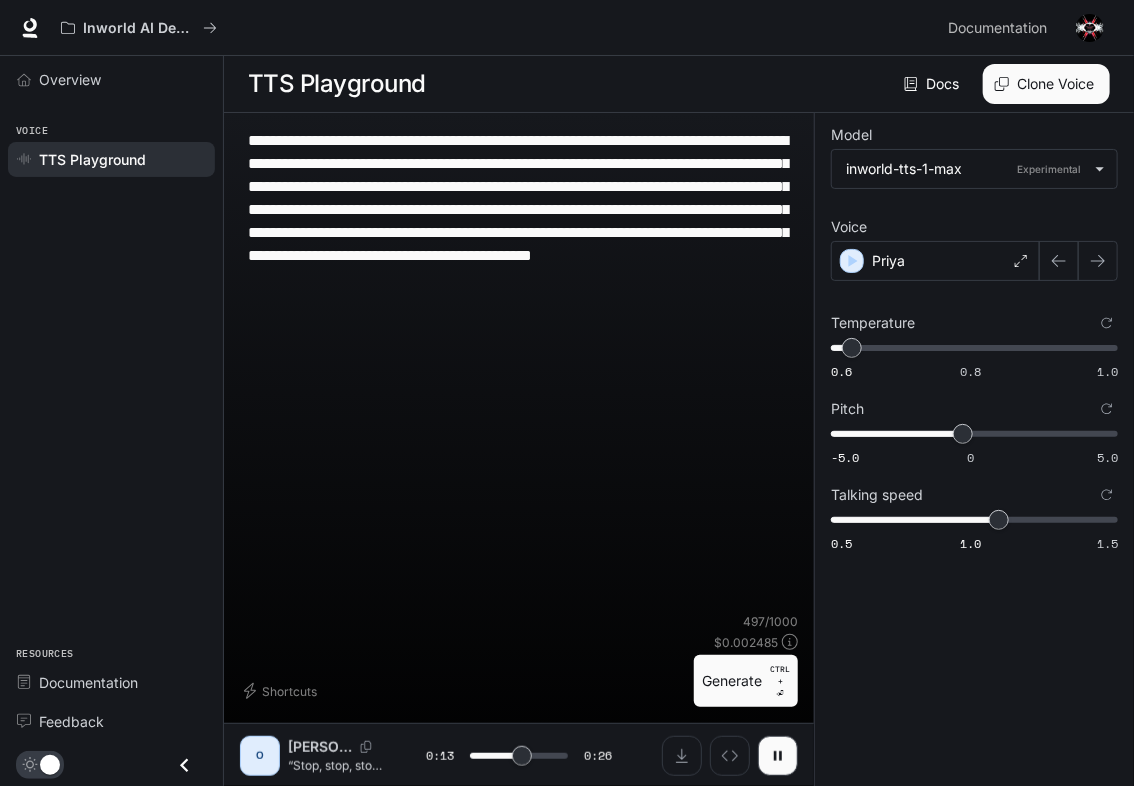 click on "Generate CTRL +  ⏎" at bounding box center (746, 681) 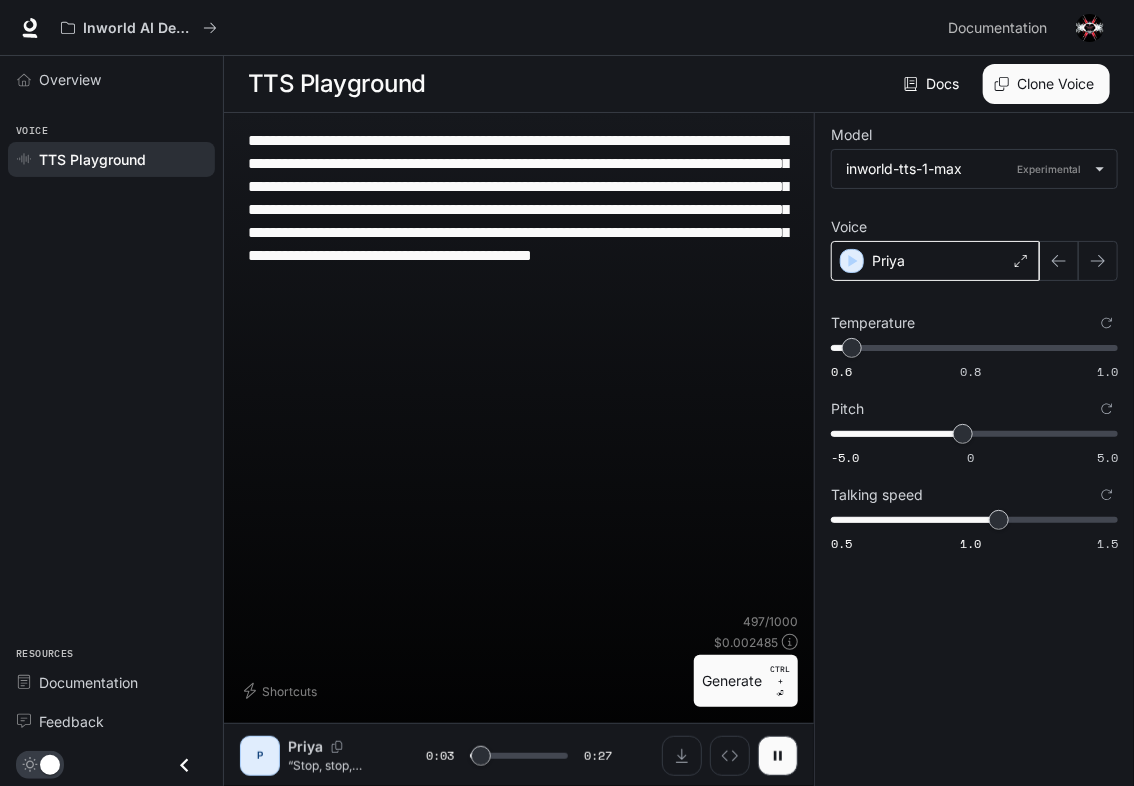 click on "Priya" at bounding box center (935, 261) 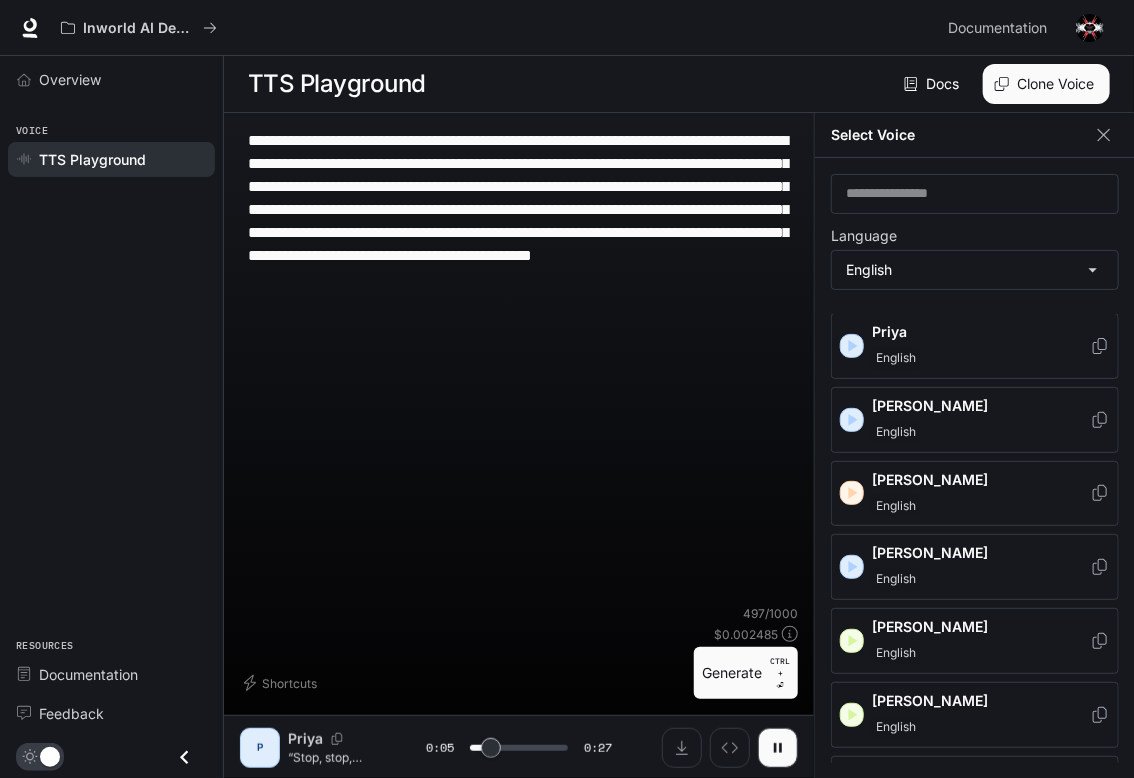 scroll, scrollTop: 666, scrollLeft: 0, axis: vertical 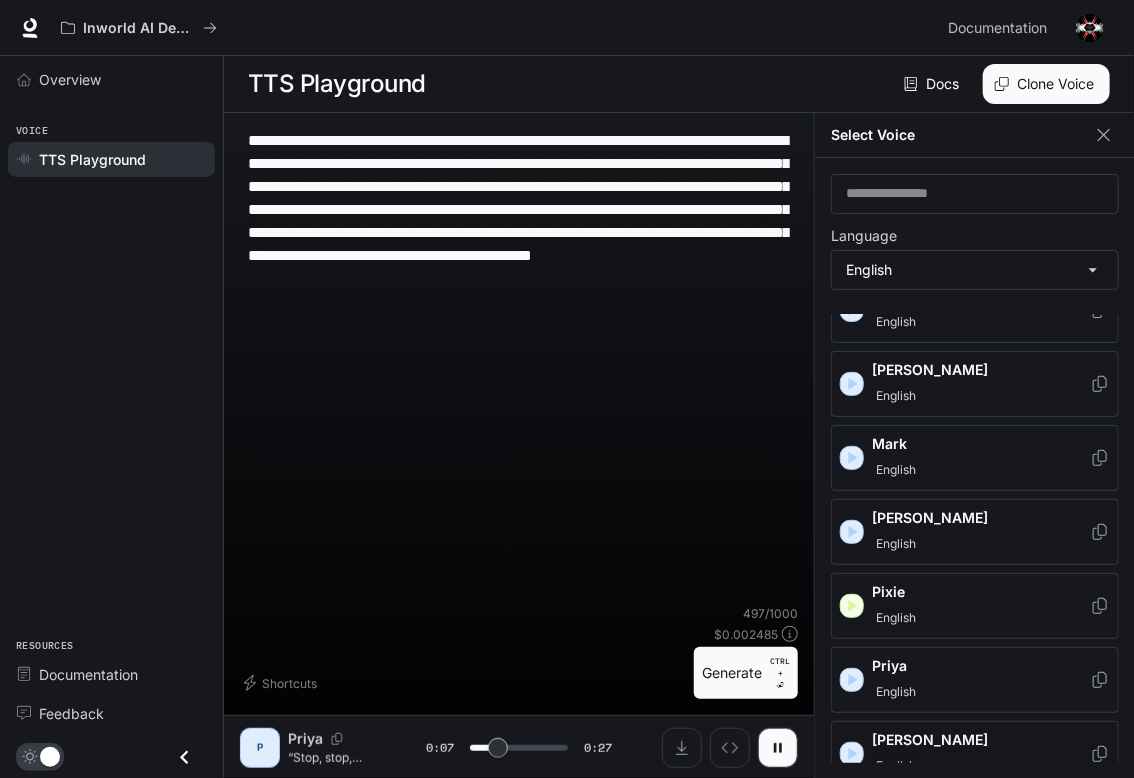 click 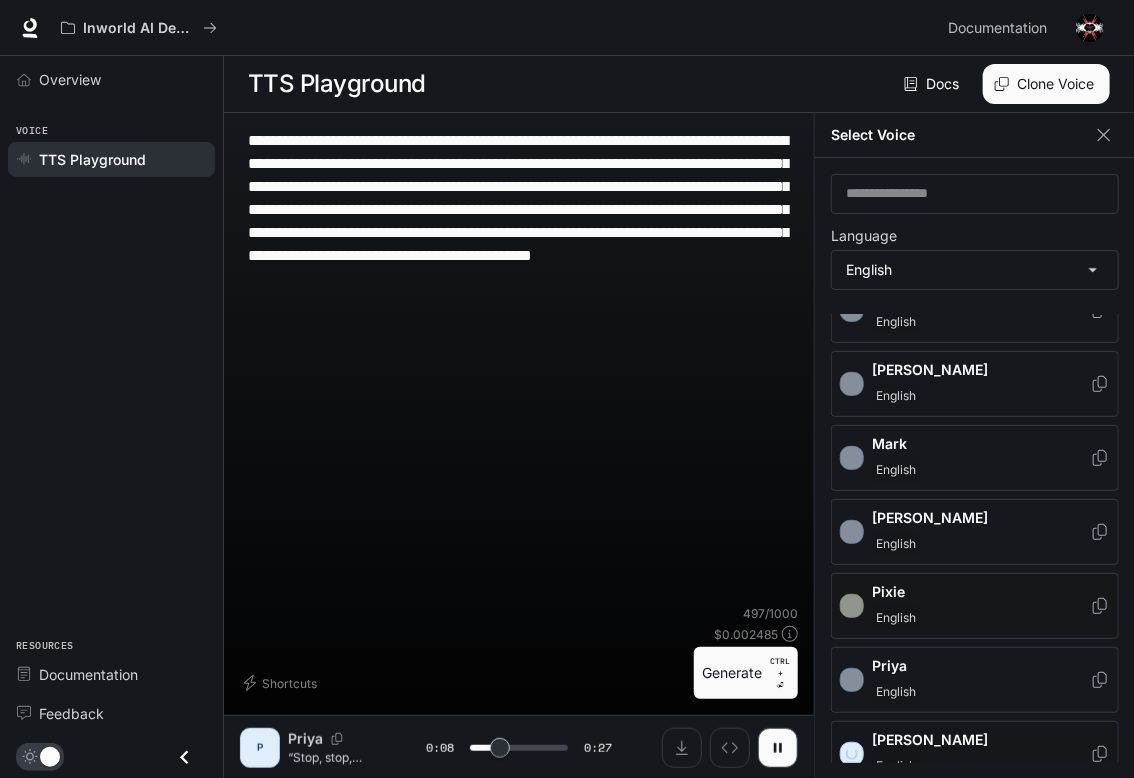 scroll, scrollTop: 1000, scrollLeft: 0, axis: vertical 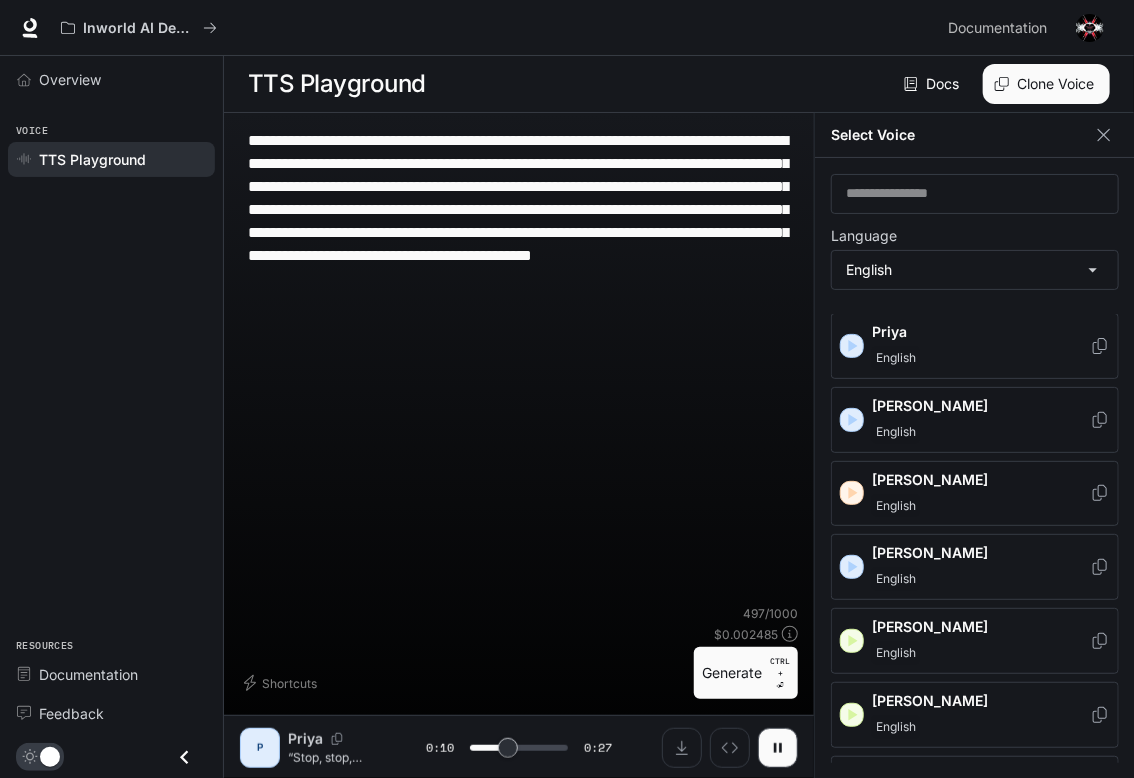 click 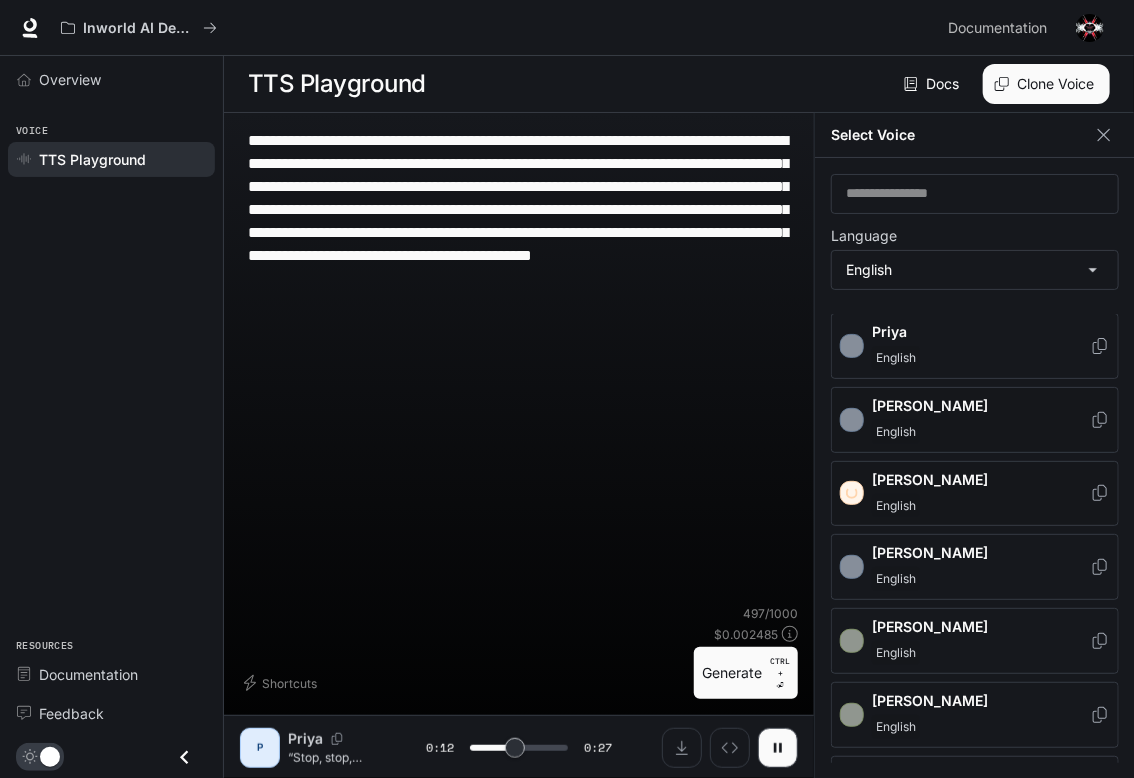 click on "[PERSON_NAME]" at bounding box center [981, 480] 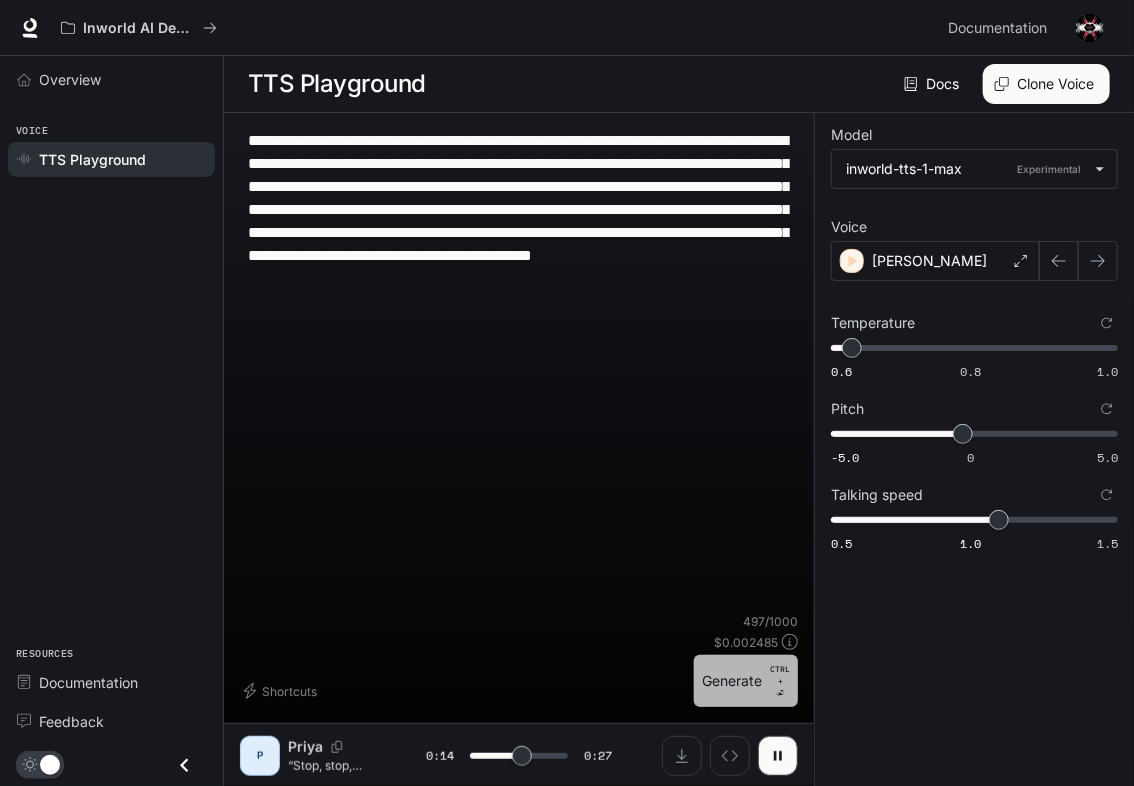 click on "Generate CTRL +  ⏎" at bounding box center (746, 681) 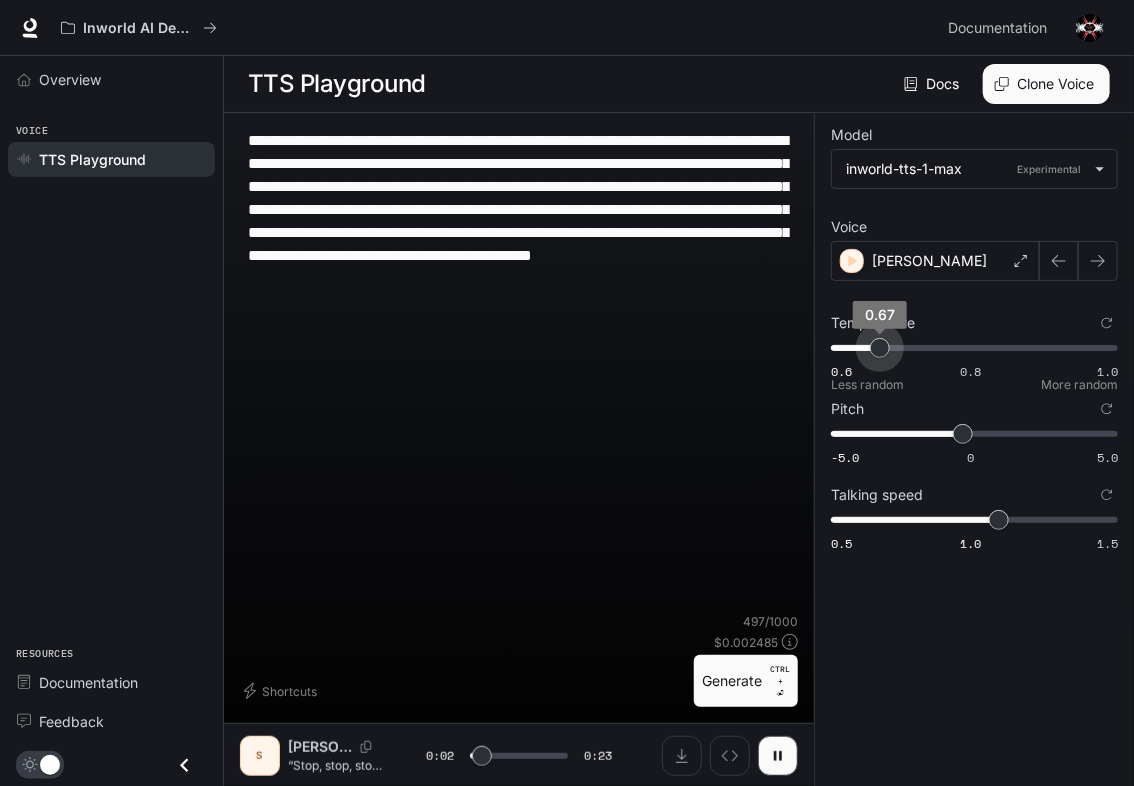 drag, startPoint x: 856, startPoint y: 354, endPoint x: 880, endPoint y: 358, distance: 24.33105 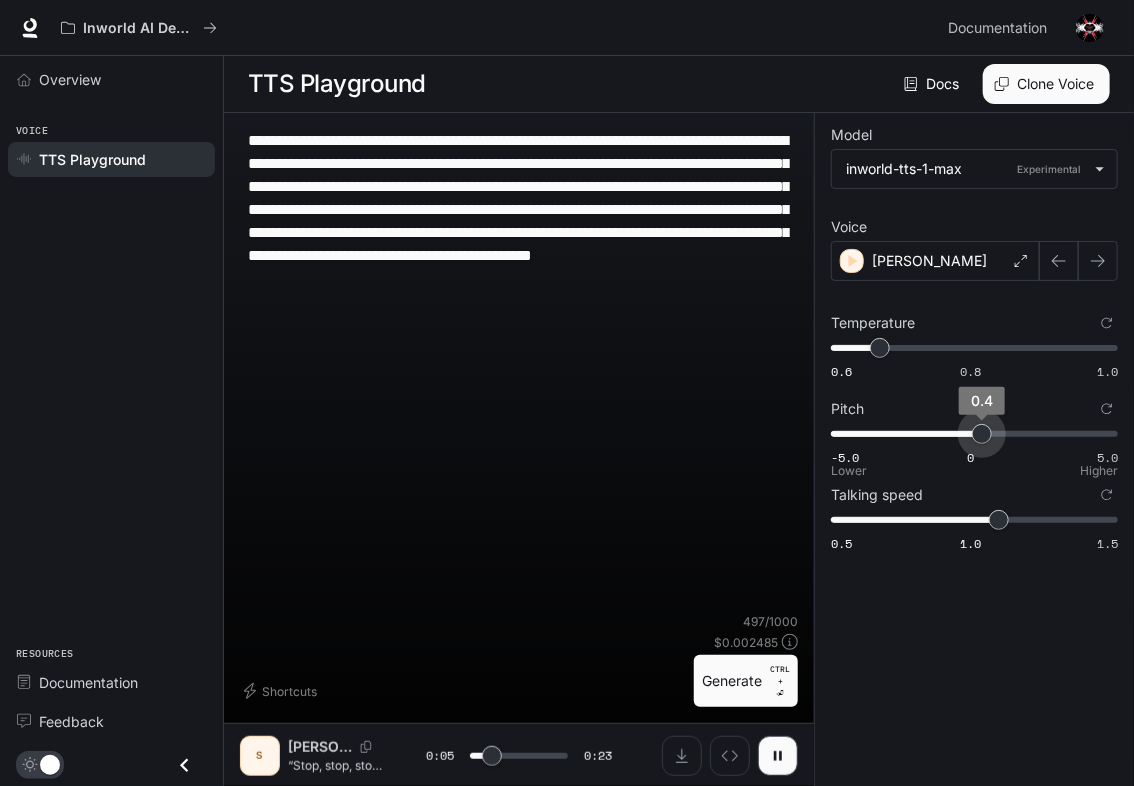 drag, startPoint x: 964, startPoint y: 440, endPoint x: 983, endPoint y: 440, distance: 19 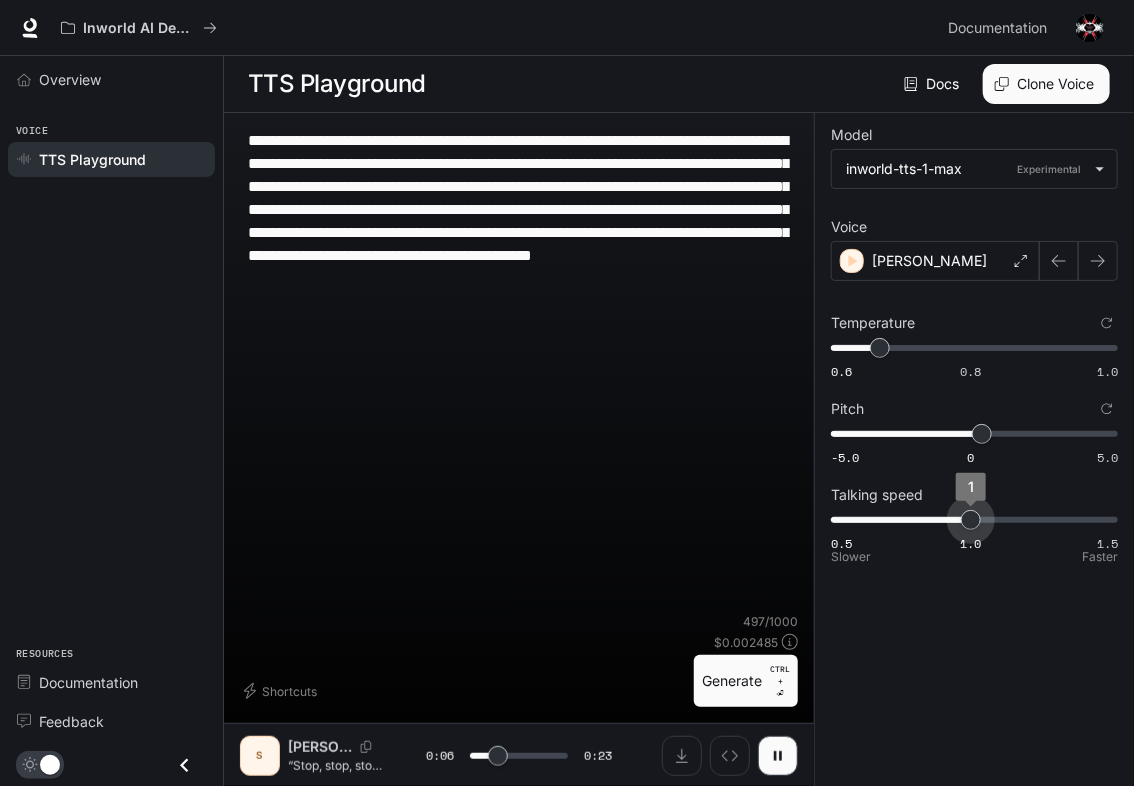 drag, startPoint x: 996, startPoint y: 519, endPoint x: 972, endPoint y: 520, distance: 24.020824 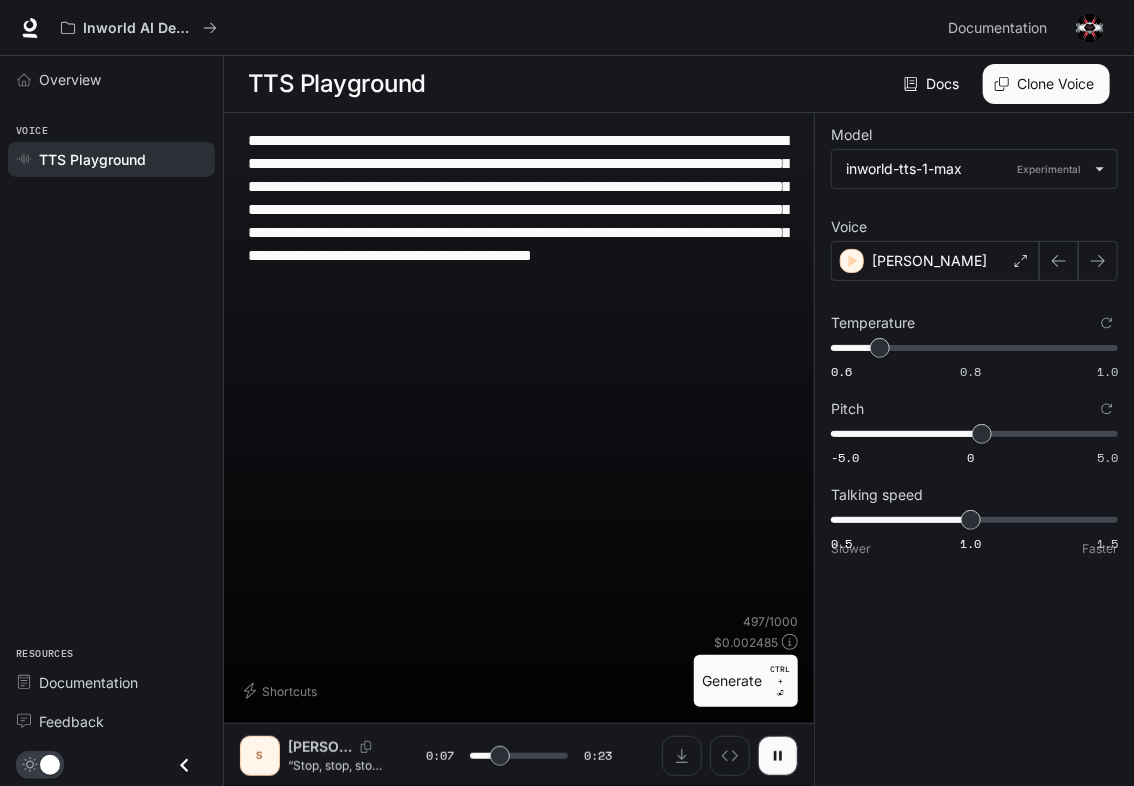 click on "Generate CTRL +  ⏎" at bounding box center (746, 681) 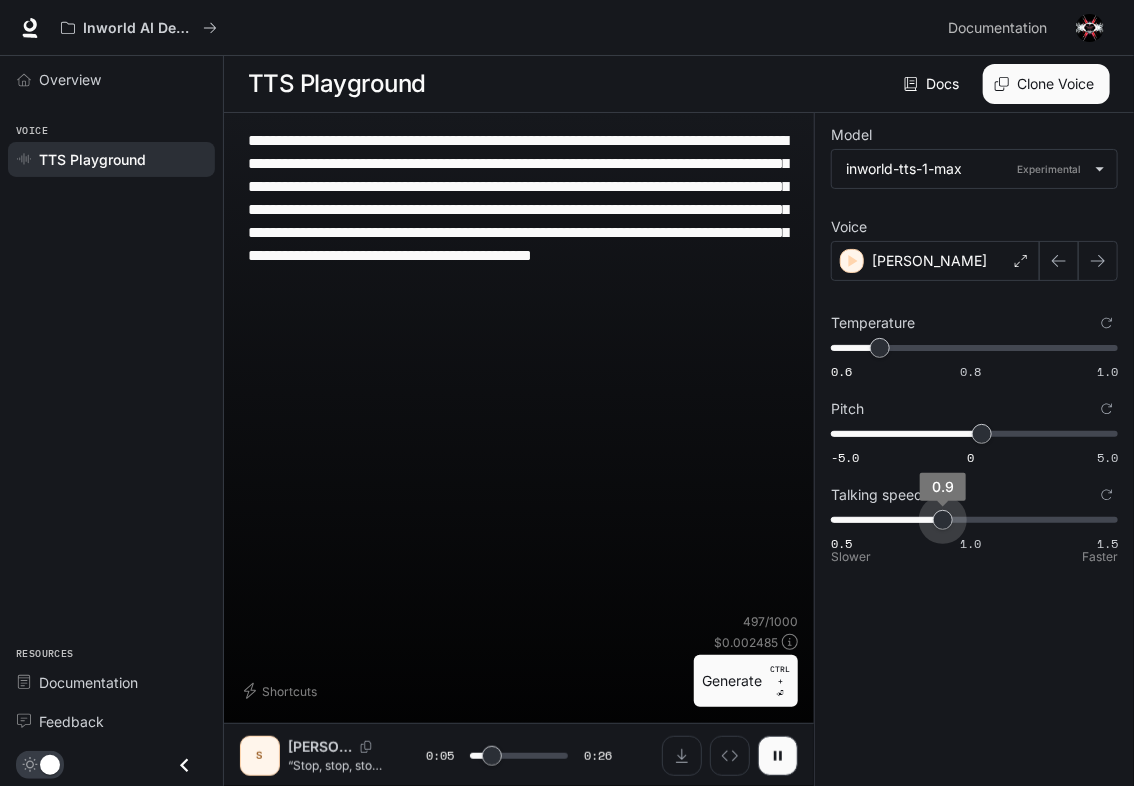 drag, startPoint x: 968, startPoint y: 528, endPoint x: 954, endPoint y: 528, distance: 14 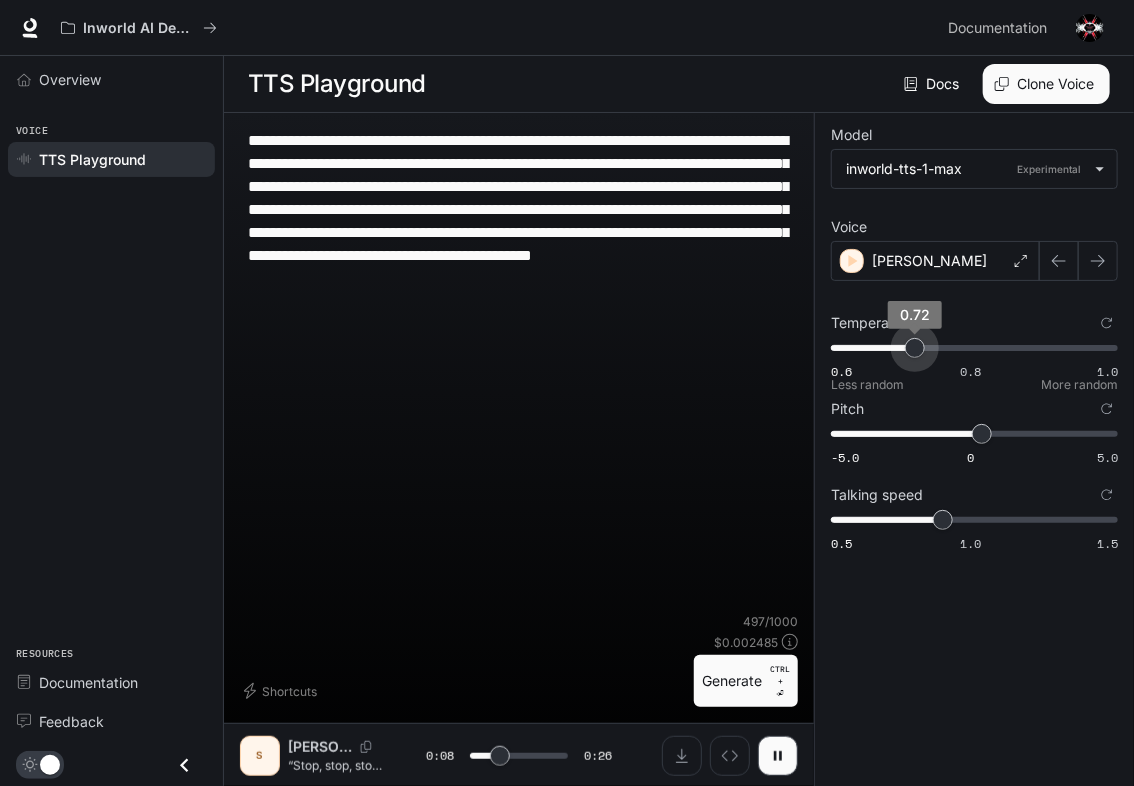 drag, startPoint x: 886, startPoint y: 353, endPoint x: 917, endPoint y: 358, distance: 31.400637 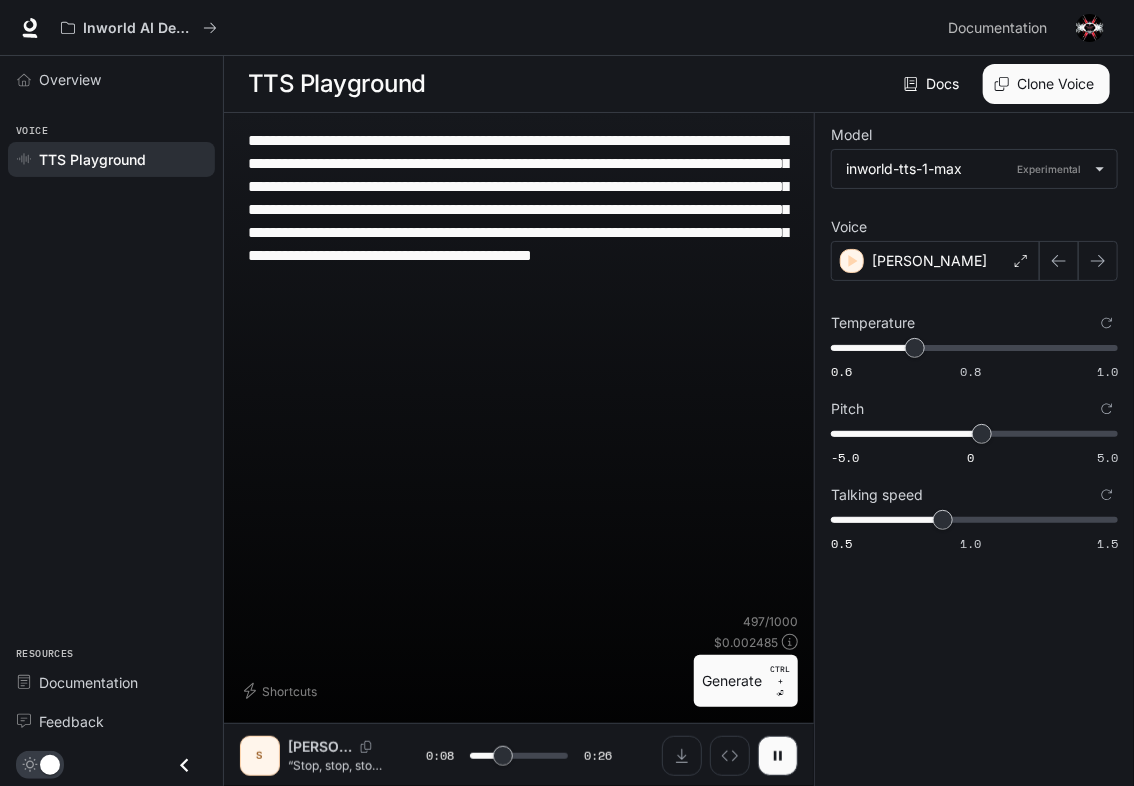 click on "Generate CTRL +  ⏎" at bounding box center [746, 681] 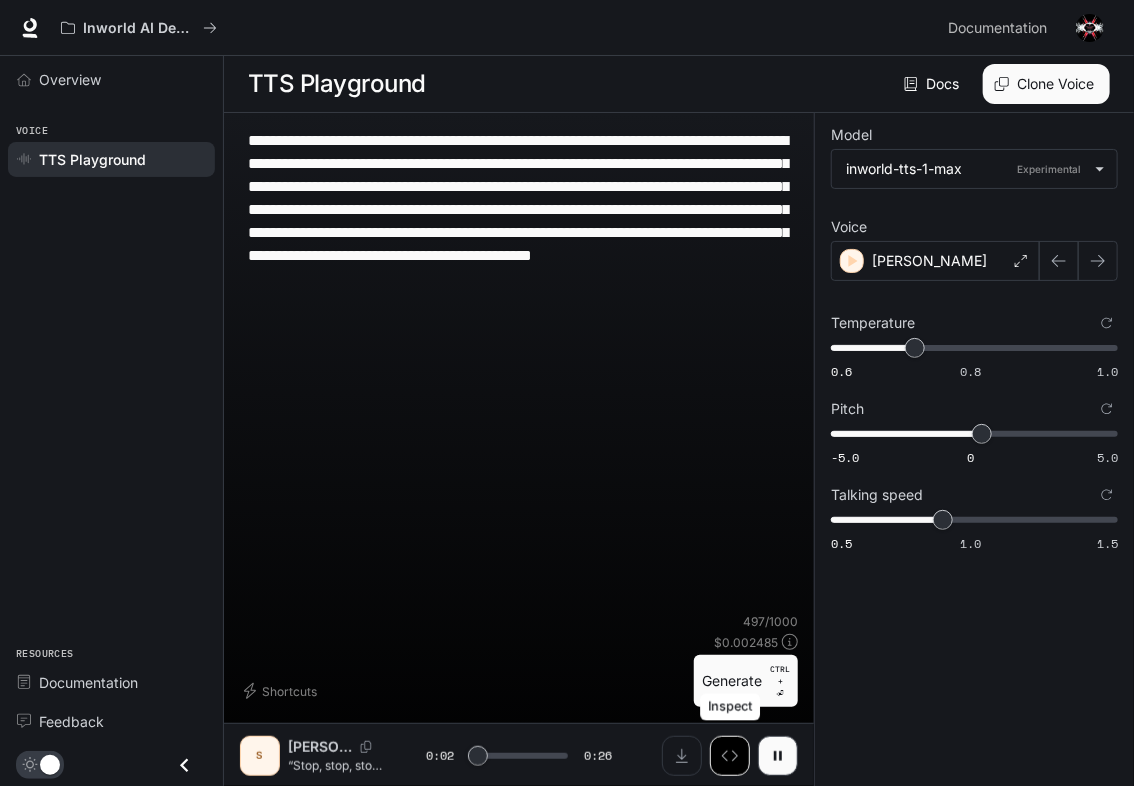 click 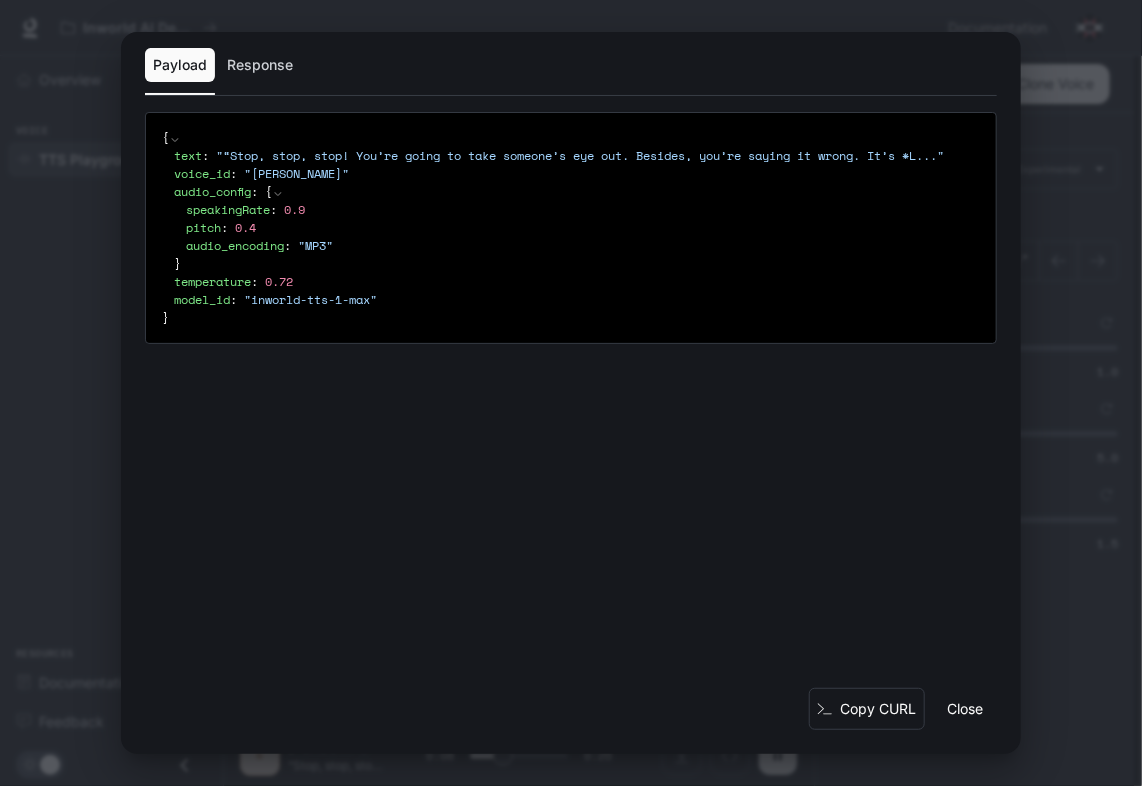 click on "text :   " “Stop, stop, stop! You’re going to take someone’s eye out. Besides, you’re saying it wrong. It’s *L ... "" at bounding box center [577, 156] 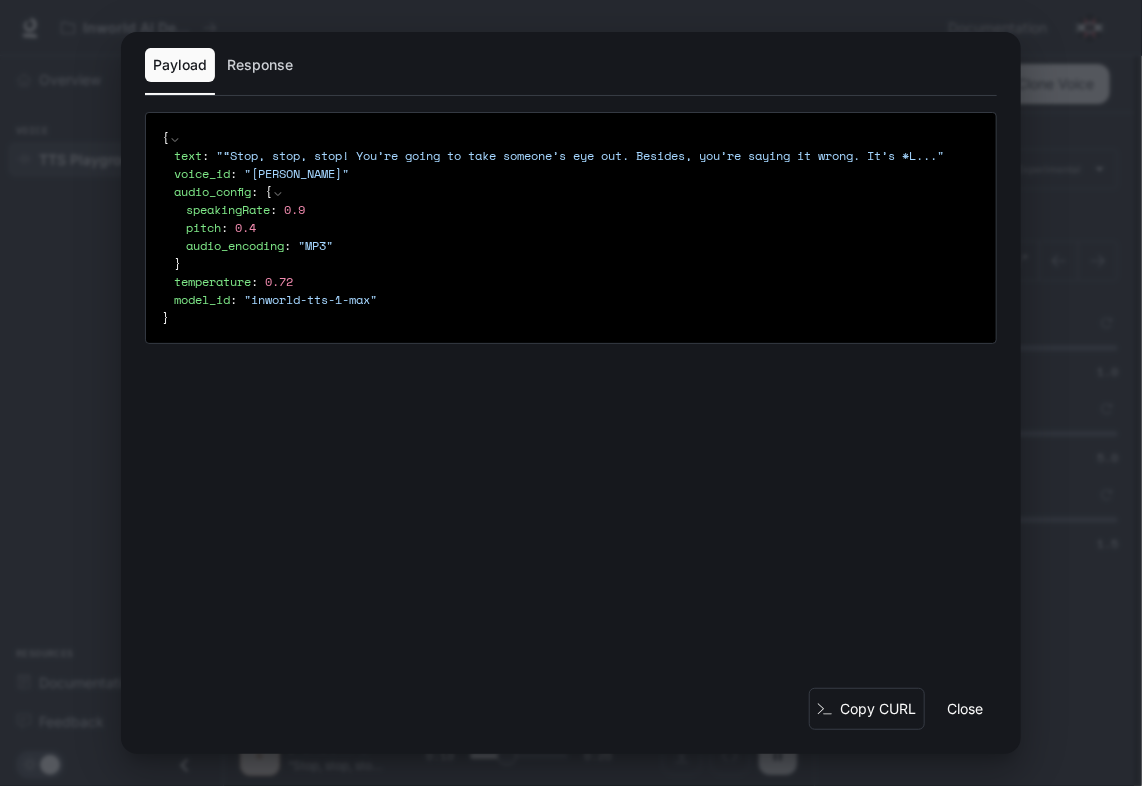 click on "" [PERSON_NAME] "" at bounding box center [296, 173] 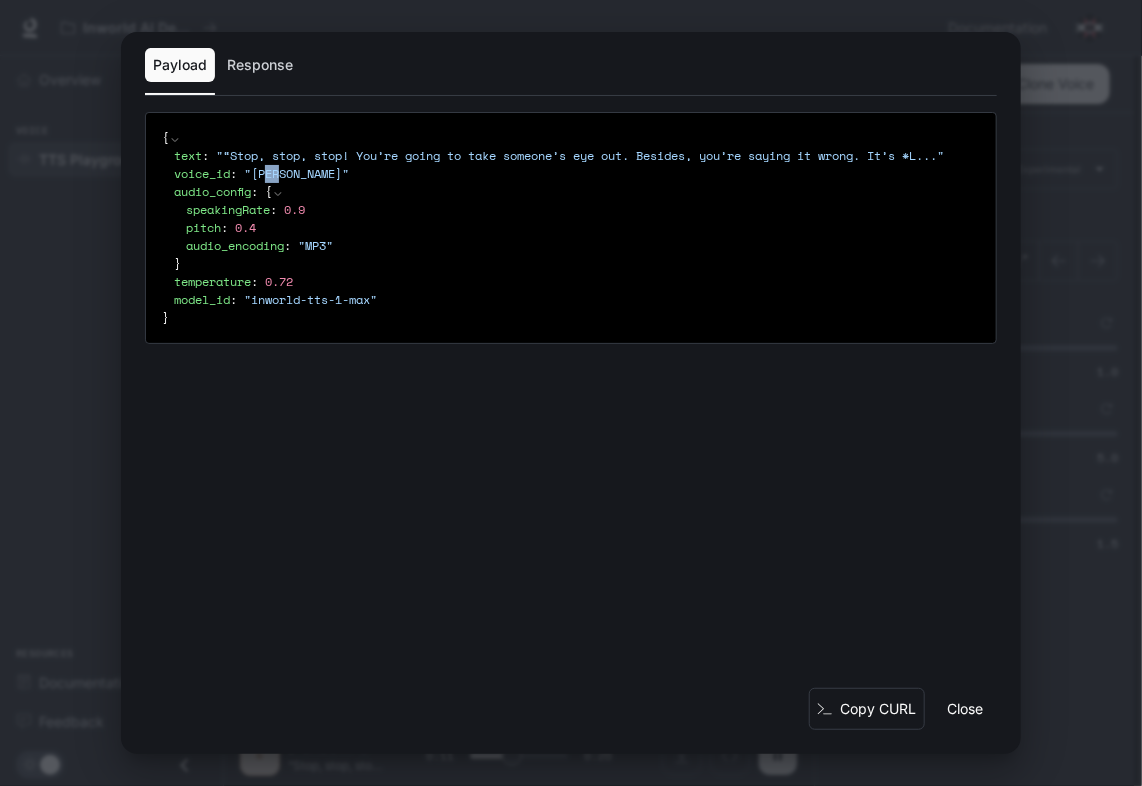 drag, startPoint x: 267, startPoint y: 191, endPoint x: 282, endPoint y: 189, distance: 15.132746 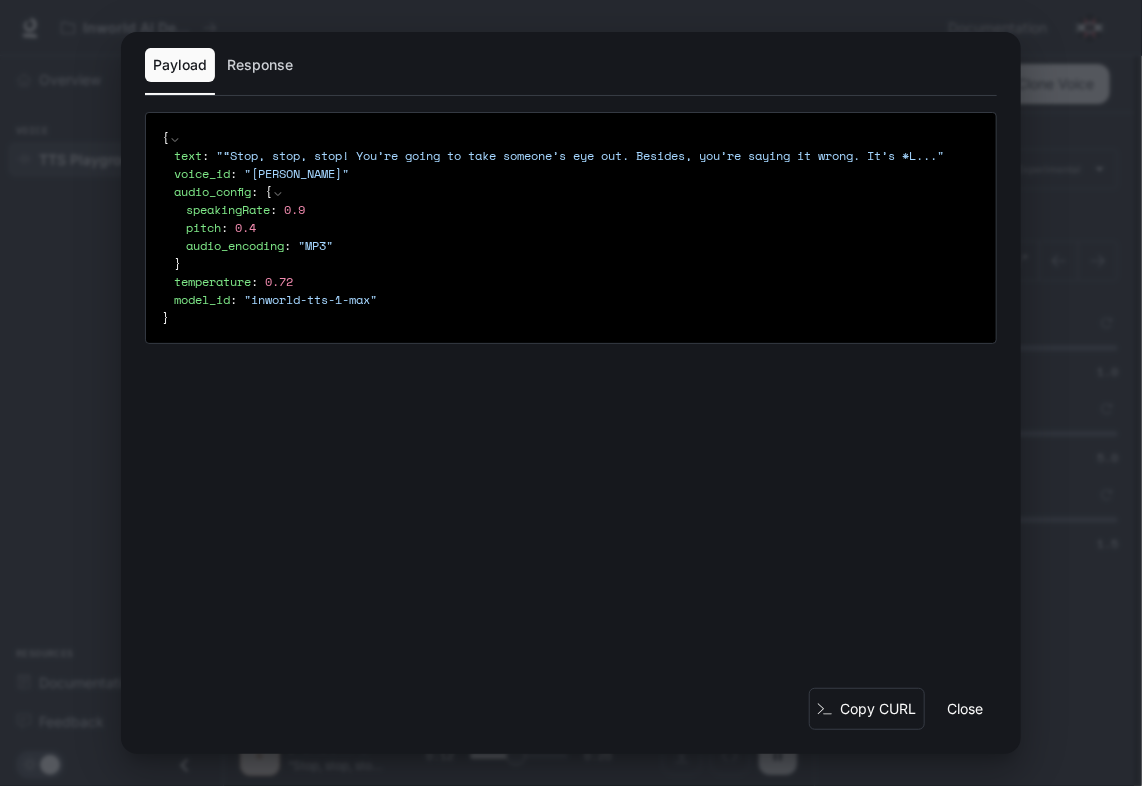 drag, startPoint x: 282, startPoint y: 189, endPoint x: 257, endPoint y: 186, distance: 25.179358 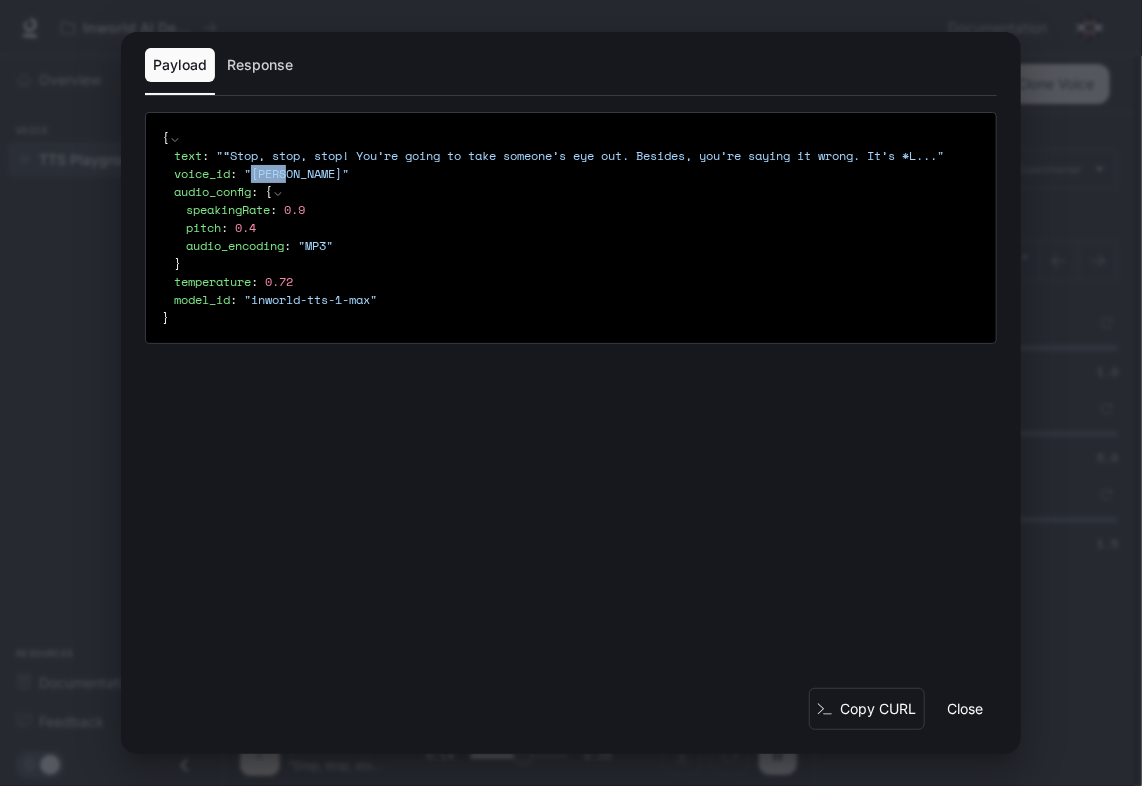 drag, startPoint x: 256, startPoint y: 186, endPoint x: 289, endPoint y: 189, distance: 33.13608 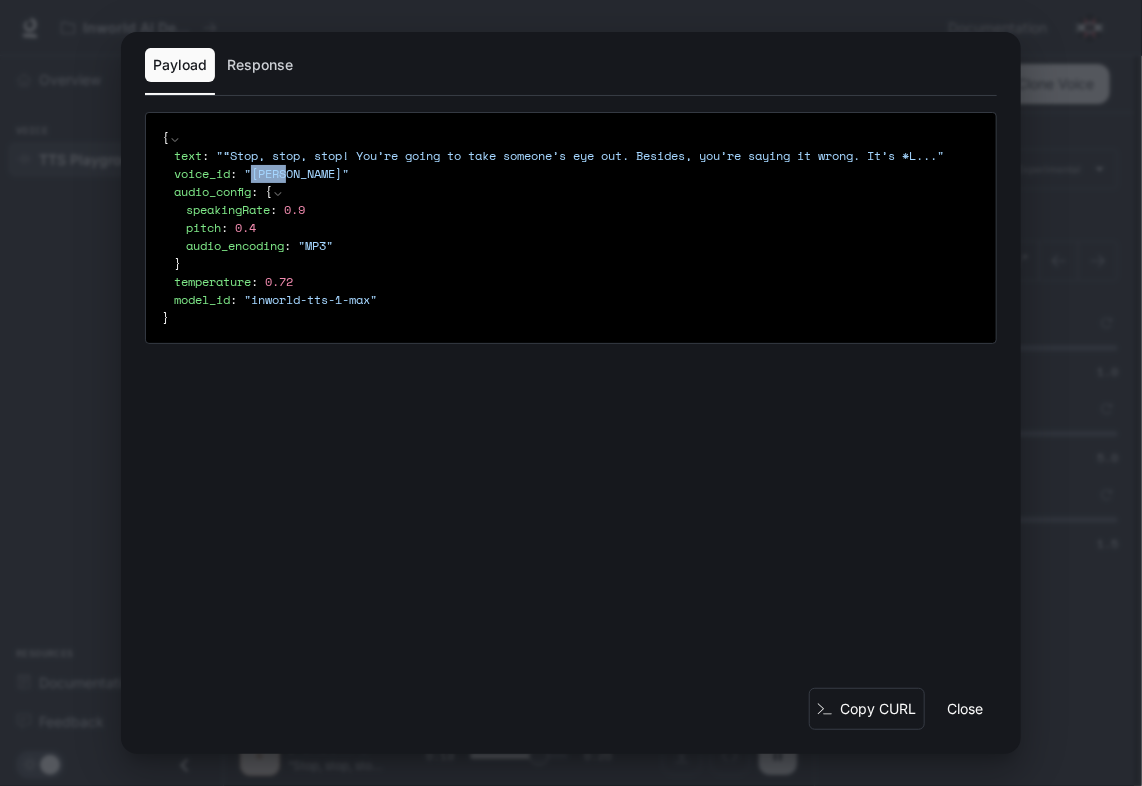 click on "Response" at bounding box center (260, 65) 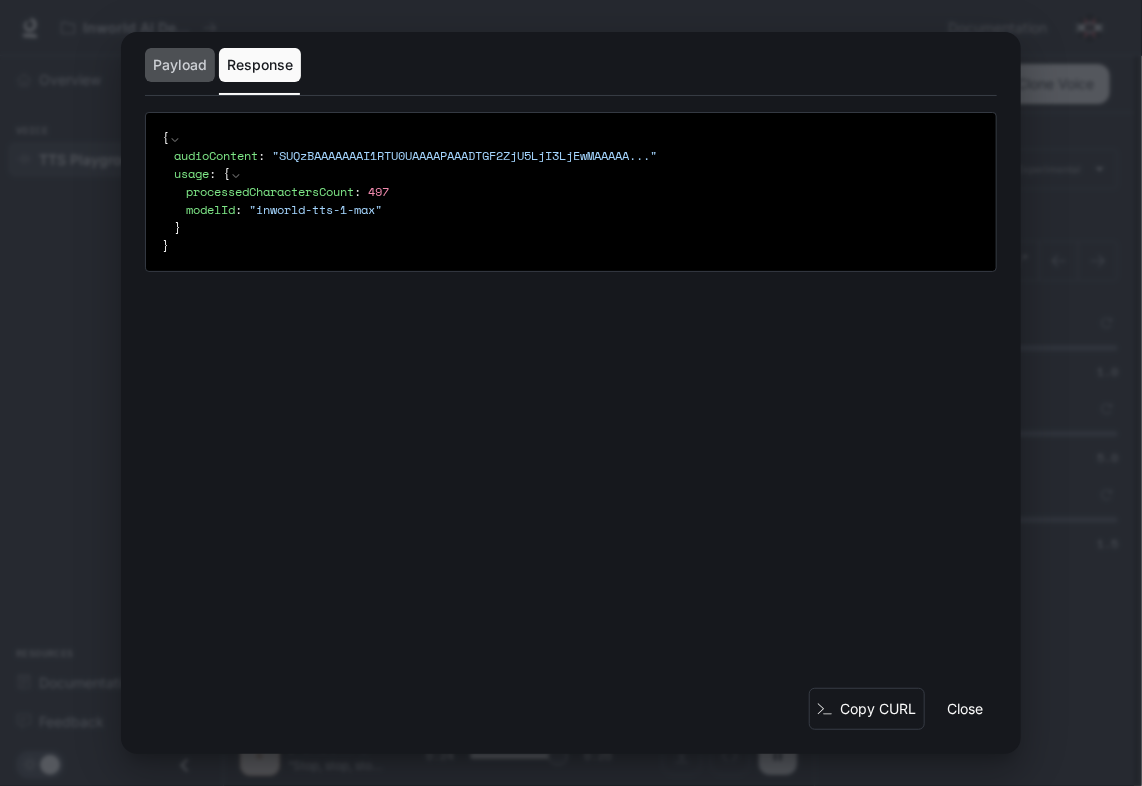 click on "Payload" at bounding box center [180, 65] 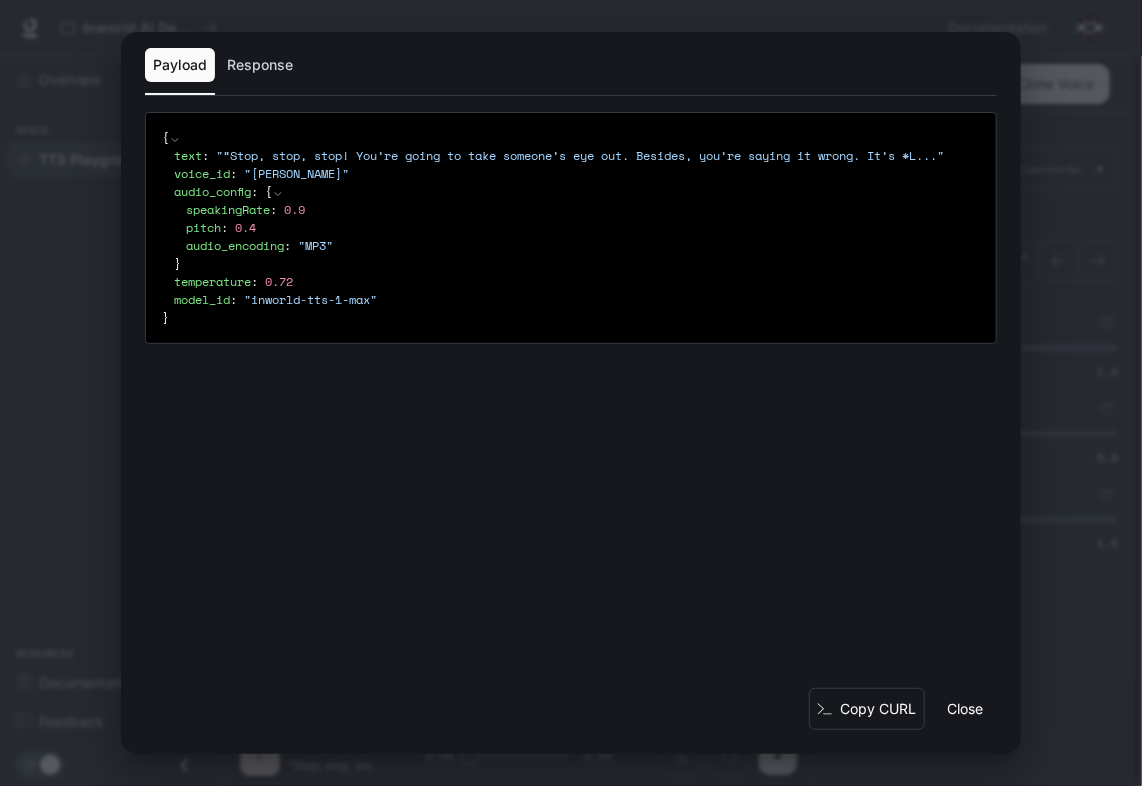 click on "Response" at bounding box center (260, 65) 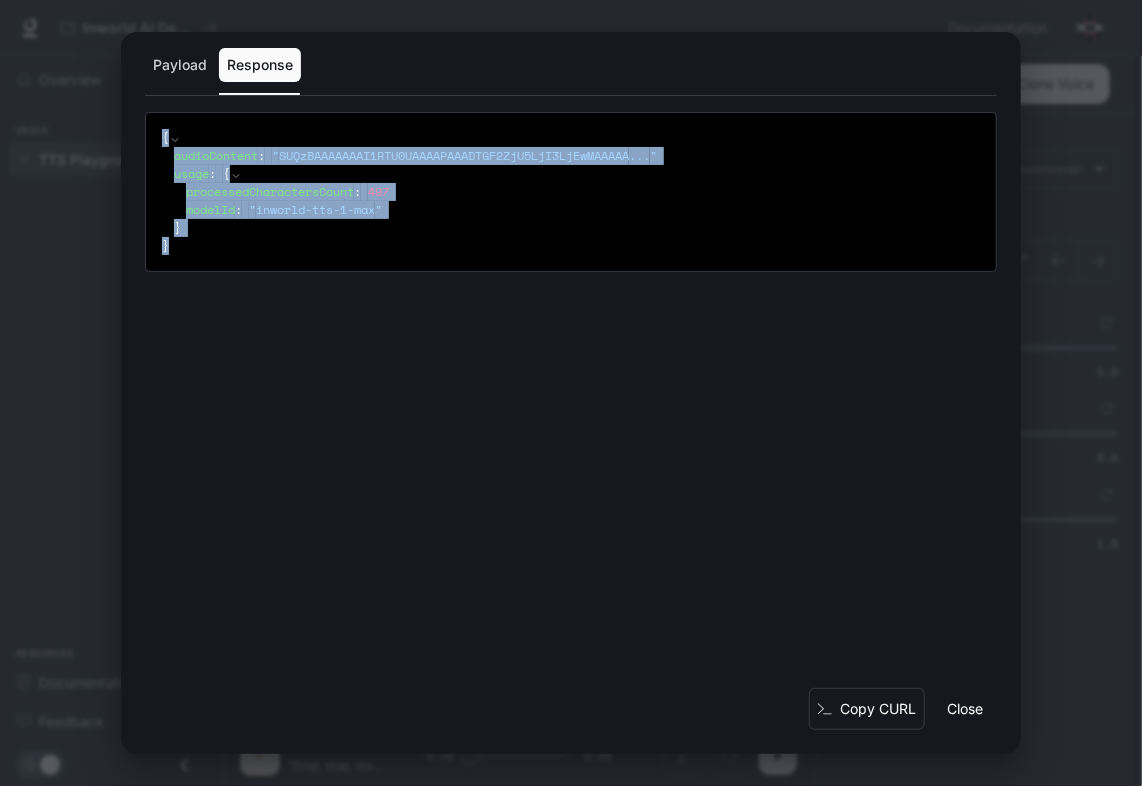 drag, startPoint x: 154, startPoint y: 133, endPoint x: 221, endPoint y: 238, distance: 124.55521 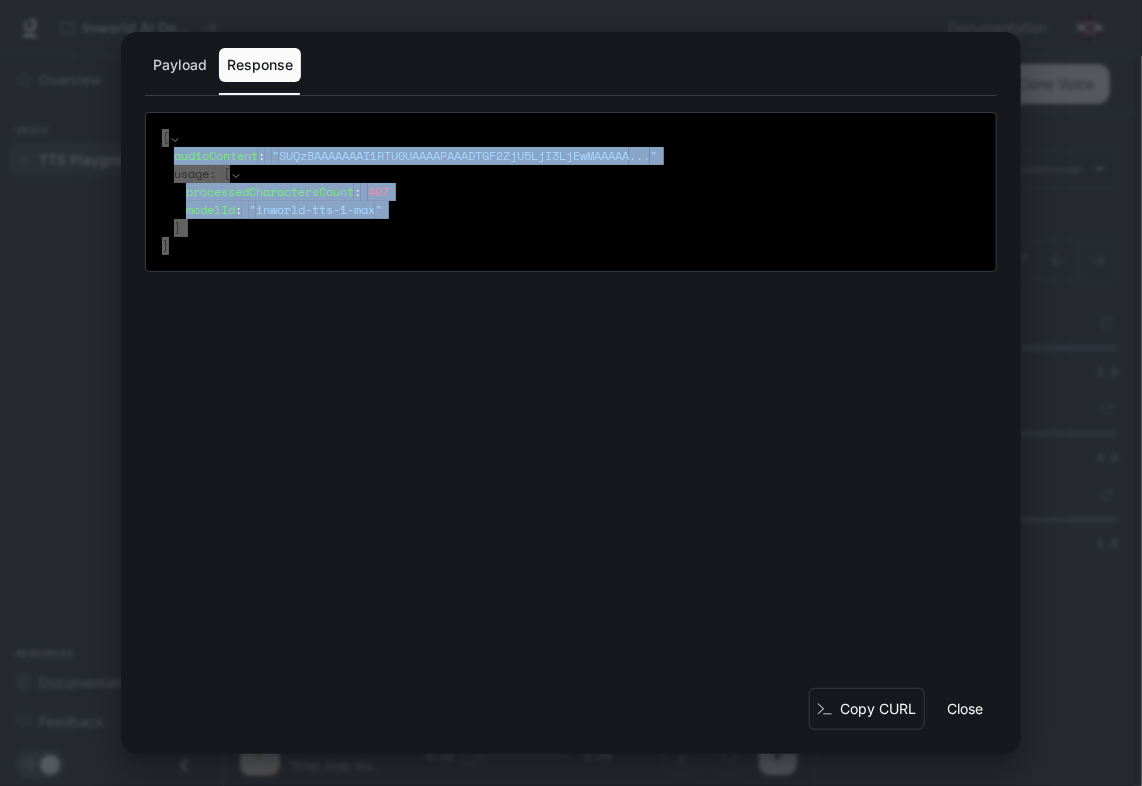 click on "Close" at bounding box center (965, 709) 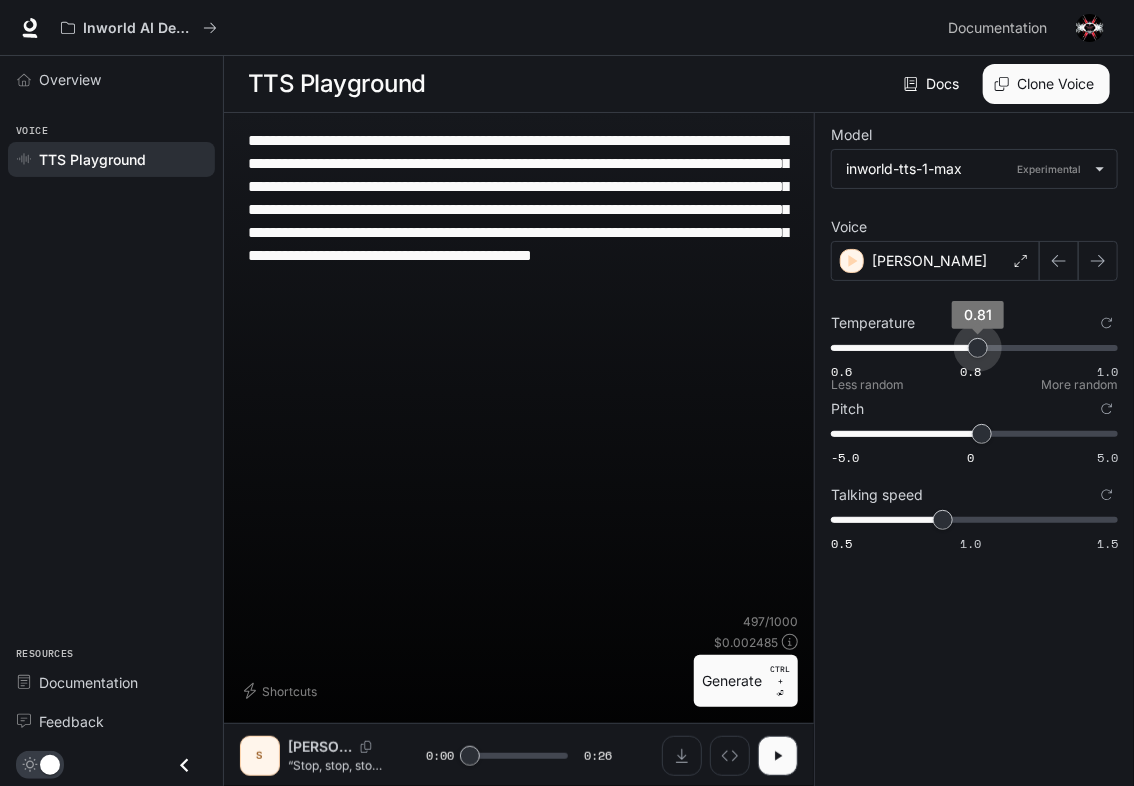 drag, startPoint x: 914, startPoint y: 343, endPoint x: 980, endPoint y: 350, distance: 66.37017 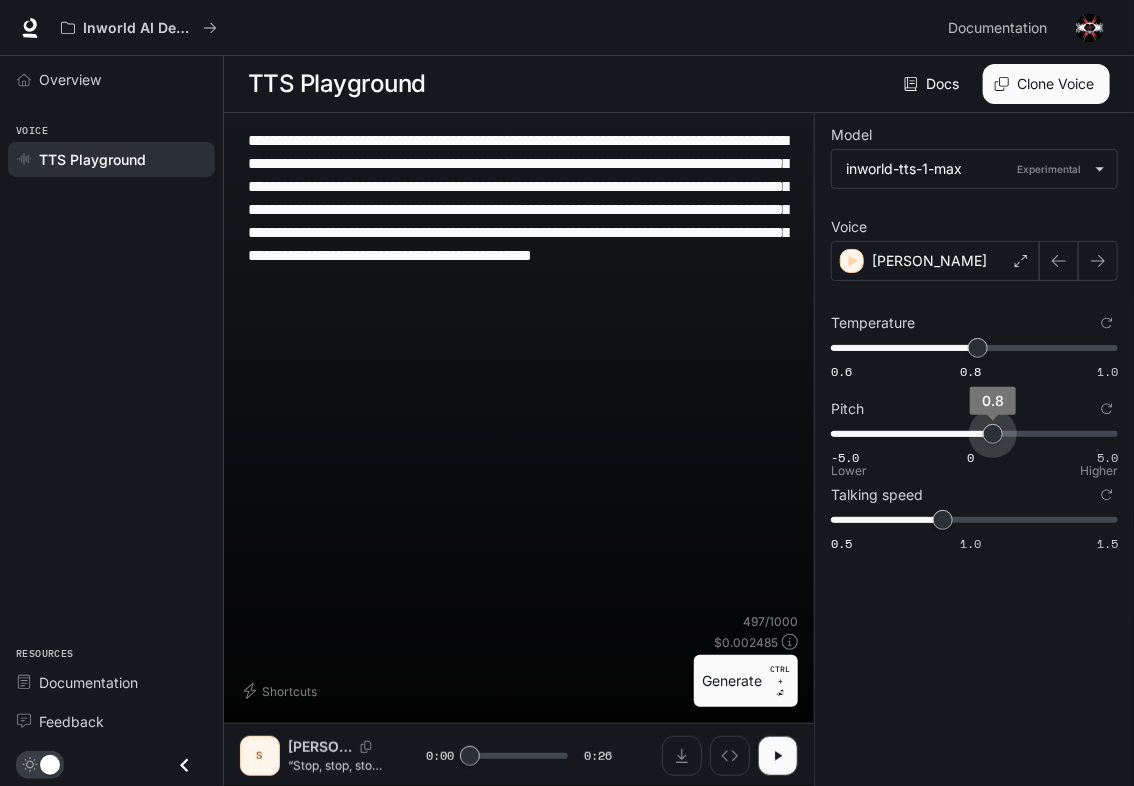 drag, startPoint x: 981, startPoint y: 441, endPoint x: 994, endPoint y: 442, distance: 13.038404 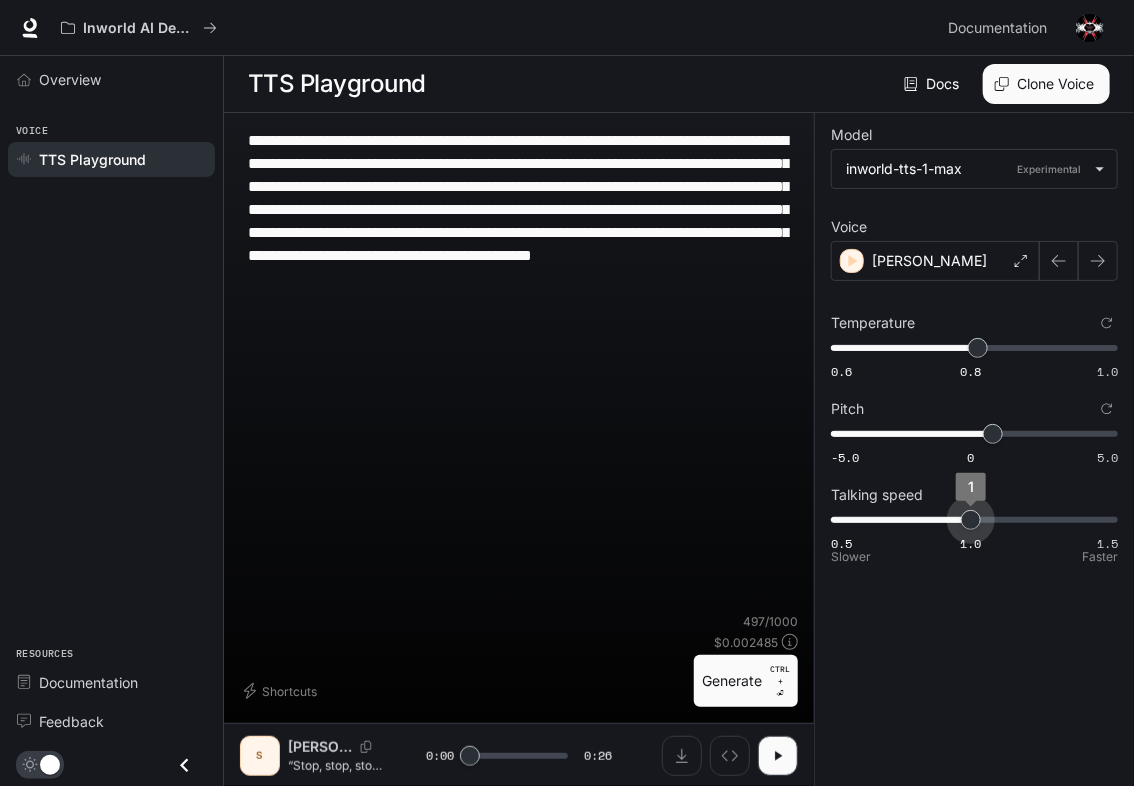 drag, startPoint x: 948, startPoint y: 522, endPoint x: 960, endPoint y: 522, distance: 12 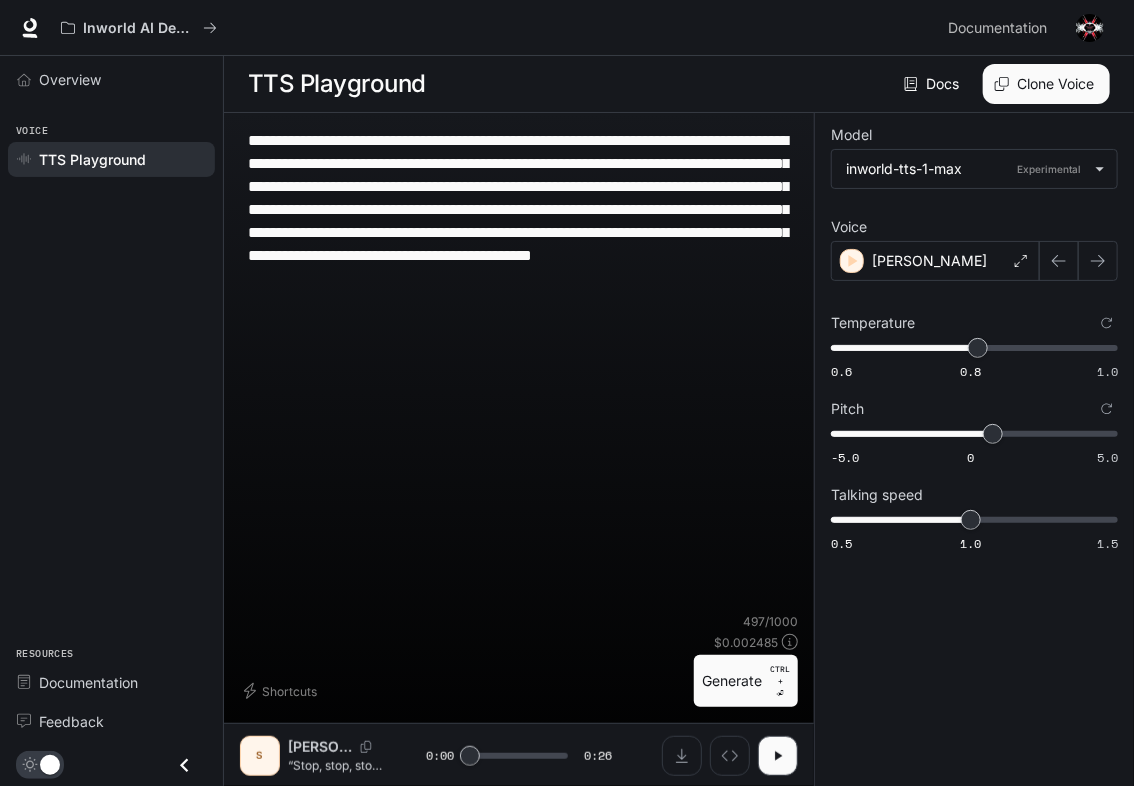 click on "Generate CTRL +  ⏎" at bounding box center (746, 681) 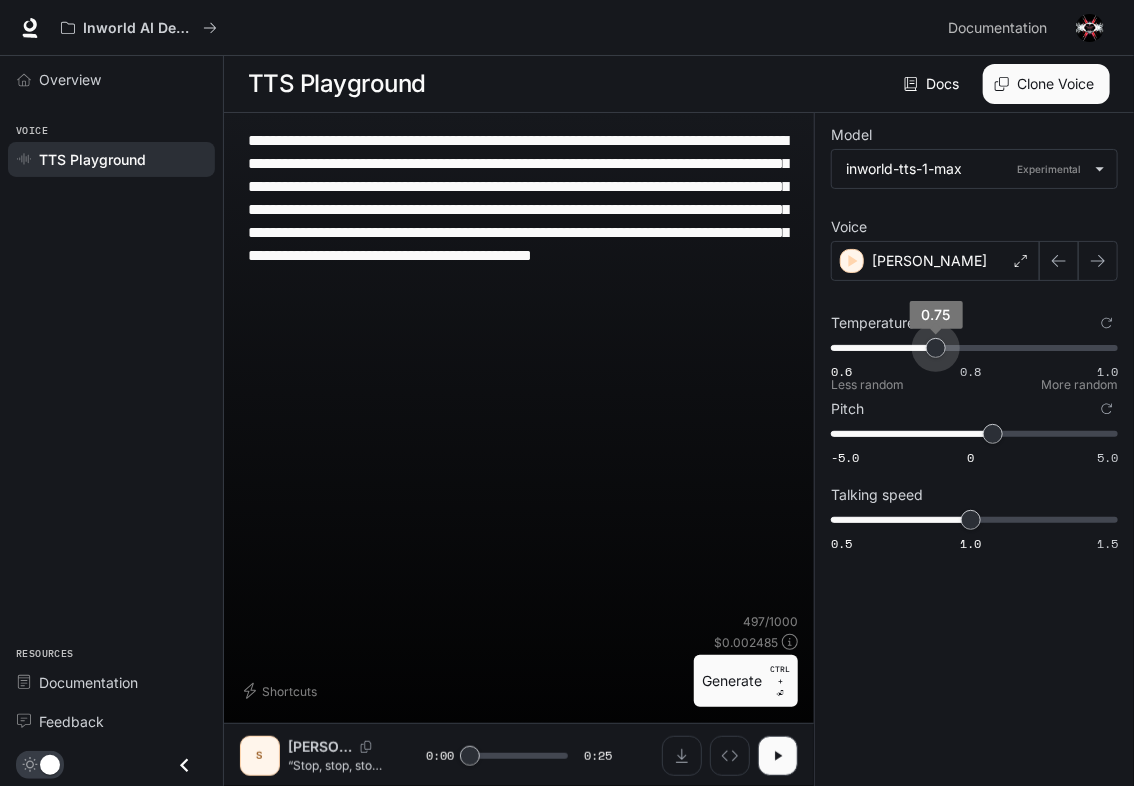 drag, startPoint x: 975, startPoint y: 358, endPoint x: 936, endPoint y: 362, distance: 39.20459 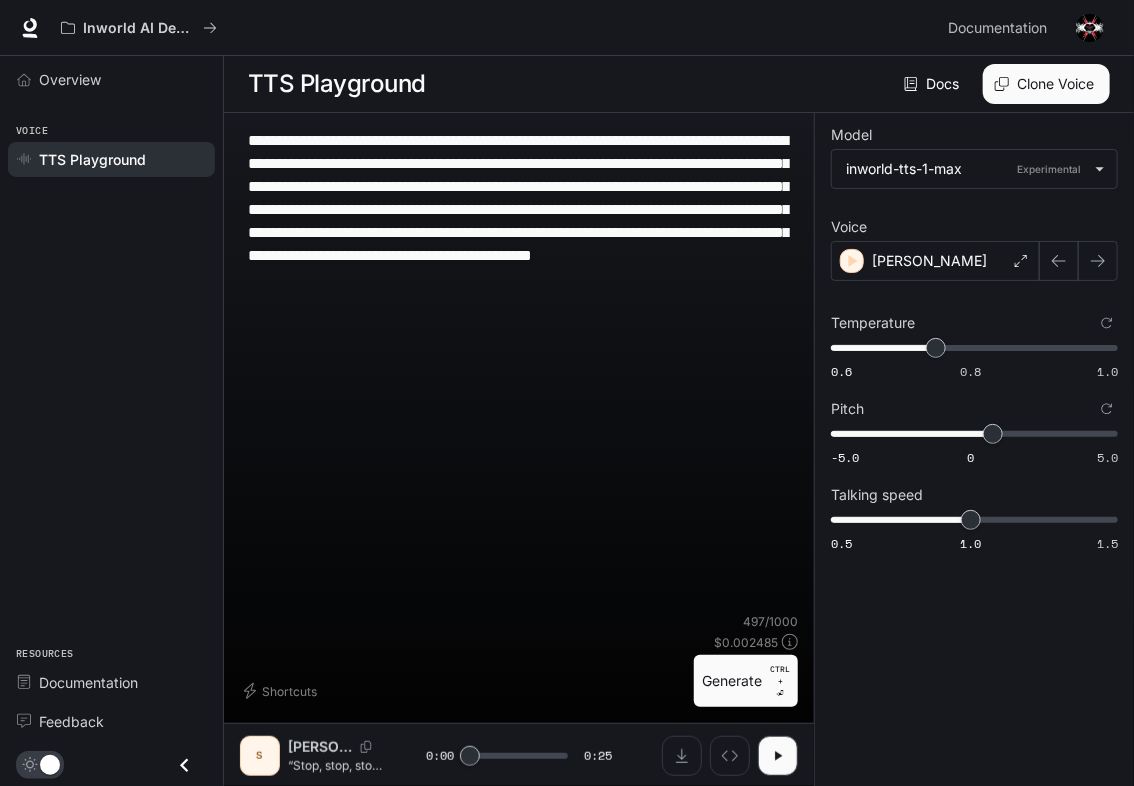 click on "Generate CTRL +  ⏎" at bounding box center [746, 681] 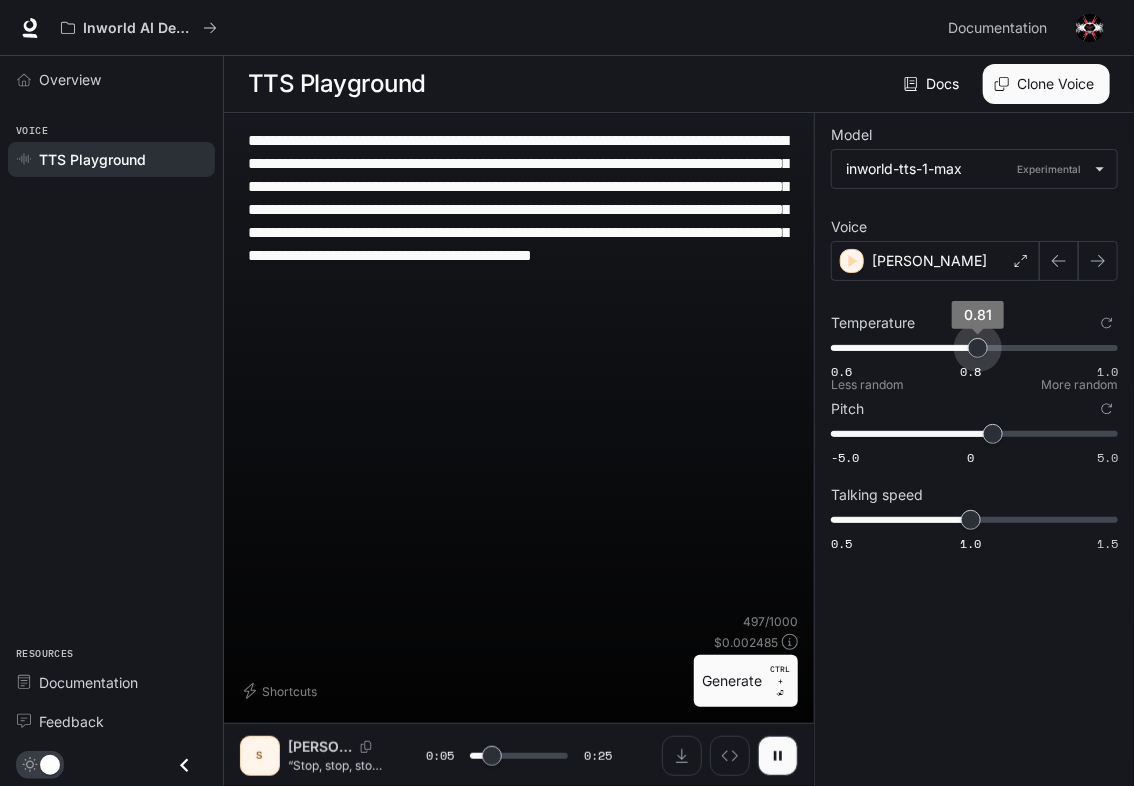 drag, startPoint x: 944, startPoint y: 342, endPoint x: 979, endPoint y: 348, distance: 35.510563 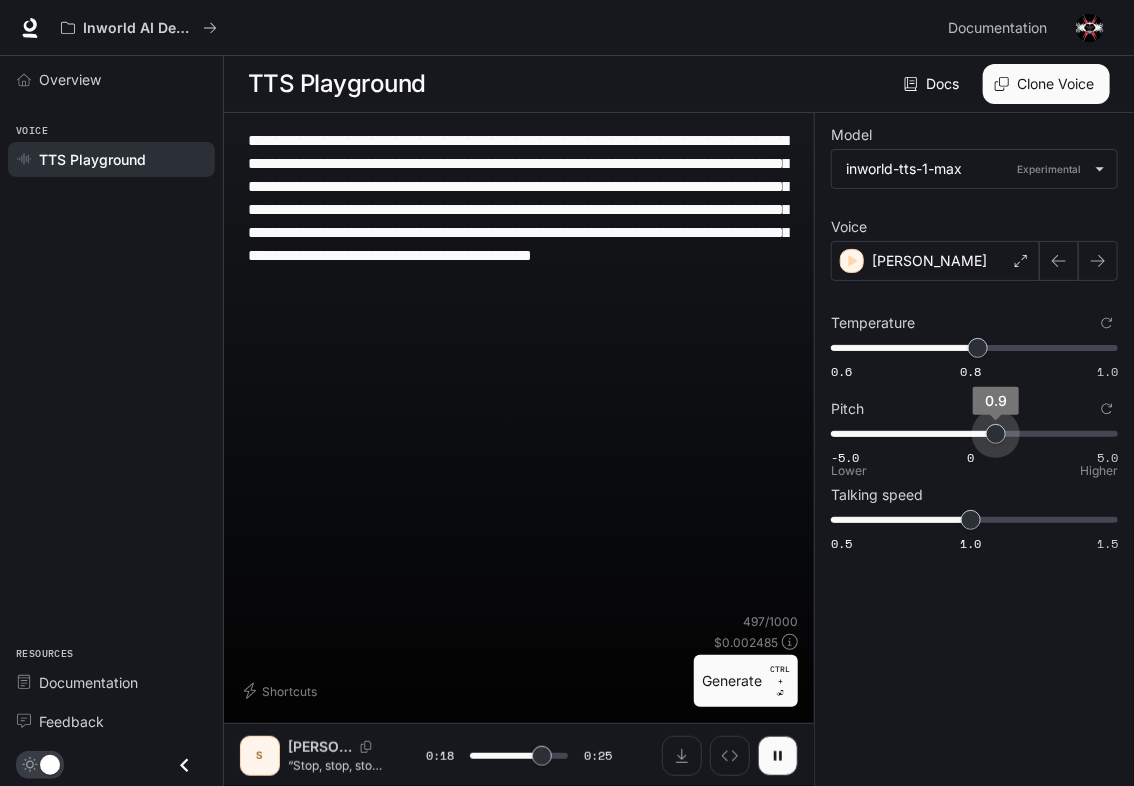 click on "0.9" at bounding box center (996, 434) 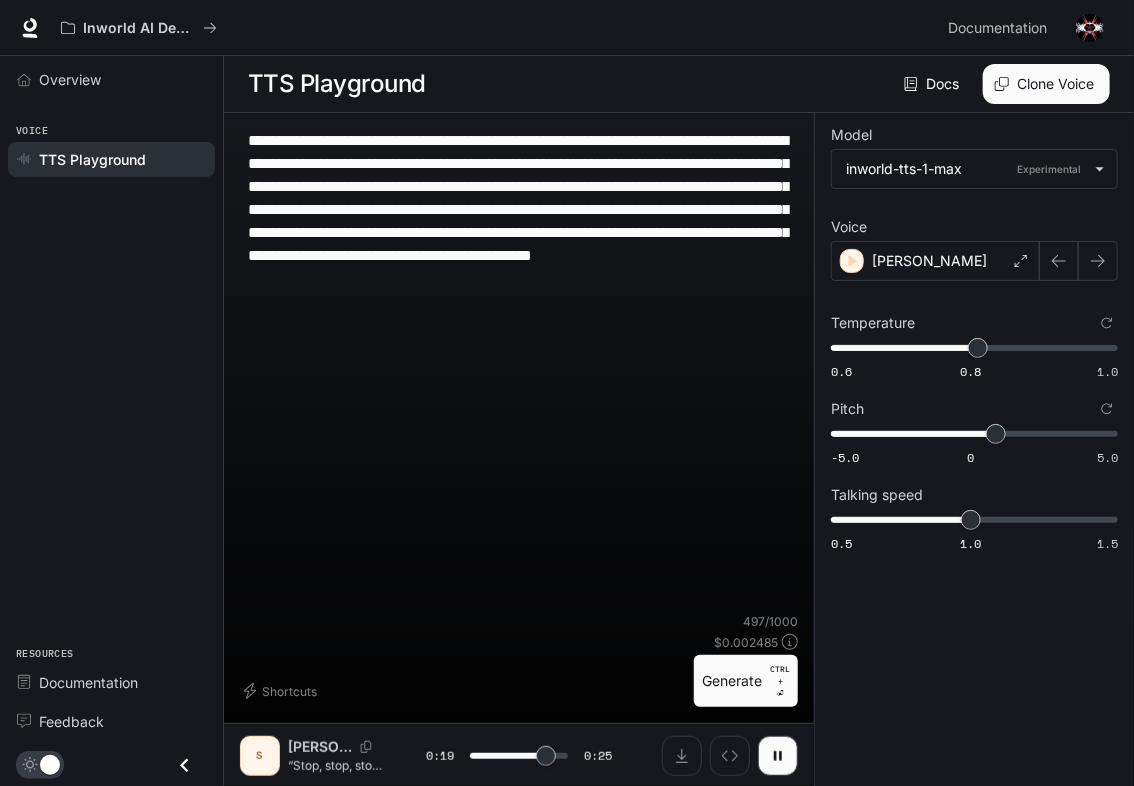 click on "Generate CTRL +  ⏎" at bounding box center (746, 681) 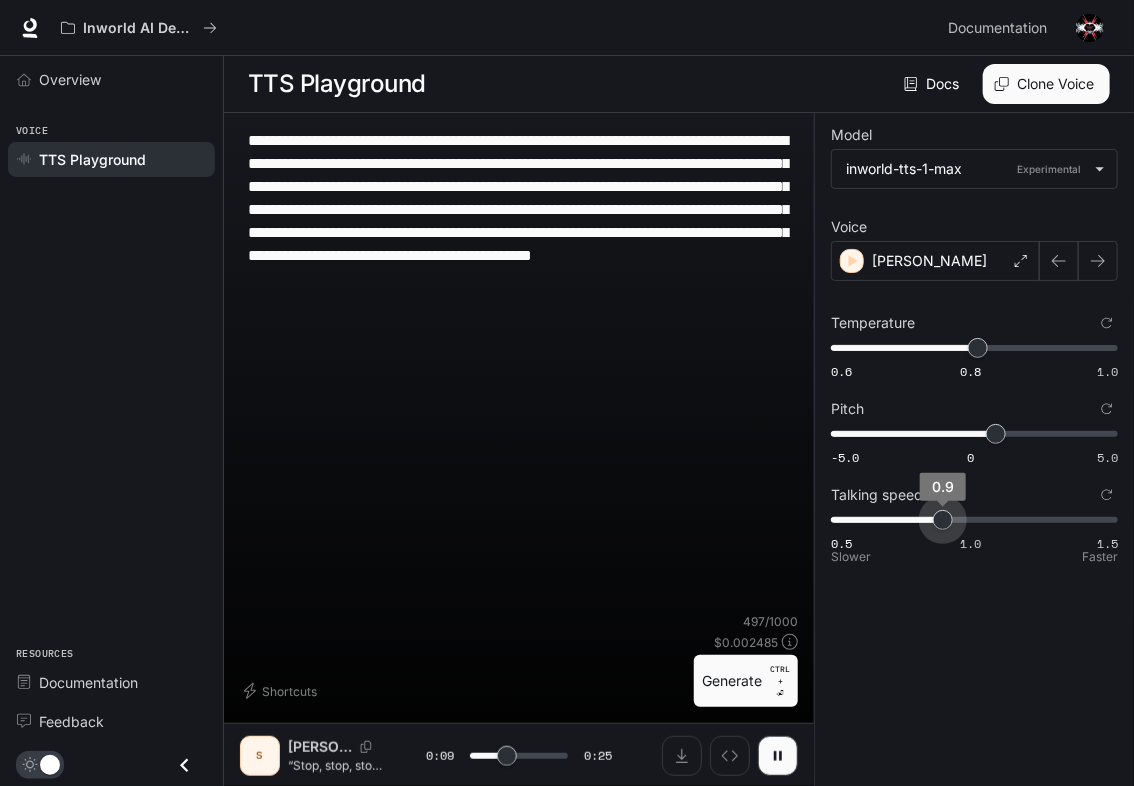 drag, startPoint x: 979, startPoint y: 523, endPoint x: 936, endPoint y: 530, distance: 43.56604 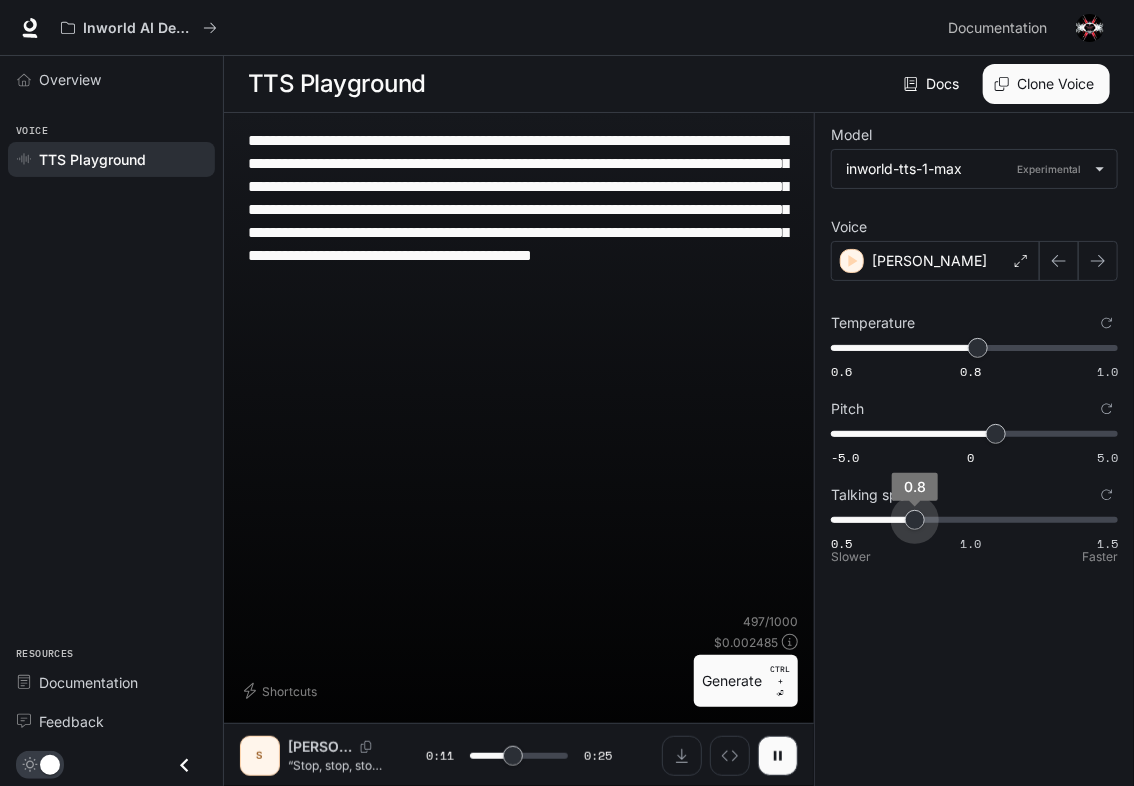 click on "0.8" at bounding box center (915, 520) 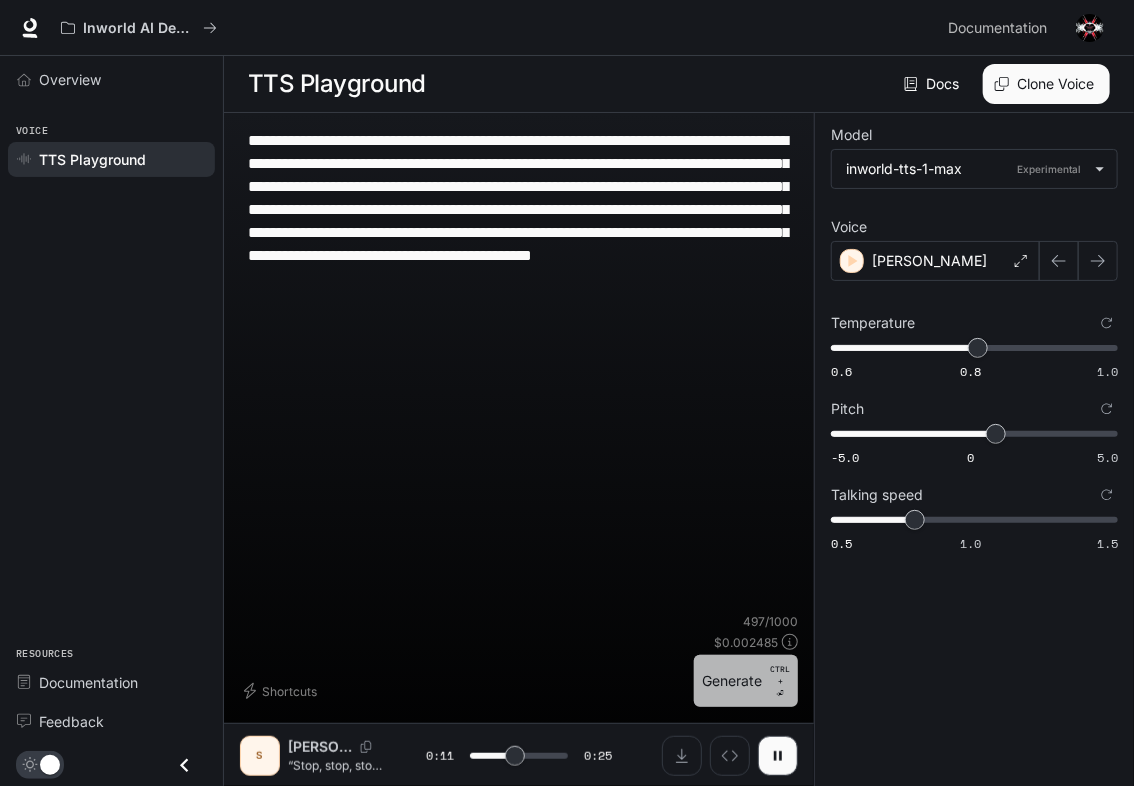 click on "Generate CTRL +  ⏎" at bounding box center [746, 681] 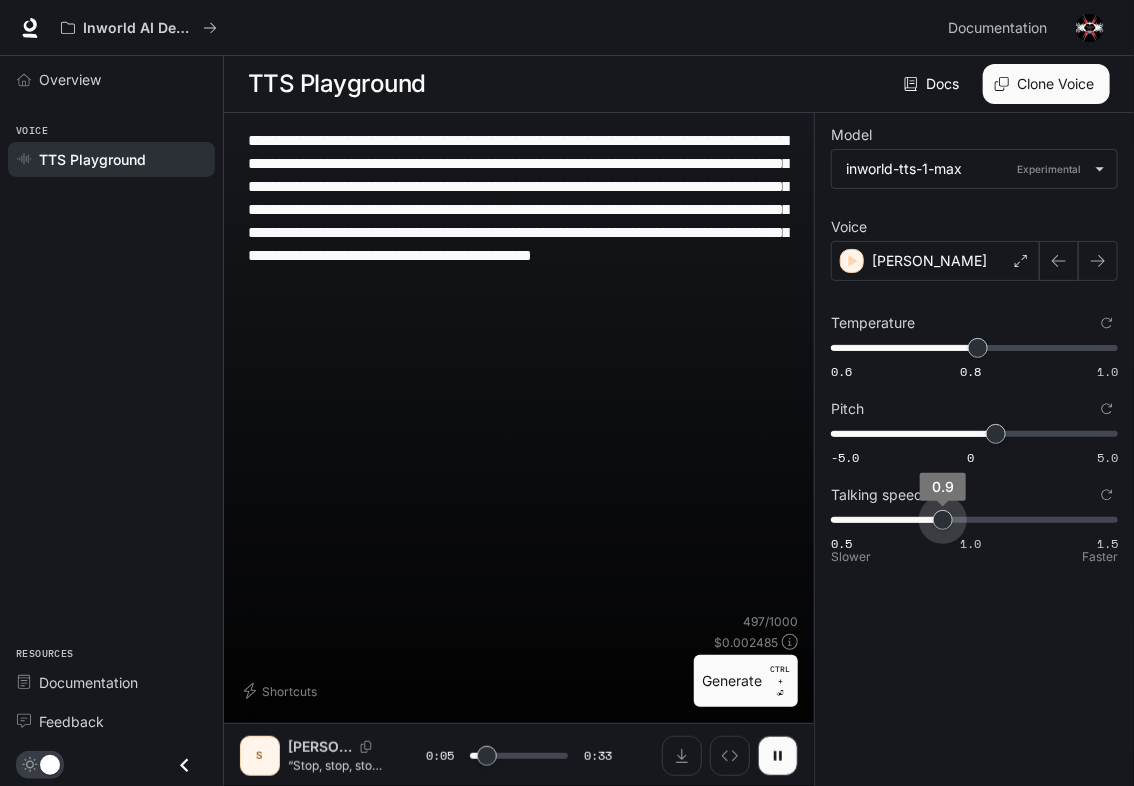 click on "0.9" at bounding box center [943, 520] 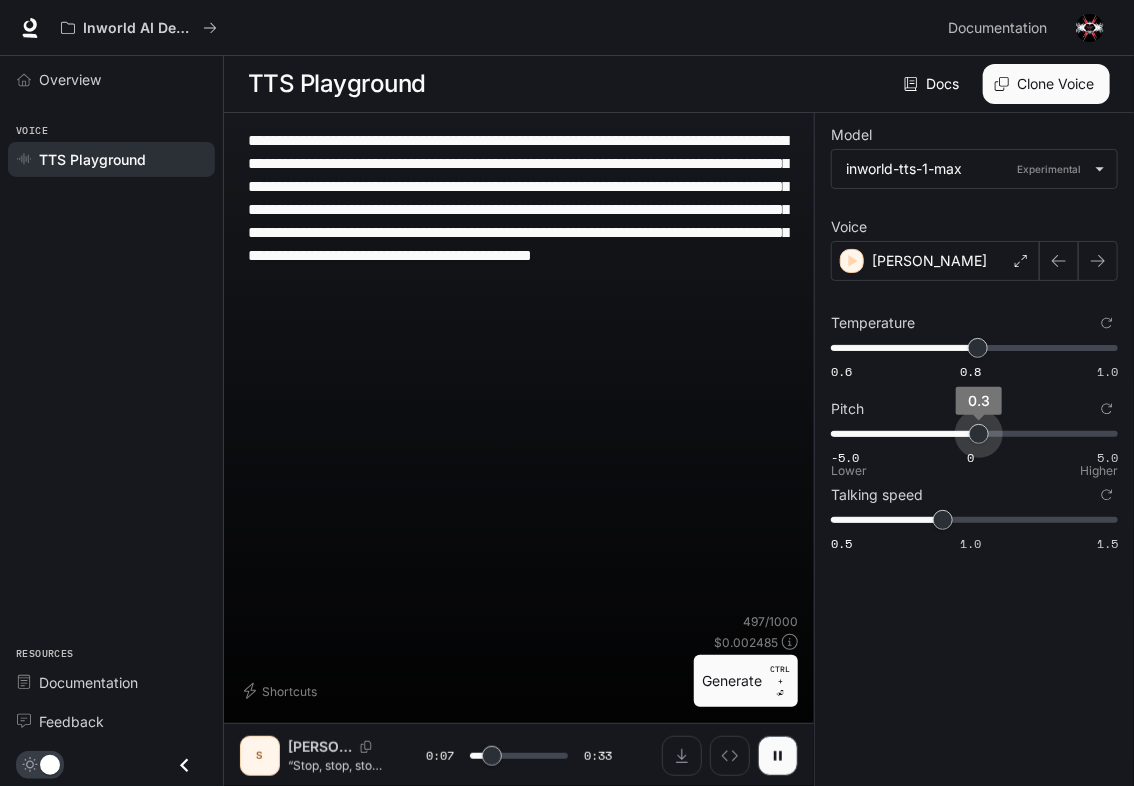 drag, startPoint x: 993, startPoint y: 433, endPoint x: 979, endPoint y: 430, distance: 14.3178215 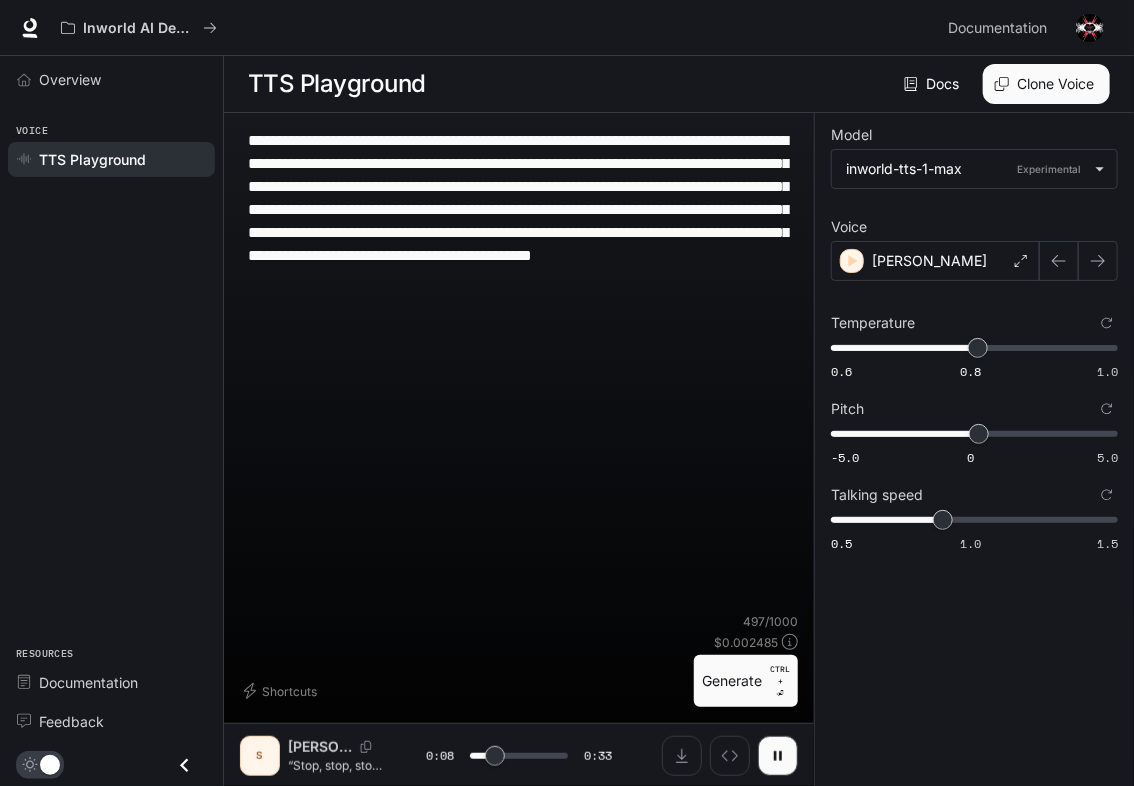 click on "Generate CTRL +  ⏎" at bounding box center (746, 681) 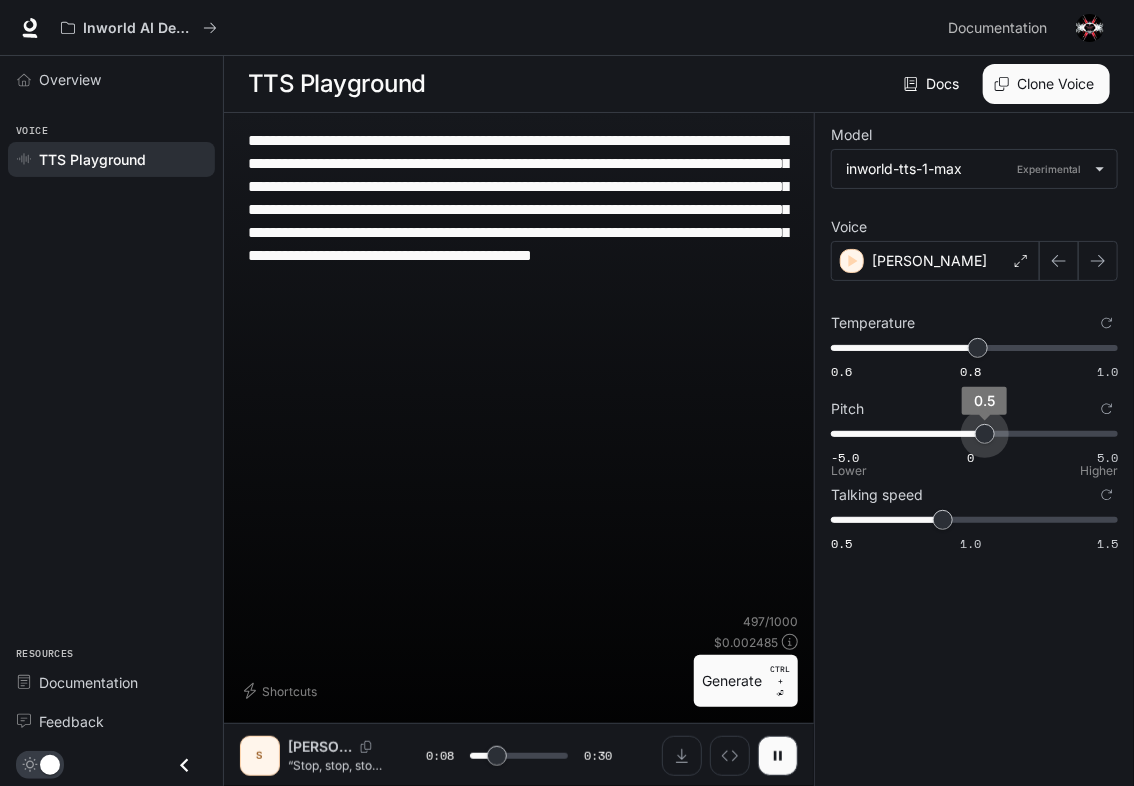 drag, startPoint x: 976, startPoint y: 430, endPoint x: 985, endPoint y: 438, distance: 12.0415945 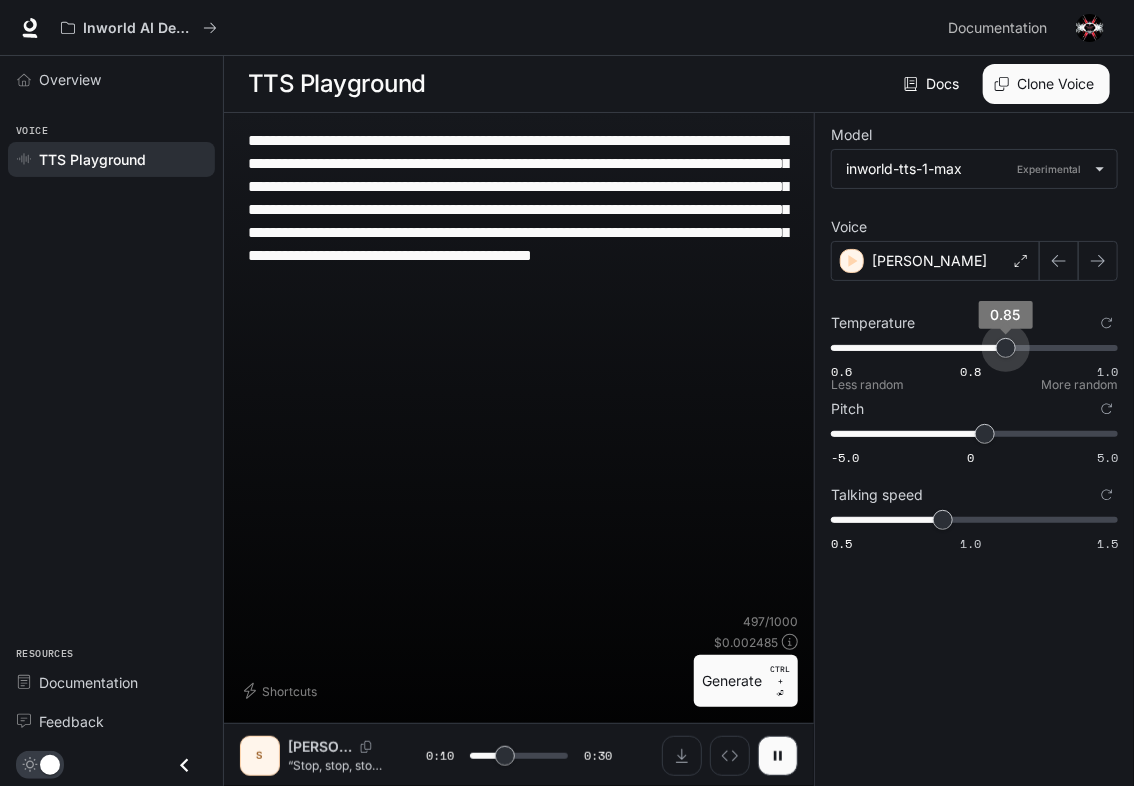 drag, startPoint x: 979, startPoint y: 350, endPoint x: 1003, endPoint y: 352, distance: 24.083189 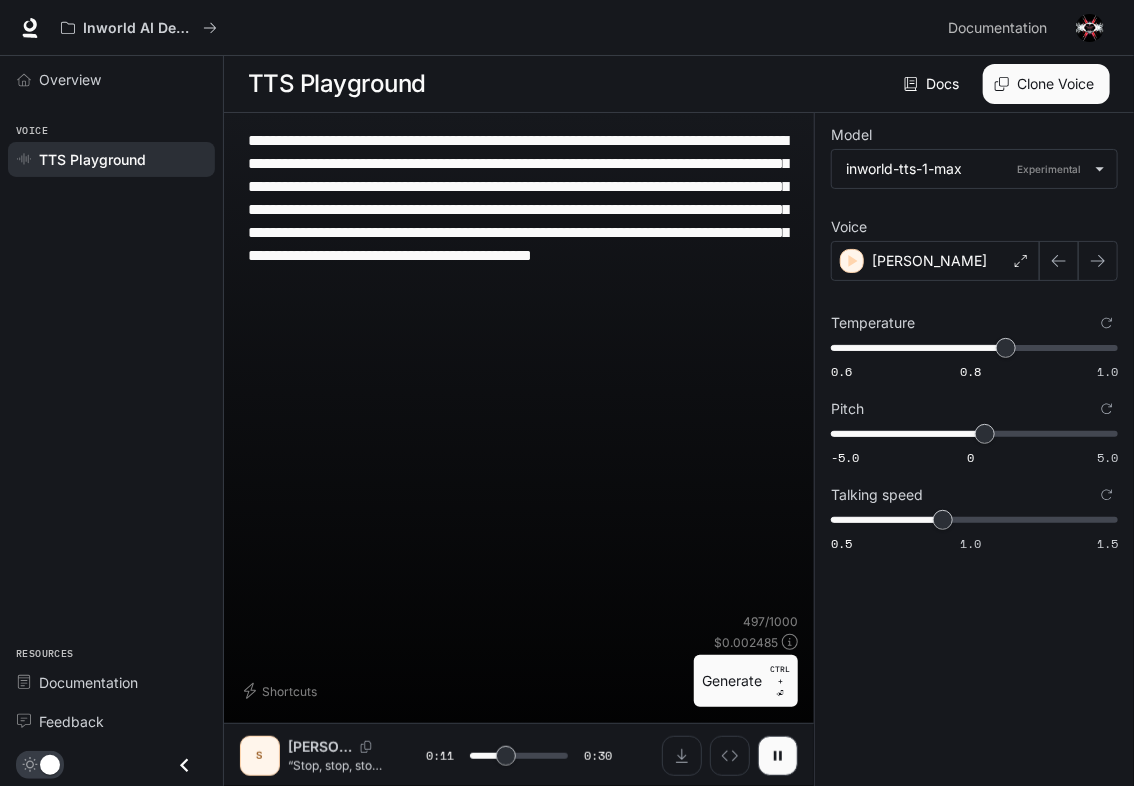 click on "Generate CTRL +  ⏎" at bounding box center (746, 681) 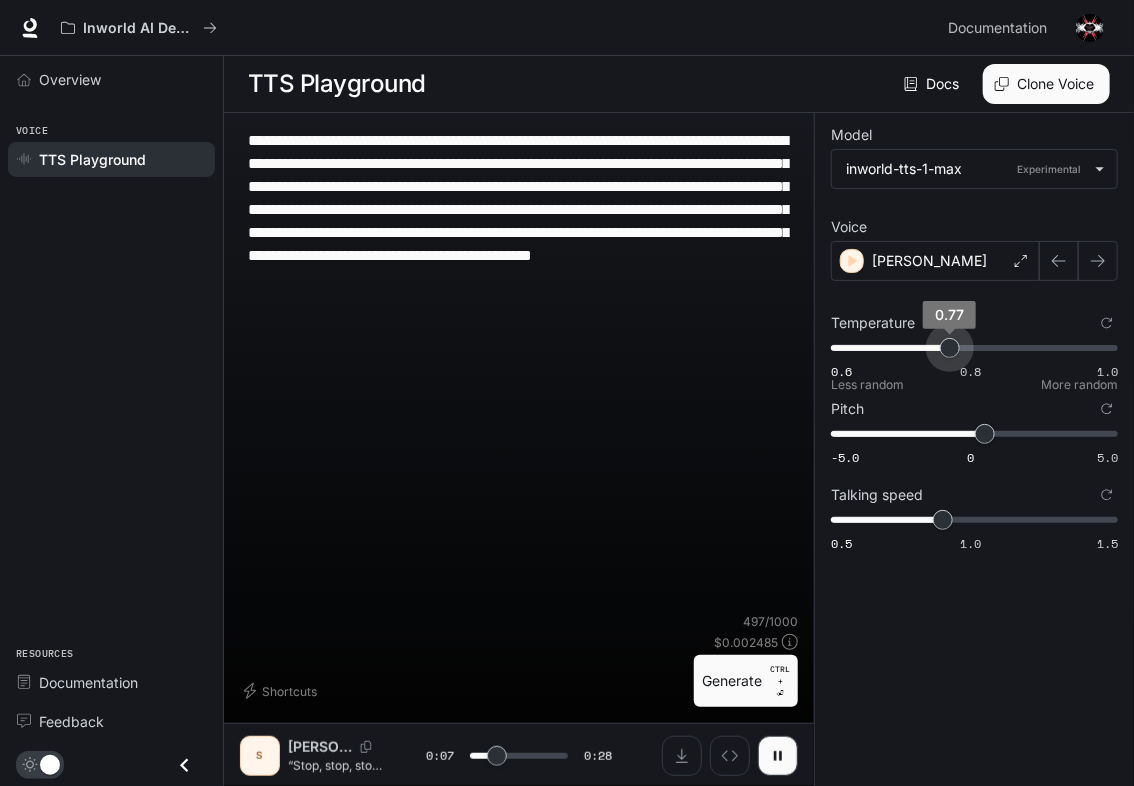 drag, startPoint x: 1012, startPoint y: 350, endPoint x: 949, endPoint y: 351, distance: 63.007935 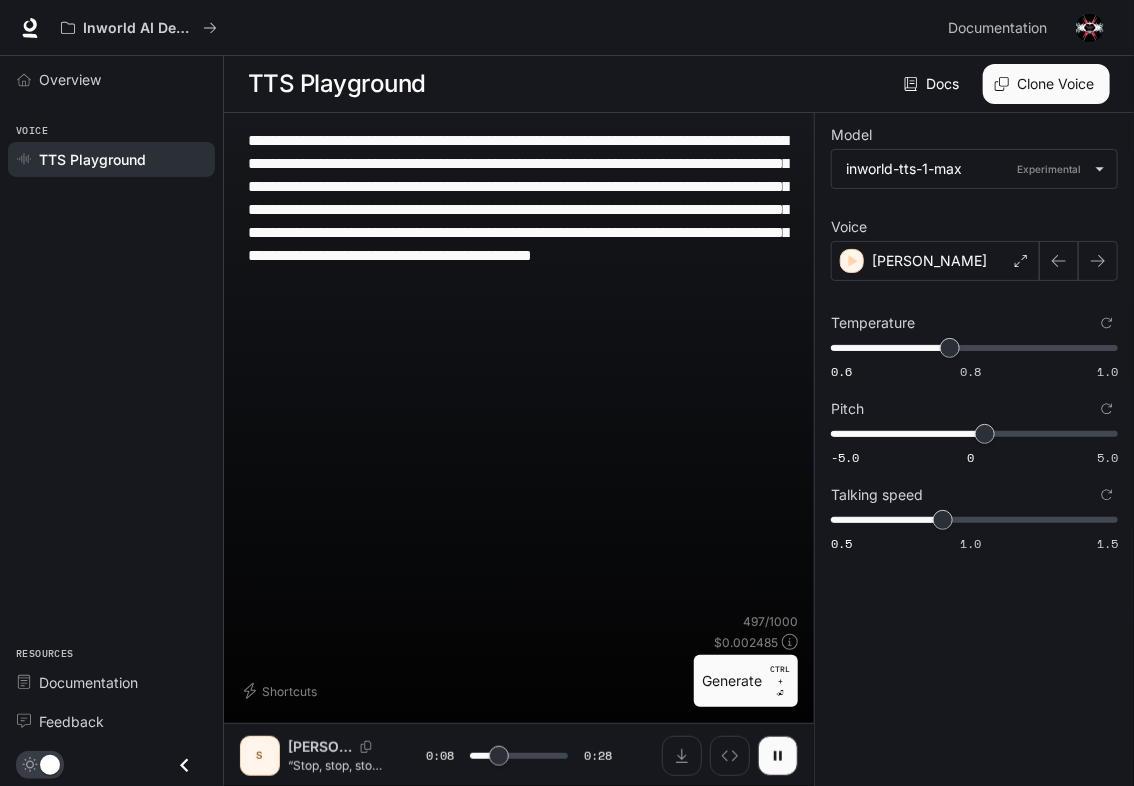 click on "Generate CTRL +  ⏎" at bounding box center [746, 681] 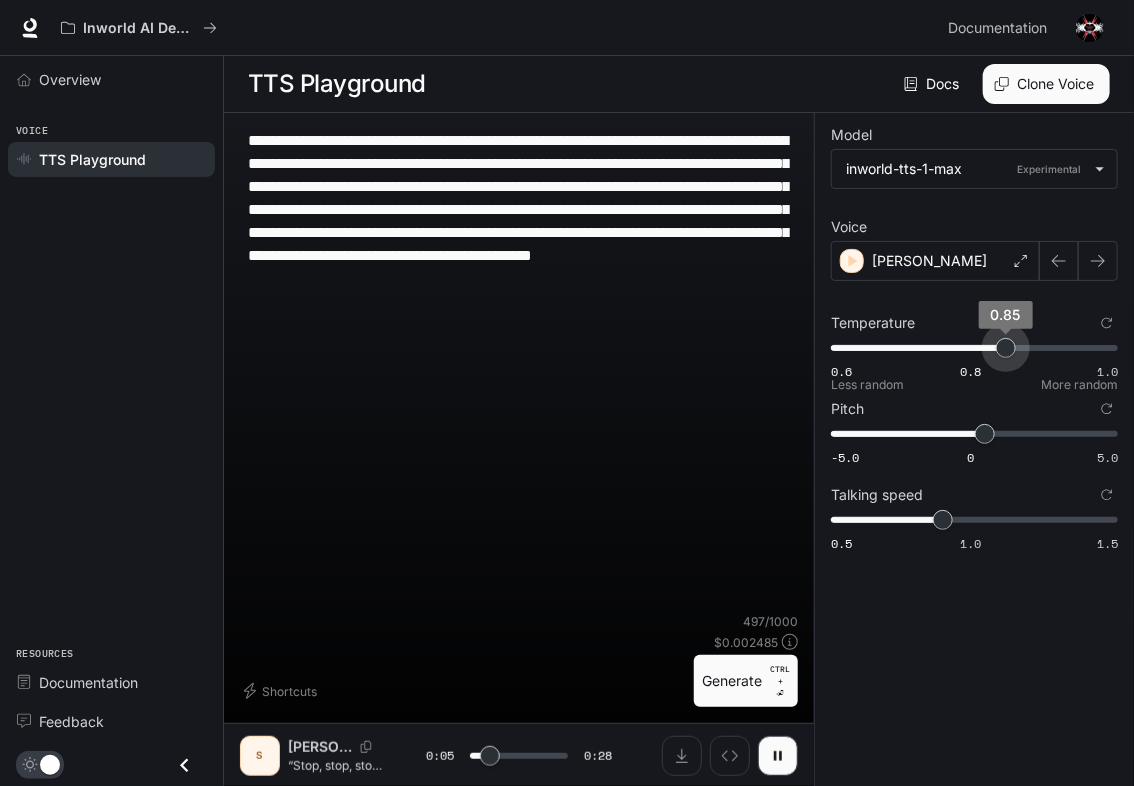 drag, startPoint x: 951, startPoint y: 352, endPoint x: 1003, endPoint y: 352, distance: 52 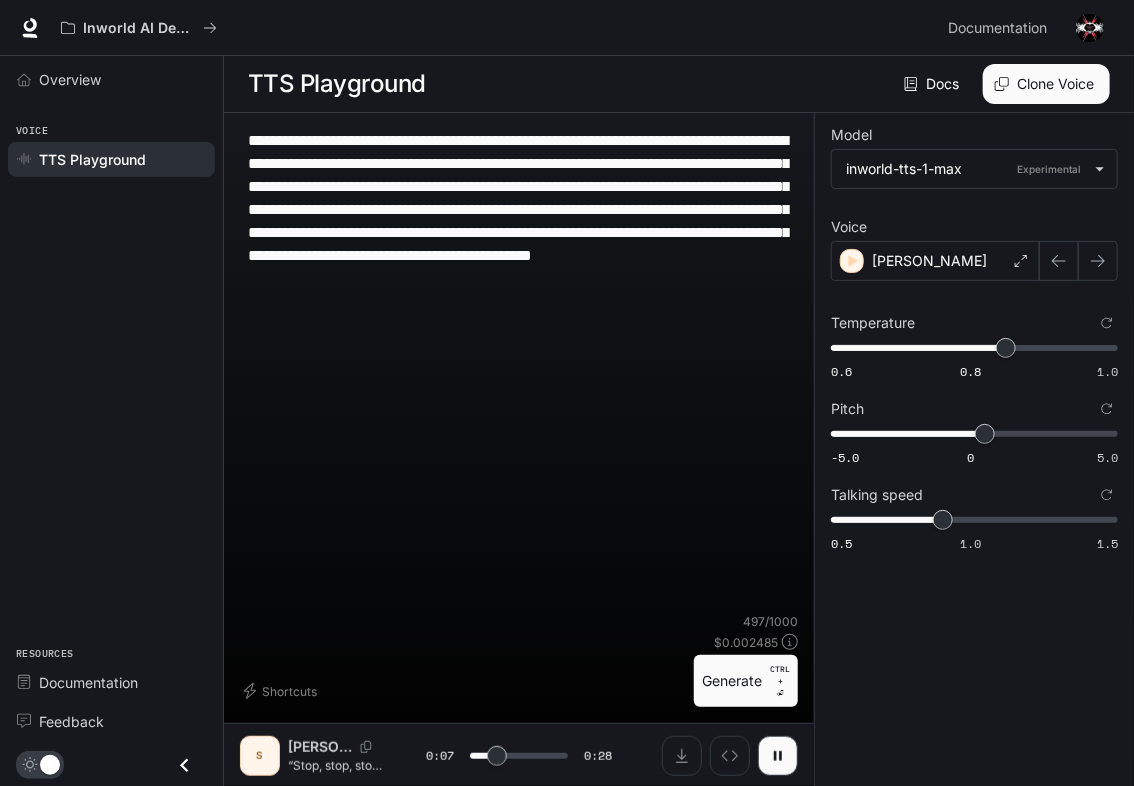 click on "Generate CTRL +  ⏎" at bounding box center (746, 681) 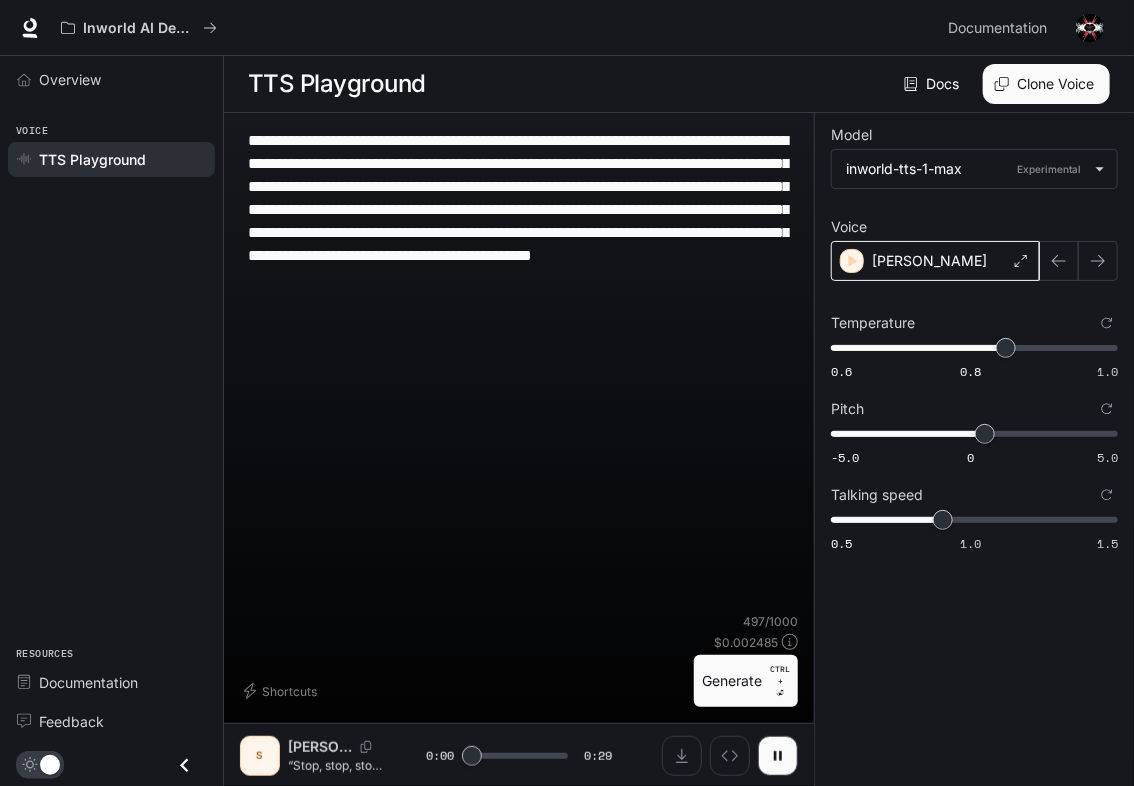 click on "[PERSON_NAME]" at bounding box center [935, 261] 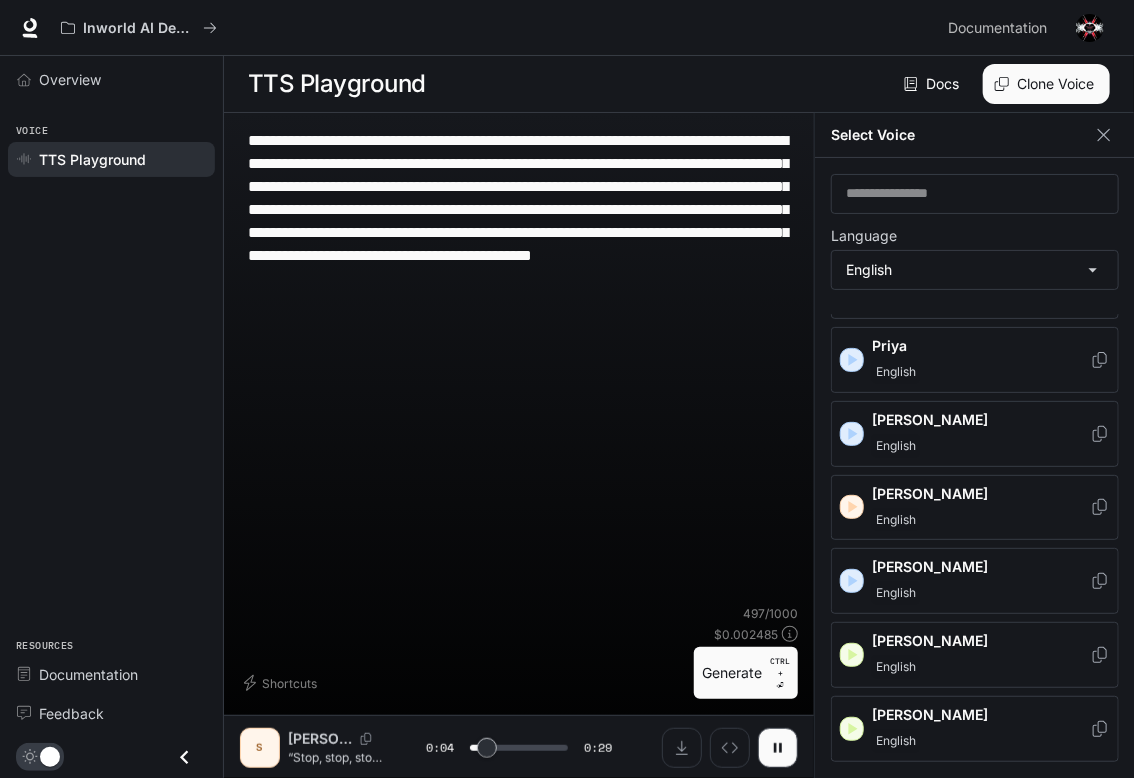 scroll, scrollTop: 1000, scrollLeft: 0, axis: vertical 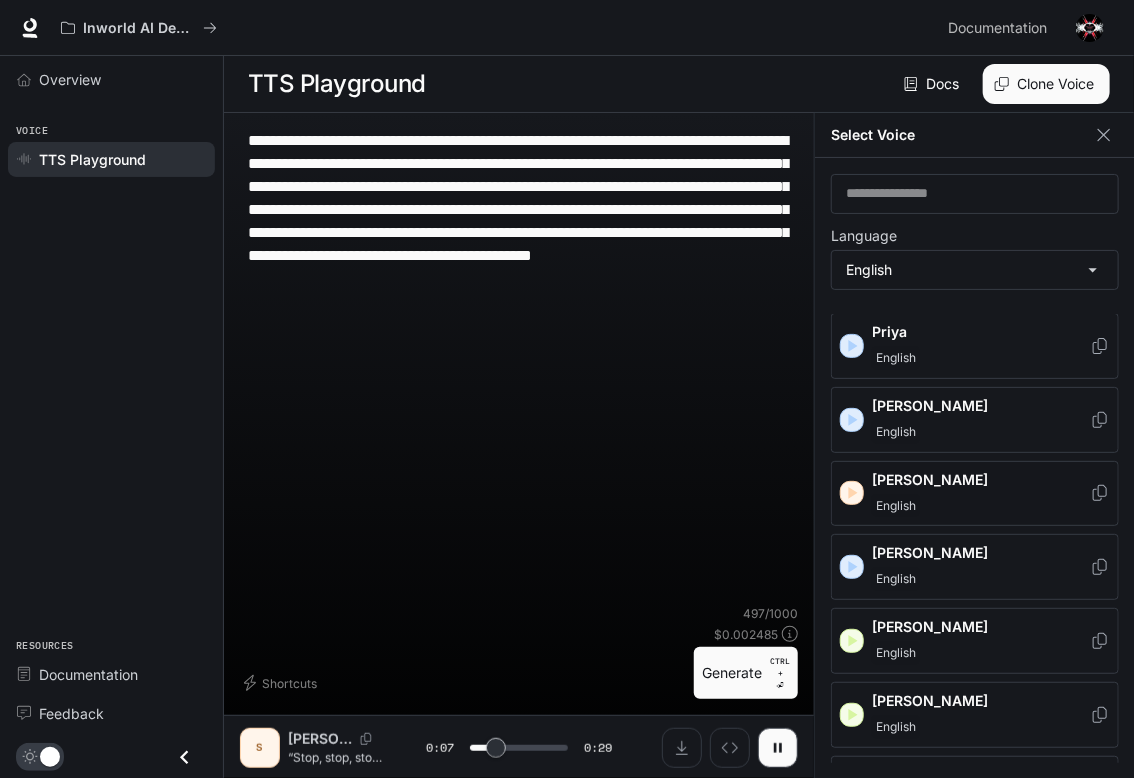 click 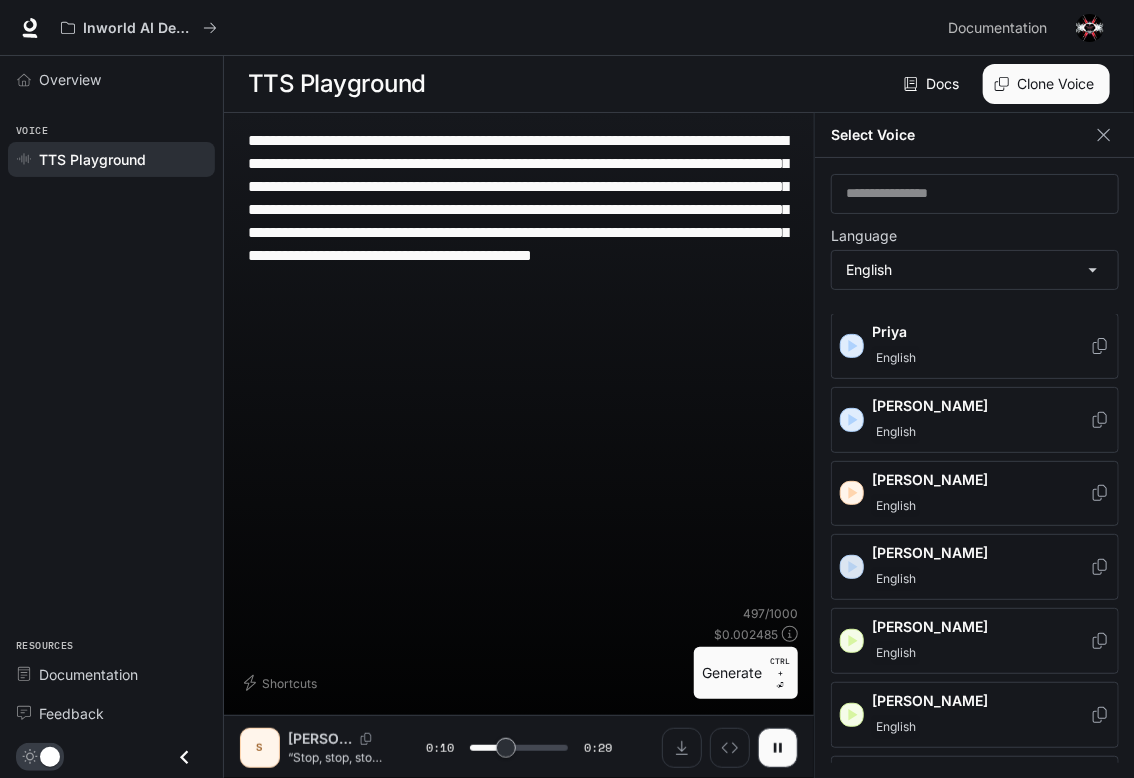 click 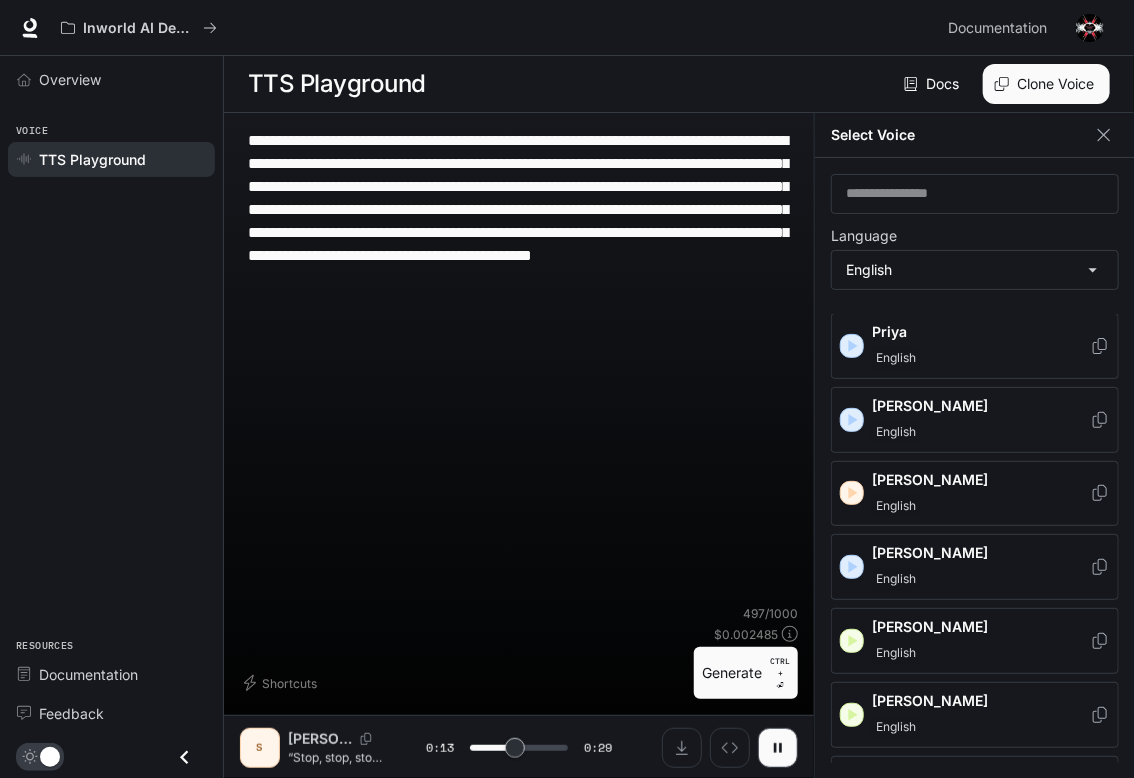click 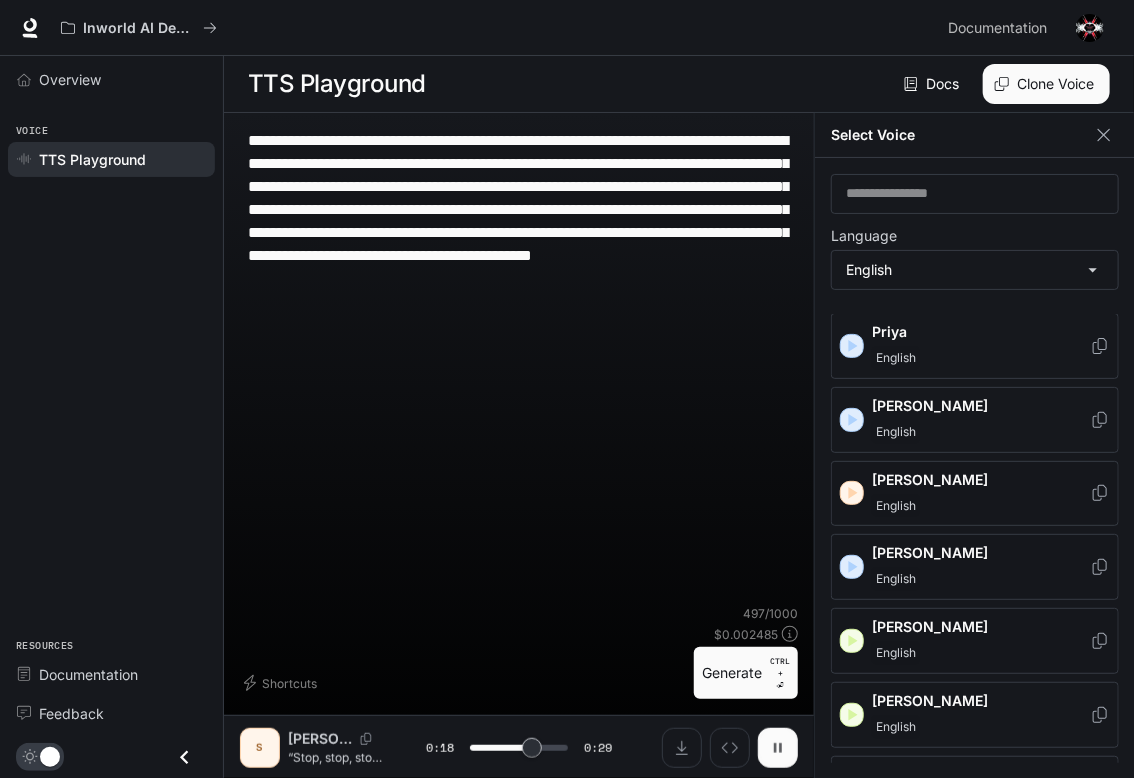 click 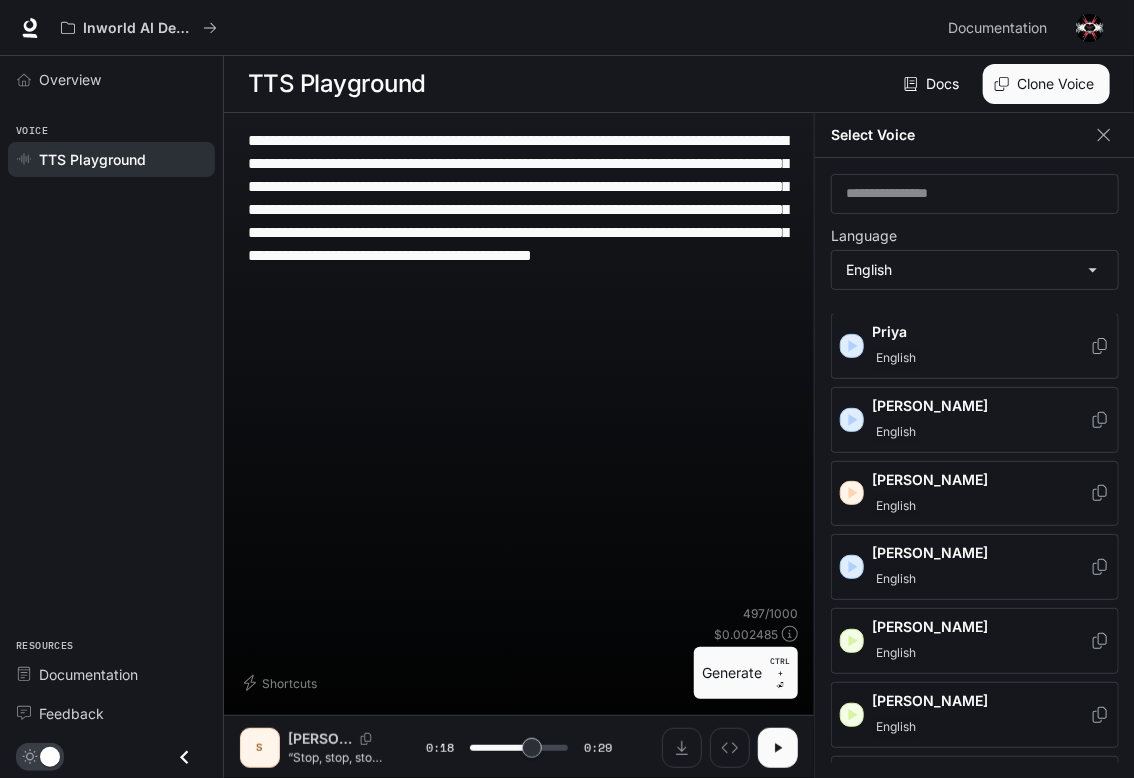 click 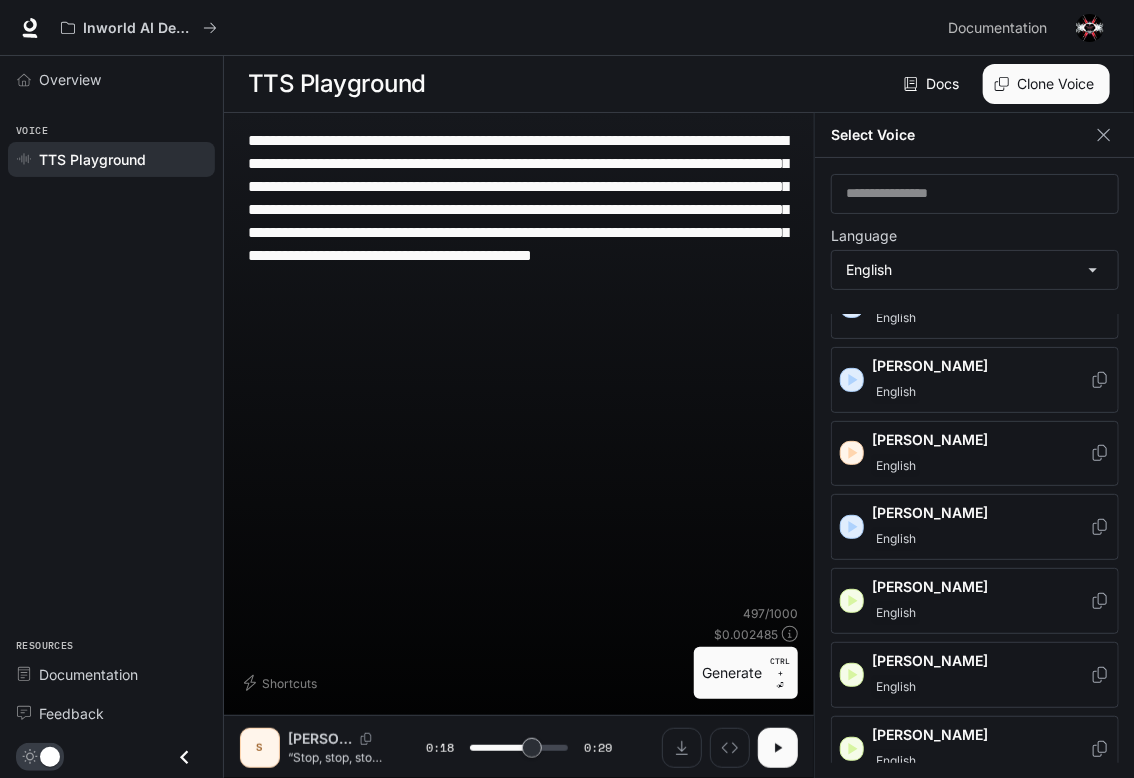 scroll, scrollTop: 1044, scrollLeft: 0, axis: vertical 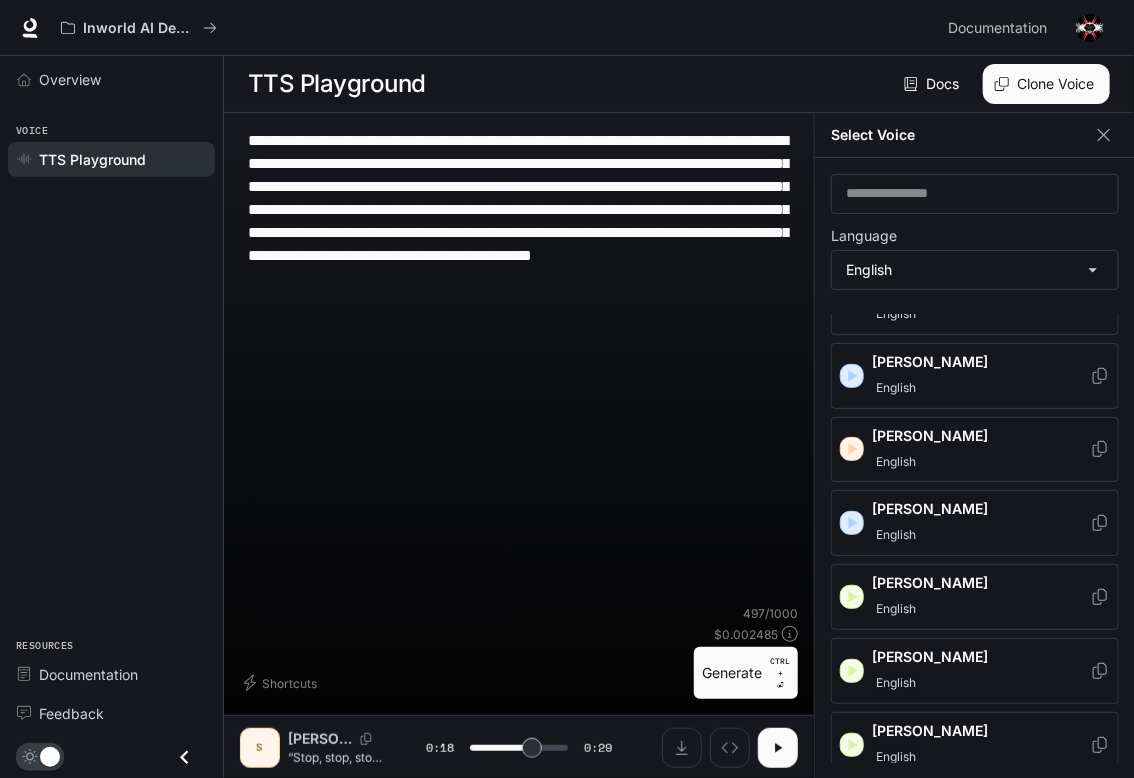 click 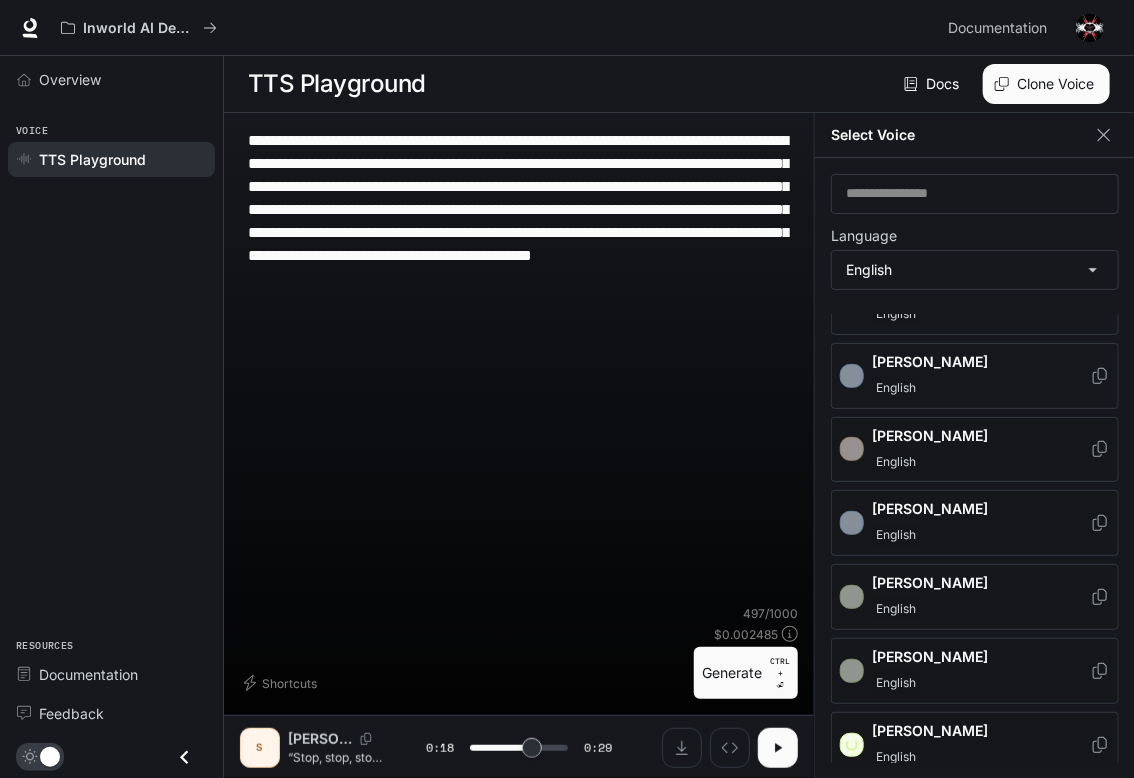 click on "English" at bounding box center (981, 757) 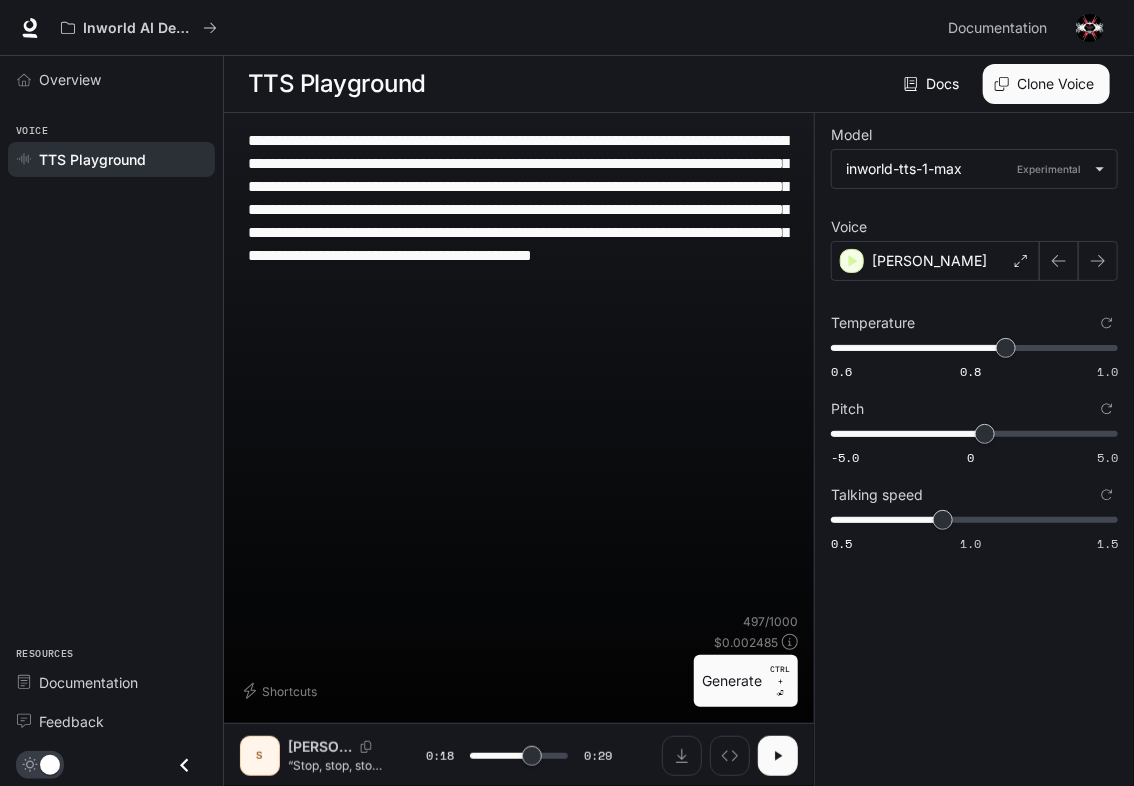 click on "Generate CTRL +  ⏎" at bounding box center (746, 681) 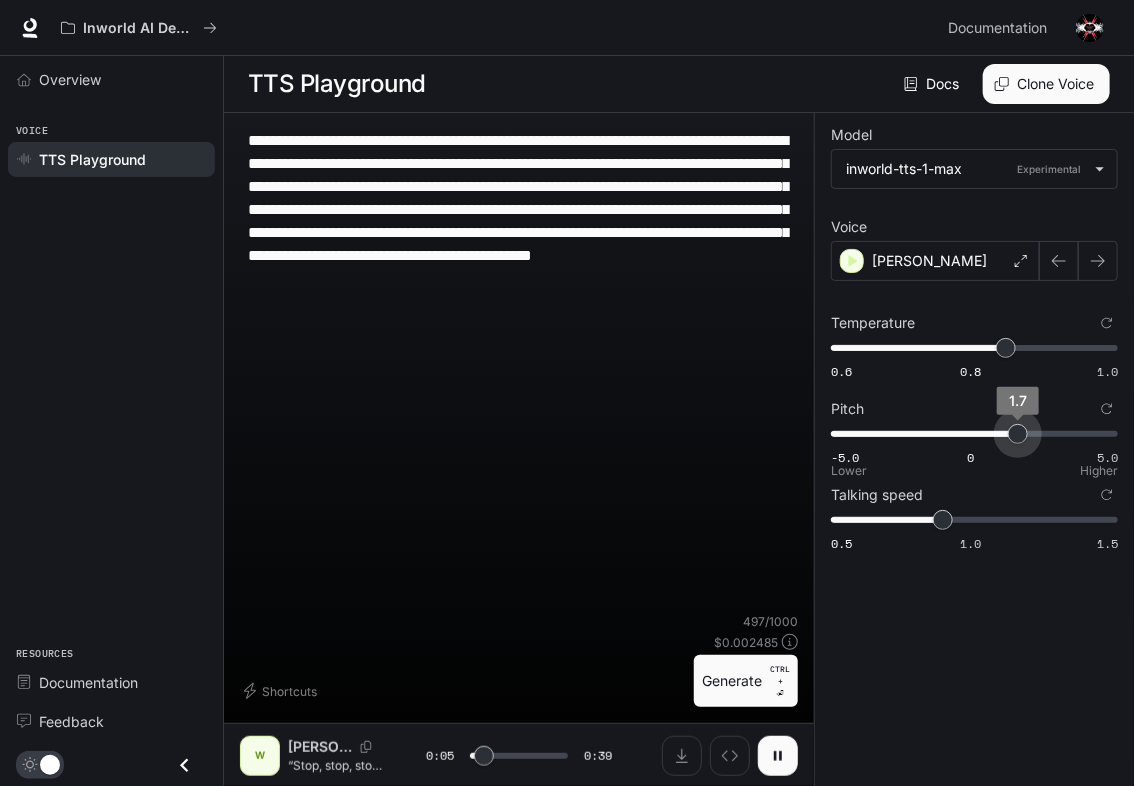 drag, startPoint x: 991, startPoint y: 434, endPoint x: 1018, endPoint y: 437, distance: 27.166155 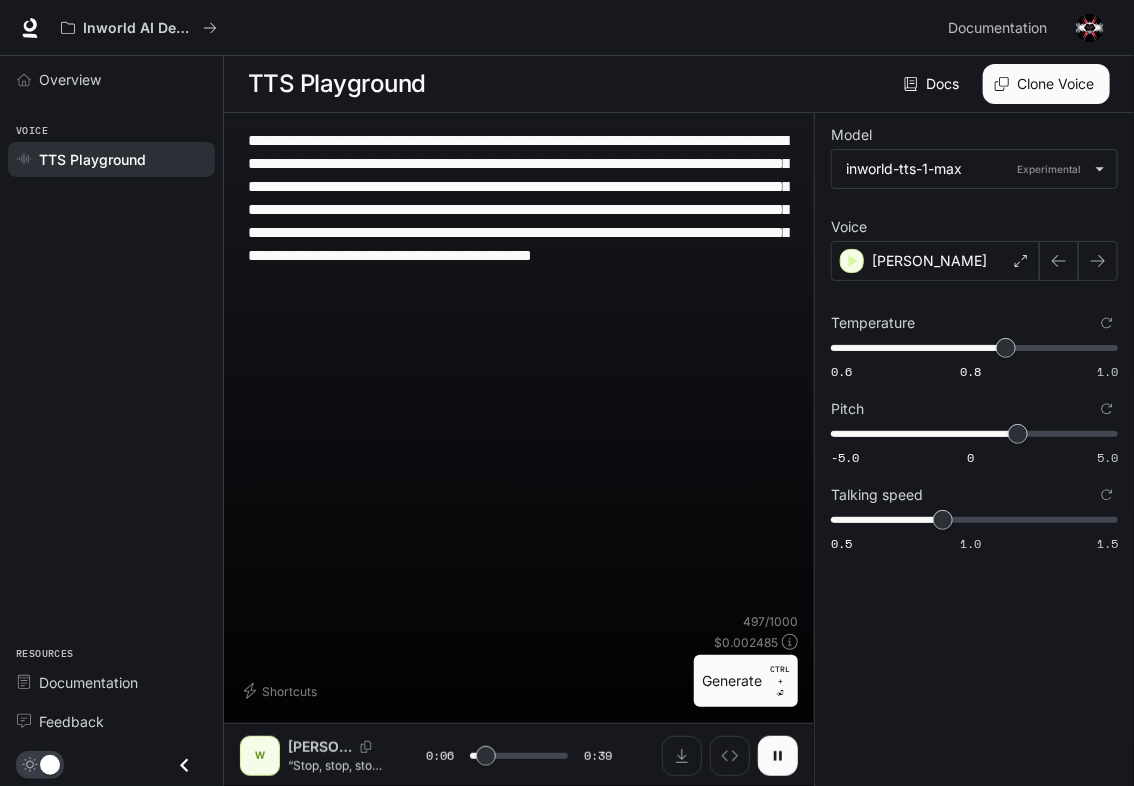 click on "Generate CTRL +  ⏎" at bounding box center [746, 681] 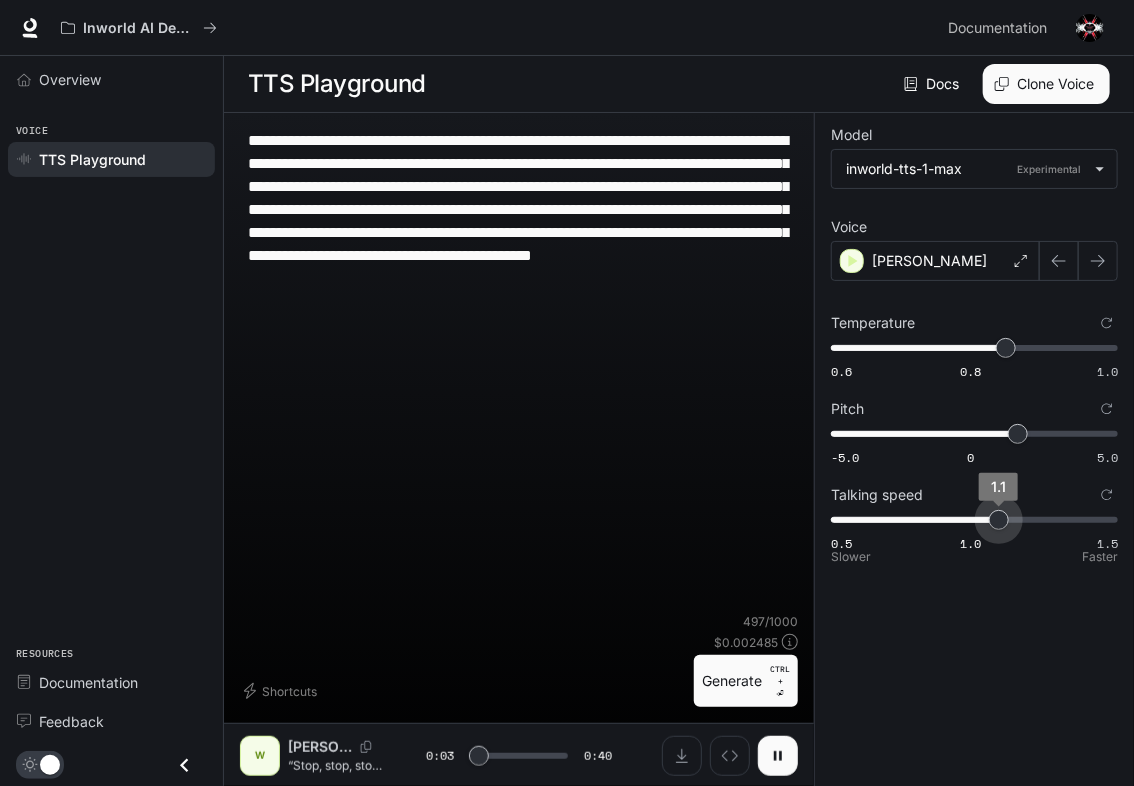 drag, startPoint x: 946, startPoint y: 524, endPoint x: 1005, endPoint y: 527, distance: 59.07622 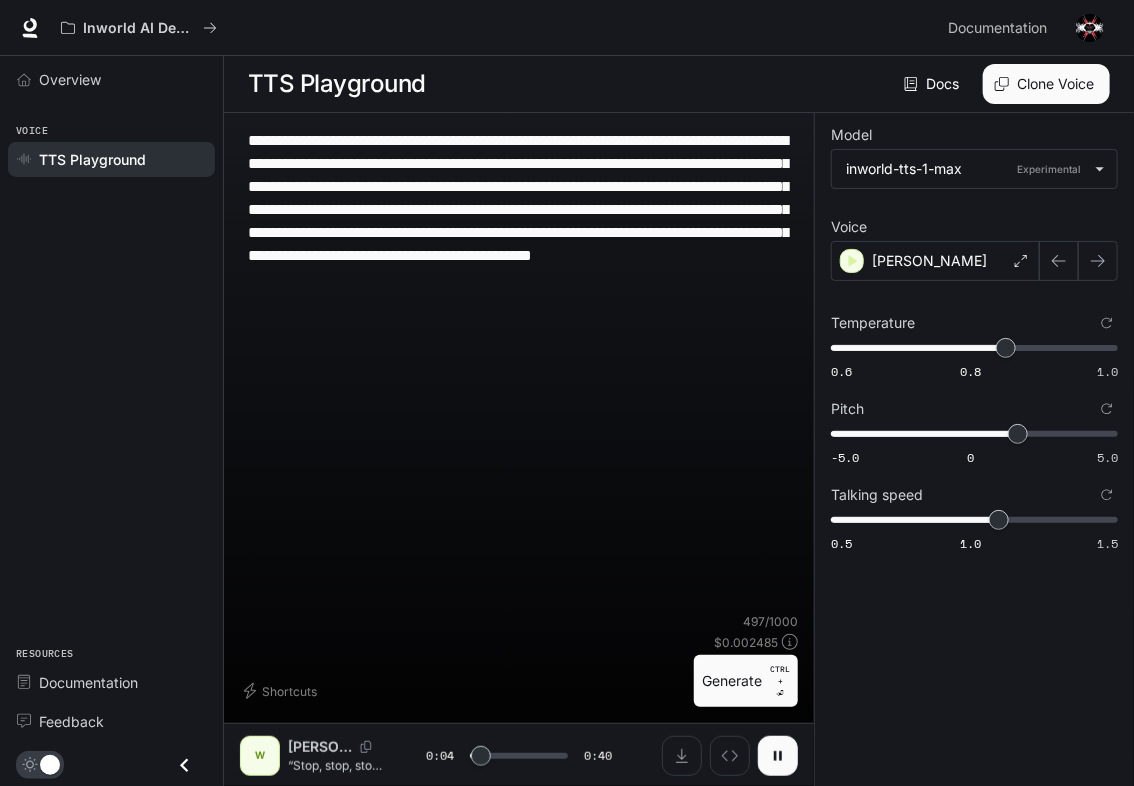 click on "Generate CTRL +  ⏎" at bounding box center [746, 681] 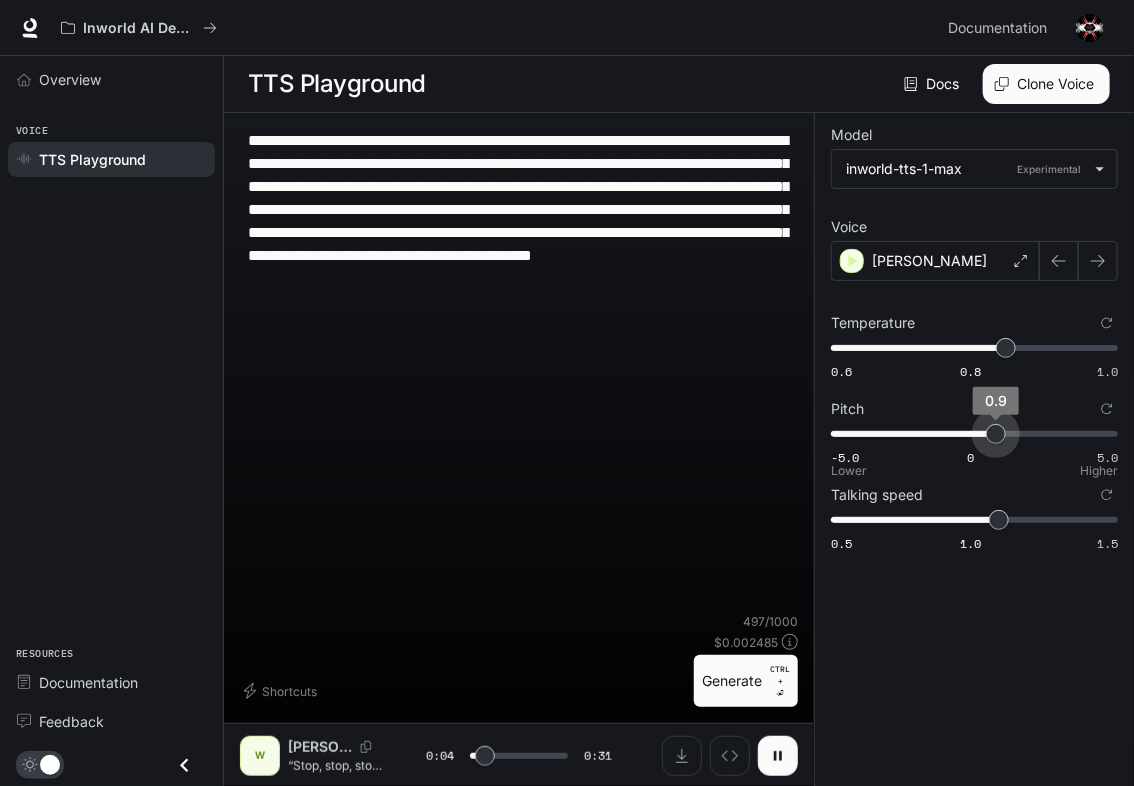 drag, startPoint x: 1016, startPoint y: 437, endPoint x: 996, endPoint y: 436, distance: 20.024984 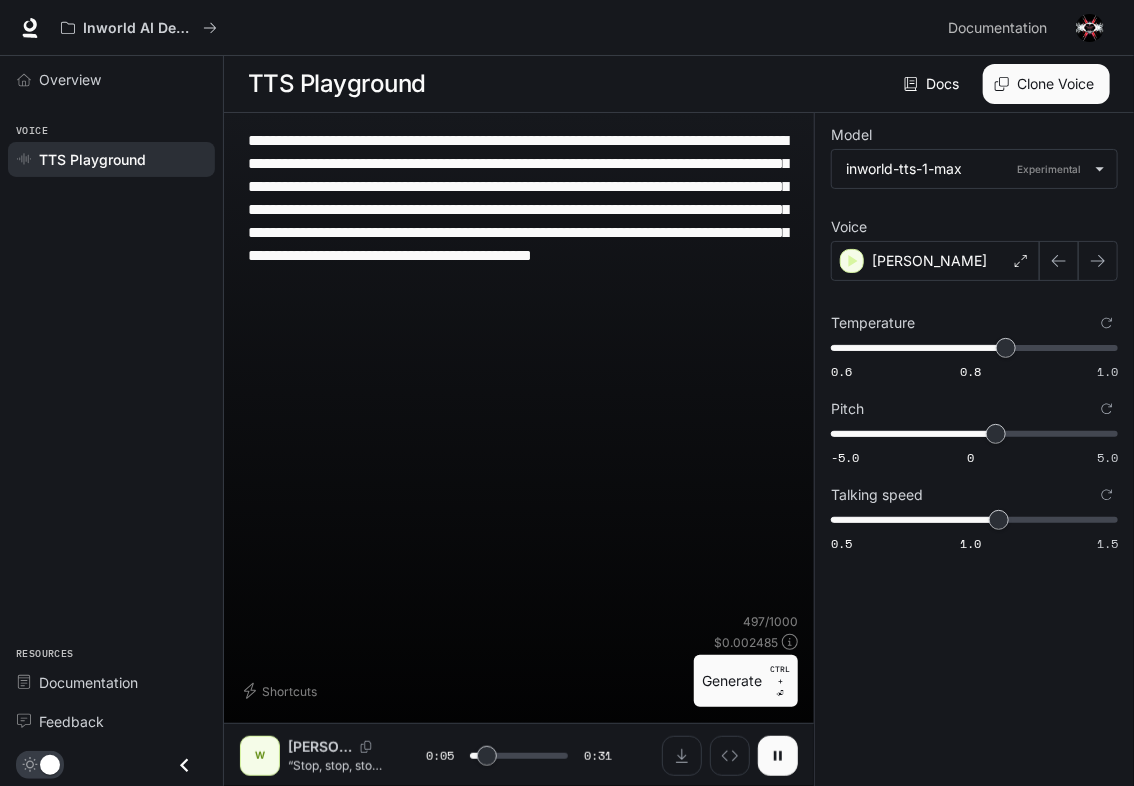 click on "Generate CTRL +  ⏎" at bounding box center (746, 681) 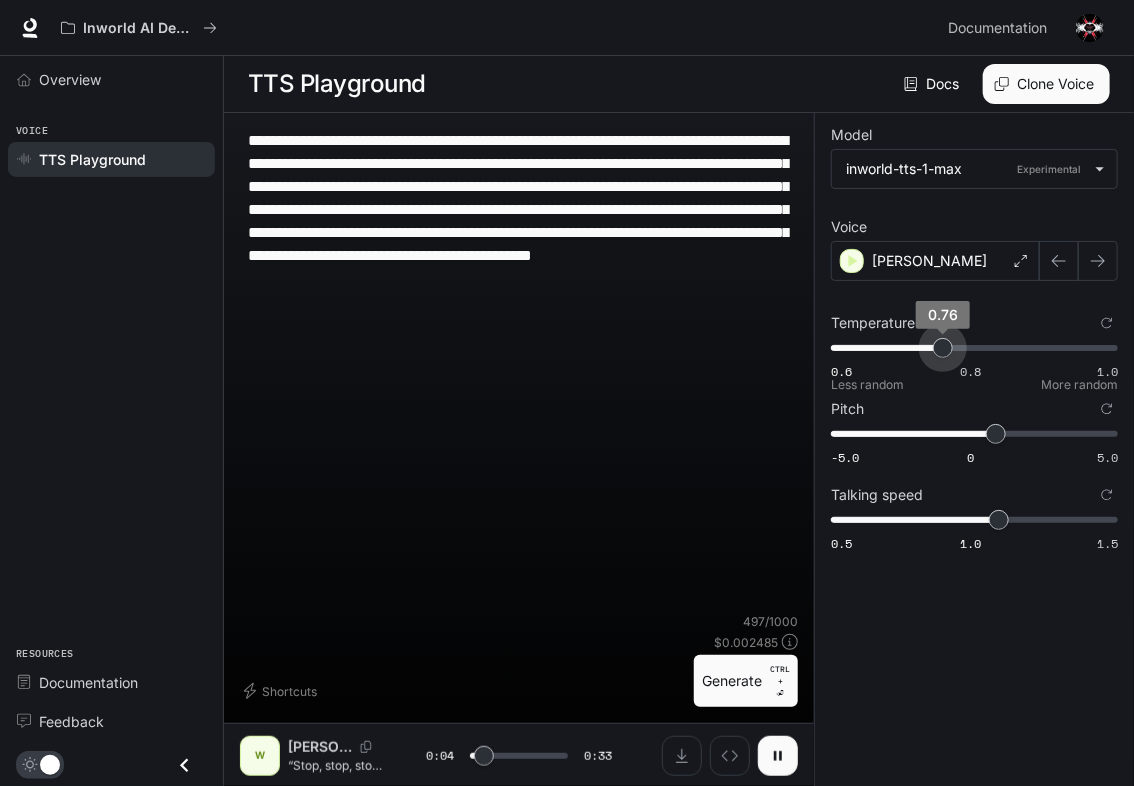 drag, startPoint x: 1005, startPoint y: 348, endPoint x: 942, endPoint y: 346, distance: 63.03174 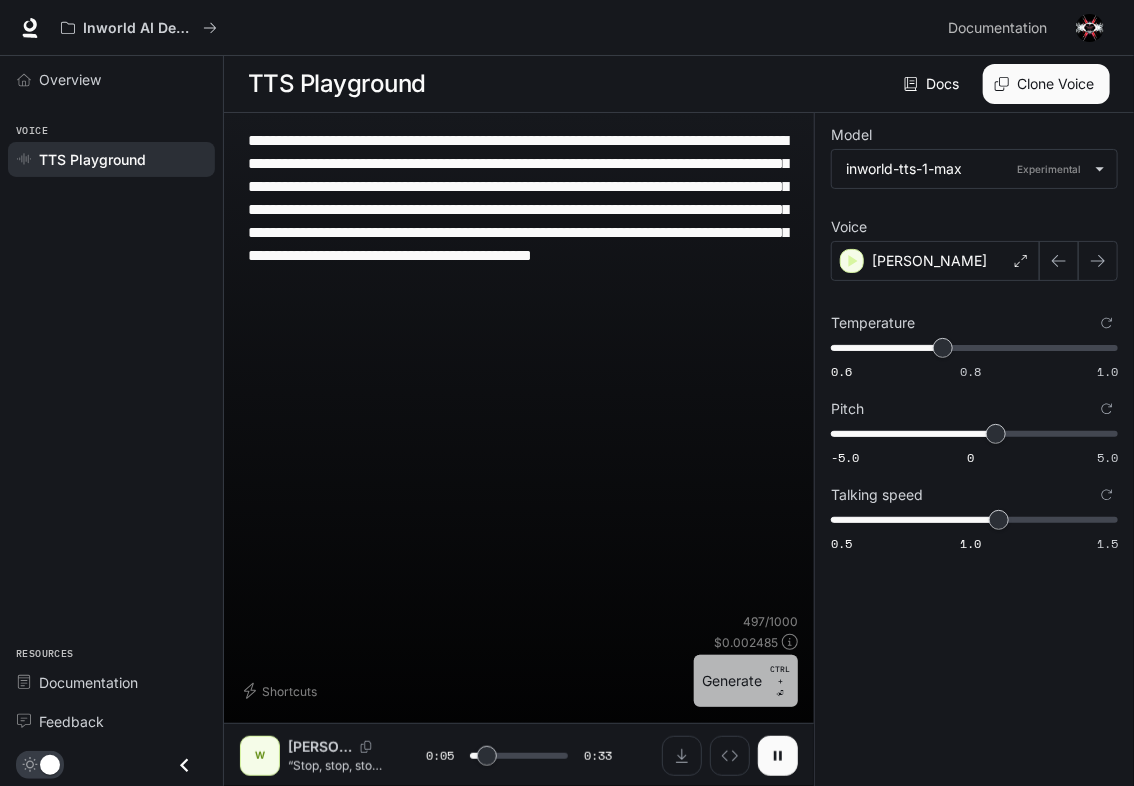 click on "Generate CTRL +  ⏎" at bounding box center [746, 681] 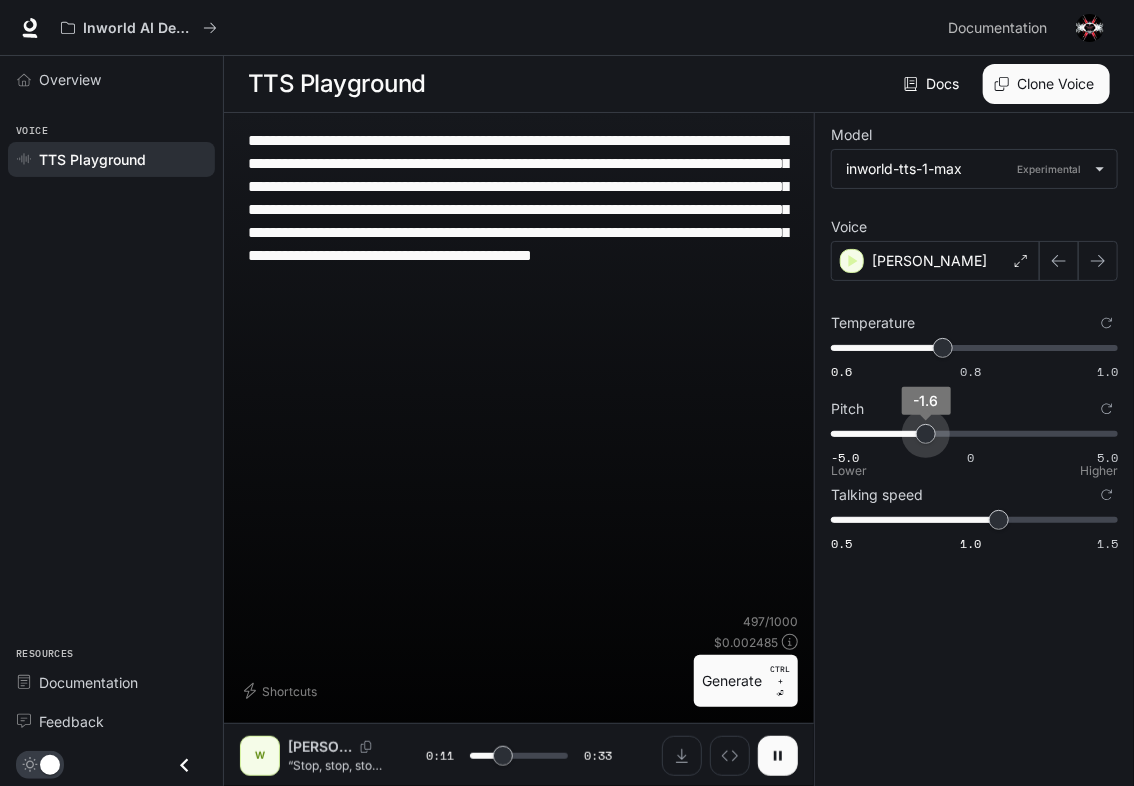 drag, startPoint x: 996, startPoint y: 431, endPoint x: 923, endPoint y: 434, distance: 73.061615 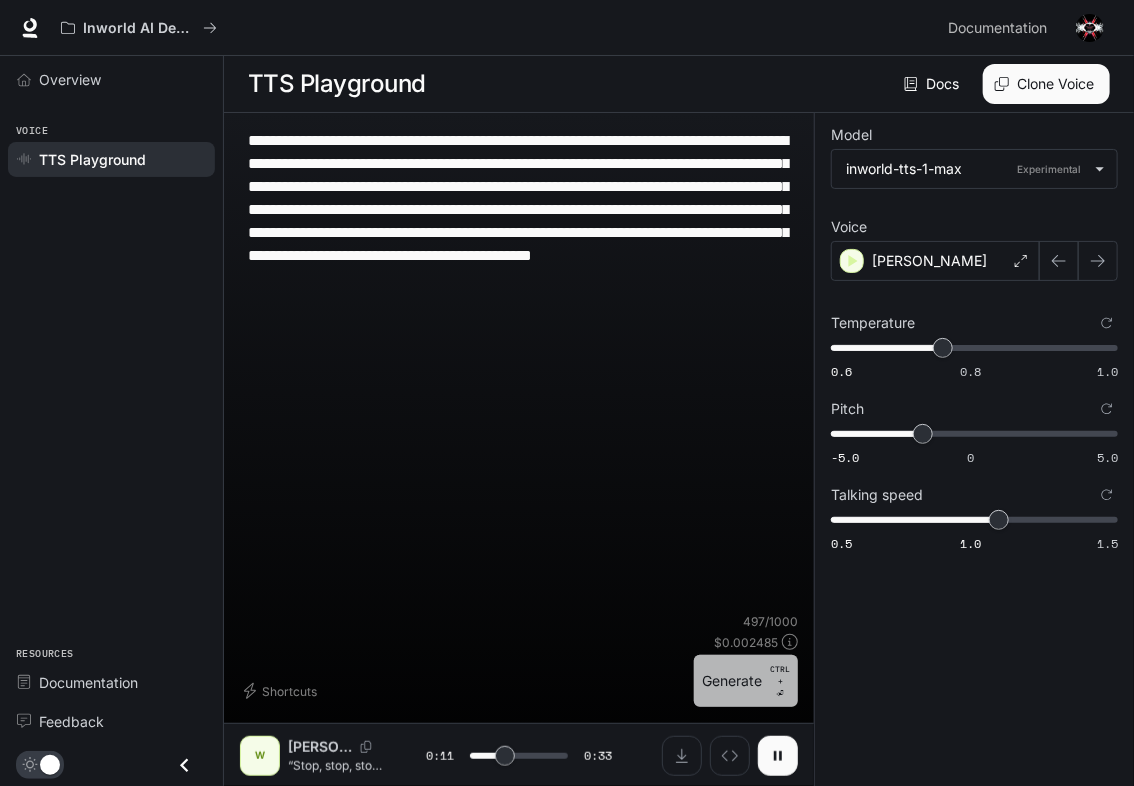 click on "Generate CTRL +  ⏎" at bounding box center [746, 681] 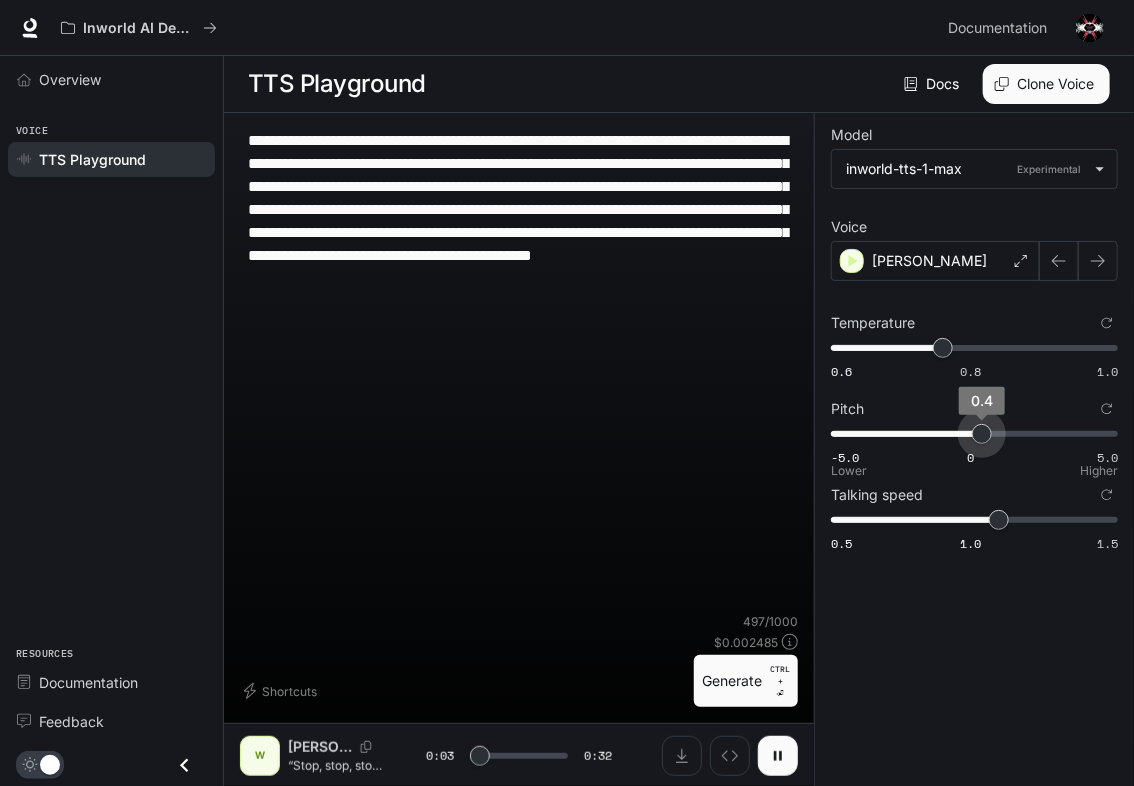drag, startPoint x: 921, startPoint y: 438, endPoint x: 983, endPoint y: 449, distance: 62.968246 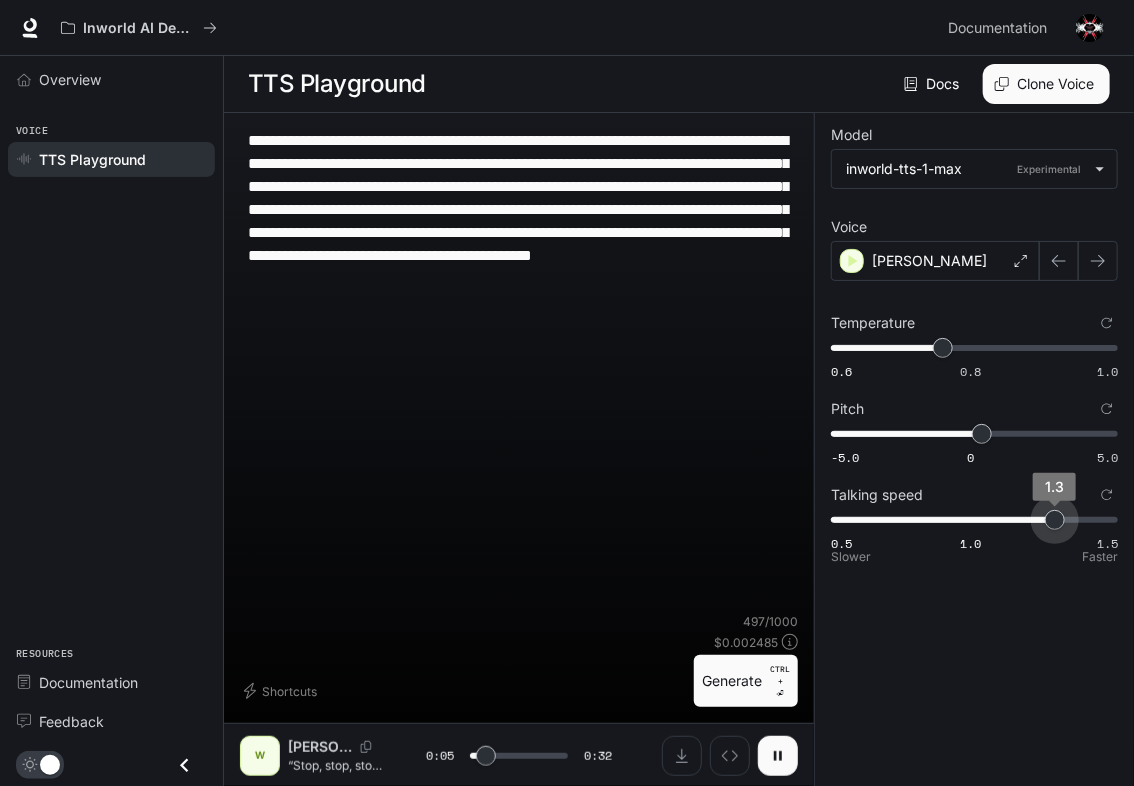 drag, startPoint x: 1002, startPoint y: 521, endPoint x: 1042, endPoint y: 525, distance: 40.1995 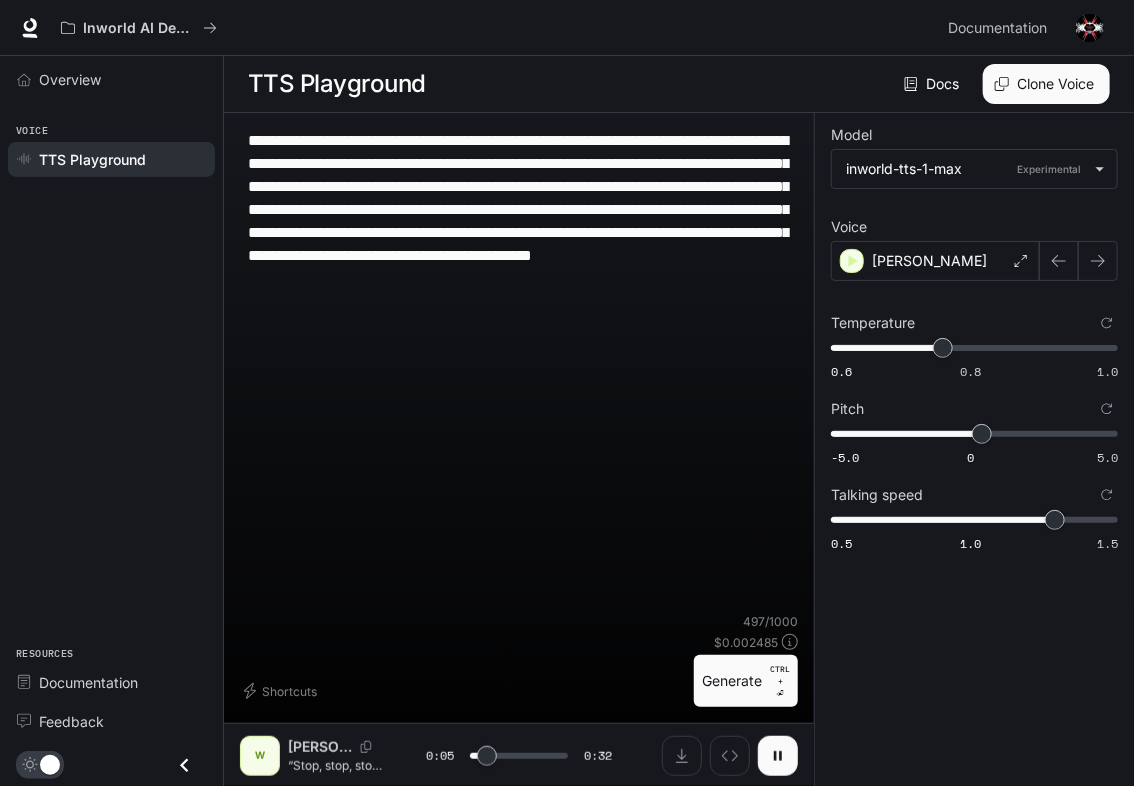 click on "Generate CTRL +  ⏎" at bounding box center (746, 681) 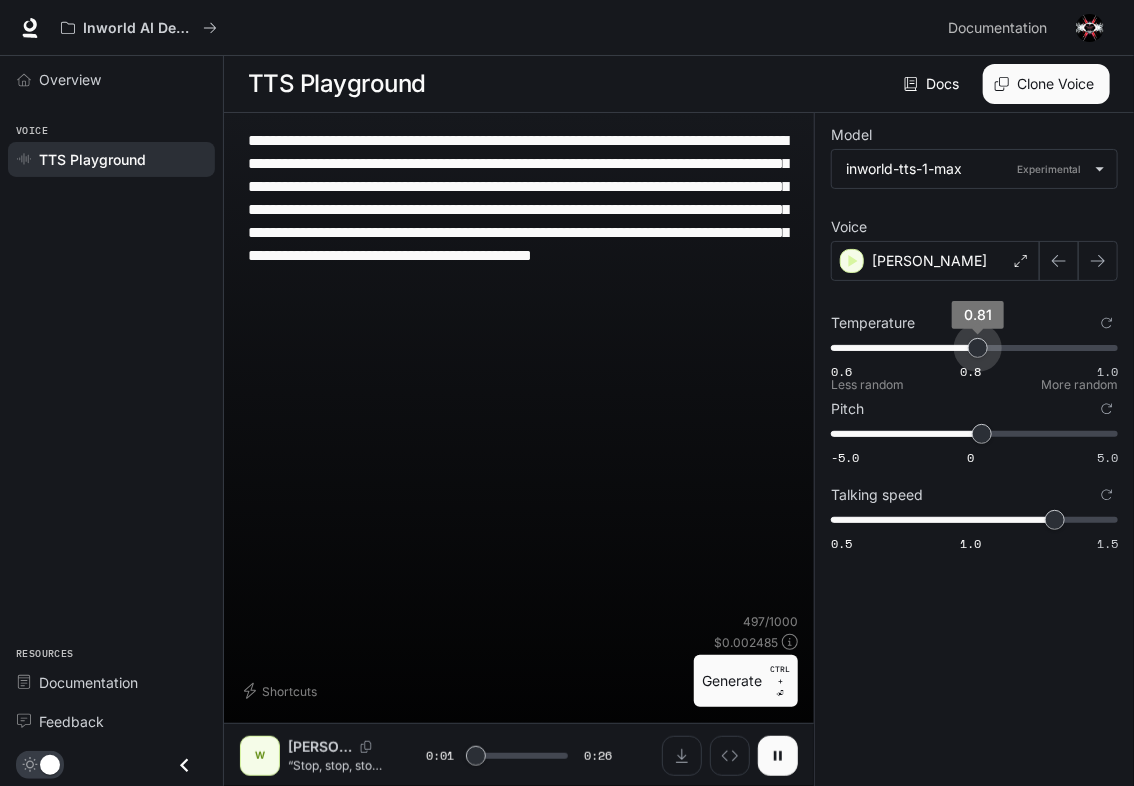 drag, startPoint x: 948, startPoint y: 358, endPoint x: 976, endPoint y: 361, distance: 28.160255 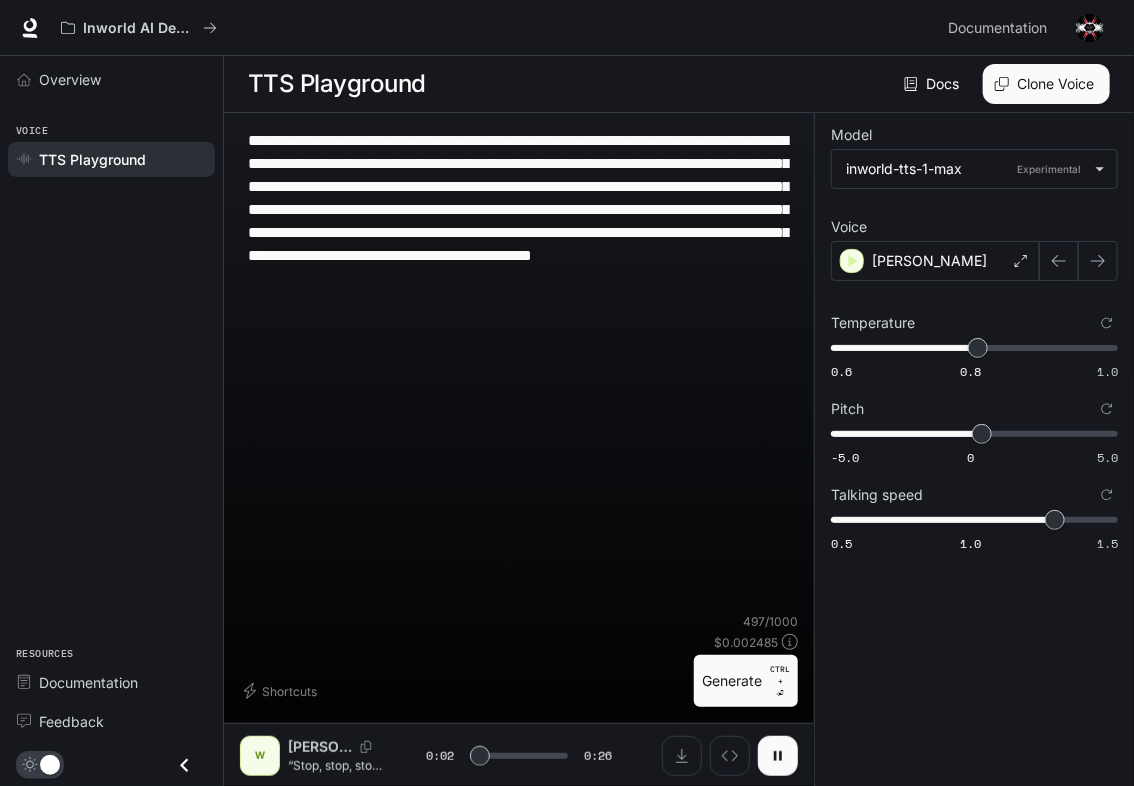 click on "Generate CTRL +  ⏎" at bounding box center [746, 681] 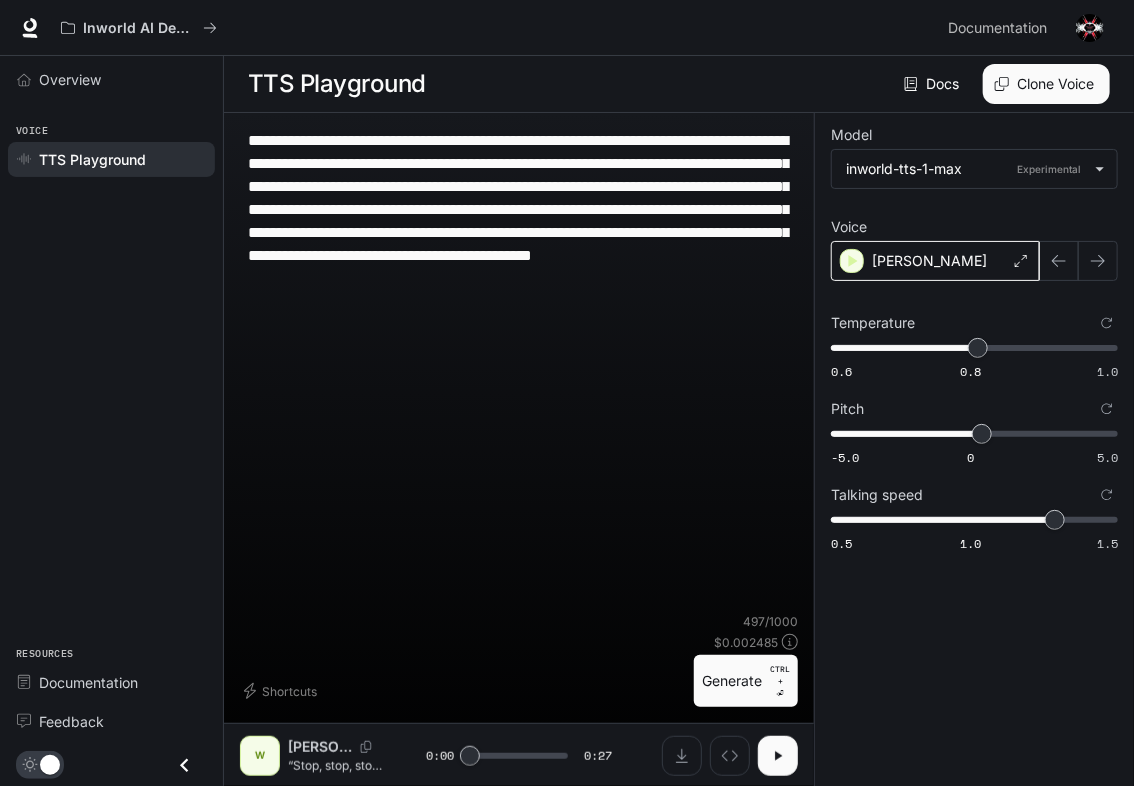 click on "[PERSON_NAME]" at bounding box center (935, 261) 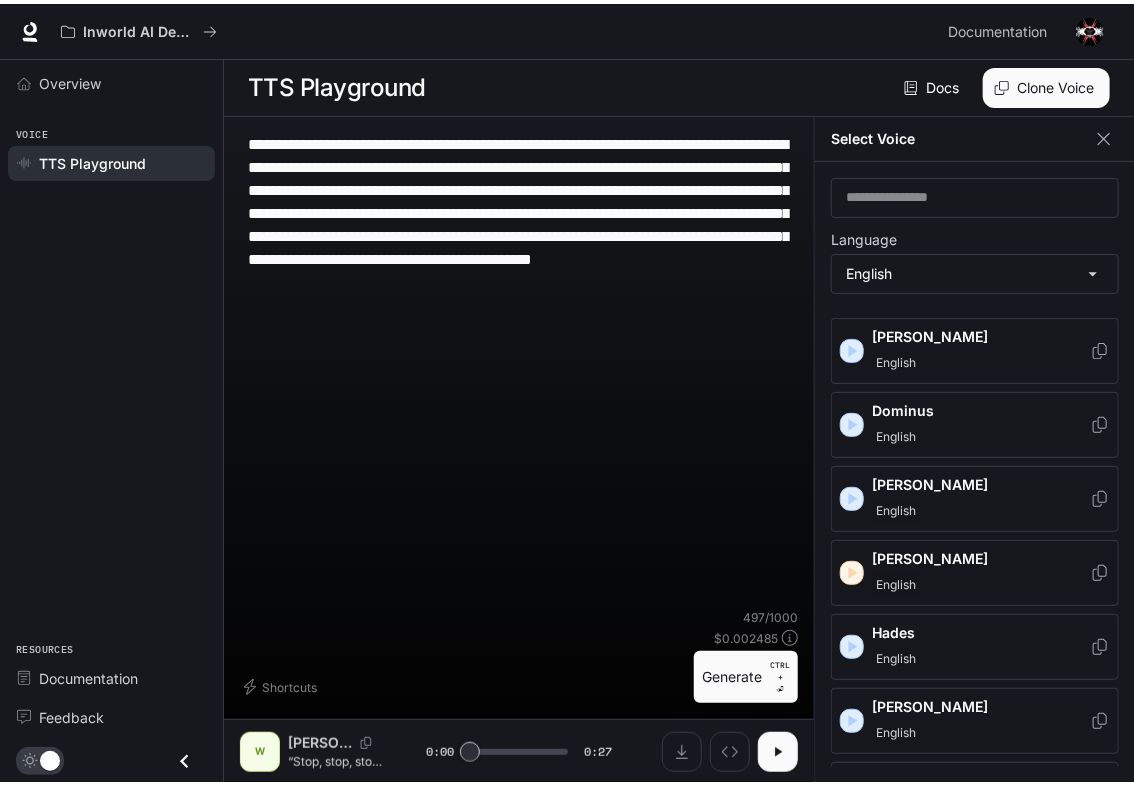 scroll, scrollTop: 666, scrollLeft: 0, axis: vertical 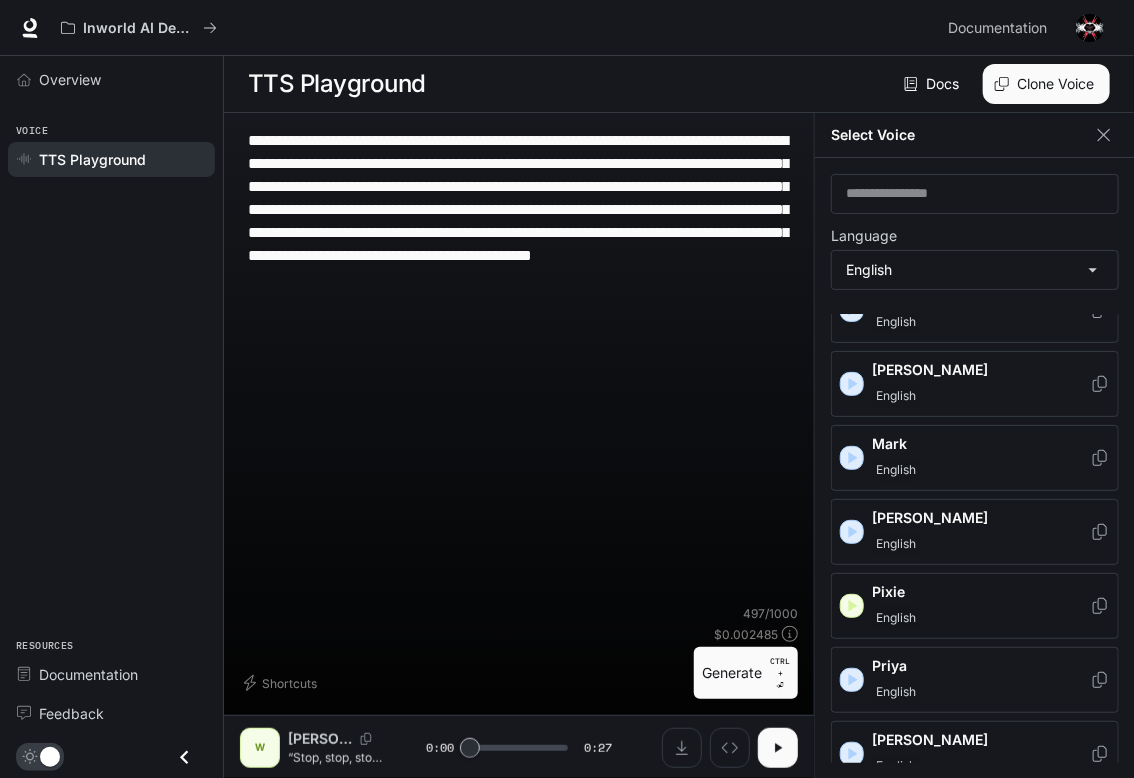click on "English" at bounding box center [896, 618] 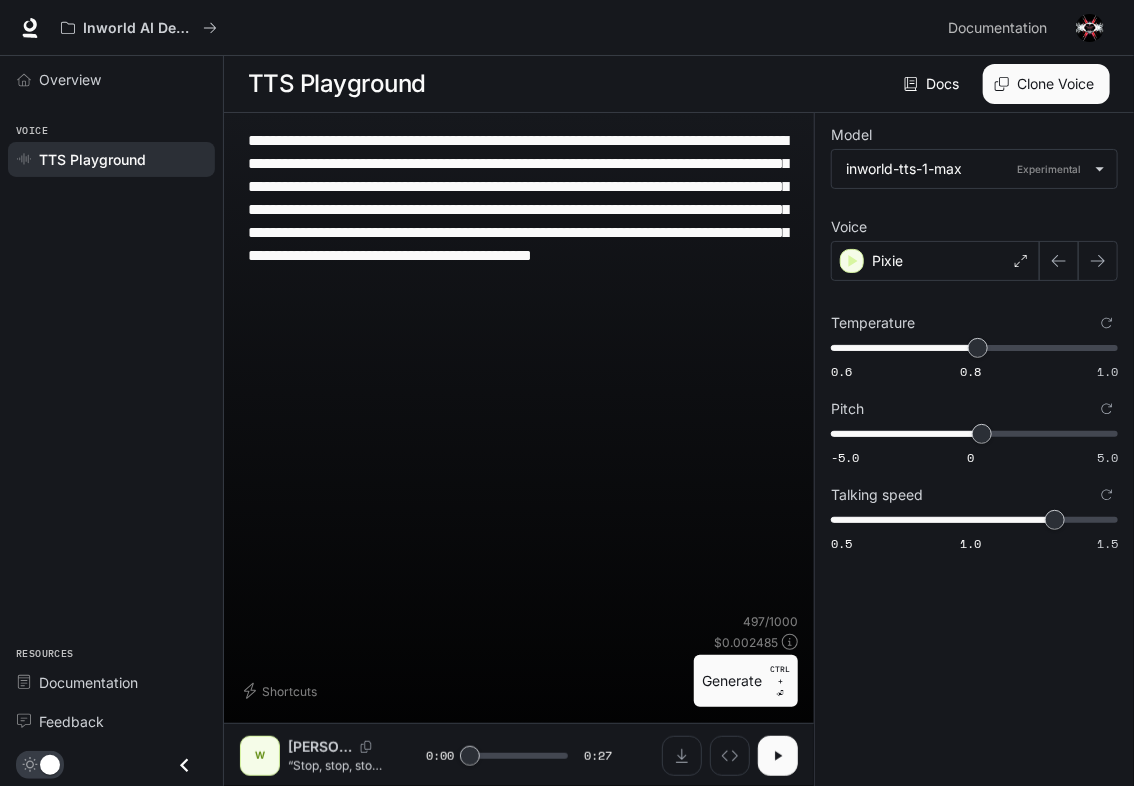 click on "Generate CTRL +  ⏎" at bounding box center [746, 681] 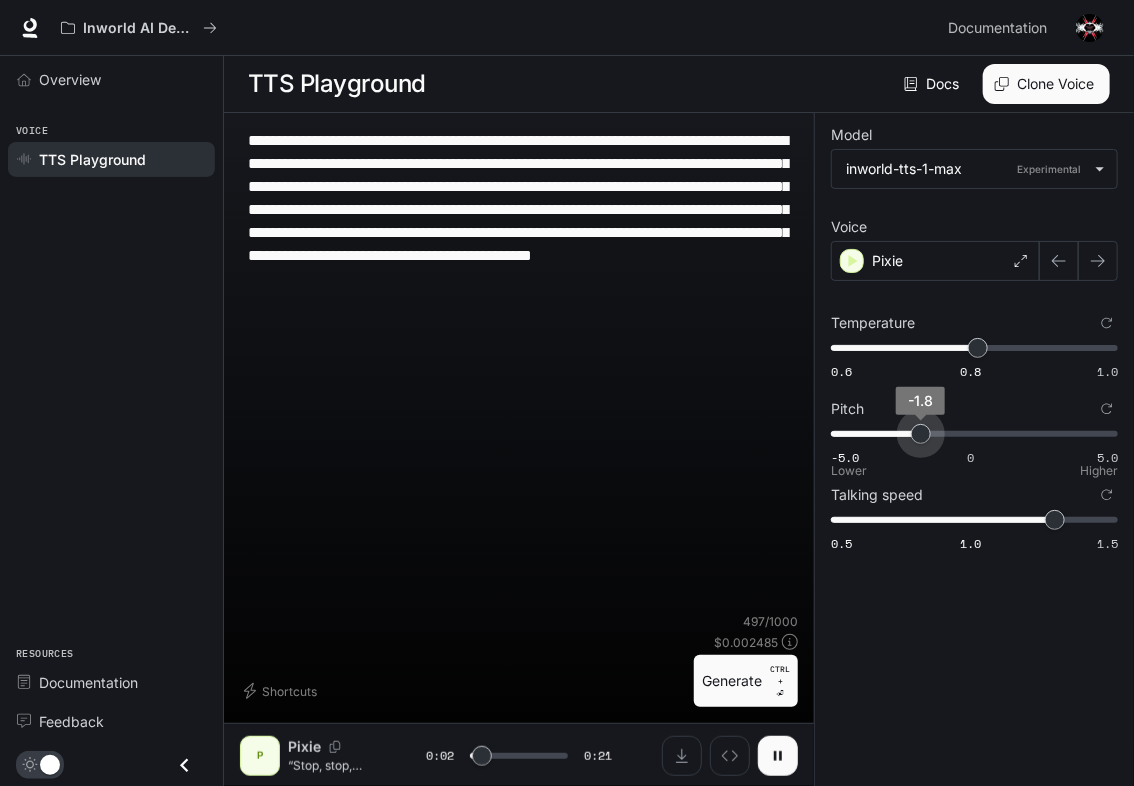 drag, startPoint x: 983, startPoint y: 430, endPoint x: 921, endPoint y: 436, distance: 62.289646 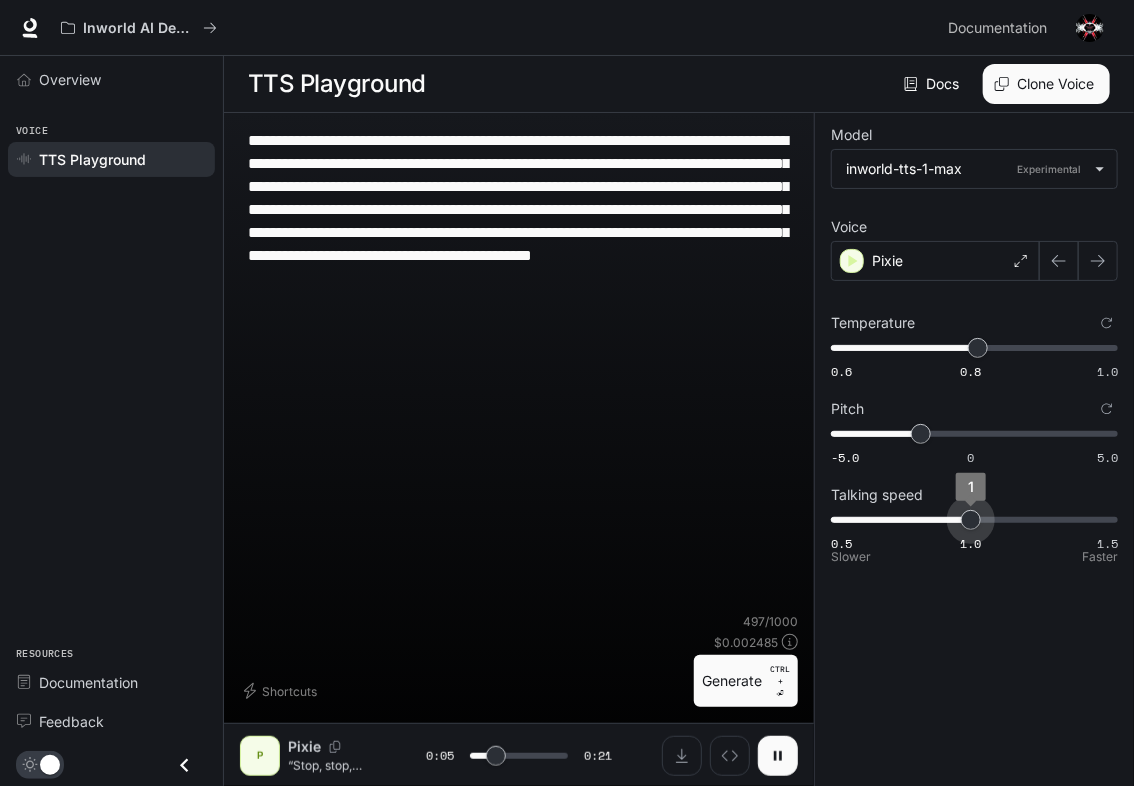drag, startPoint x: 1050, startPoint y: 526, endPoint x: 984, endPoint y: 527, distance: 66.007576 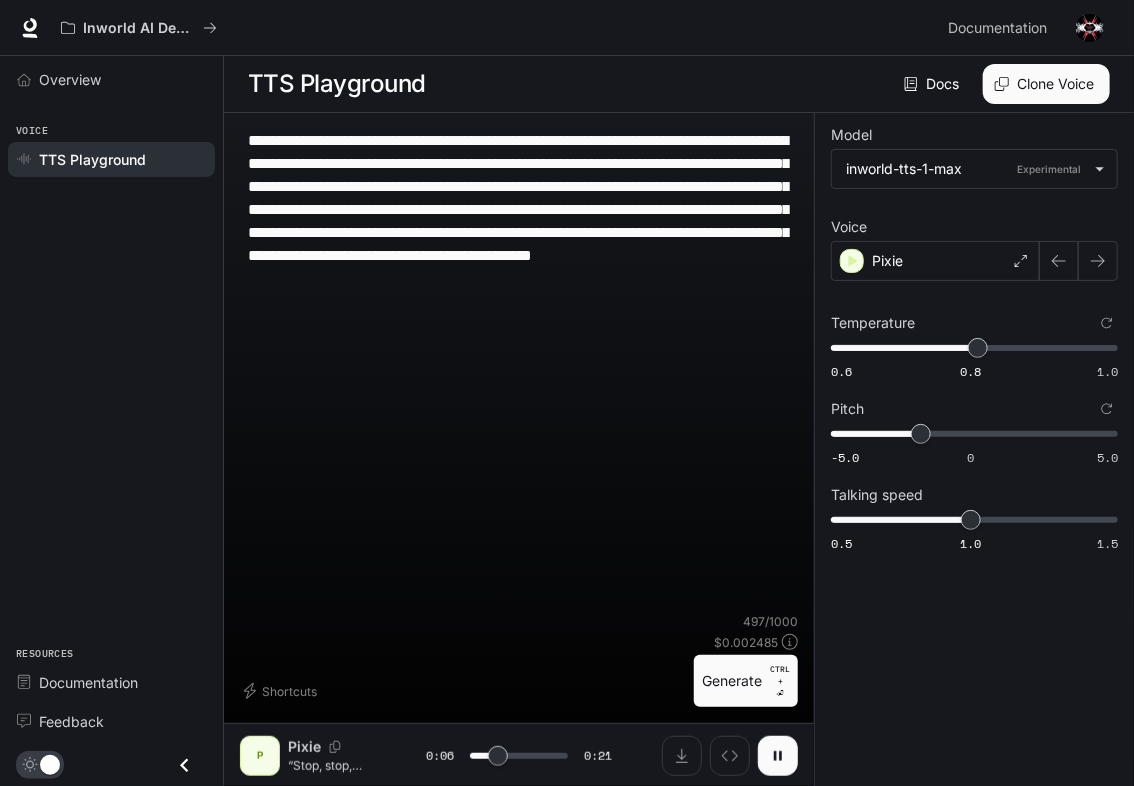 click on "Generate CTRL +  ⏎" at bounding box center [746, 681] 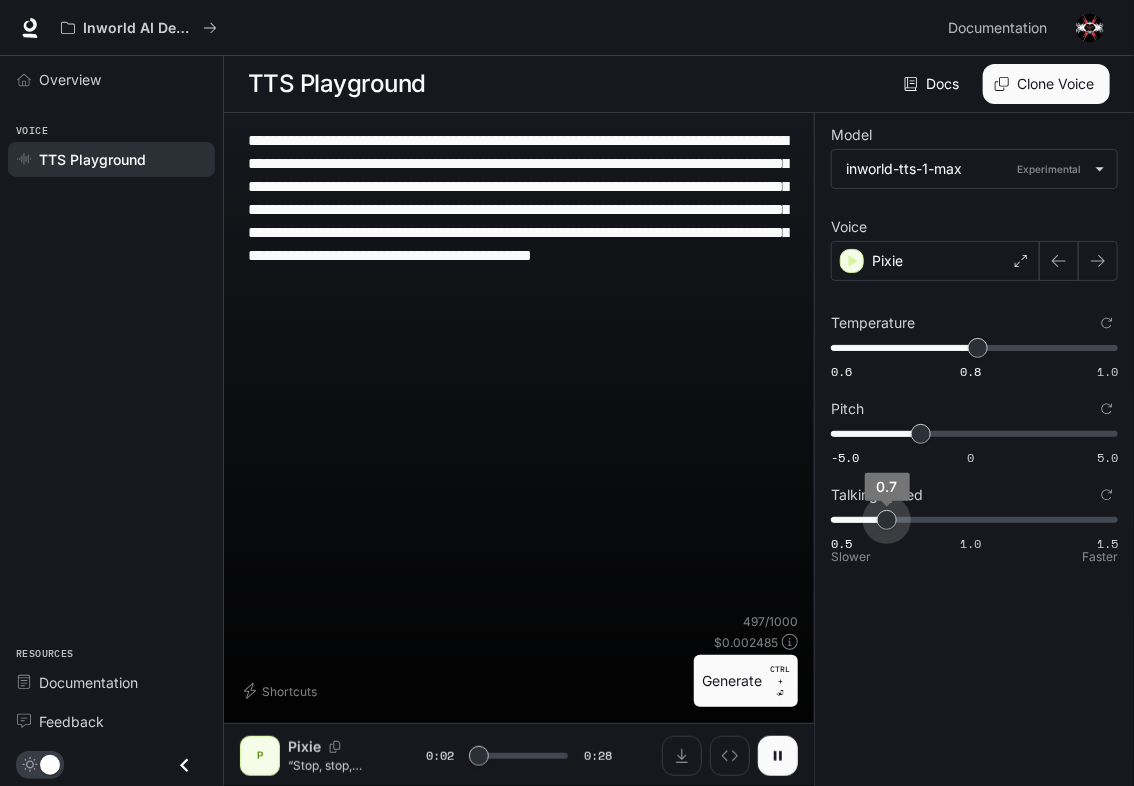 drag, startPoint x: 972, startPoint y: 527, endPoint x: 891, endPoint y: 528, distance: 81.00617 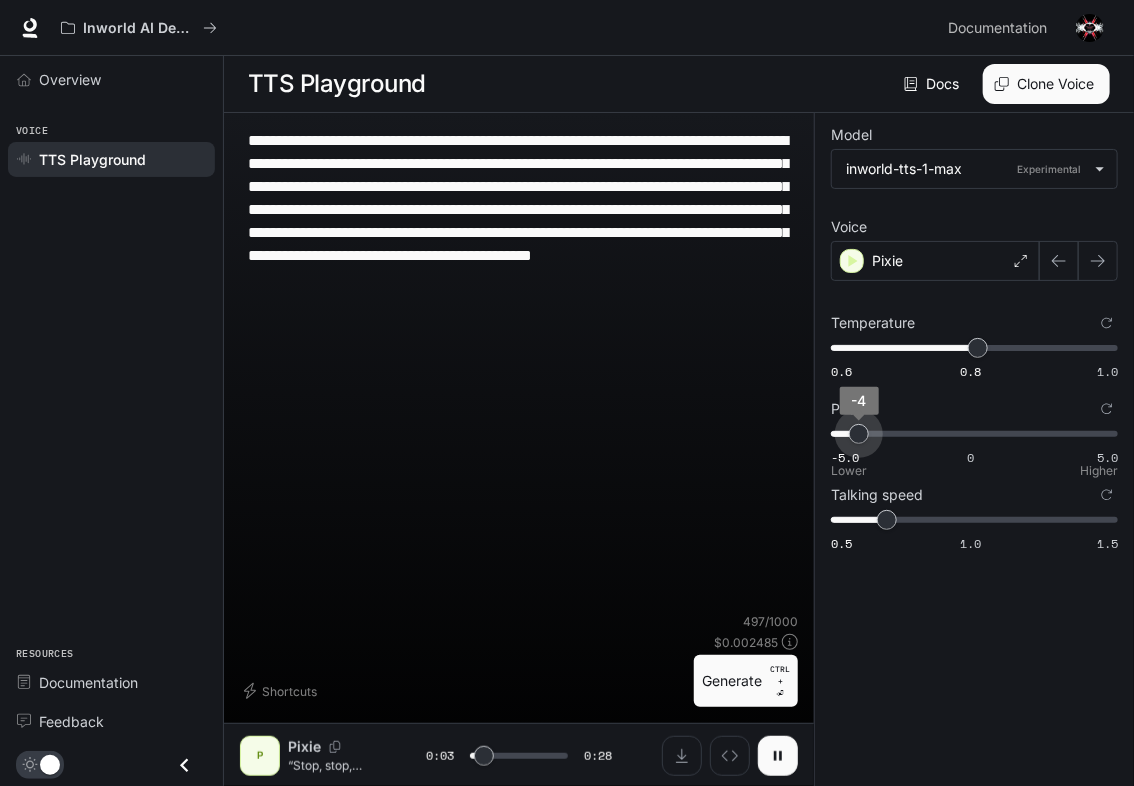 drag, startPoint x: 911, startPoint y: 430, endPoint x: 860, endPoint y: 438, distance: 51.62364 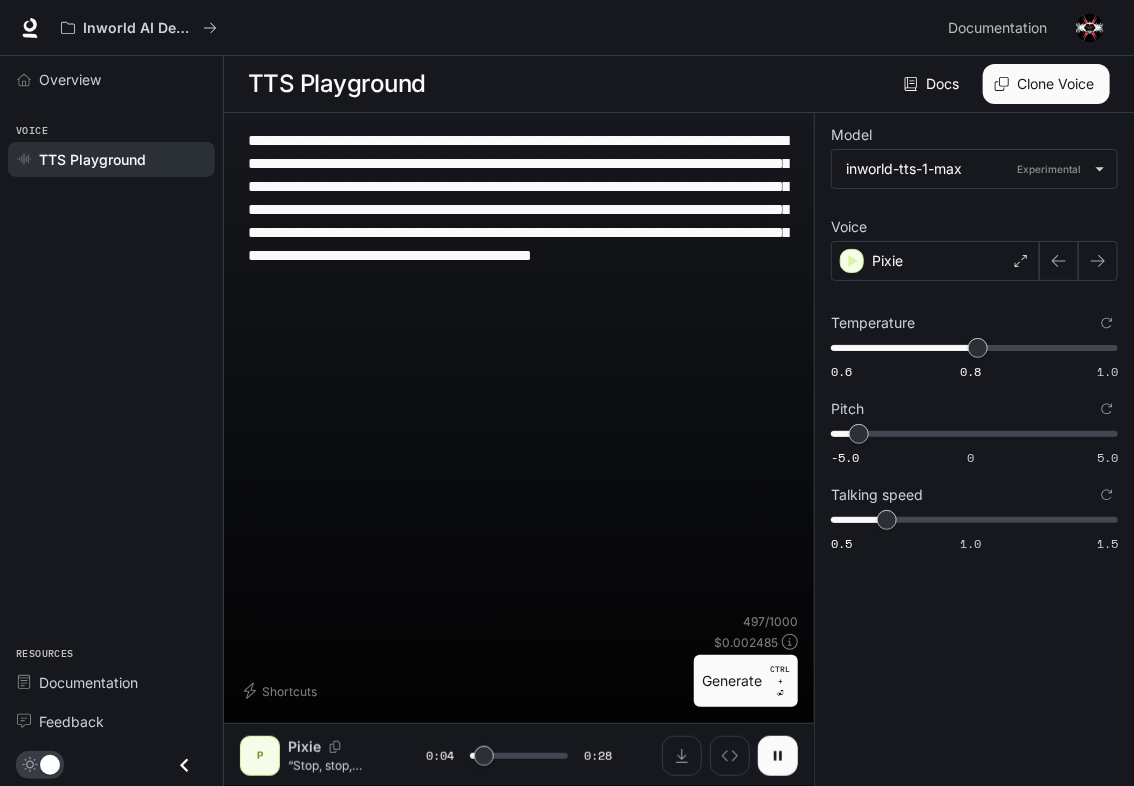 click on "Generate CTRL +  ⏎" at bounding box center (746, 681) 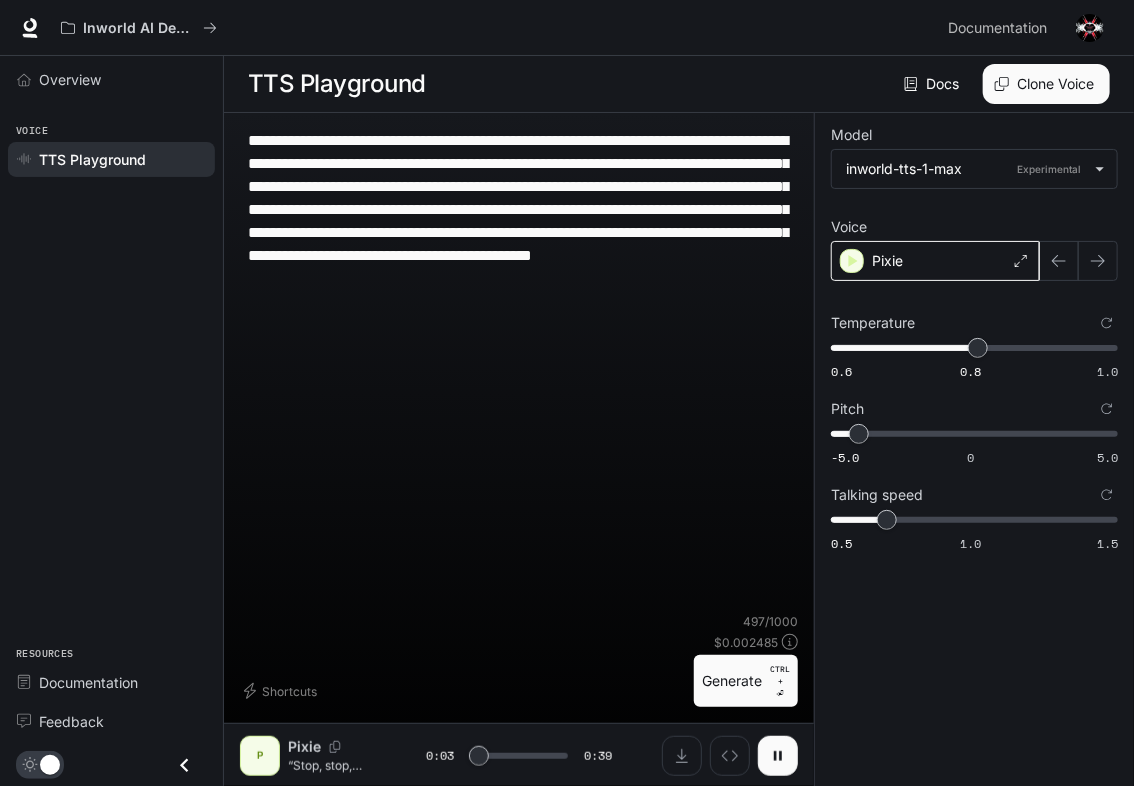 click on "Pixie" at bounding box center [935, 261] 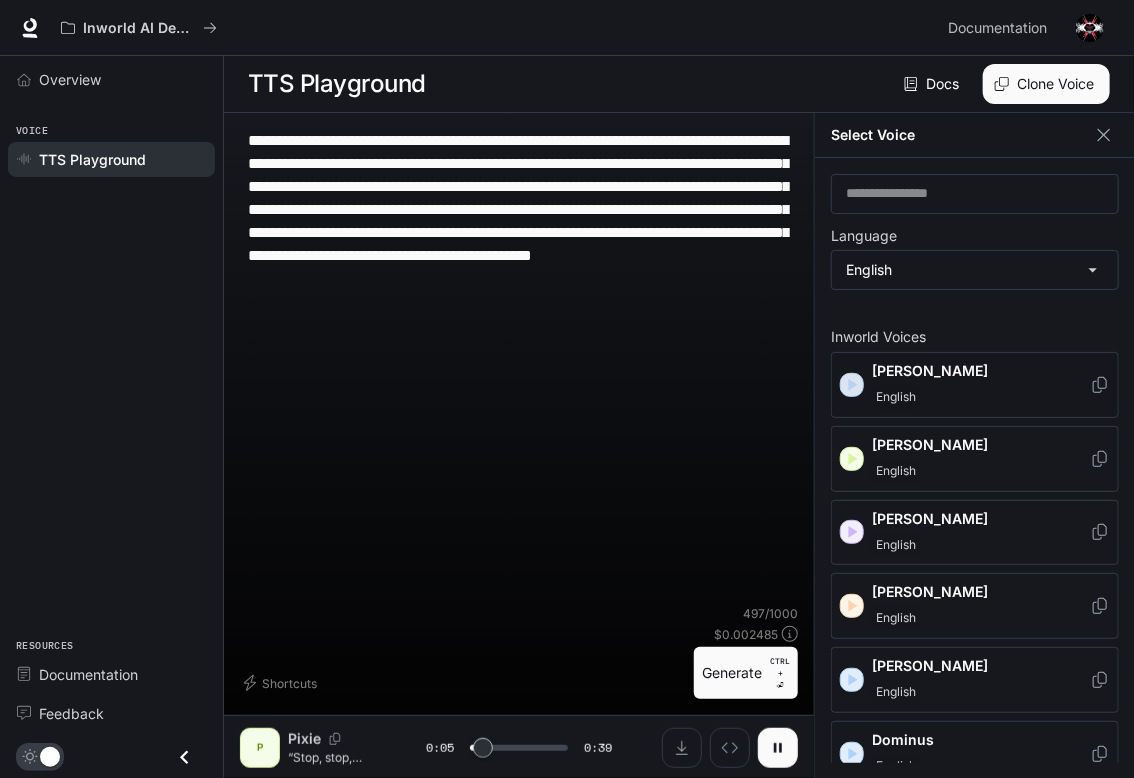 click 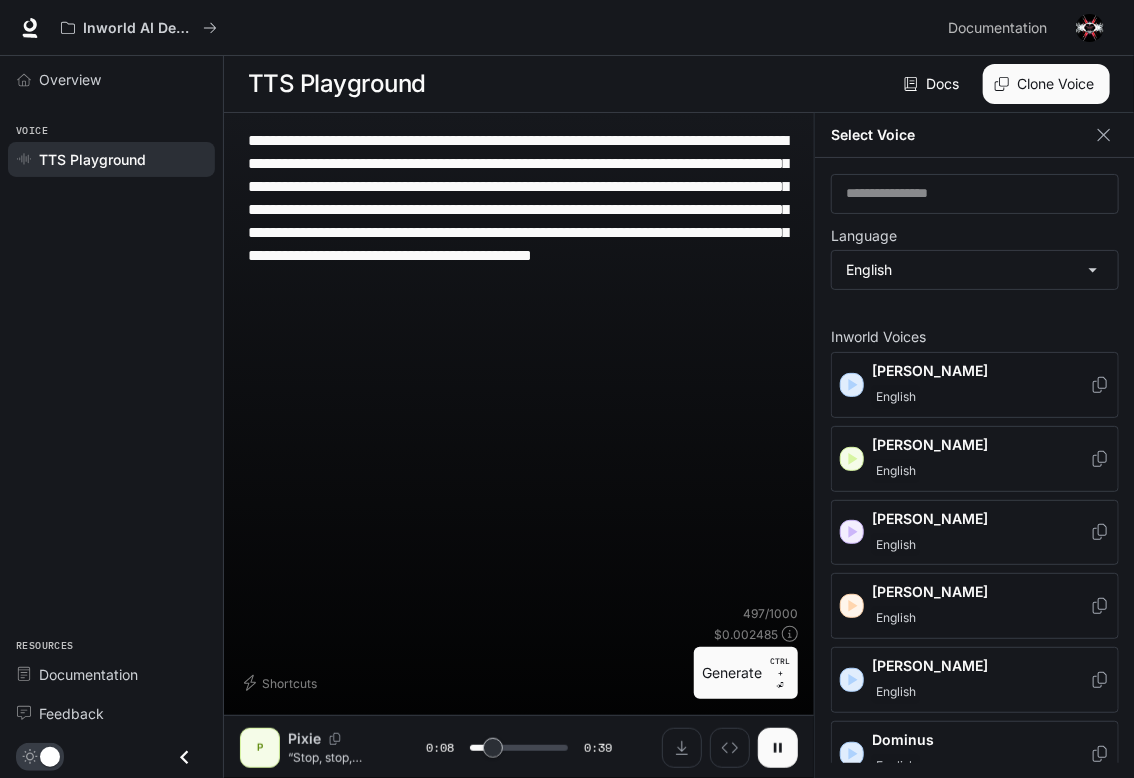click on "[PERSON_NAME]" at bounding box center (981, 606) 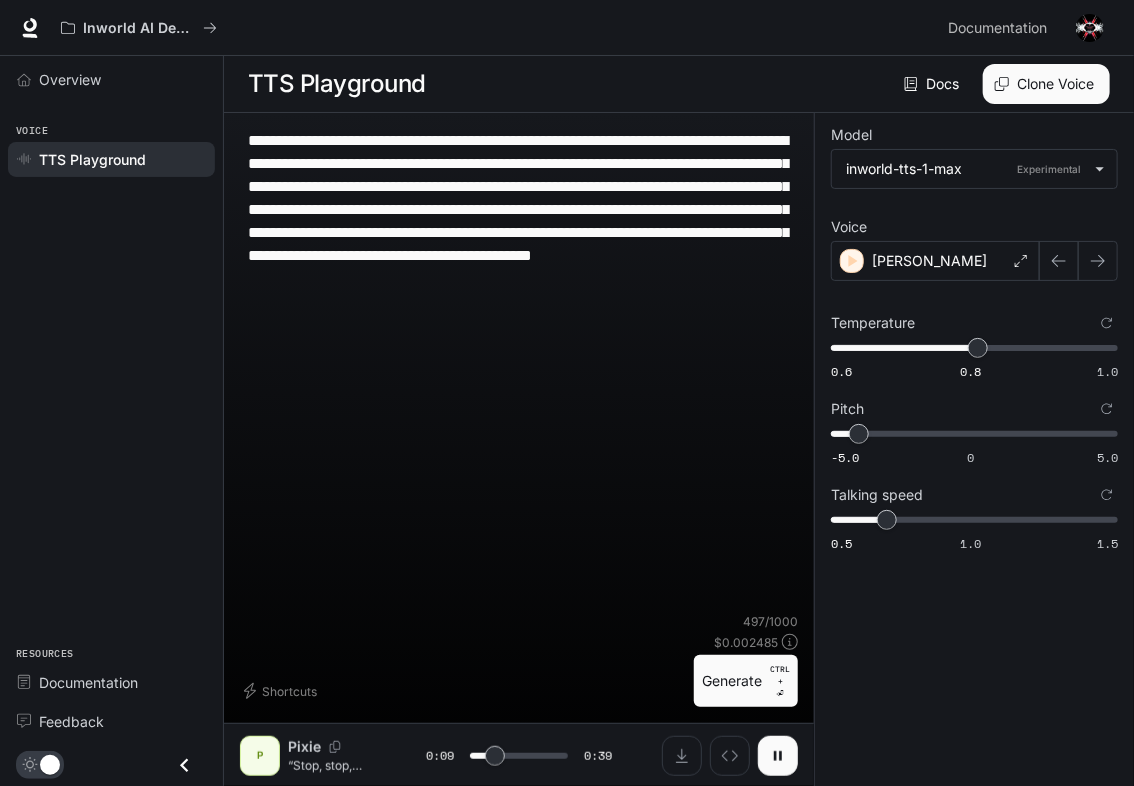 click on "Generate CTRL +  ⏎" at bounding box center (746, 681) 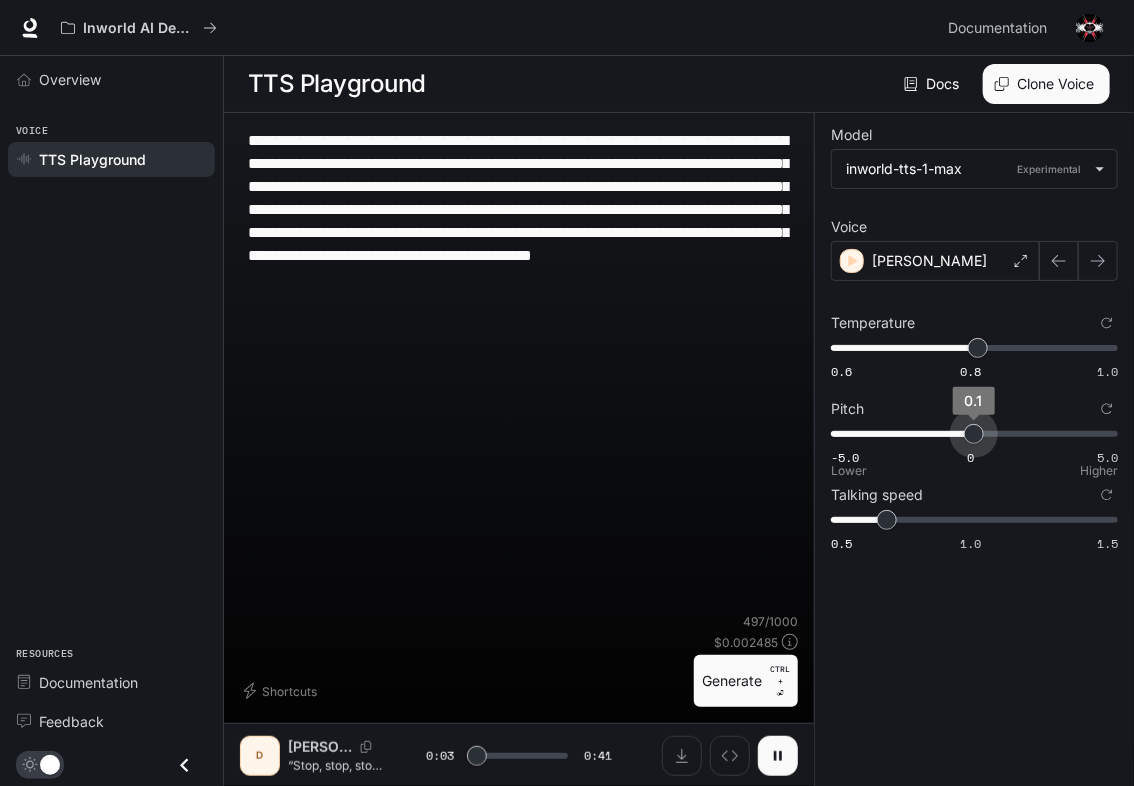 drag, startPoint x: 865, startPoint y: 436, endPoint x: 977, endPoint y: 443, distance: 112.21854 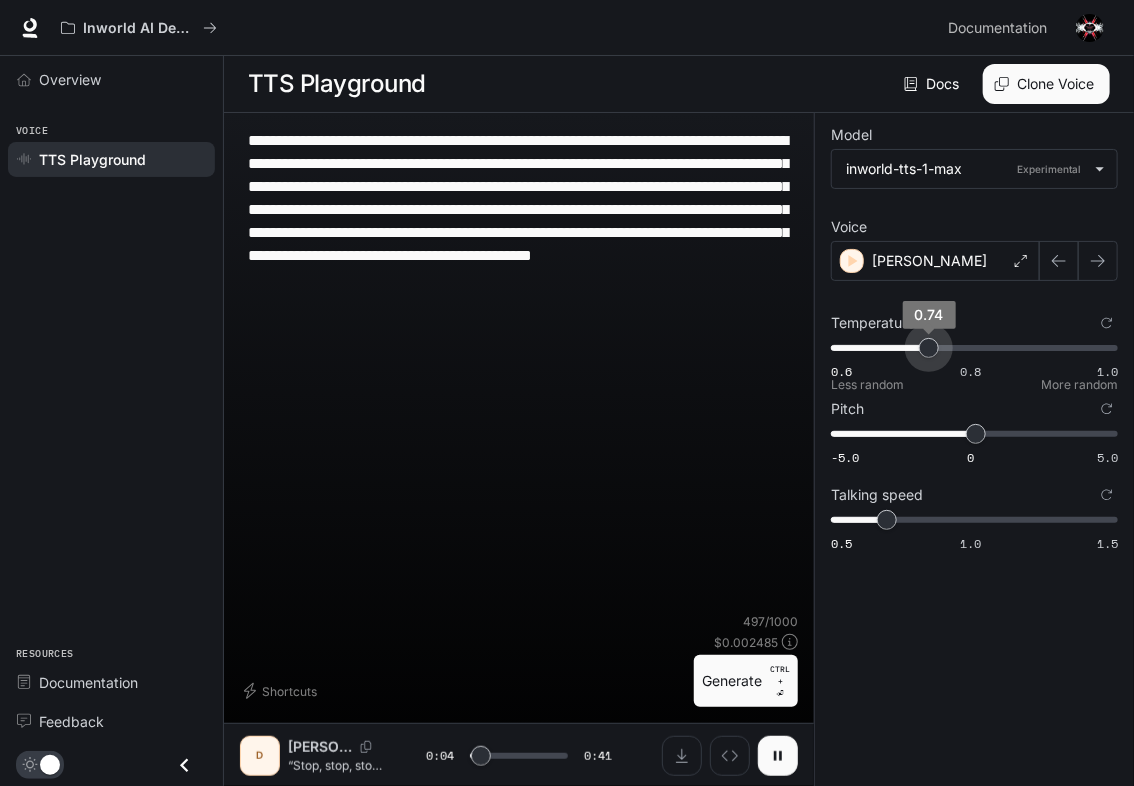 drag, startPoint x: 978, startPoint y: 351, endPoint x: 931, endPoint y: 346, distance: 47.26521 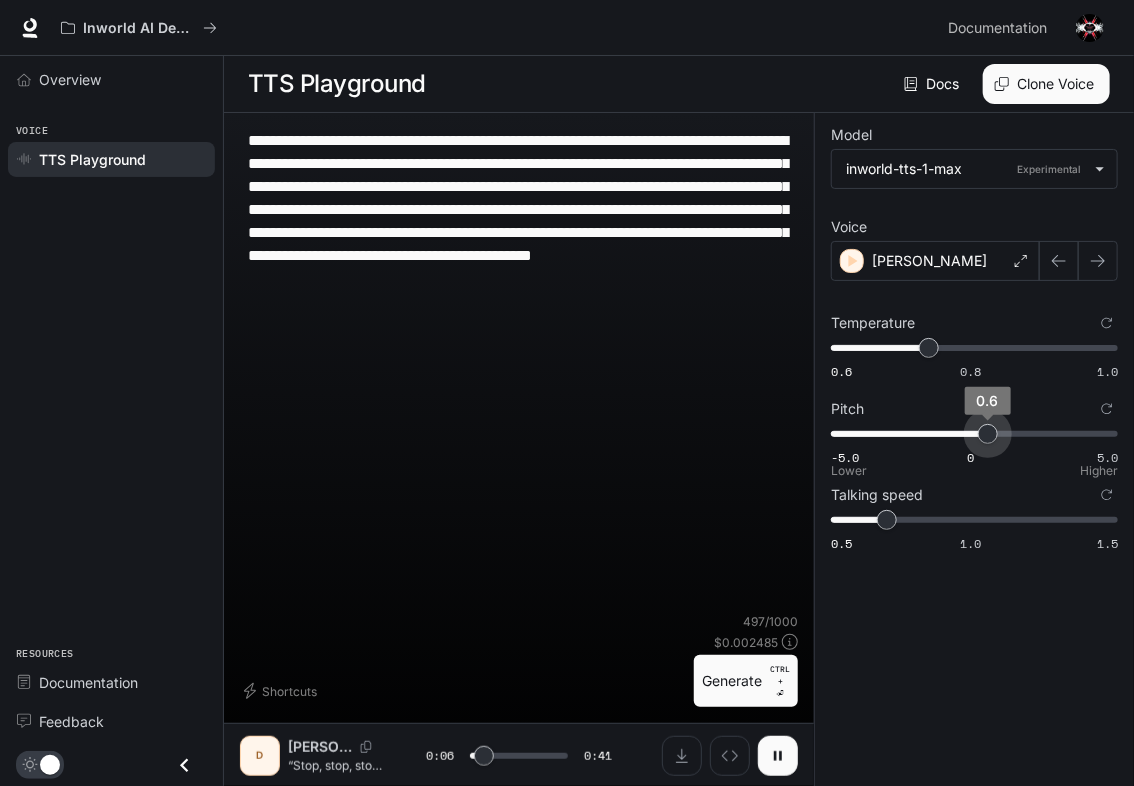 drag, startPoint x: 976, startPoint y: 441, endPoint x: 937, endPoint y: 489, distance: 61.846584 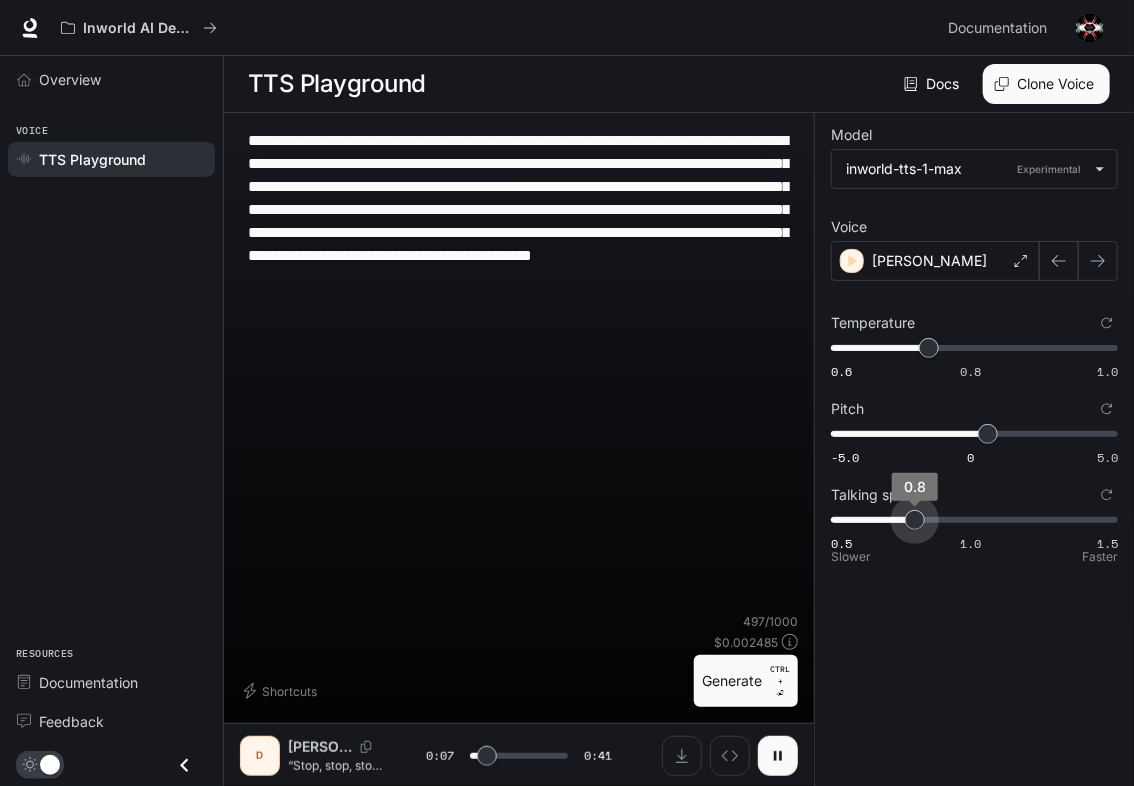 drag, startPoint x: 889, startPoint y: 522, endPoint x: 915, endPoint y: 524, distance: 26.076809 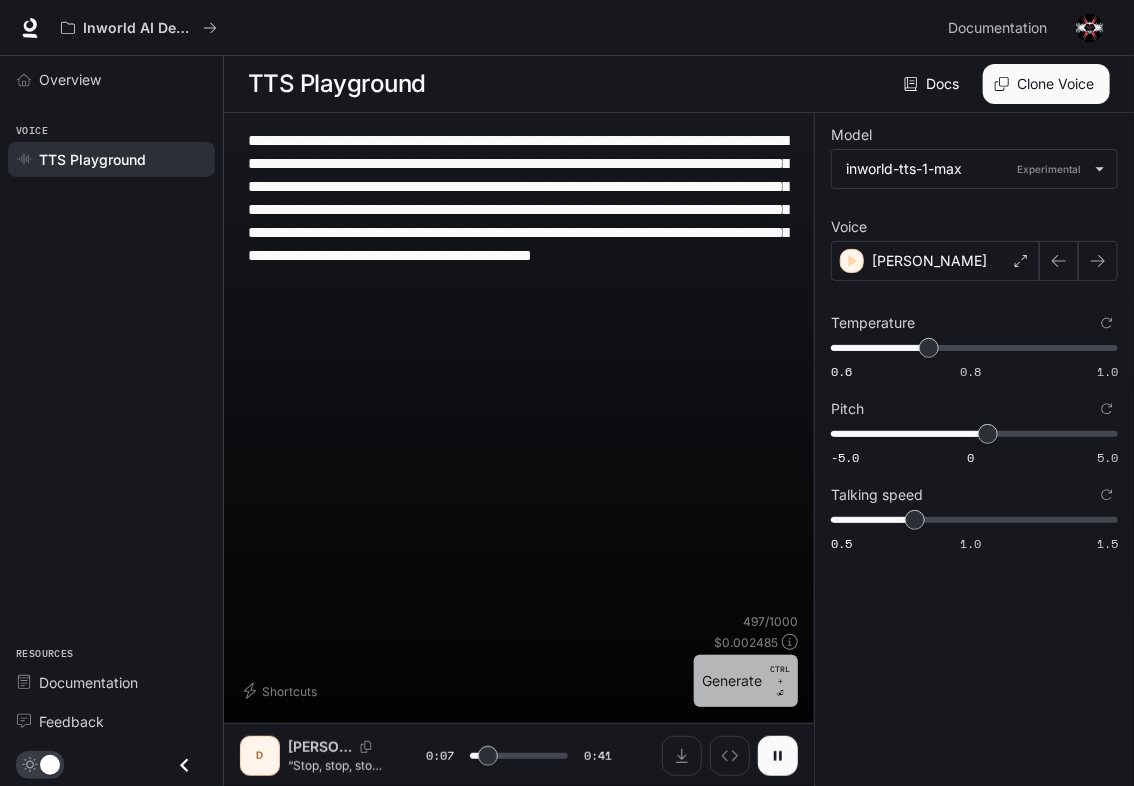 click on "Generate CTRL +  ⏎" at bounding box center (746, 681) 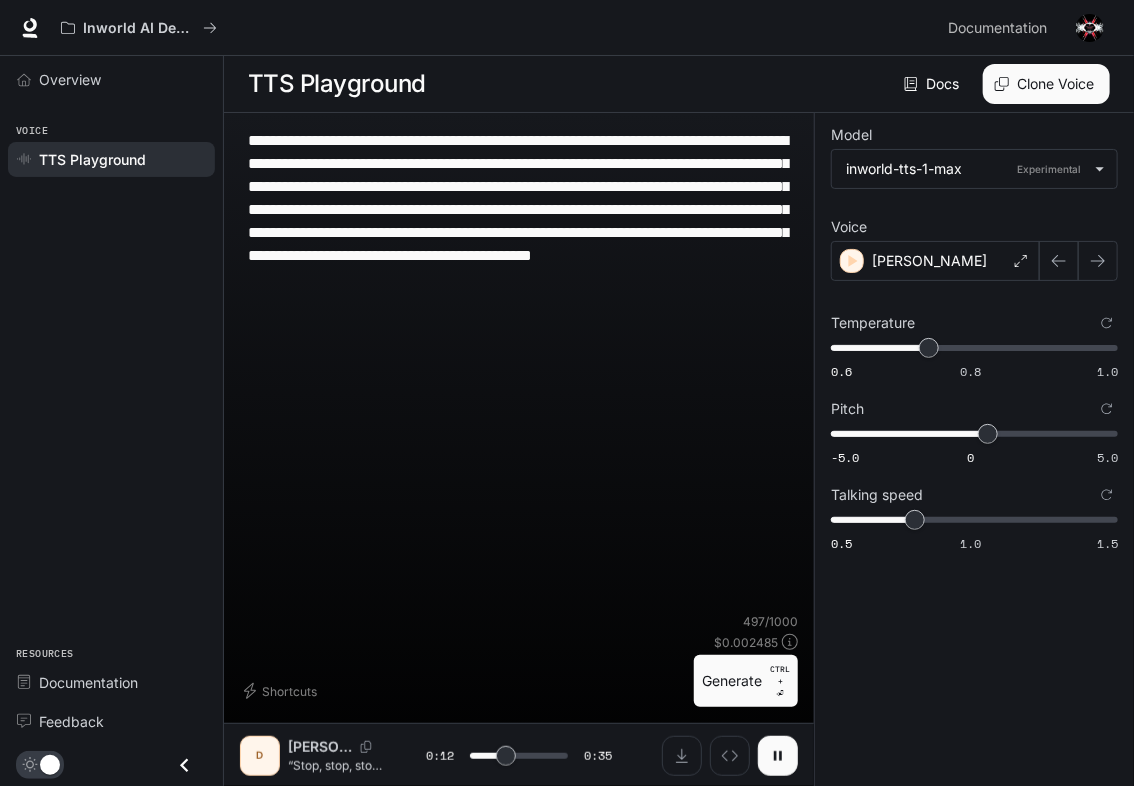 drag, startPoint x: 781, startPoint y: 754, endPoint x: 727, endPoint y: 447, distance: 311.713 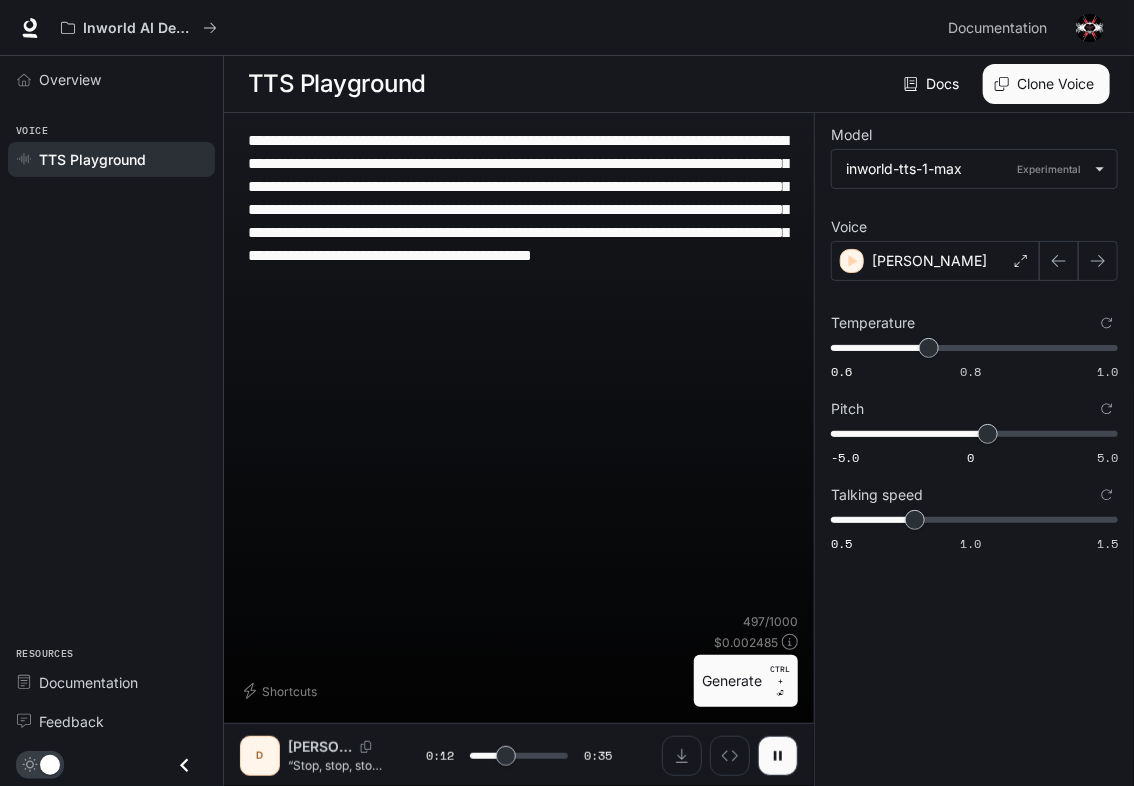 click 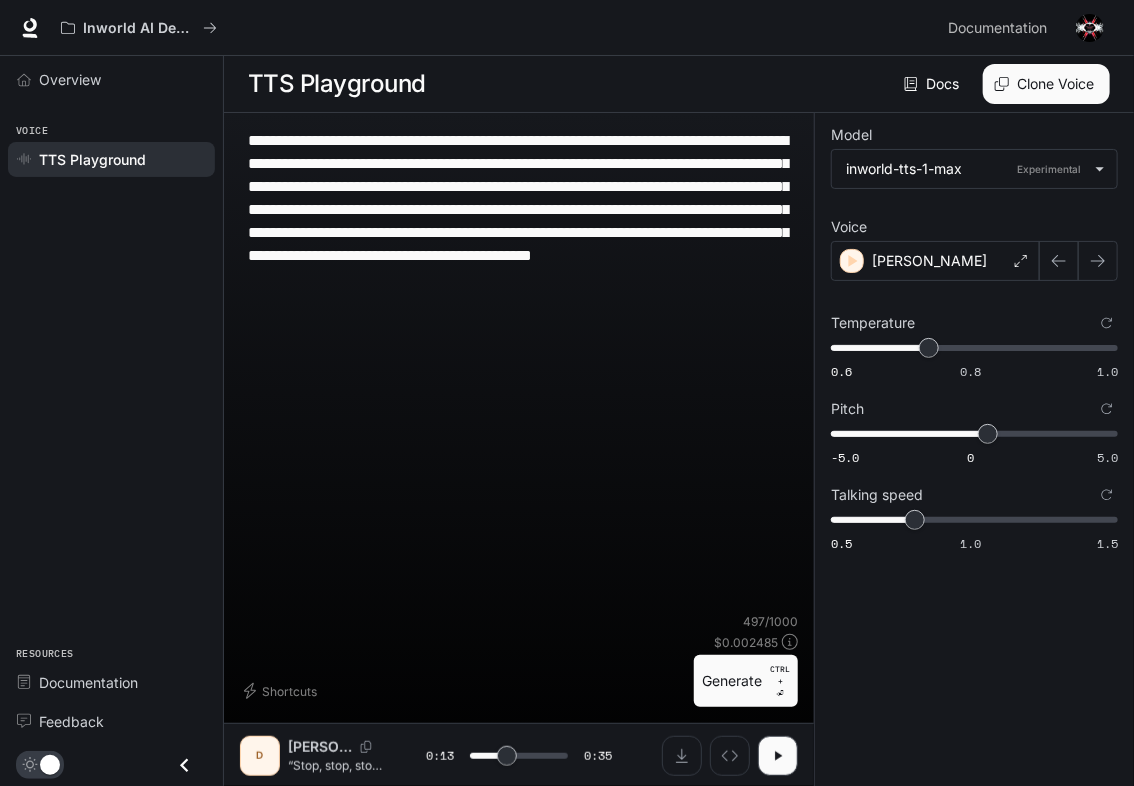 drag, startPoint x: 780, startPoint y: 301, endPoint x: 208, endPoint y: 130, distance: 597.0134 